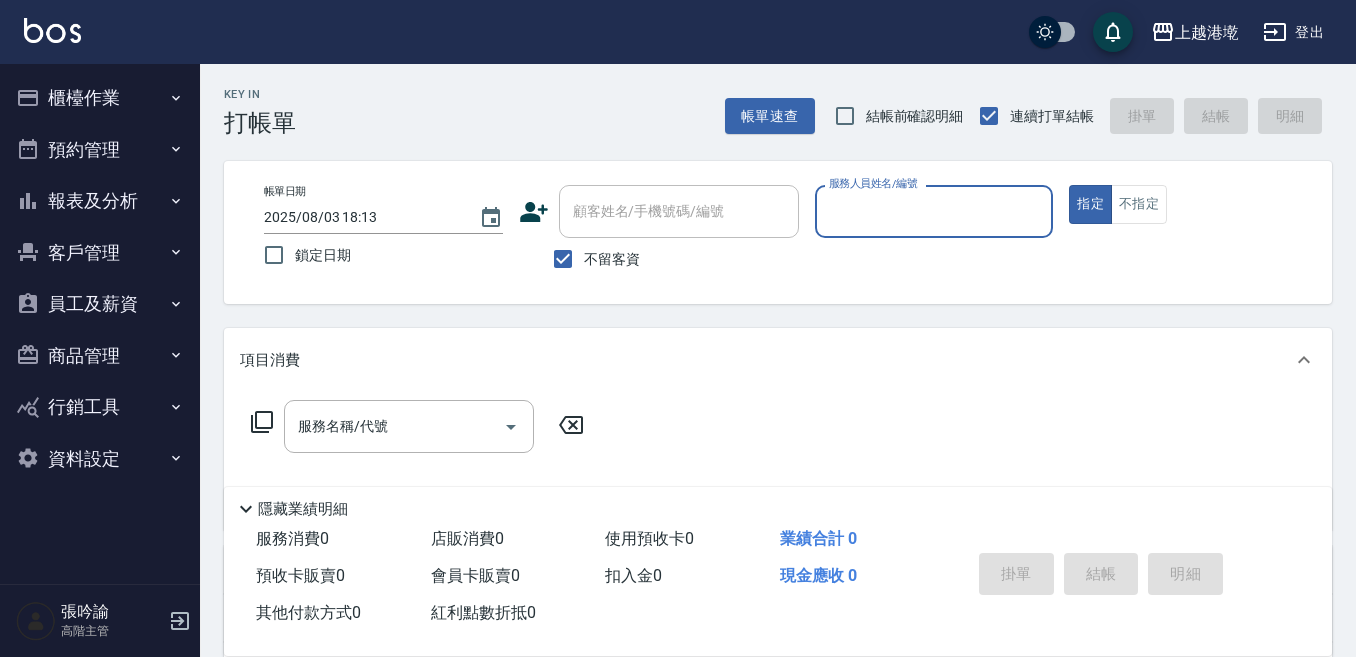 scroll, scrollTop: 100, scrollLeft: 0, axis: vertical 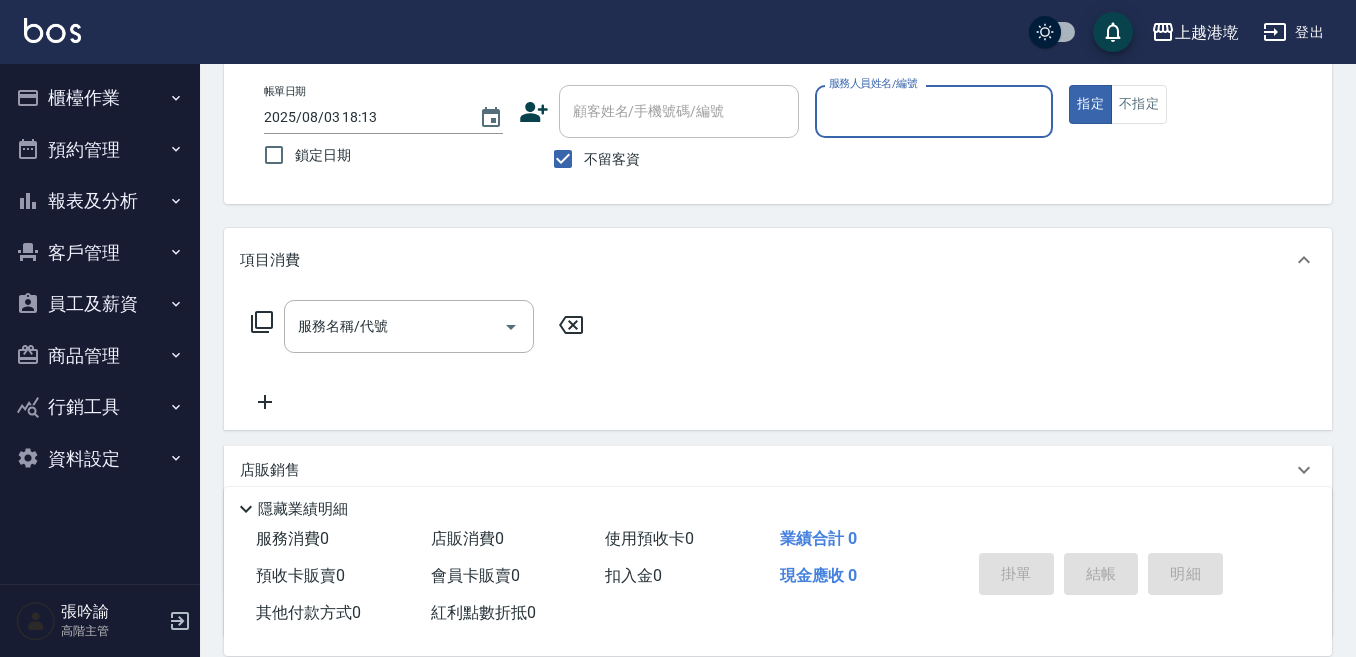 click on "服務人員姓名/編號" at bounding box center (934, 111) 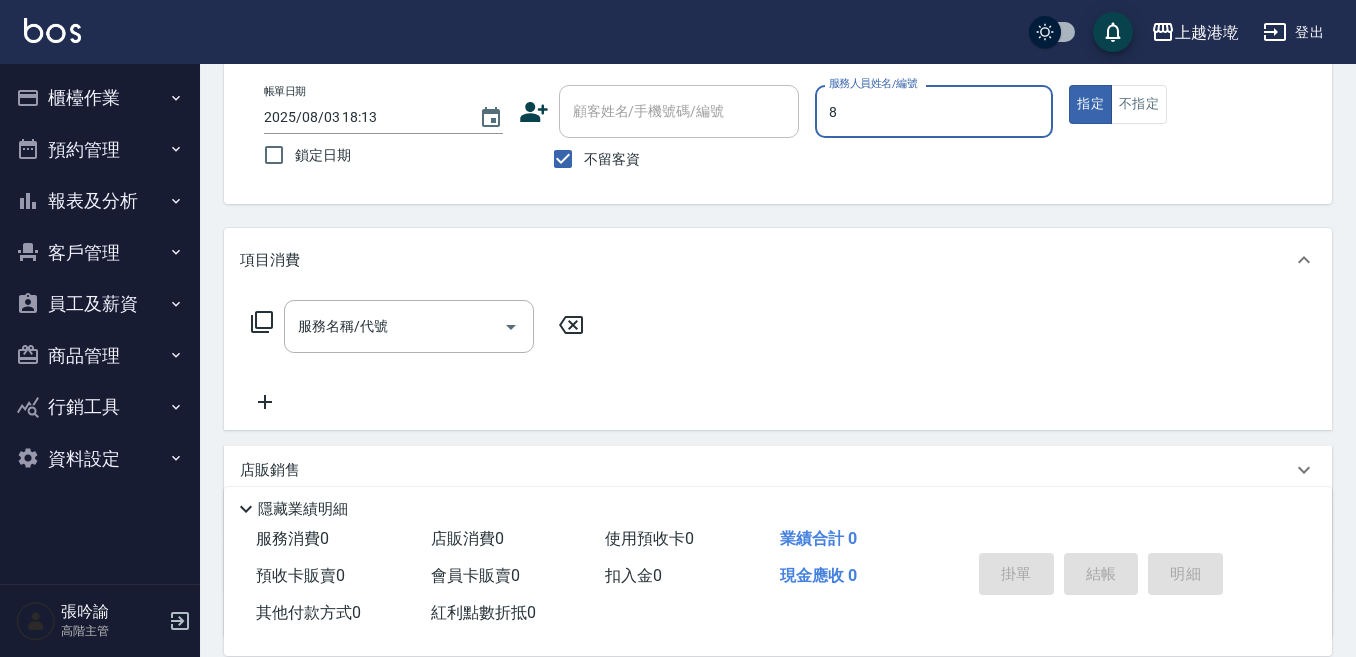 type on "8" 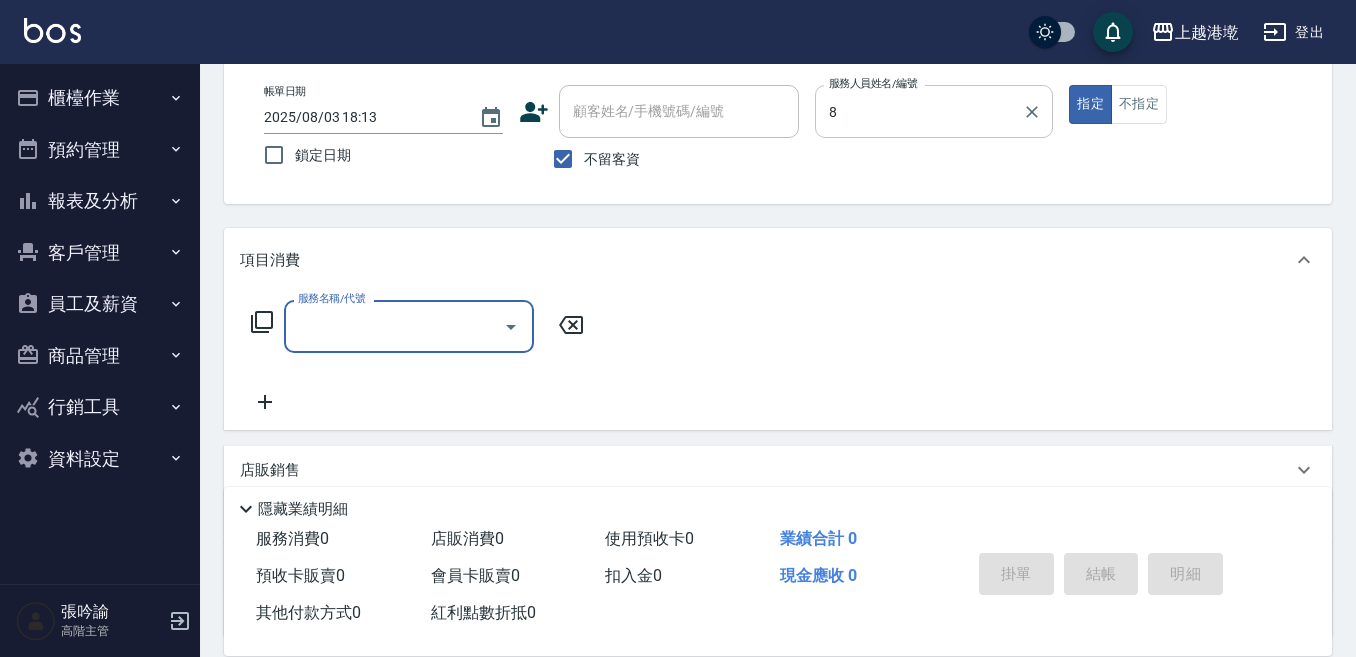 type on "Smile-[NUMBER]" 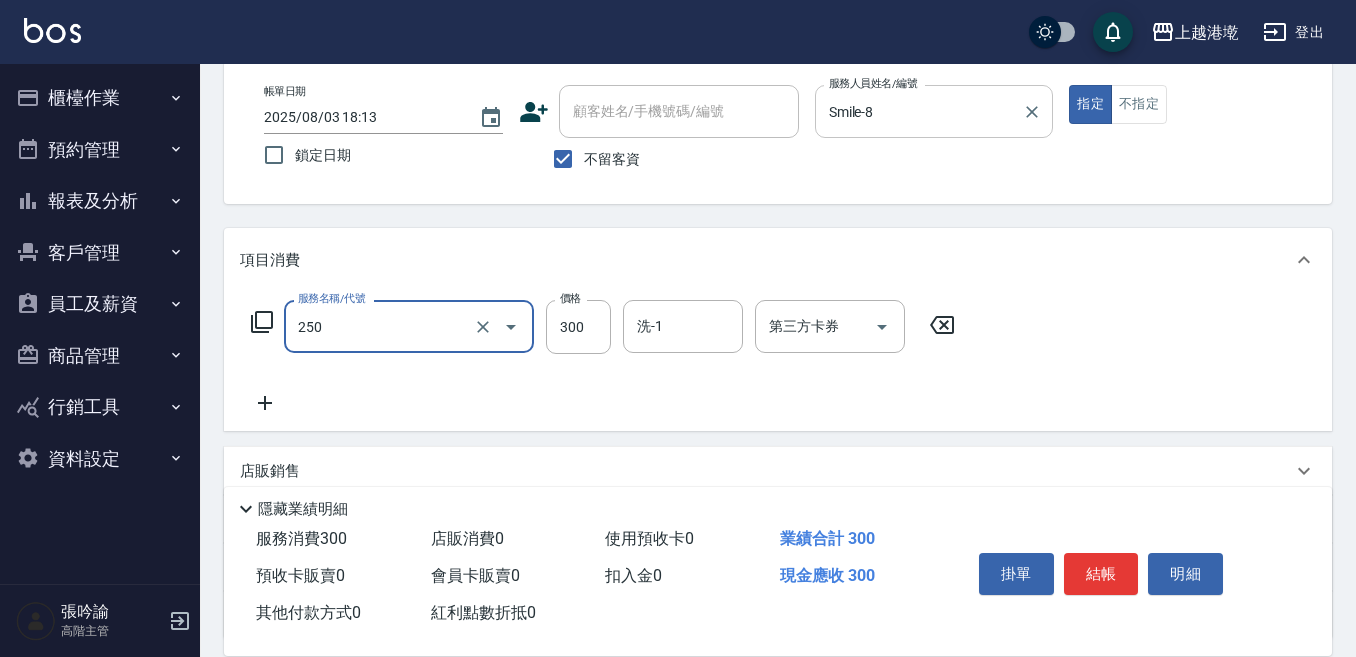 type on "日式洗髮(250)" 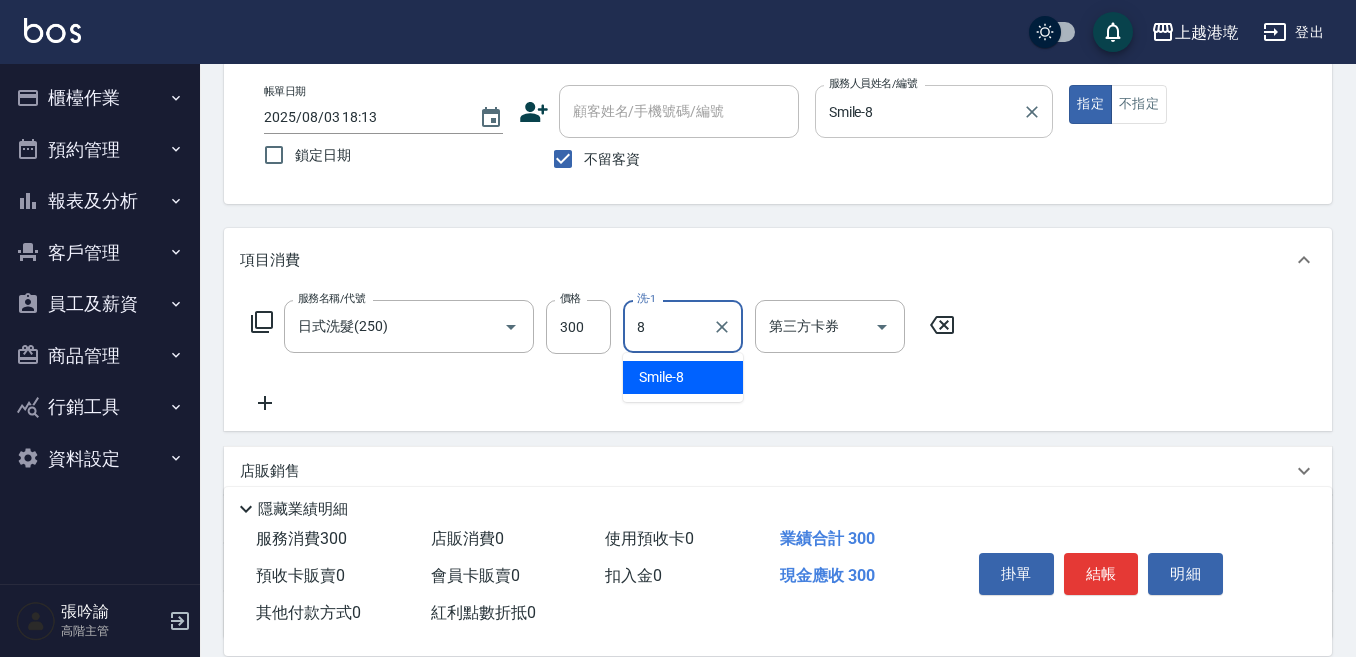 type on "Smile-[NUMBER]" 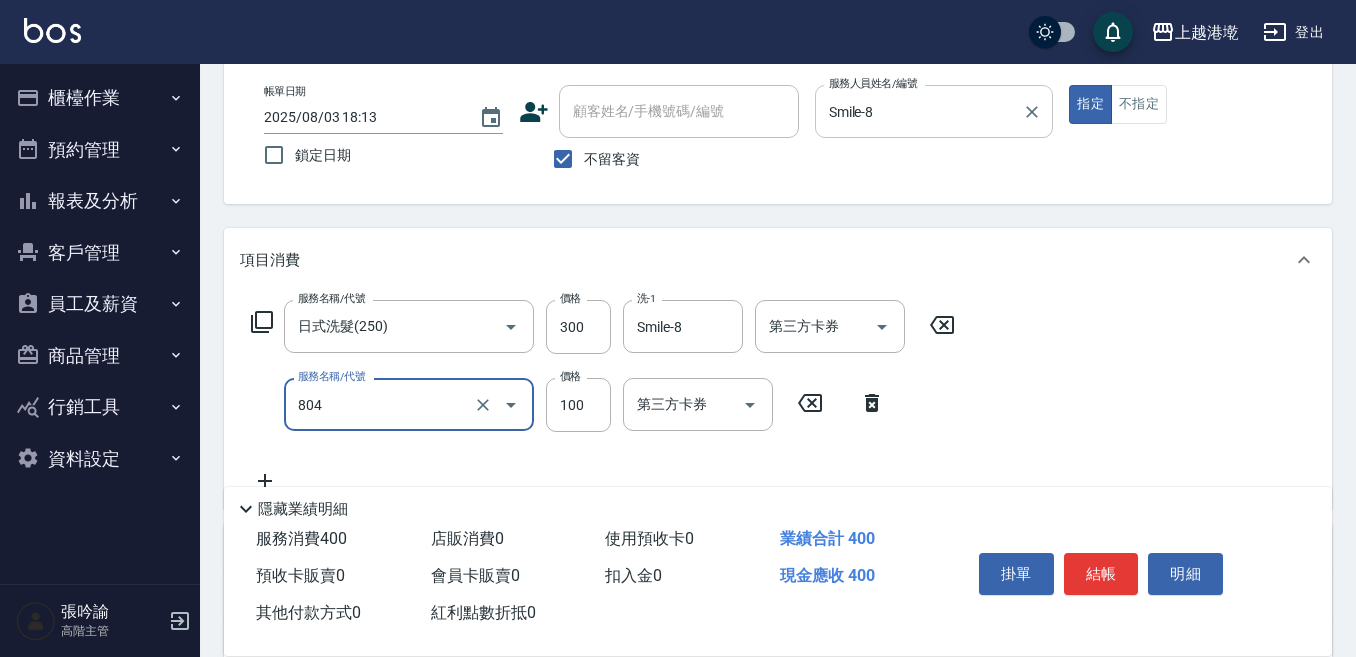 type on "涼洗髮精(804)" 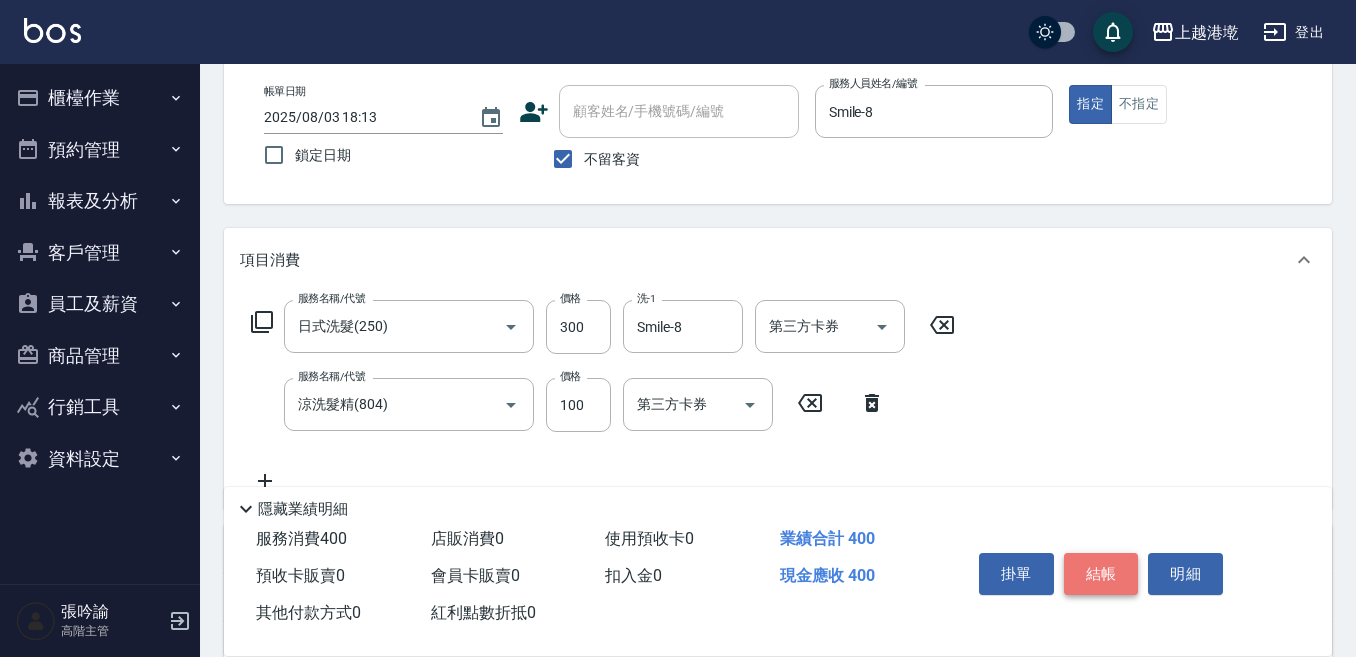 click on "結帳" at bounding box center [1101, 574] 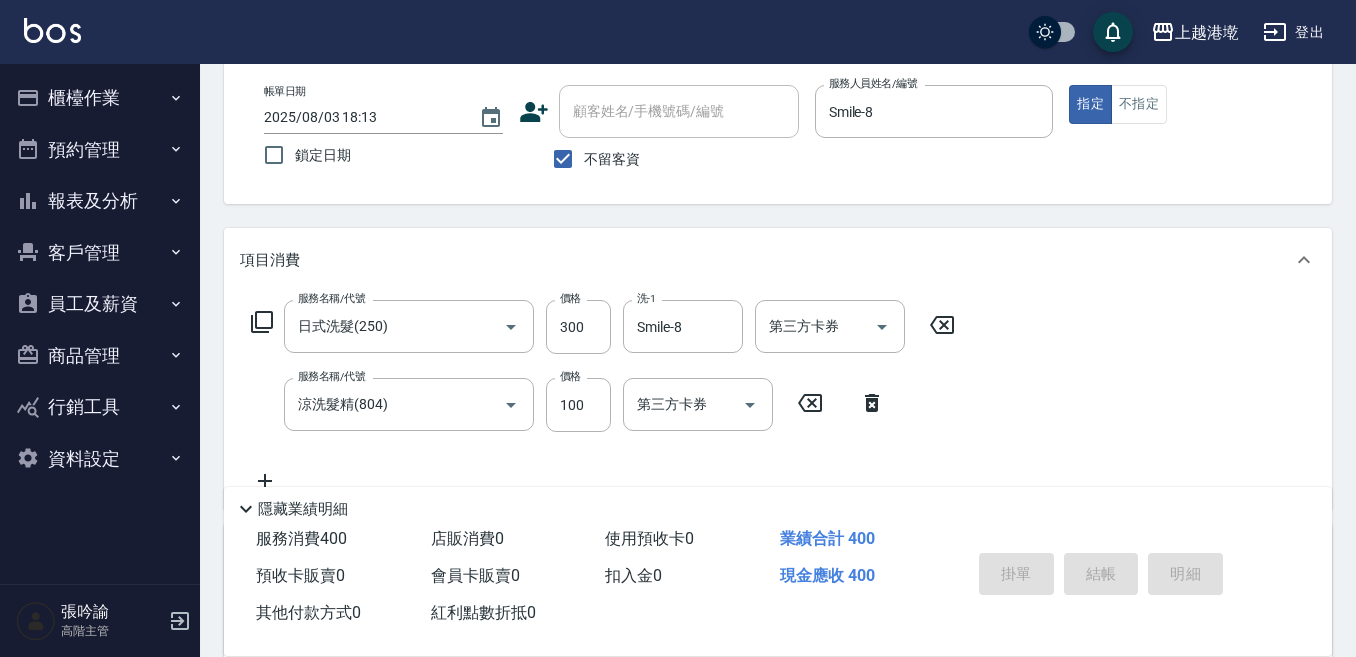 type on "2025/08/03 18:14" 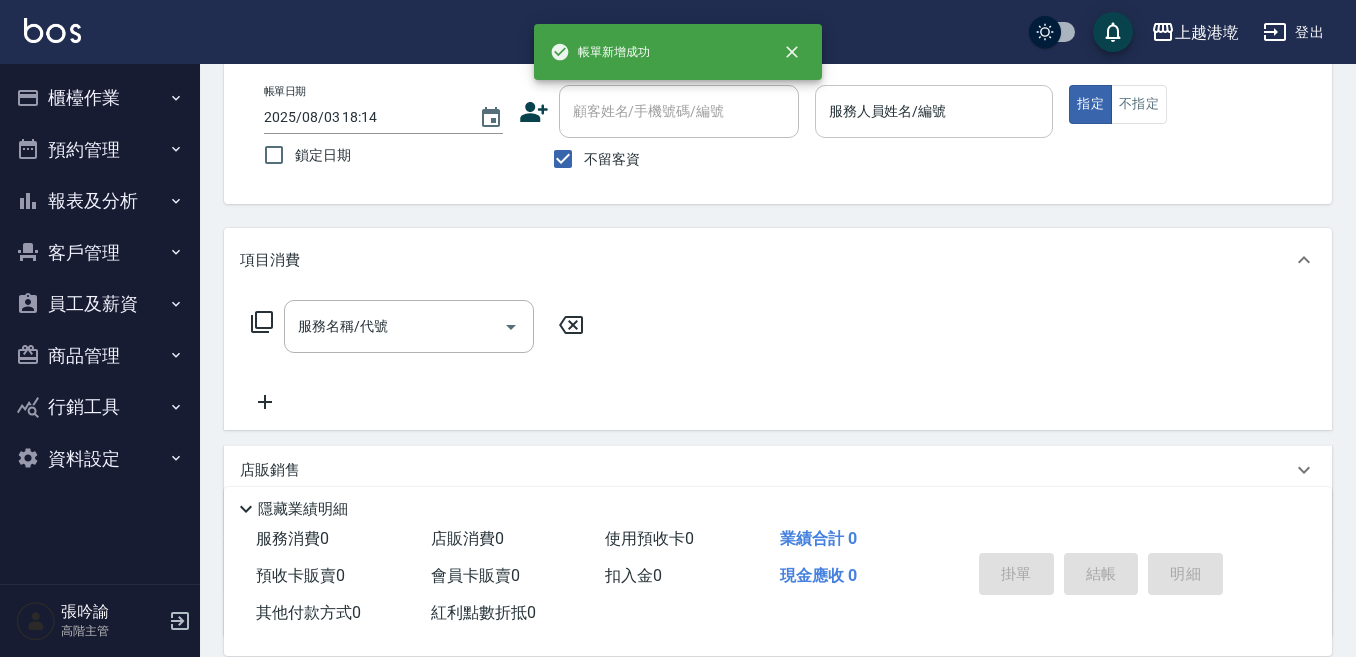 drag, startPoint x: 934, startPoint y: 73, endPoint x: 936, endPoint y: 88, distance: 15.132746 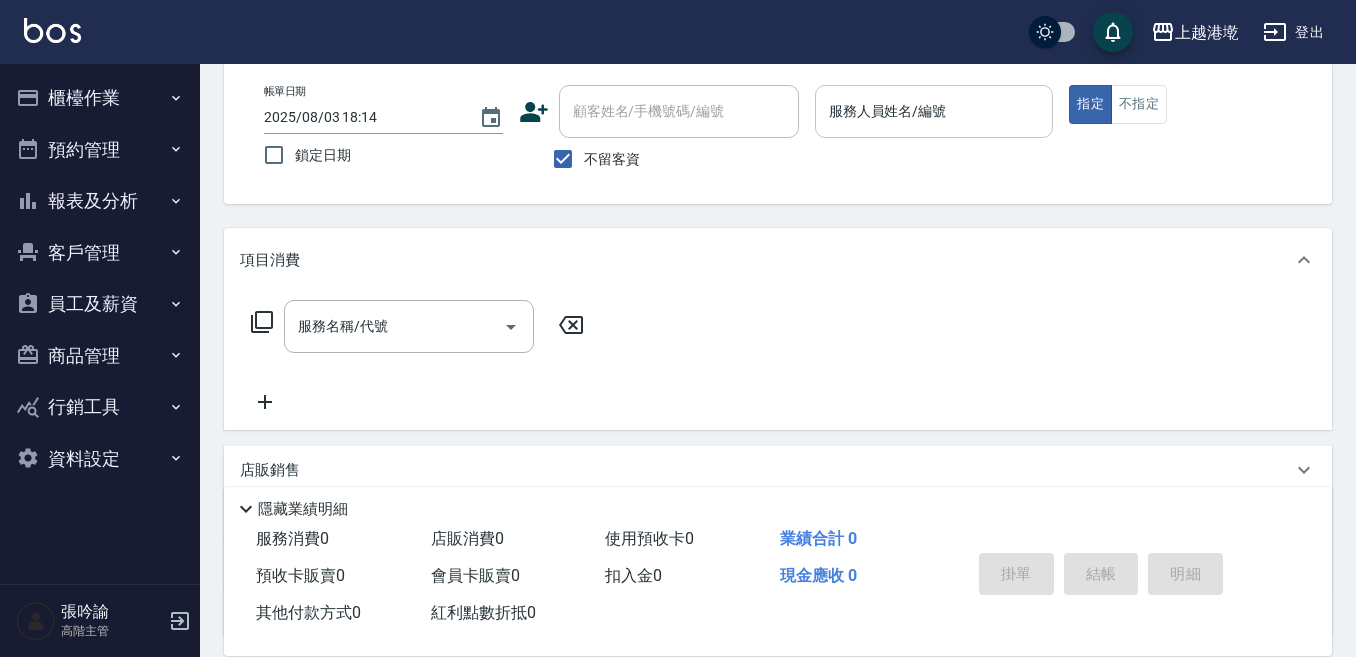 click on "服務人員姓名/編號" at bounding box center [934, 111] 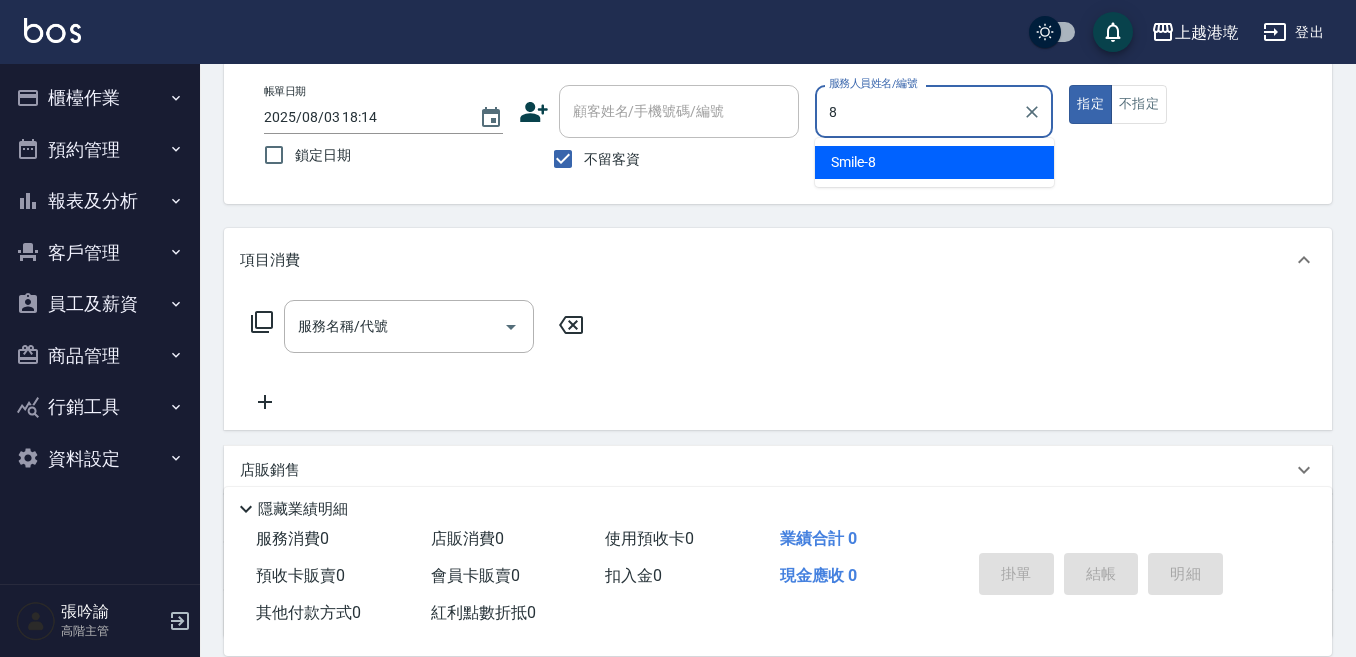 type on "Smile-[NUMBER]" 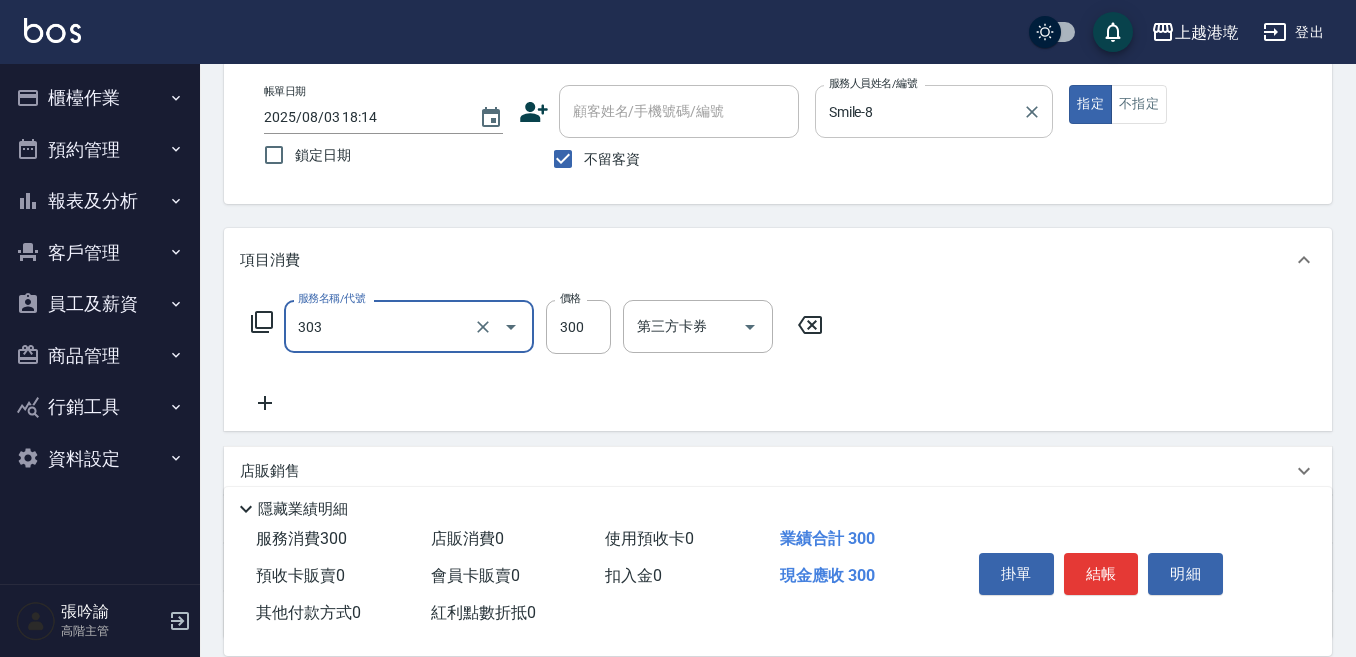 type on "剪髮300(303)" 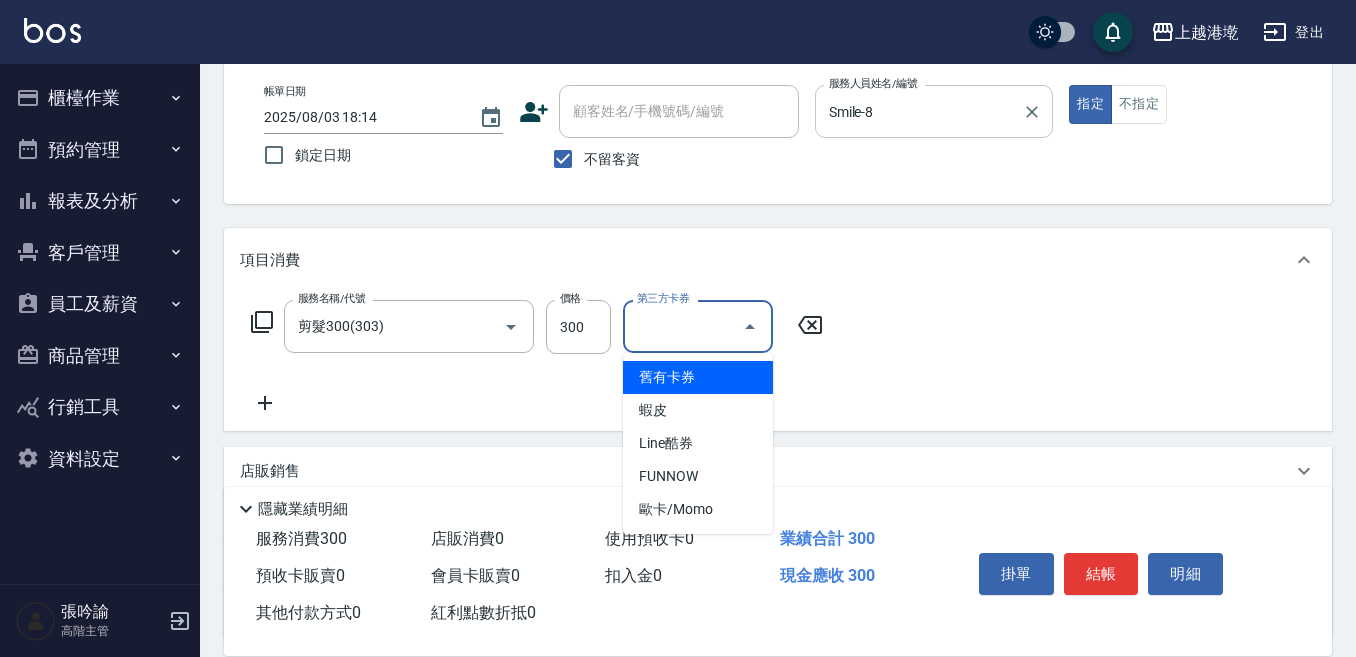 type 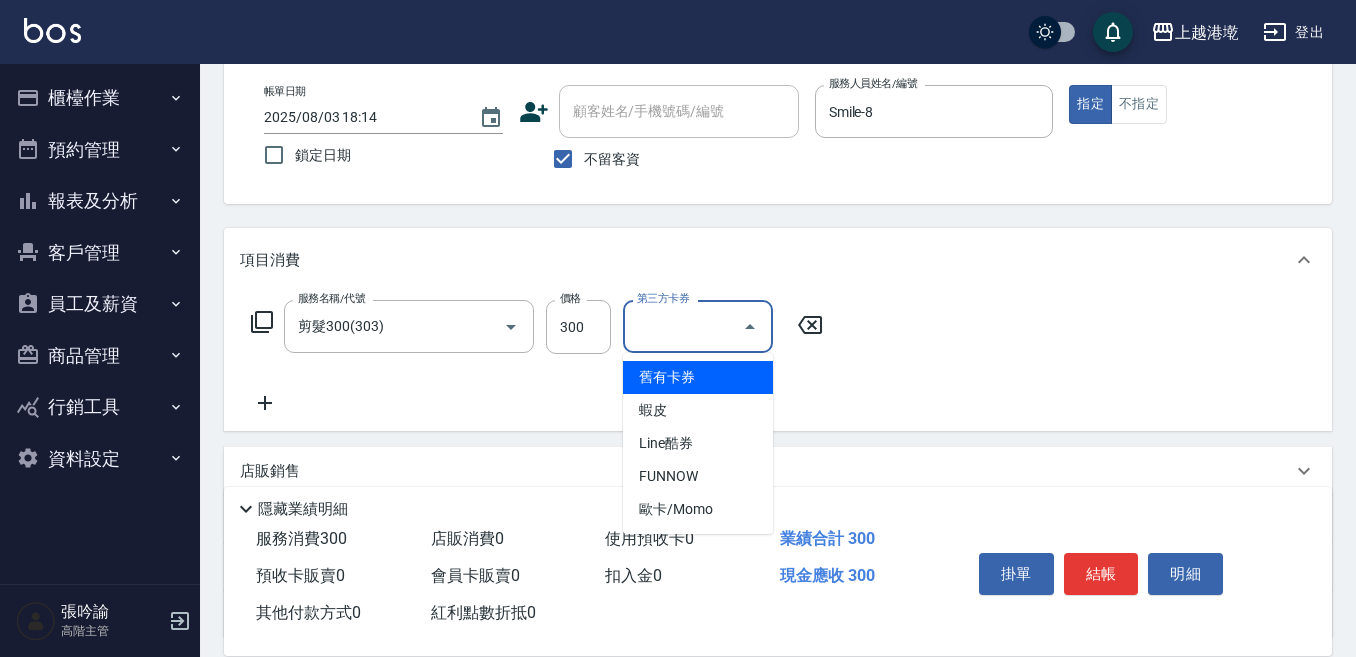 click on "服務名稱/代號 剪髮300(303) 服務名稱/代號 價格 300 價格 第三方卡券 第三方卡券" at bounding box center [778, 361] 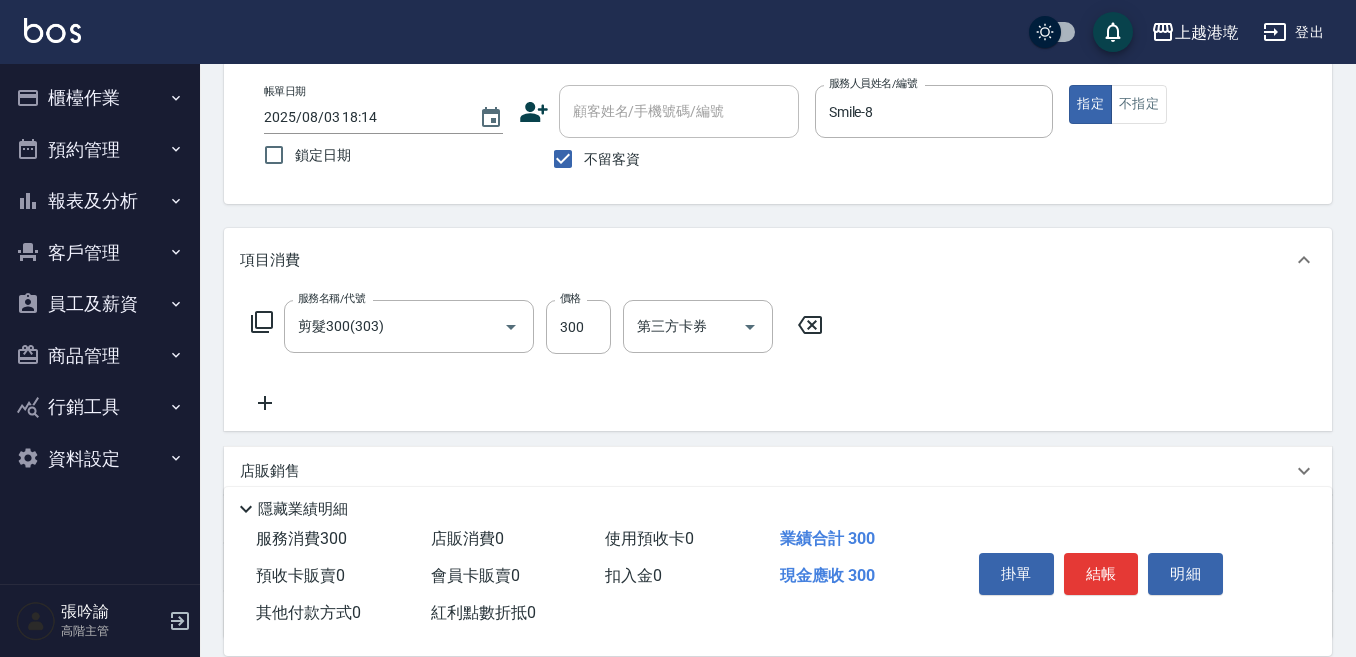 click 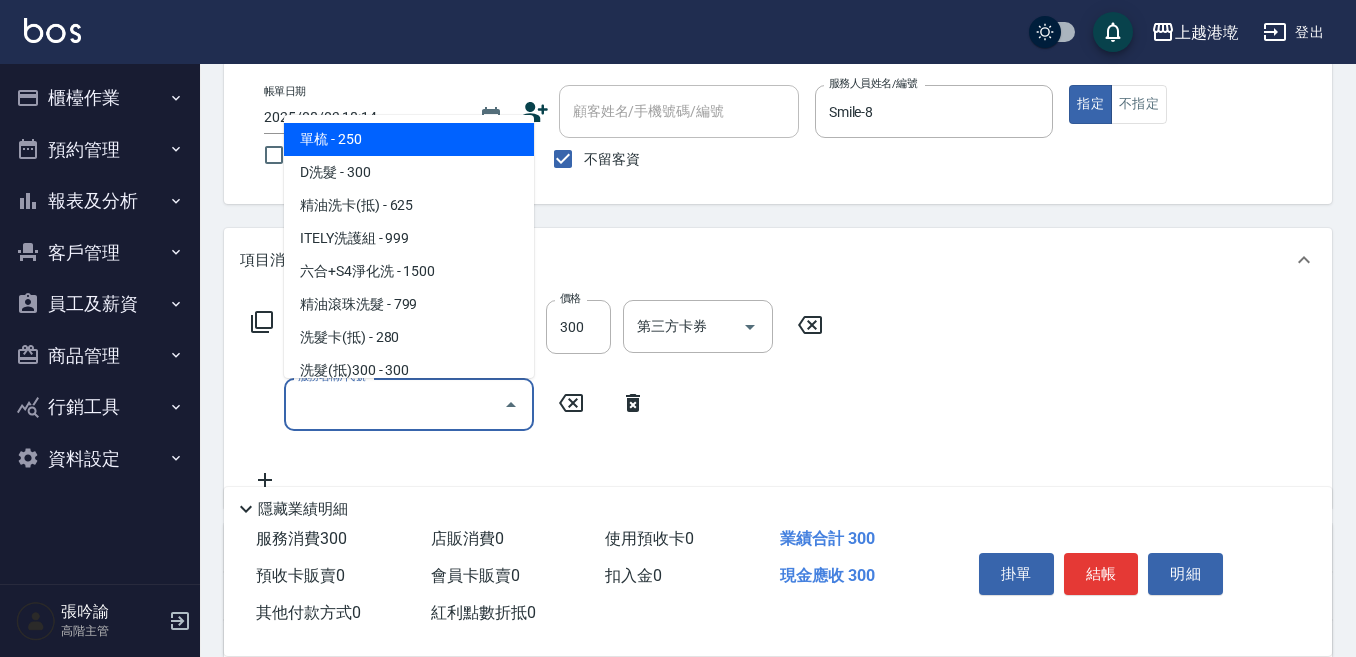 click on "服務名稱/代號" at bounding box center (394, 404) 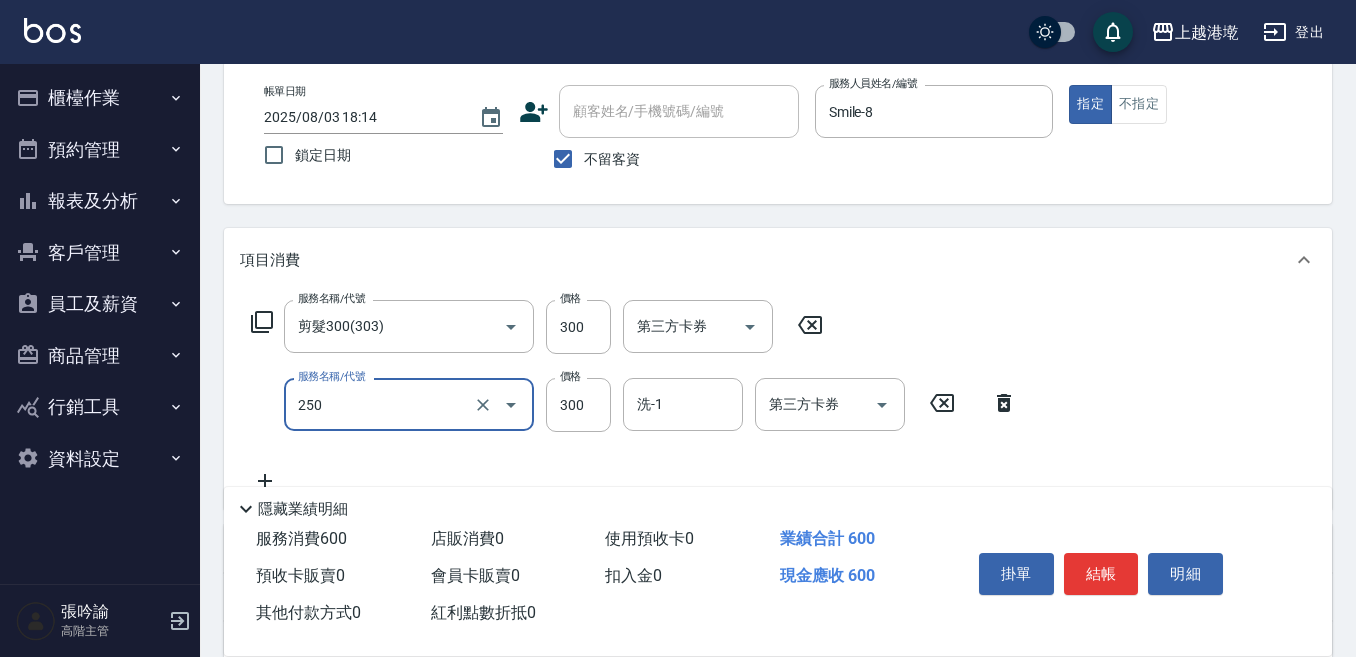 type on "日式洗髮(250)" 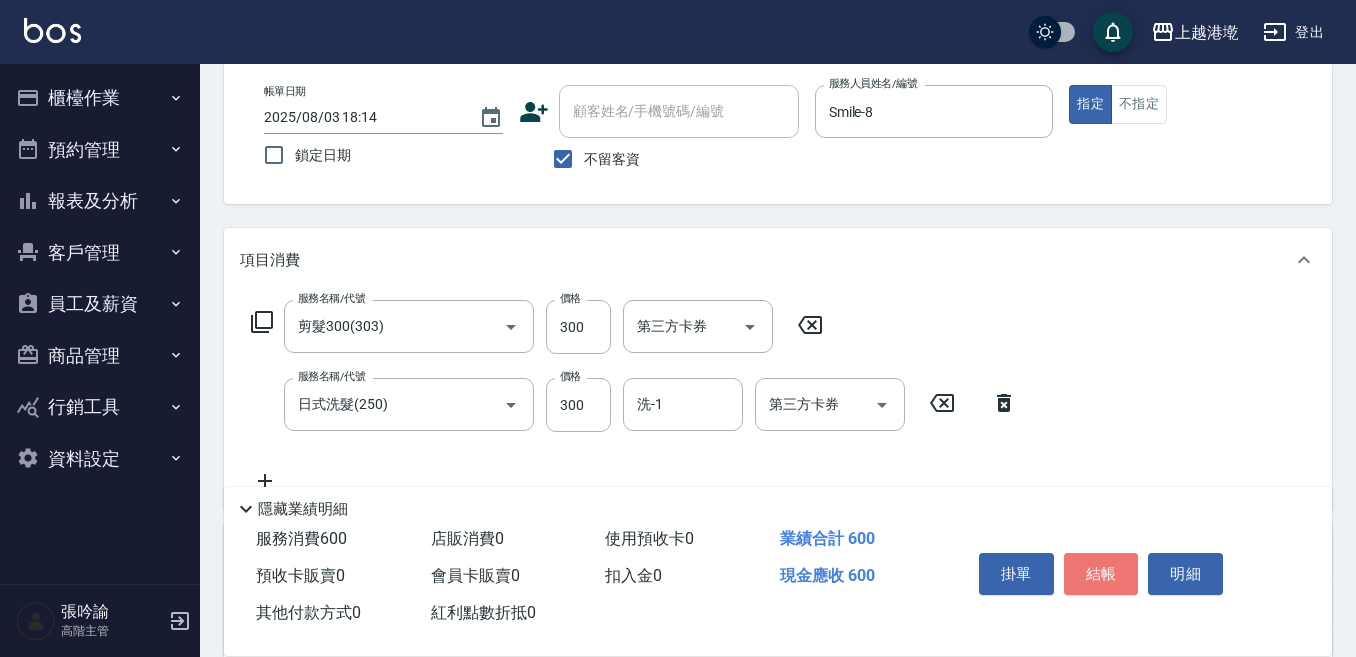 drag, startPoint x: 1084, startPoint y: 563, endPoint x: 1095, endPoint y: 550, distance: 17.029387 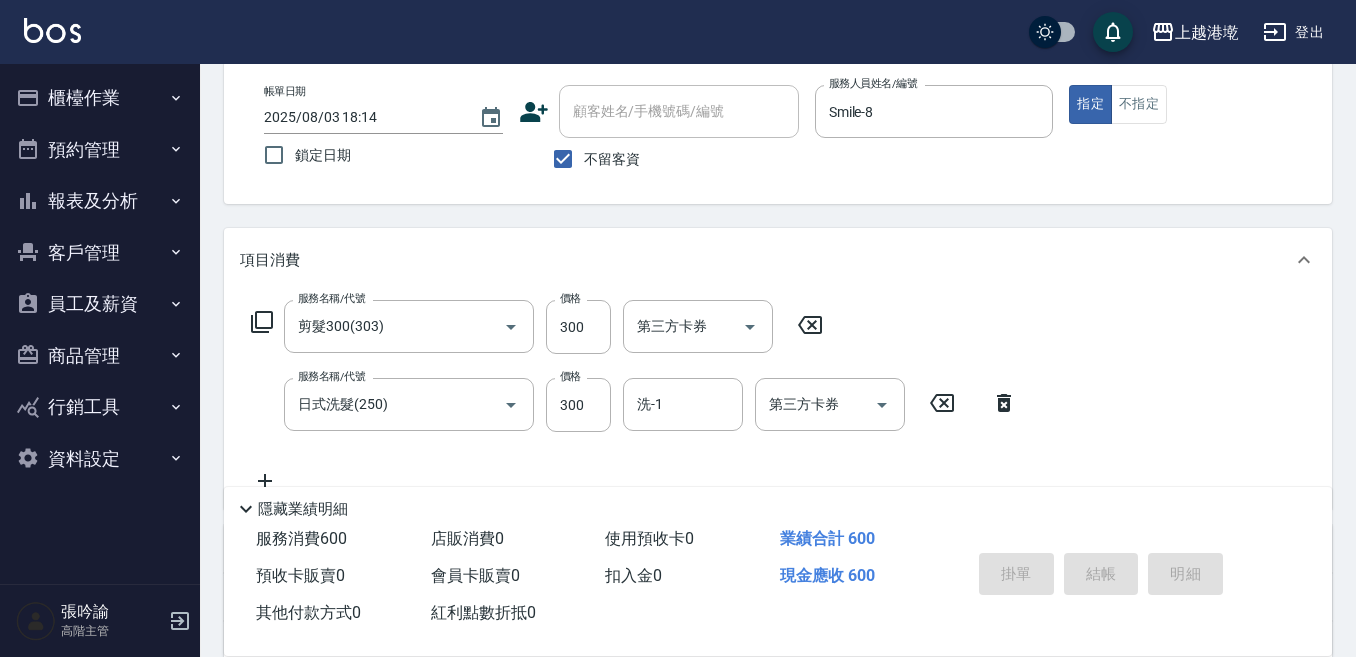 type 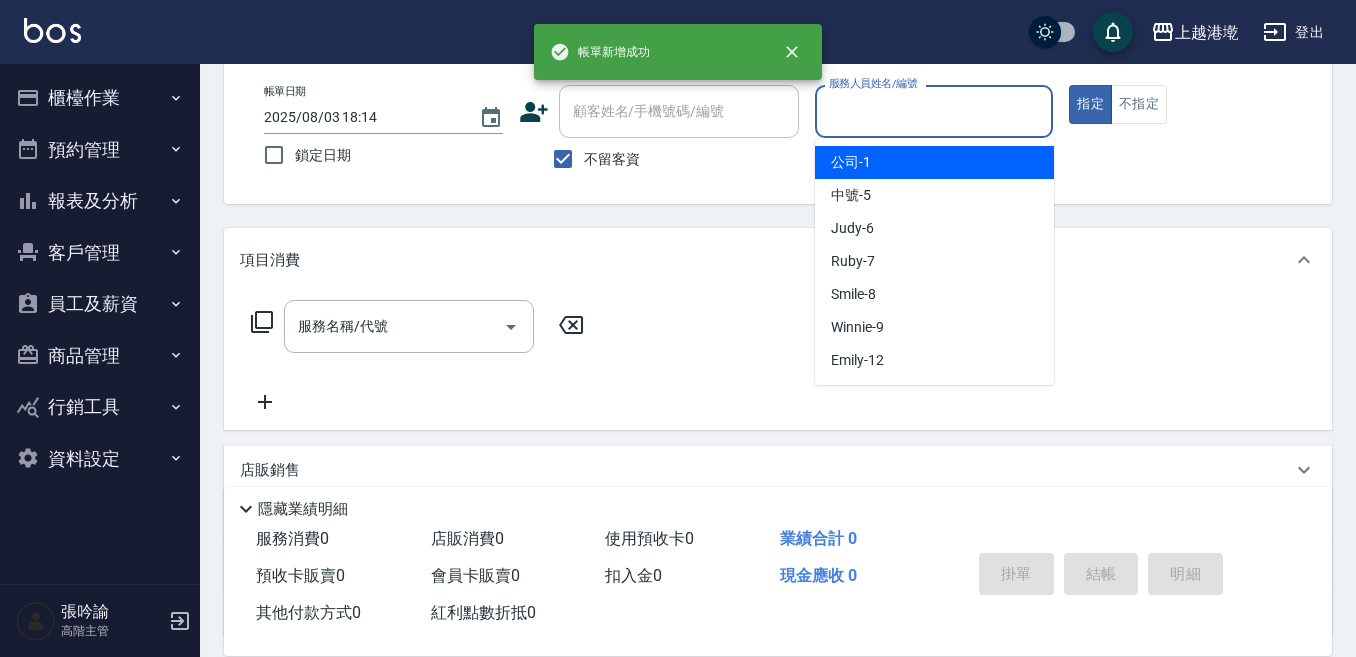 click on "服務人員姓名/編號" at bounding box center [934, 111] 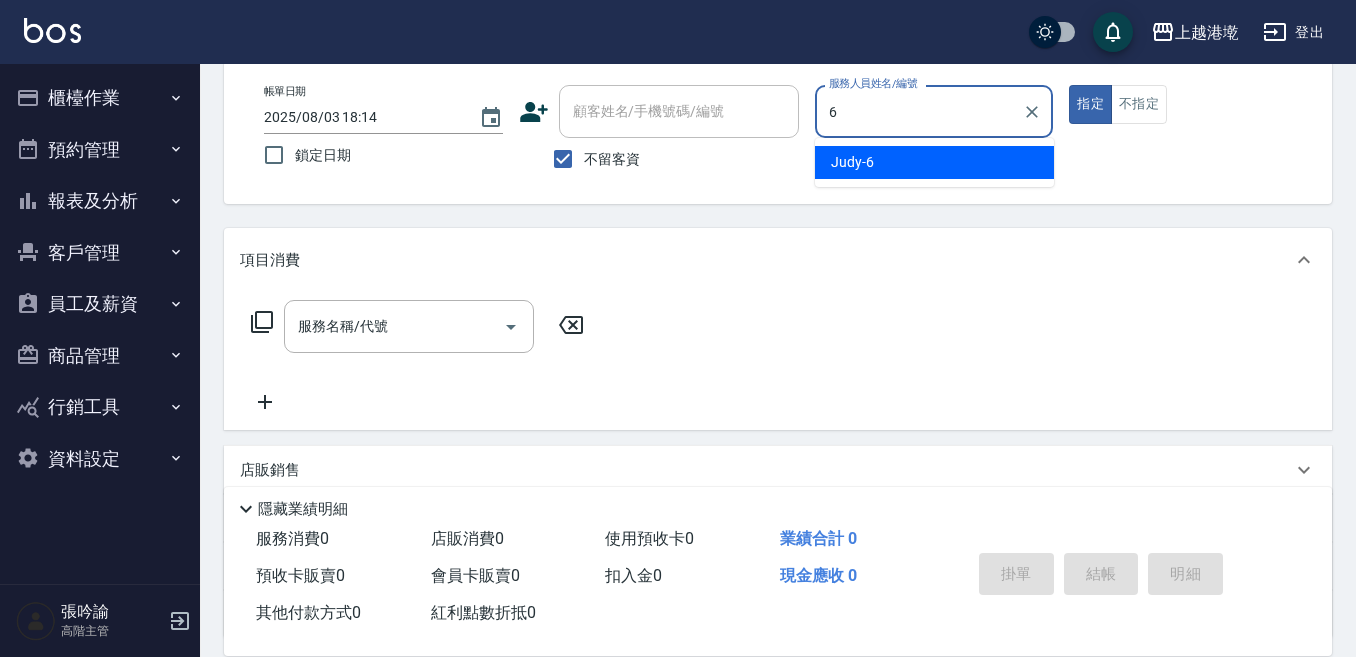 type on "Judy-6" 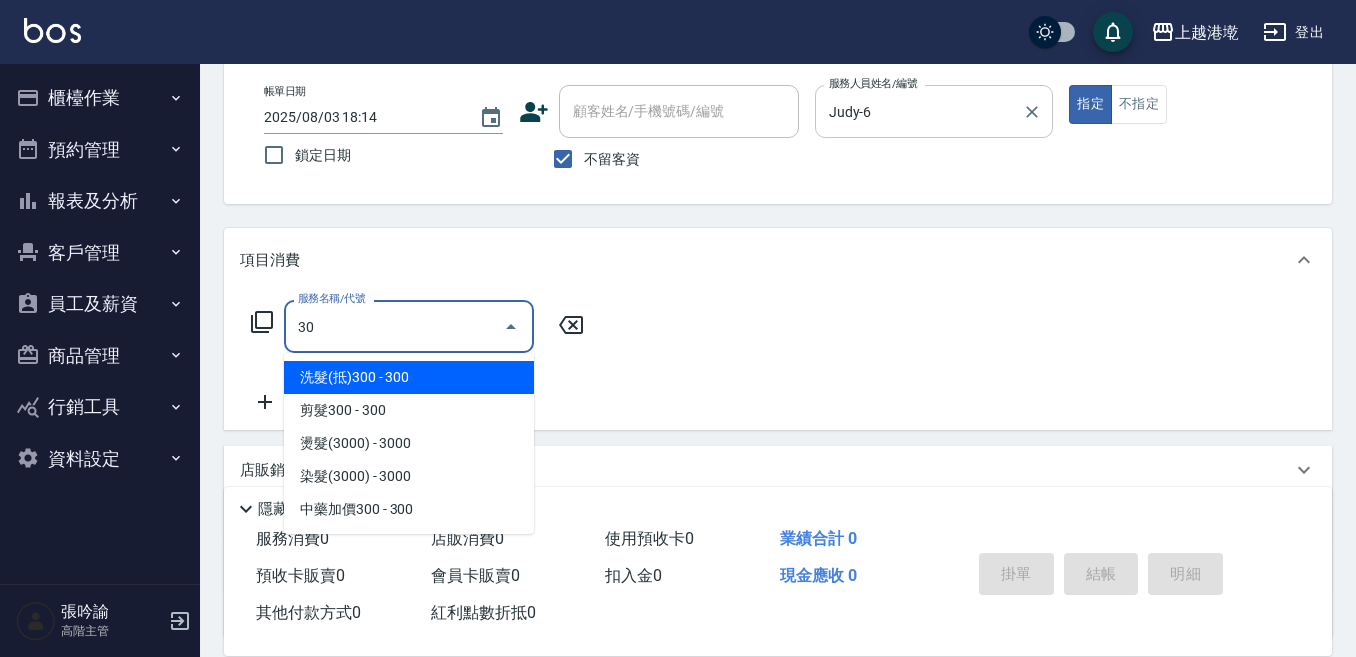 type on "3" 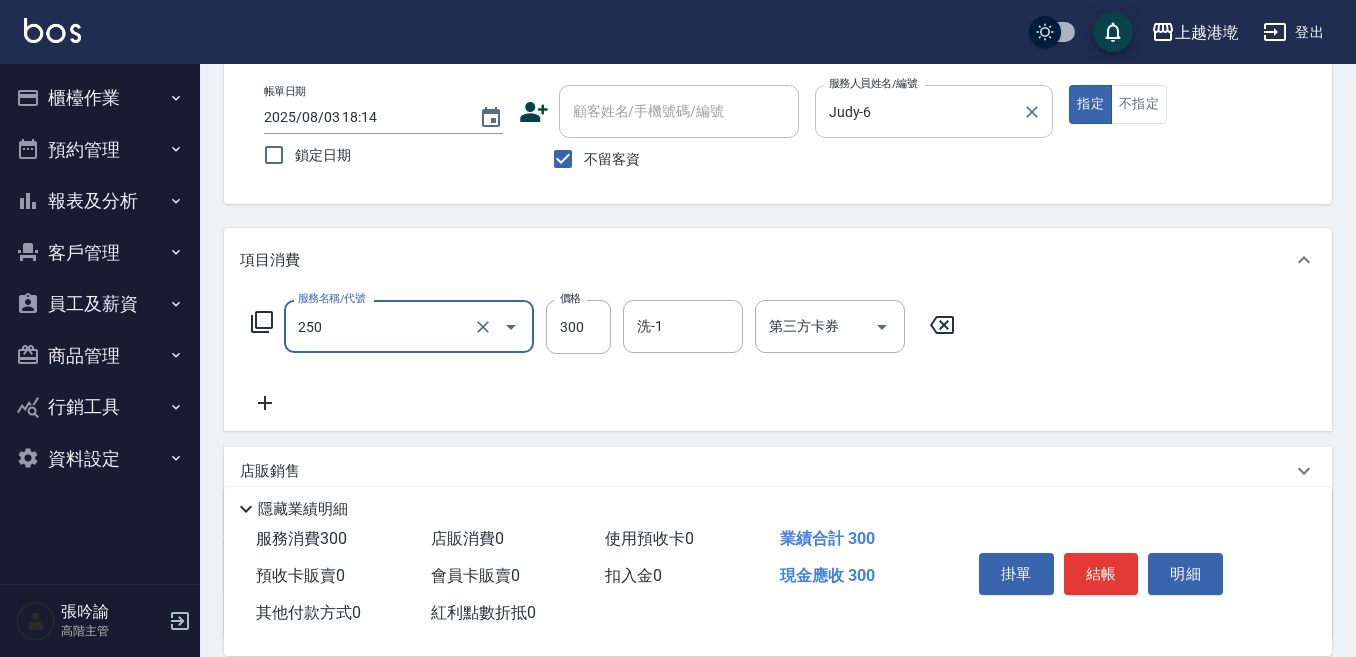 type on "日式洗髮(250)" 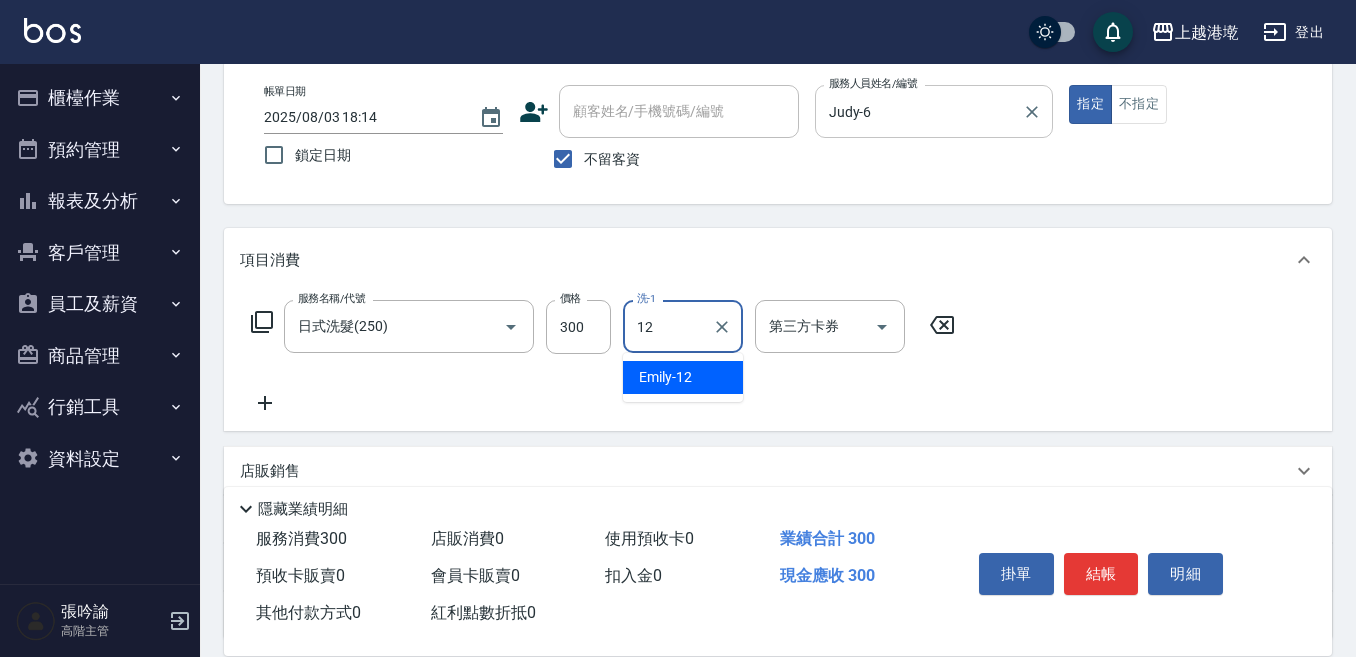 type on "[FIRST]-[NUMBER]" 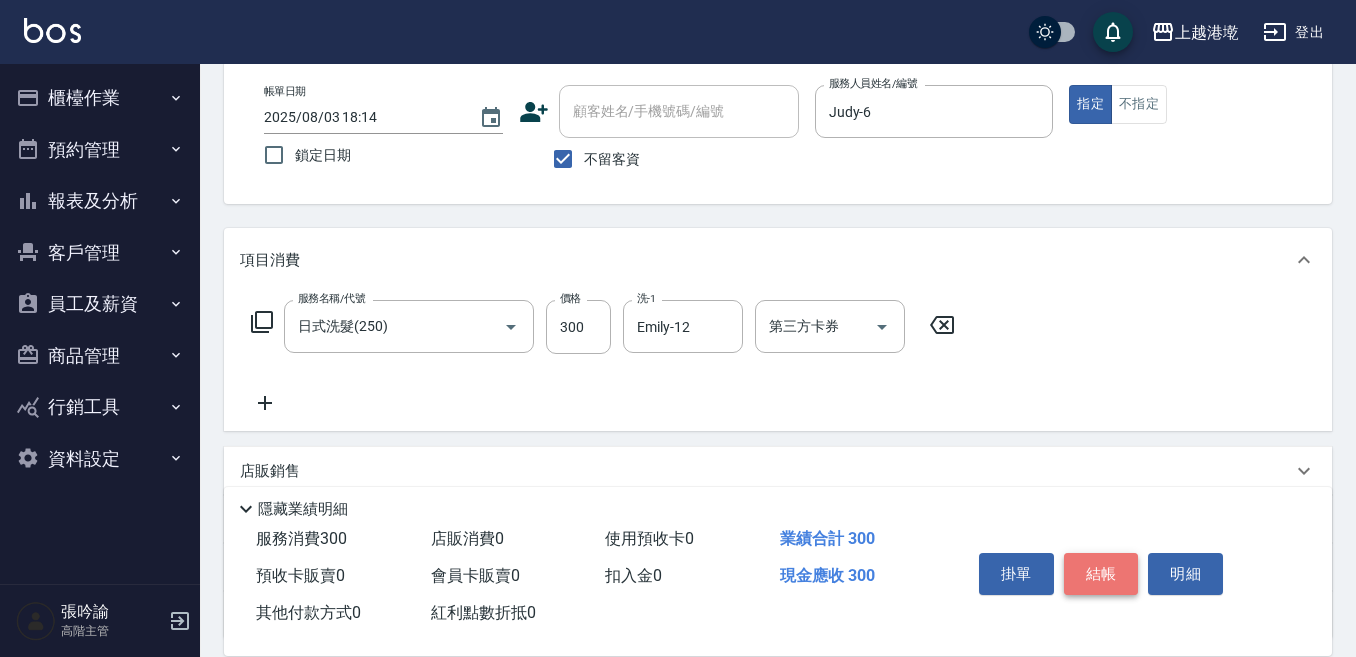 click on "結帳" at bounding box center [1101, 574] 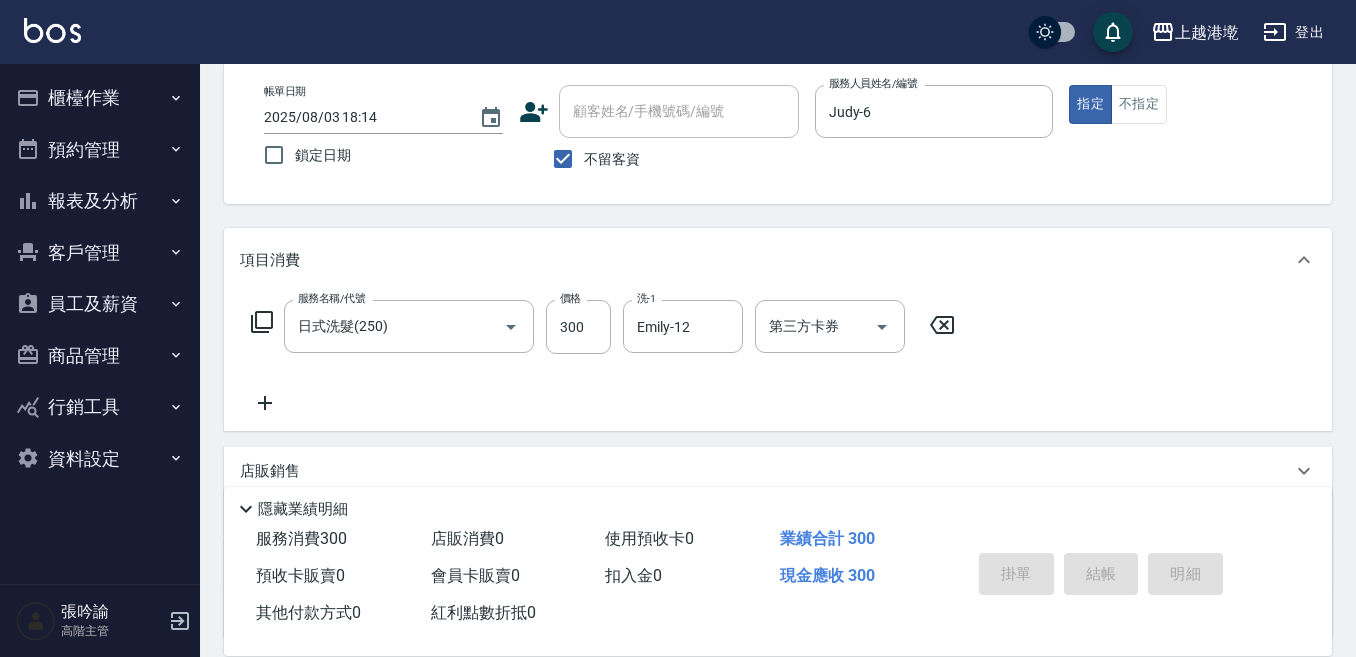 type on "2025/08/03 18:15" 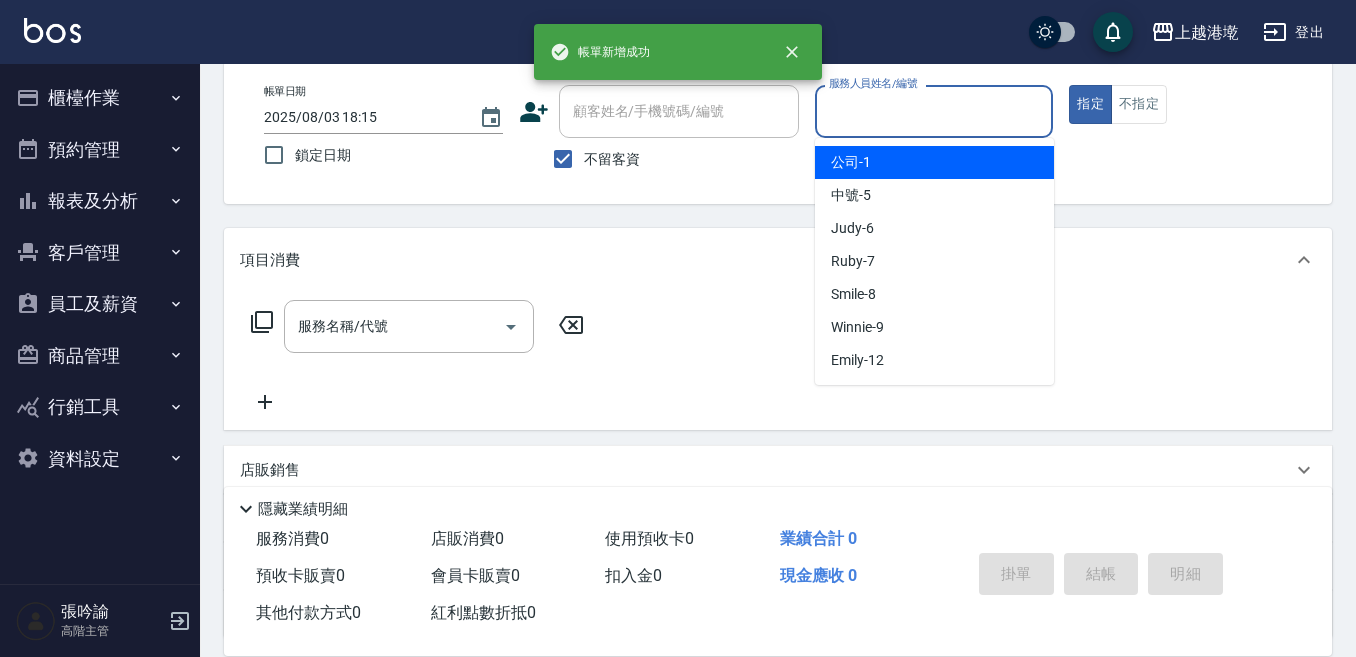 click on "服務人員姓名/編號" at bounding box center (934, 111) 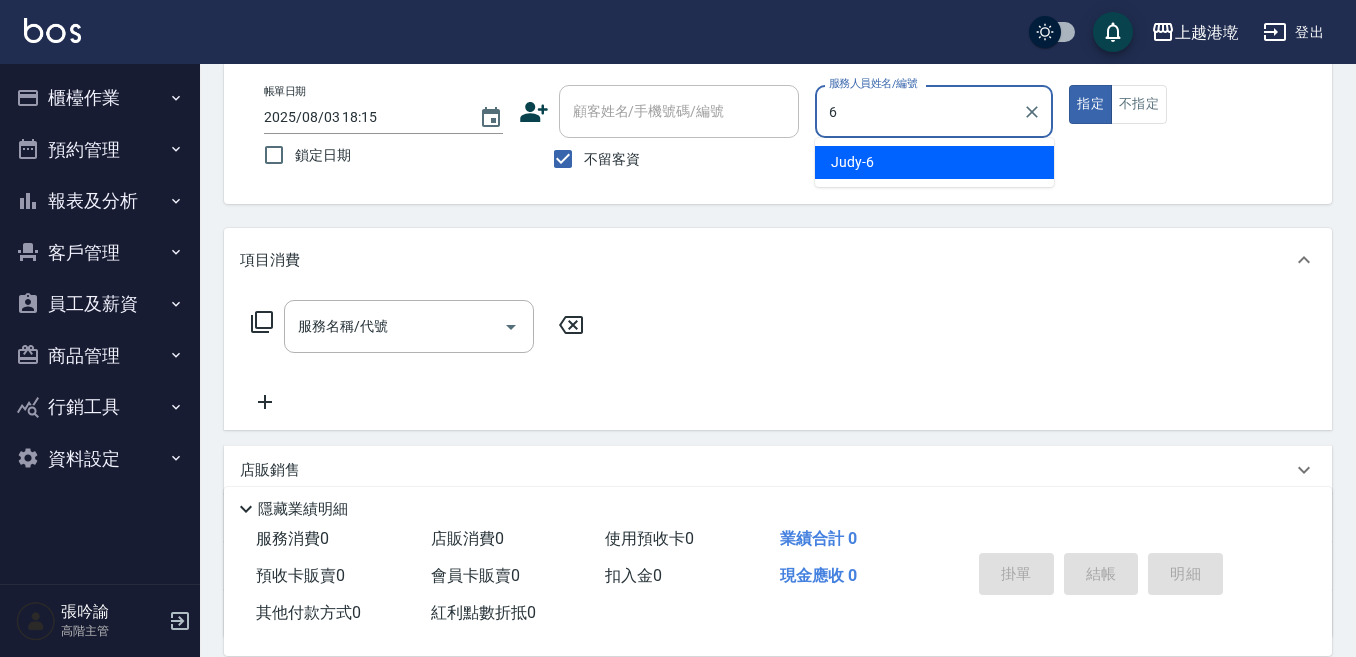 type on "Judy-6" 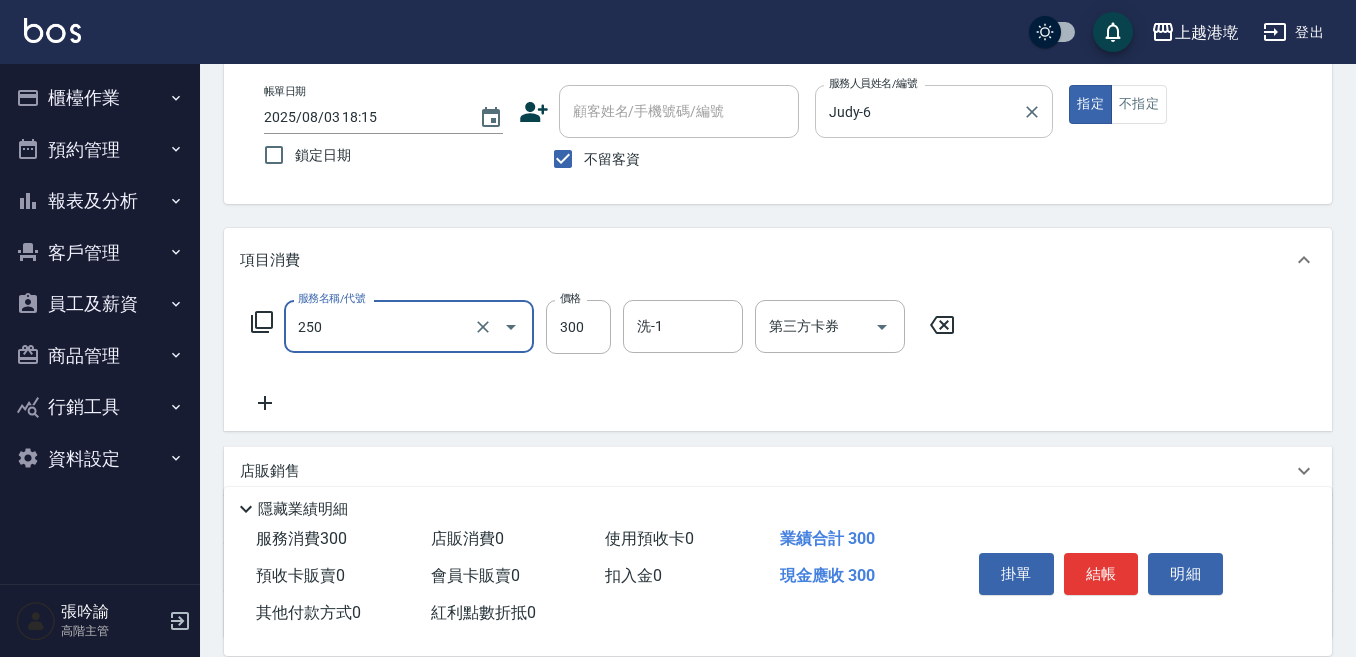 type on "日式洗髮(250)" 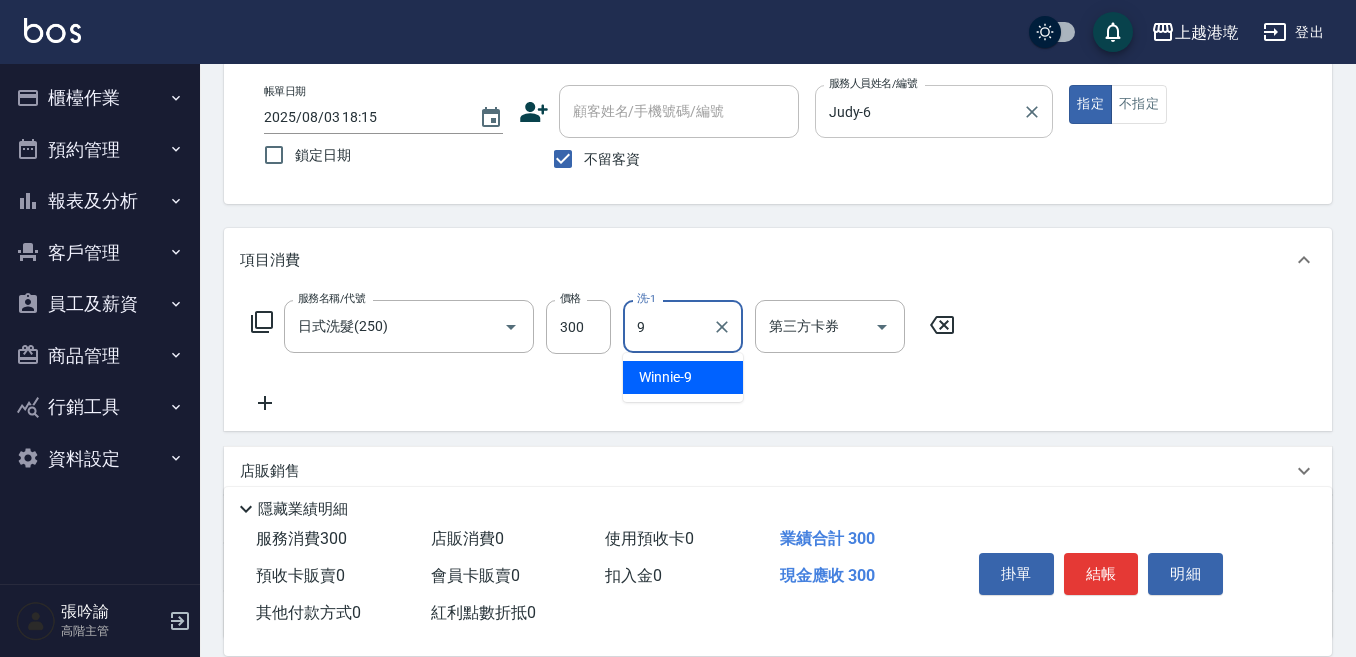 type on "Winnie-9" 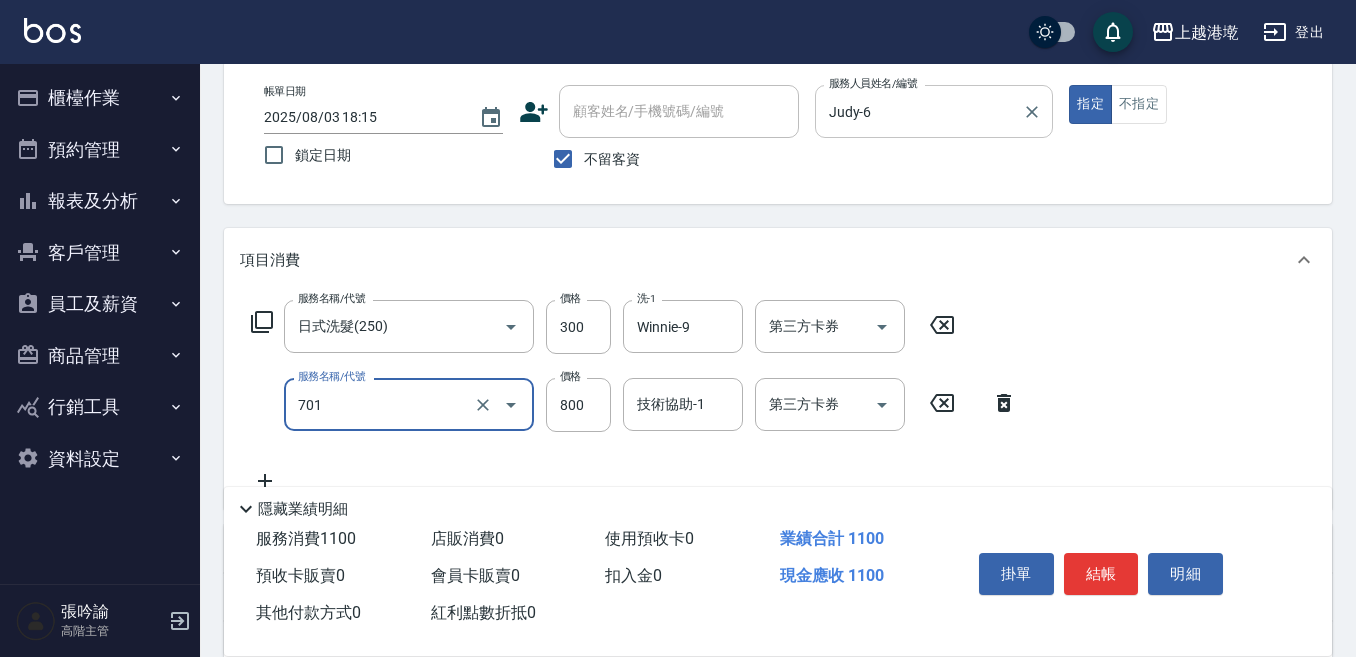 type on "E Saki角質代謝(701)" 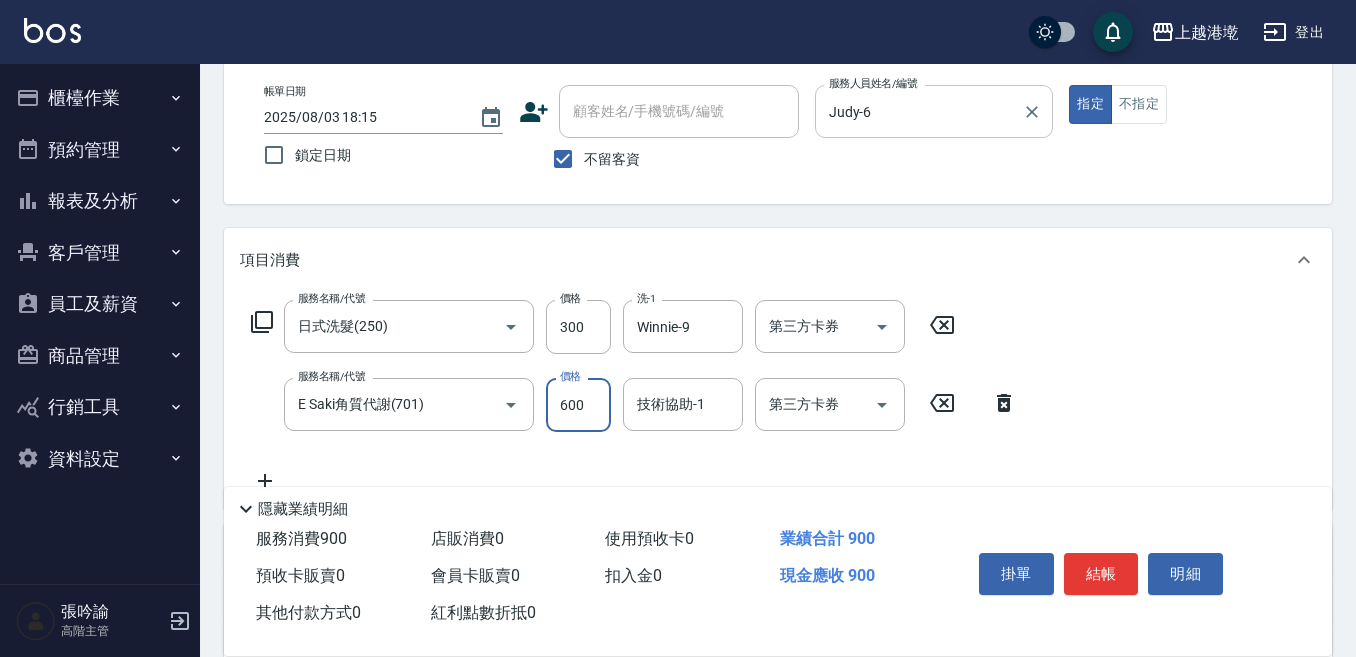 type on "600" 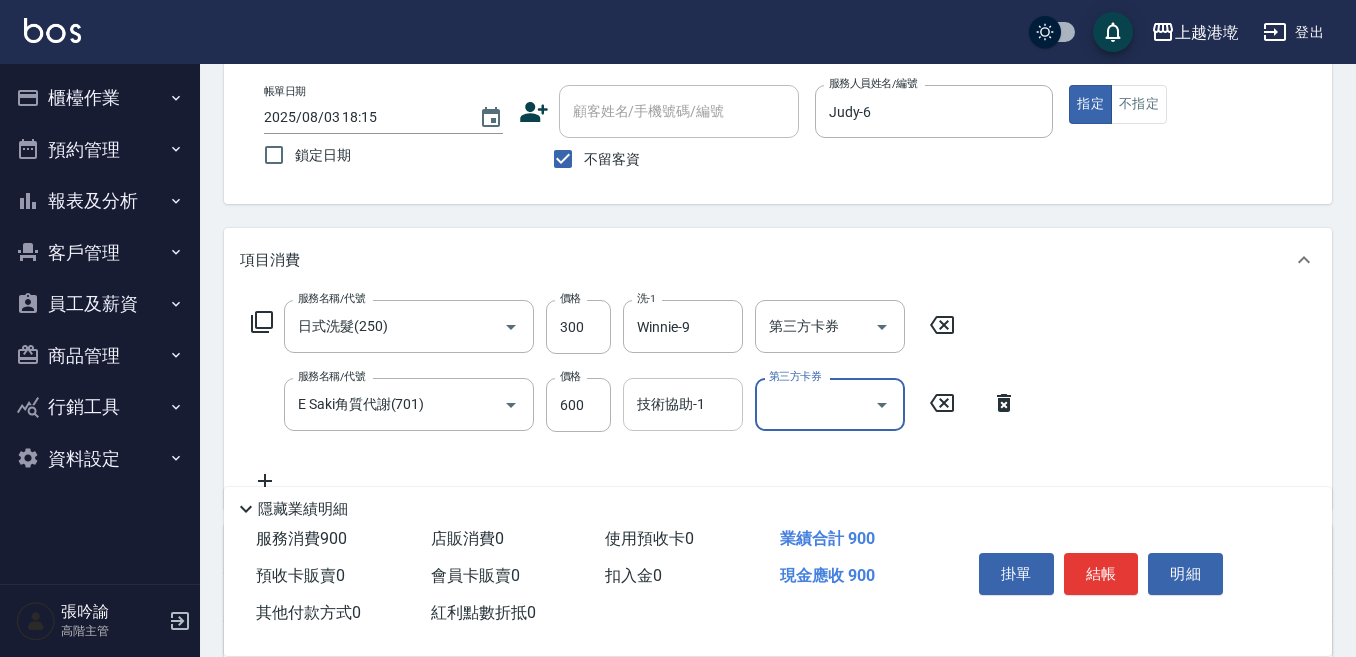 click on "技術協助-1" at bounding box center (683, 404) 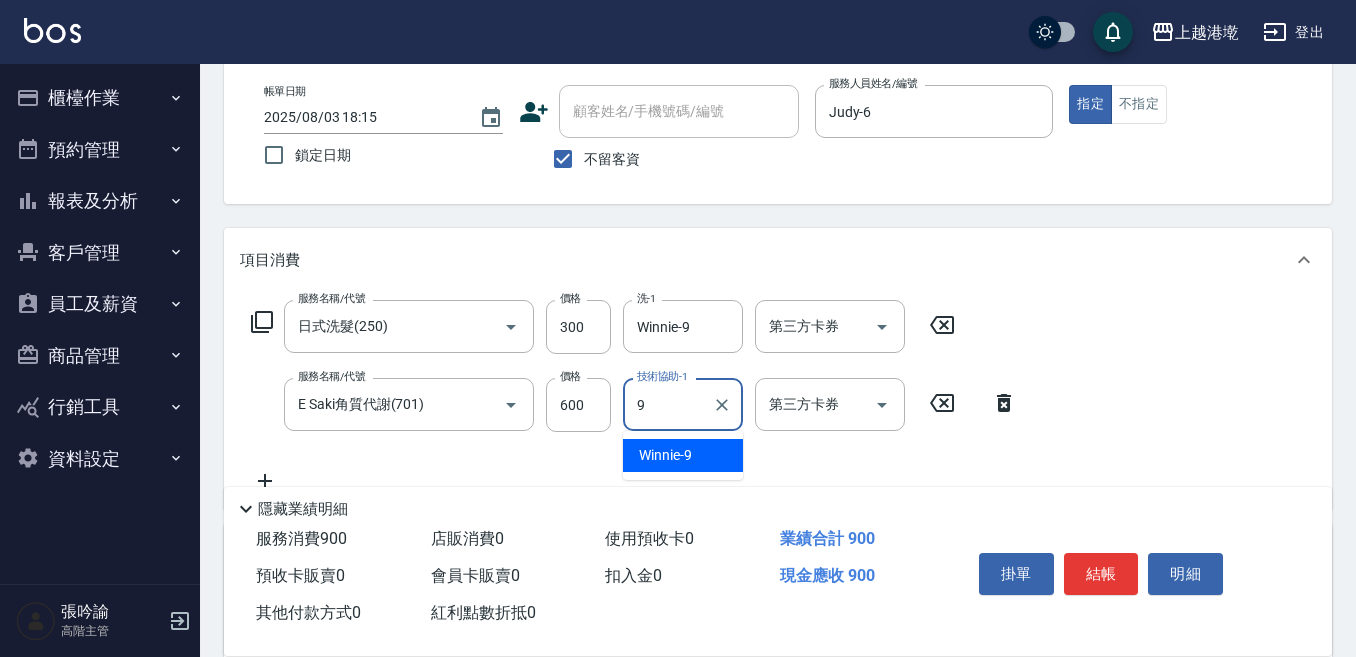 type on "Winnie-9" 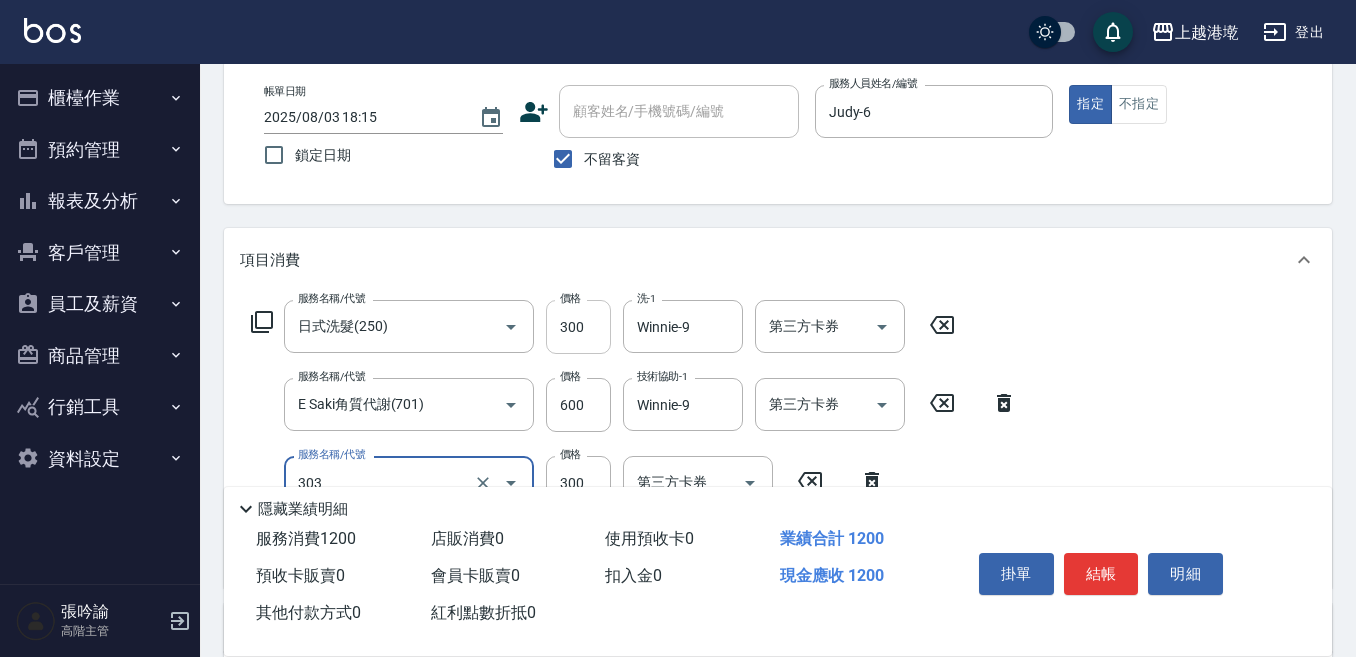type on "剪髮300(303)" 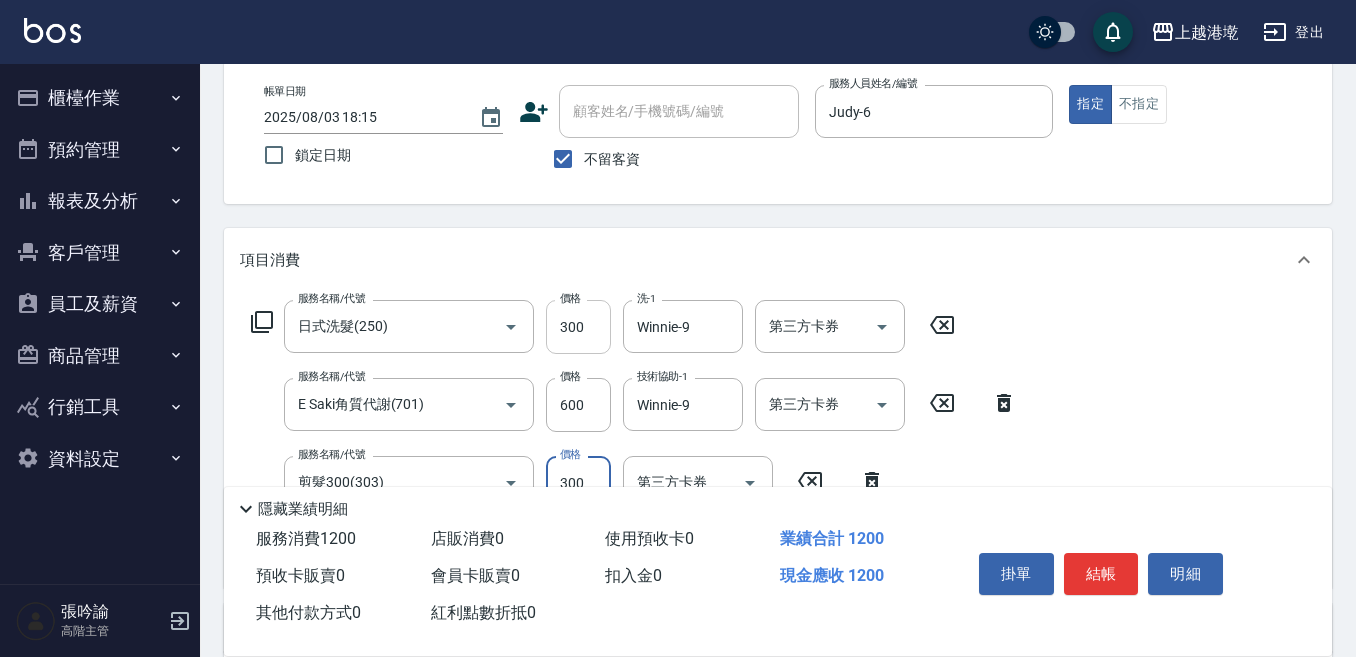 click on "300" at bounding box center (578, 327) 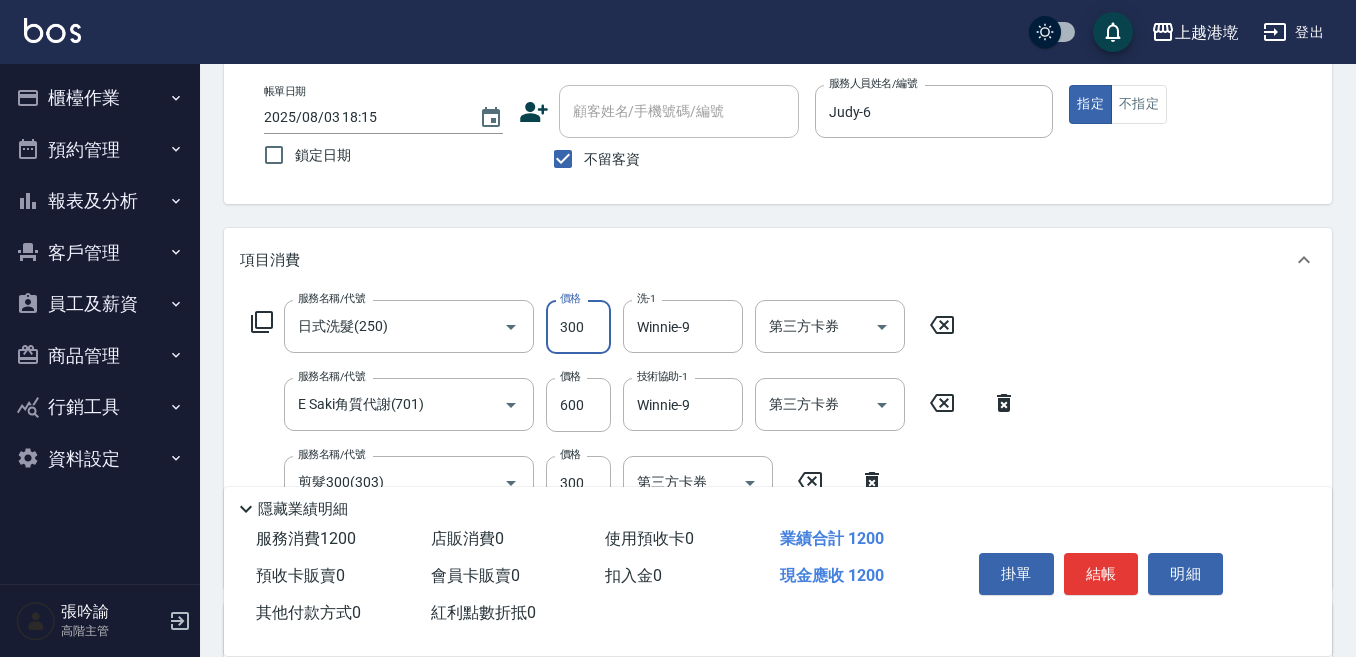 click on "300" at bounding box center (578, 327) 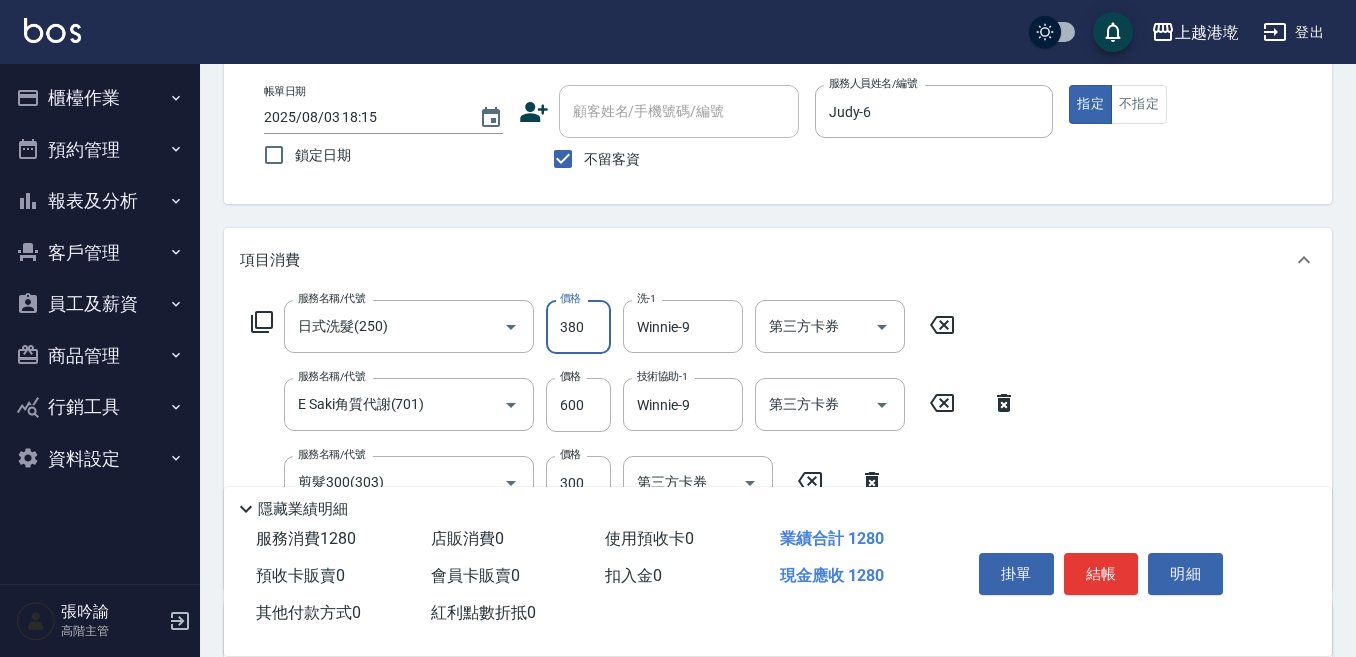 type on "380" 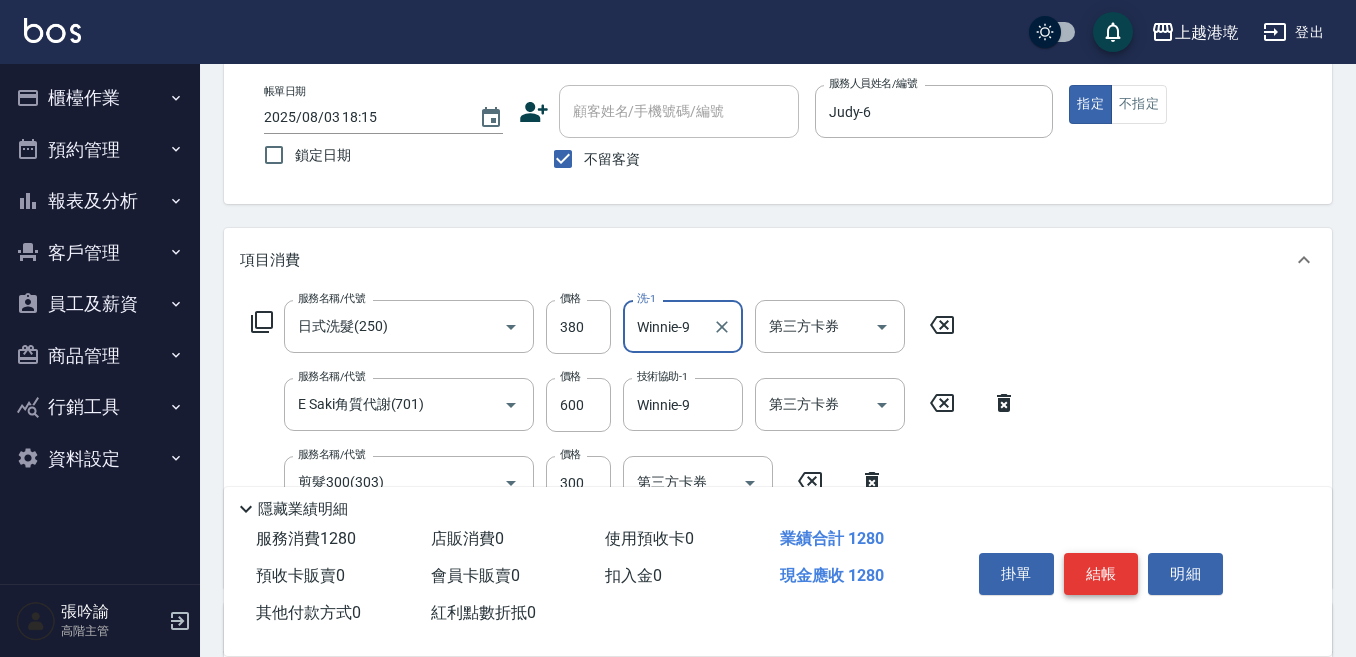 click on "結帳" at bounding box center (1101, 574) 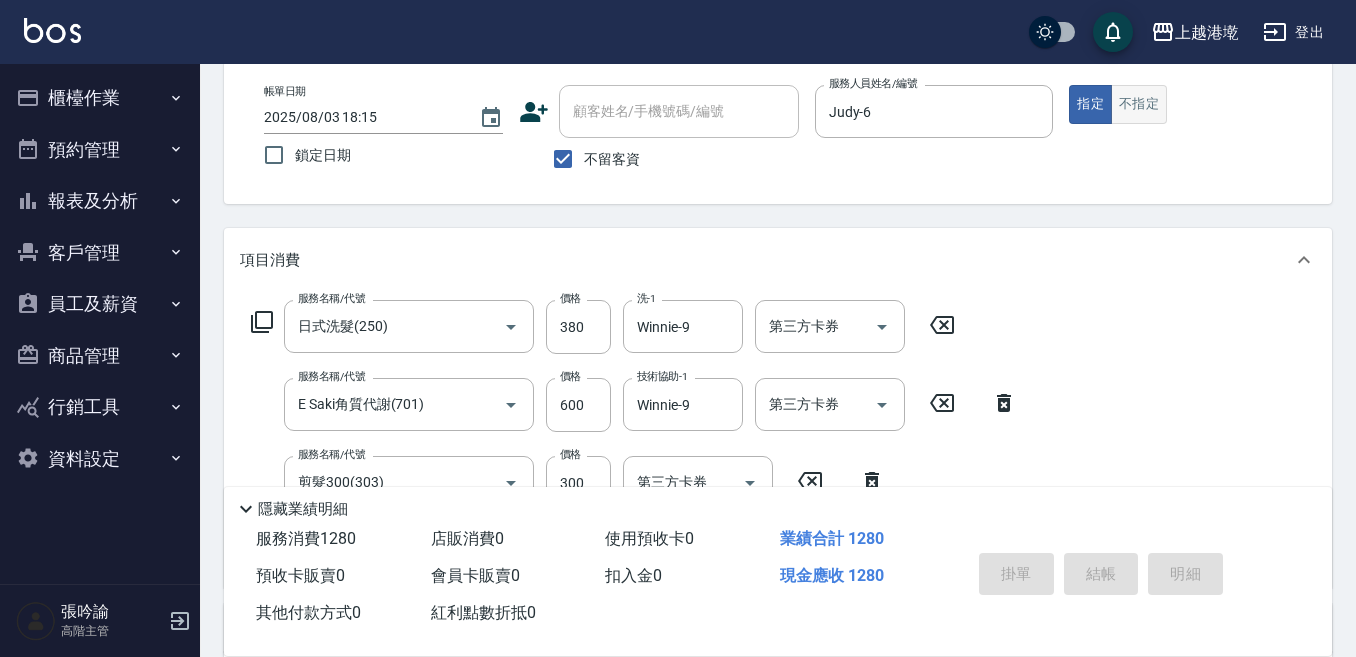 type 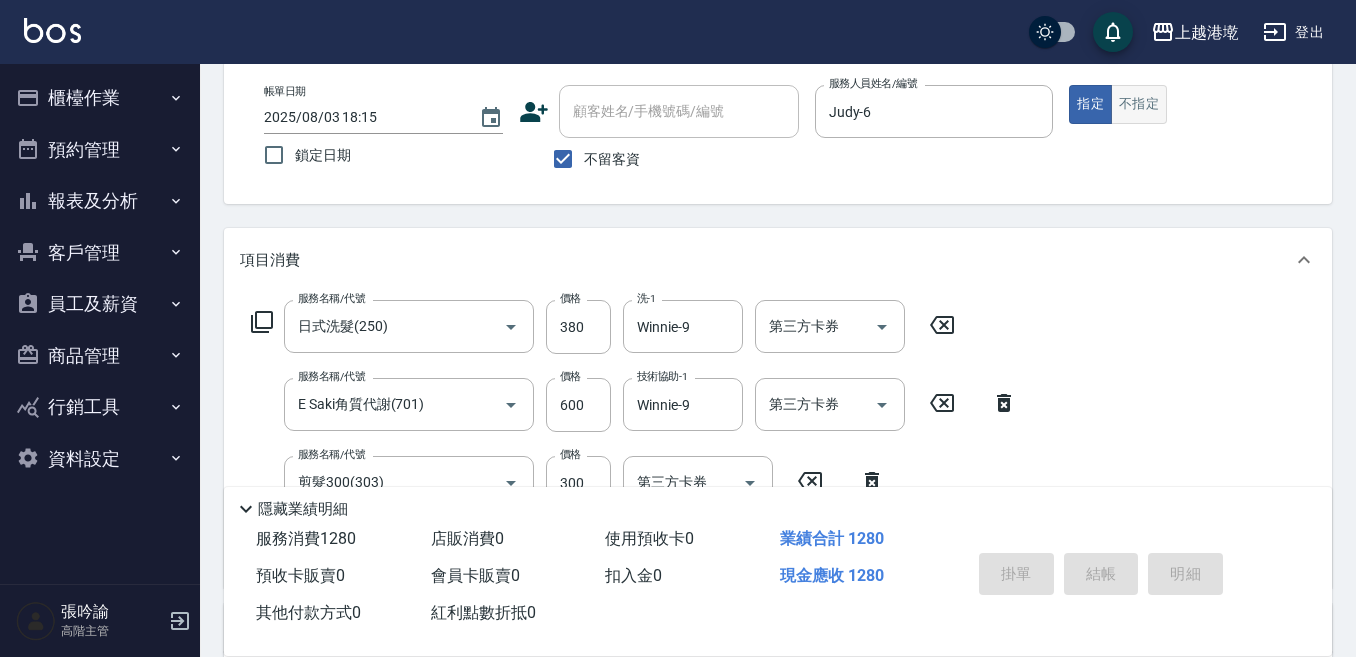 type 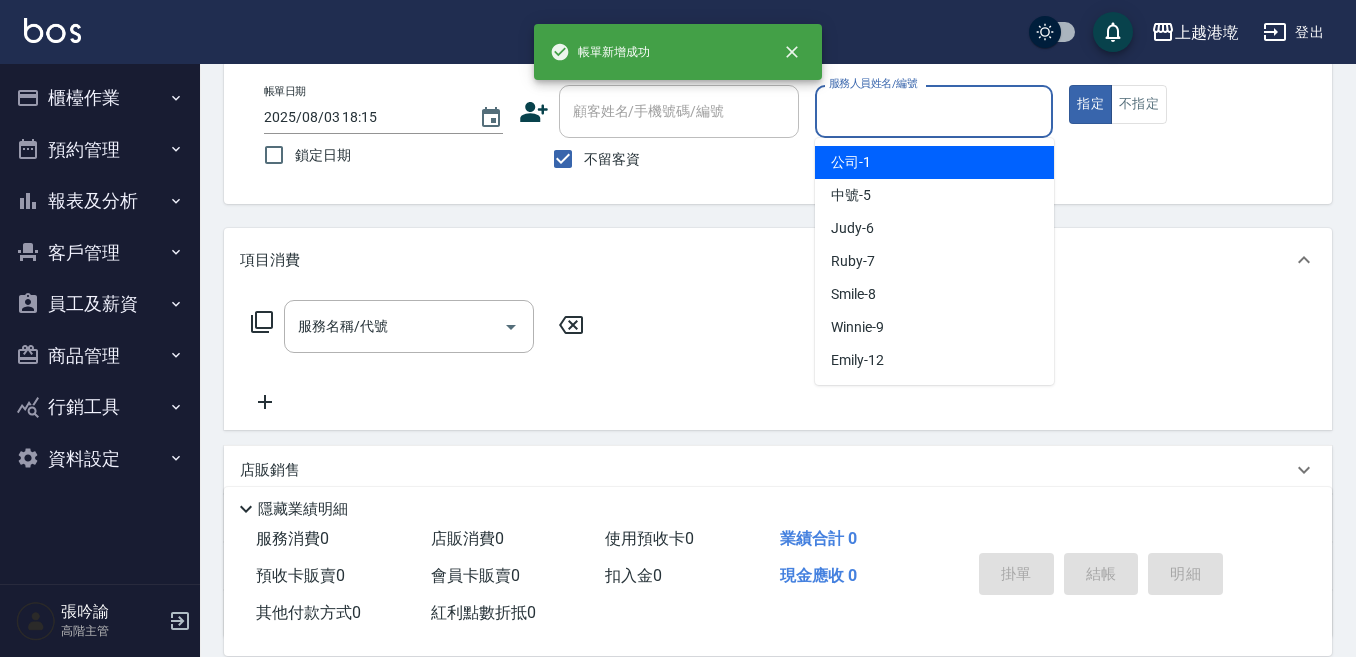 click on "服務人員姓名/編號" at bounding box center (934, 111) 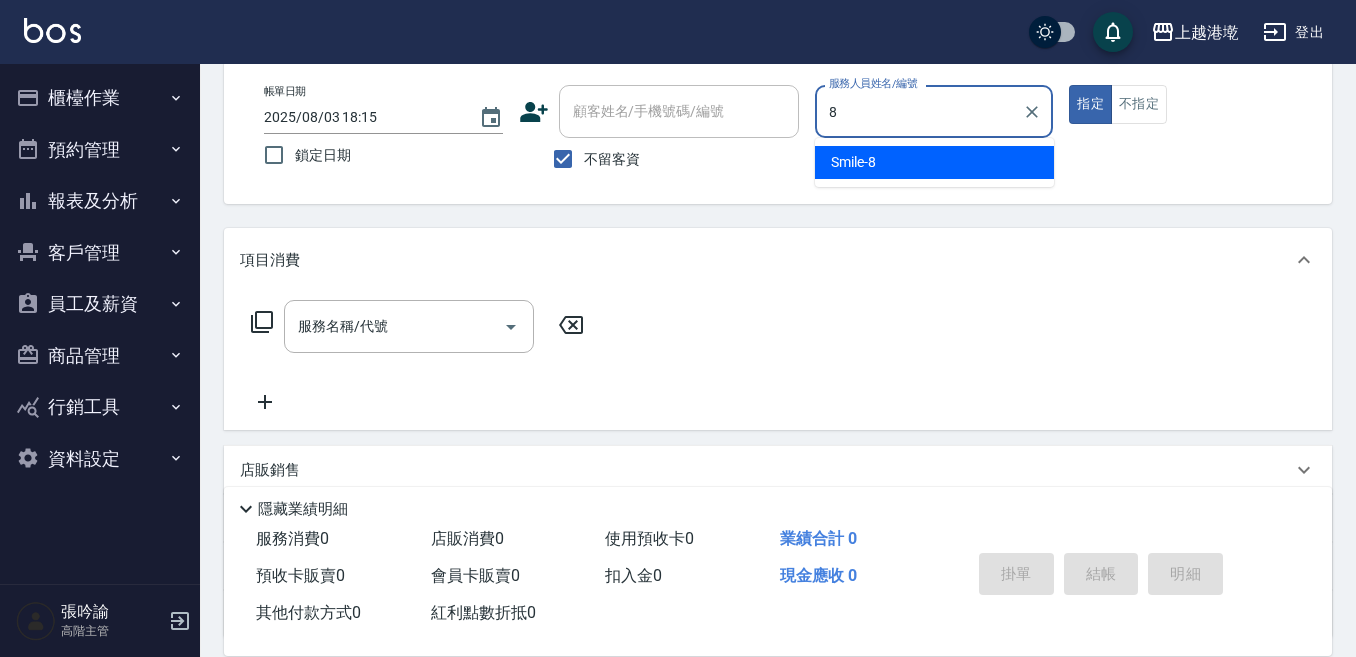 type on "Smile-[NUMBER]" 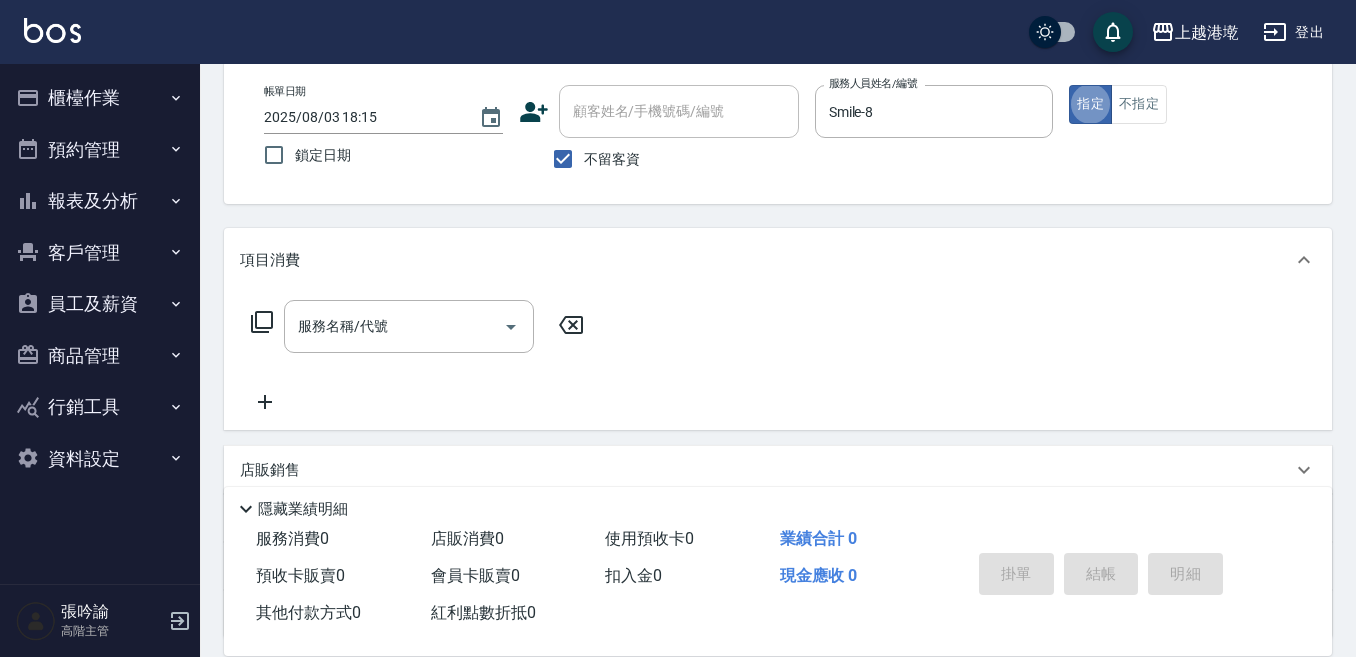 drag, startPoint x: 1136, startPoint y: 108, endPoint x: 1027, endPoint y: 152, distance: 117.54574 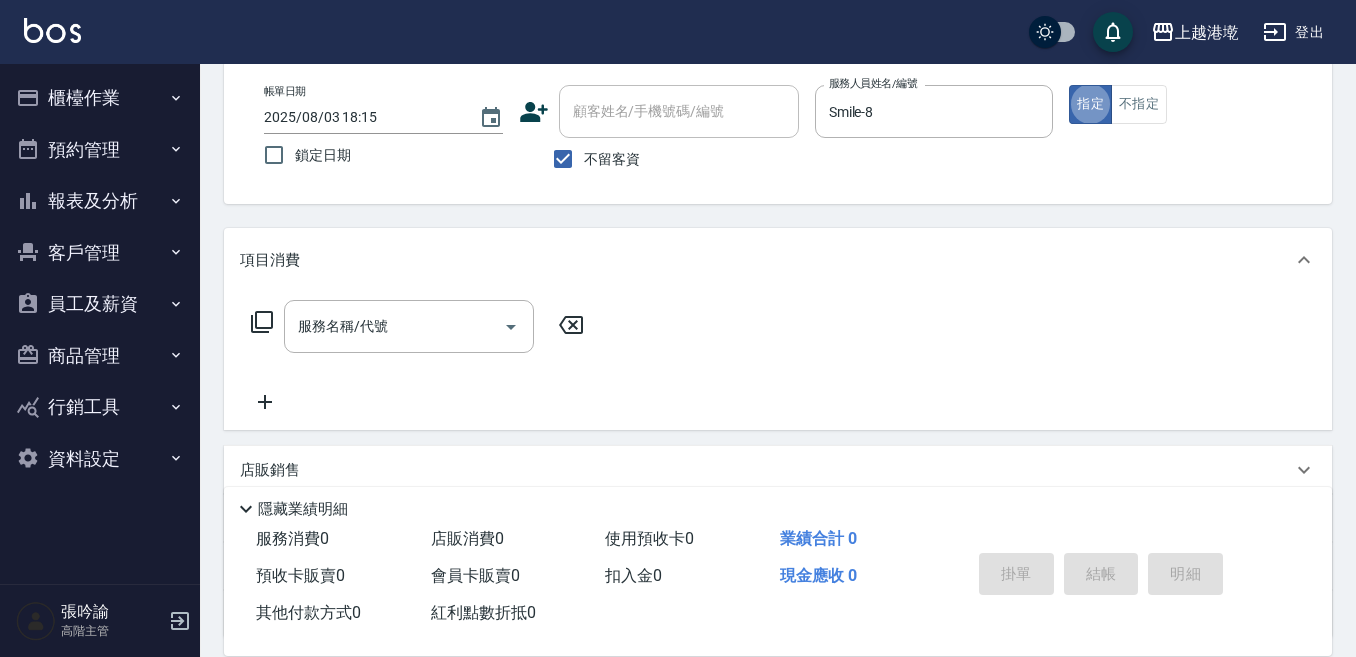 click on "不指定" at bounding box center [1139, 104] 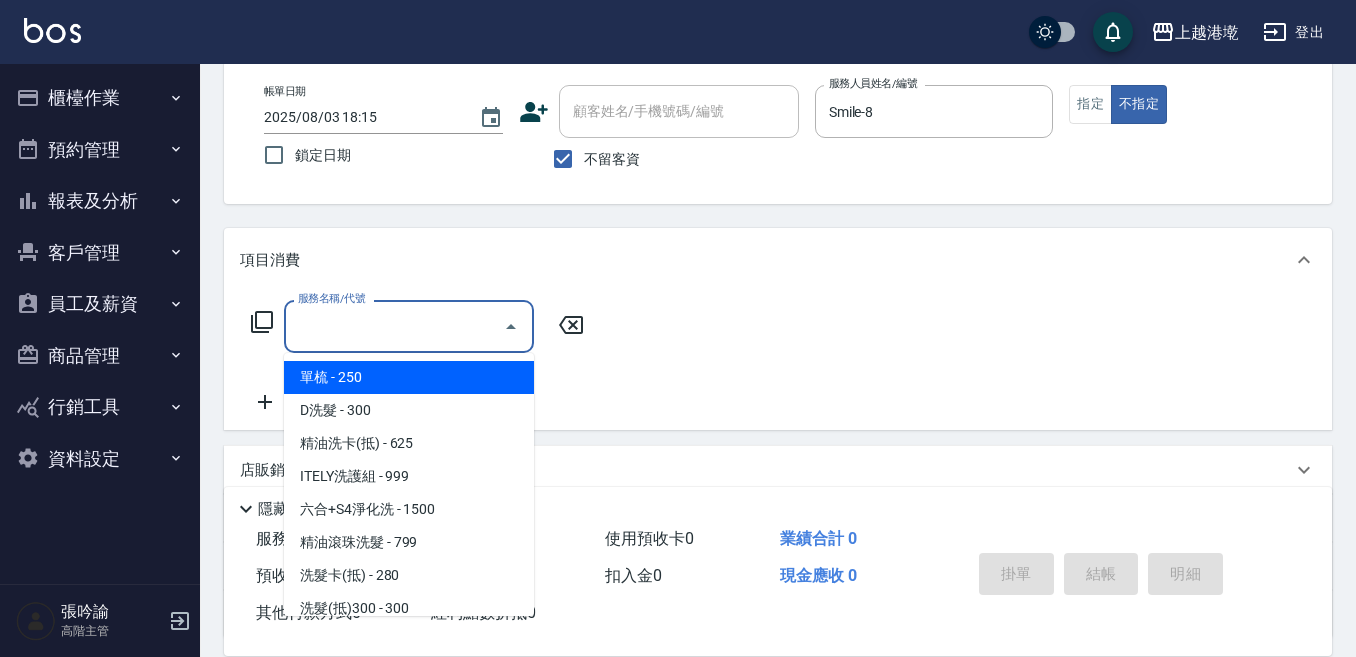 click on "服務名稱/代號" at bounding box center (394, 326) 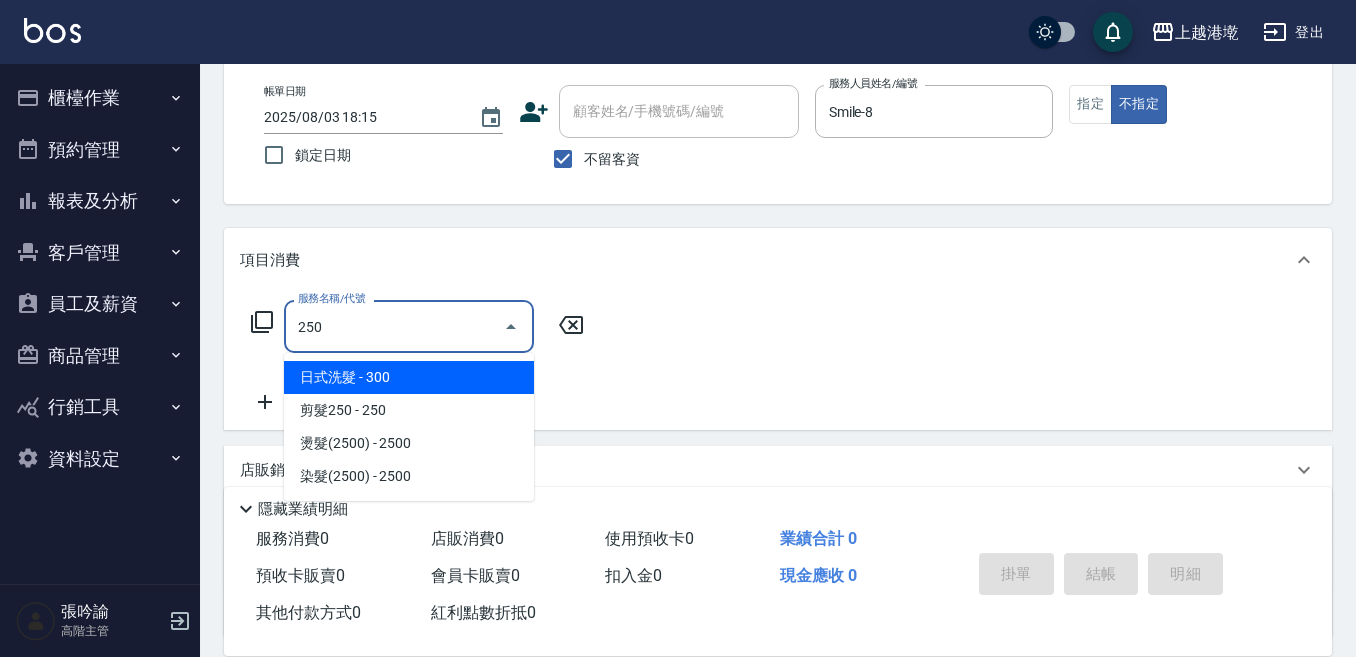 type on "日式洗髮(250)" 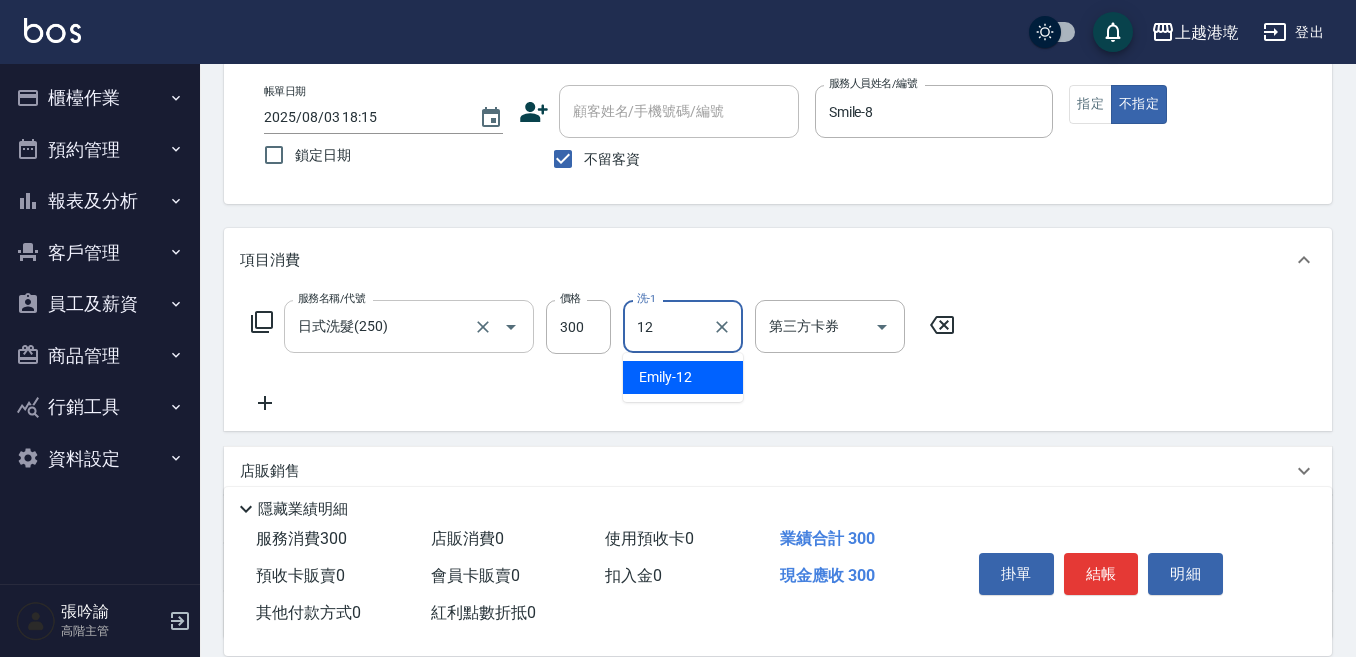 type on "[FIRST]-[NUMBER]" 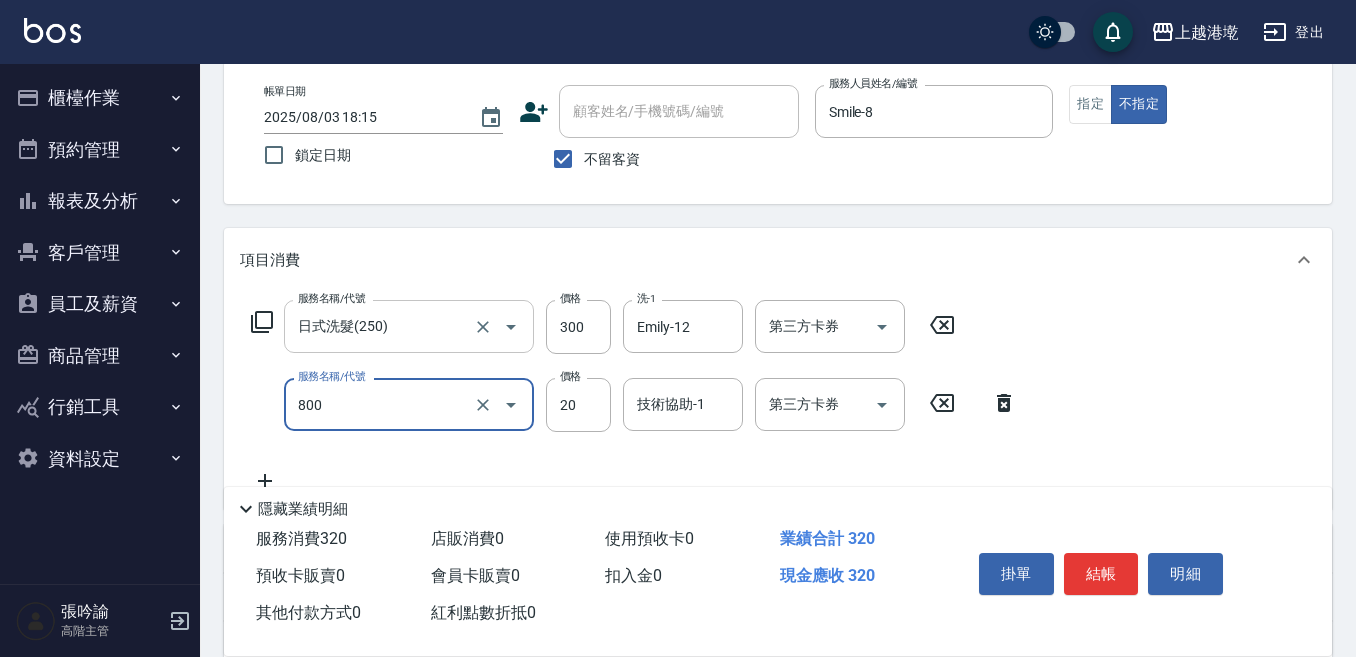type on "潤絲精([NUMBER])" 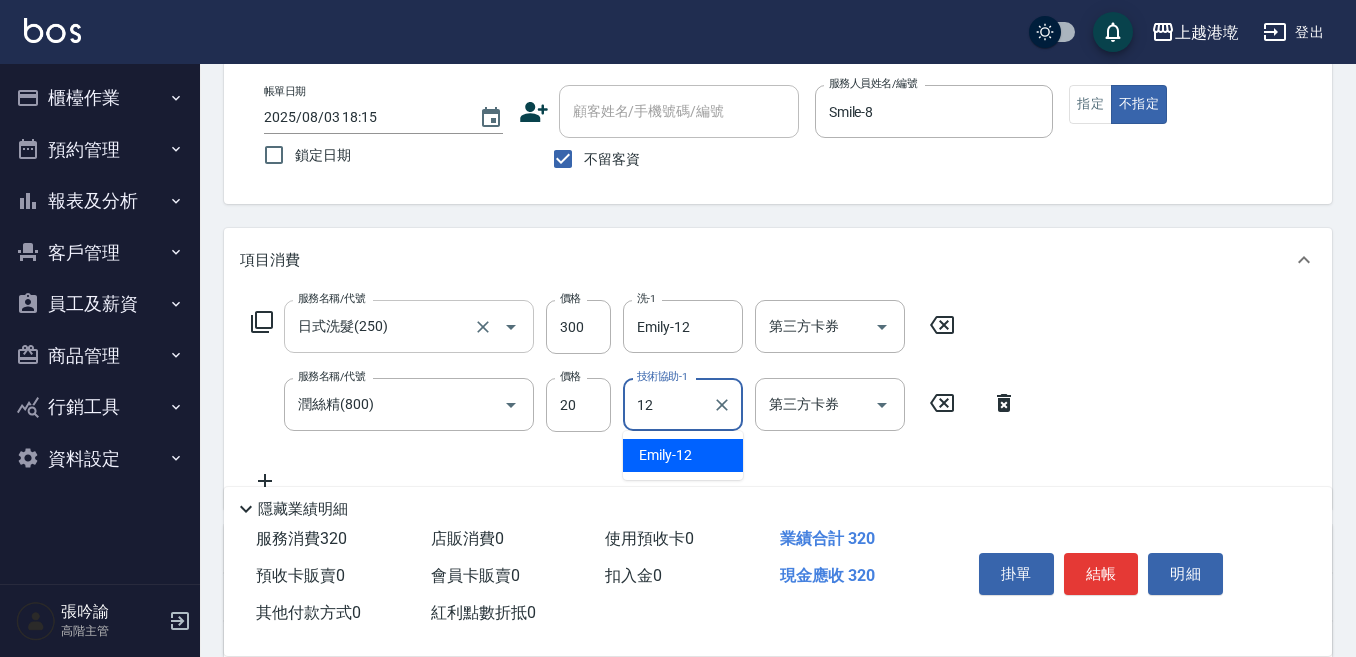 type on "[FIRST]-[NUMBER]" 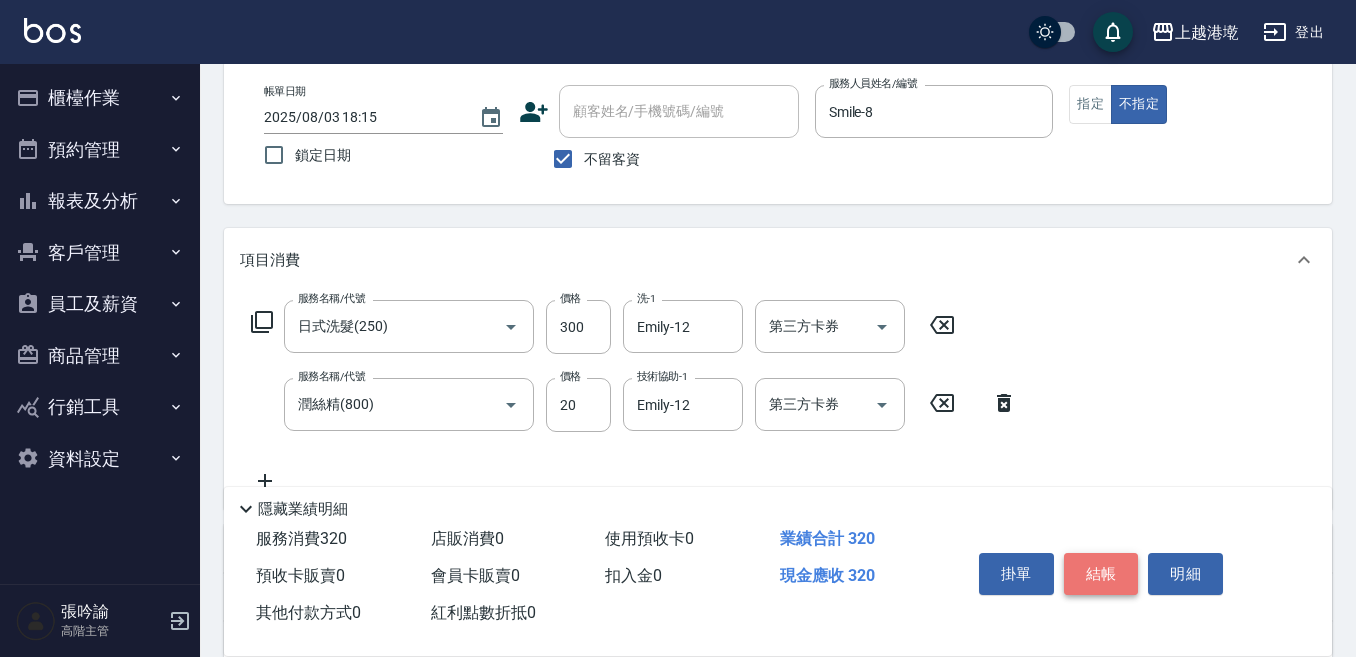 click on "結帳" at bounding box center [1101, 574] 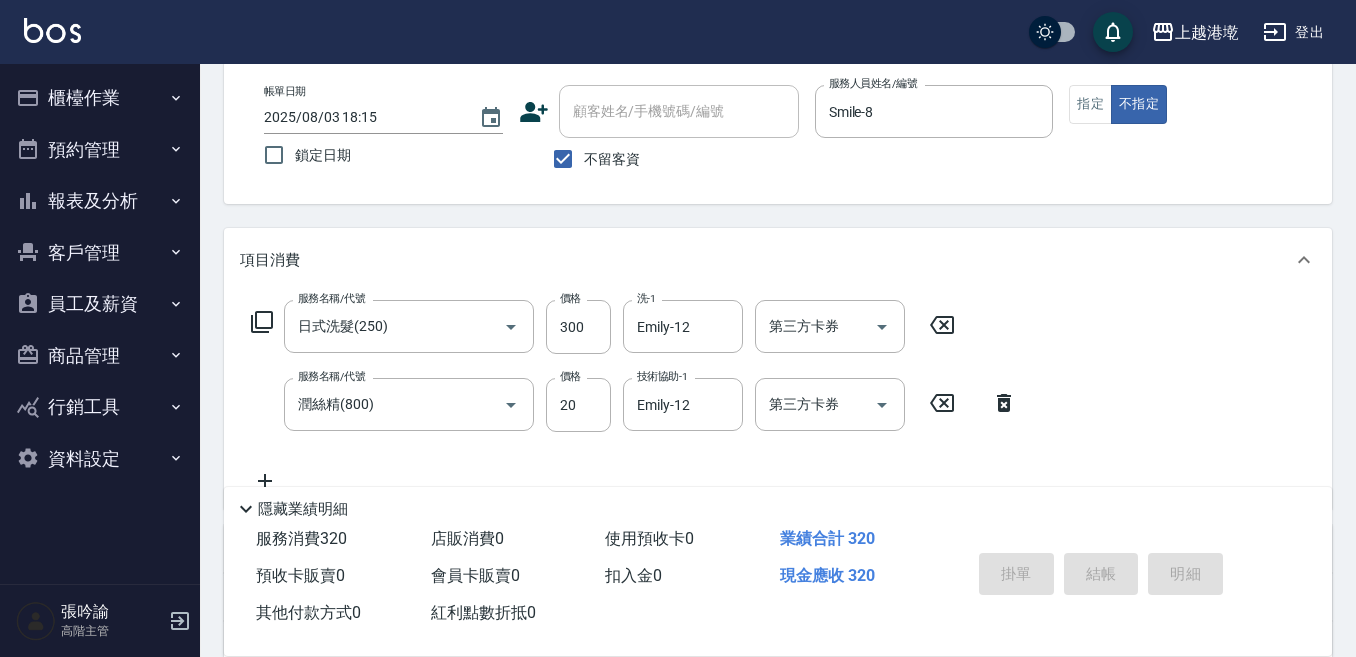 type 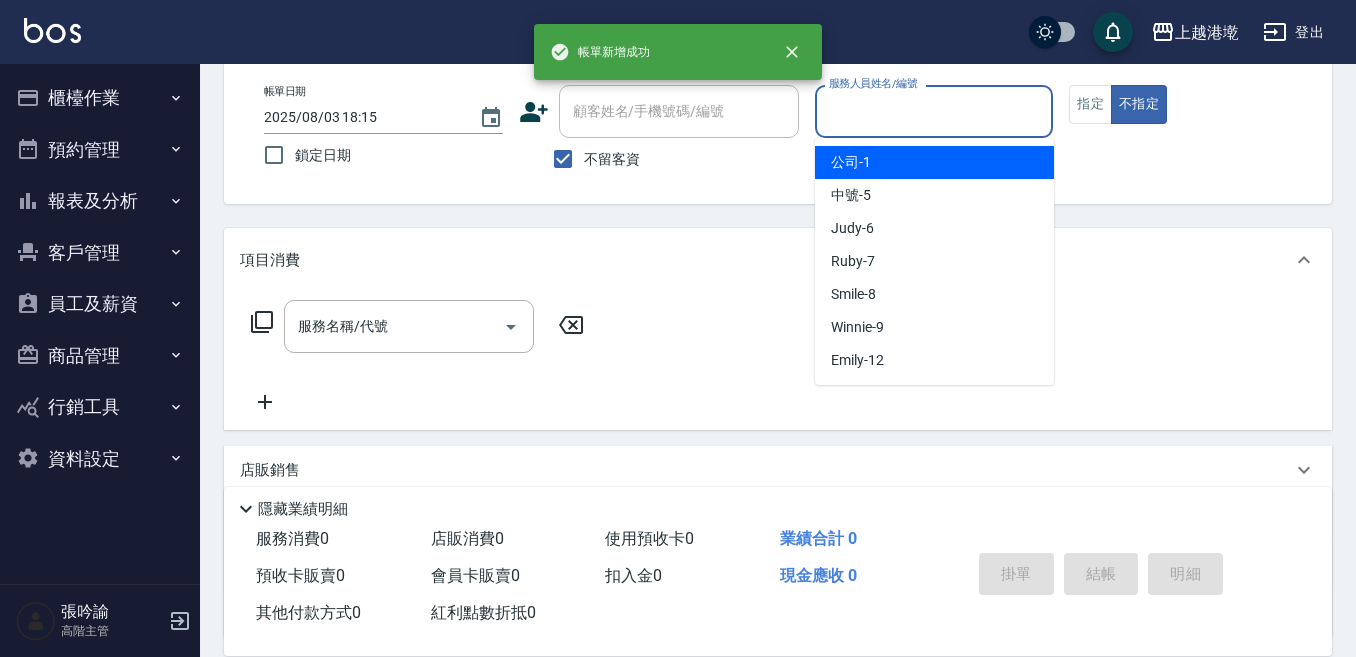 click on "服務人員姓名/編號" at bounding box center (934, 111) 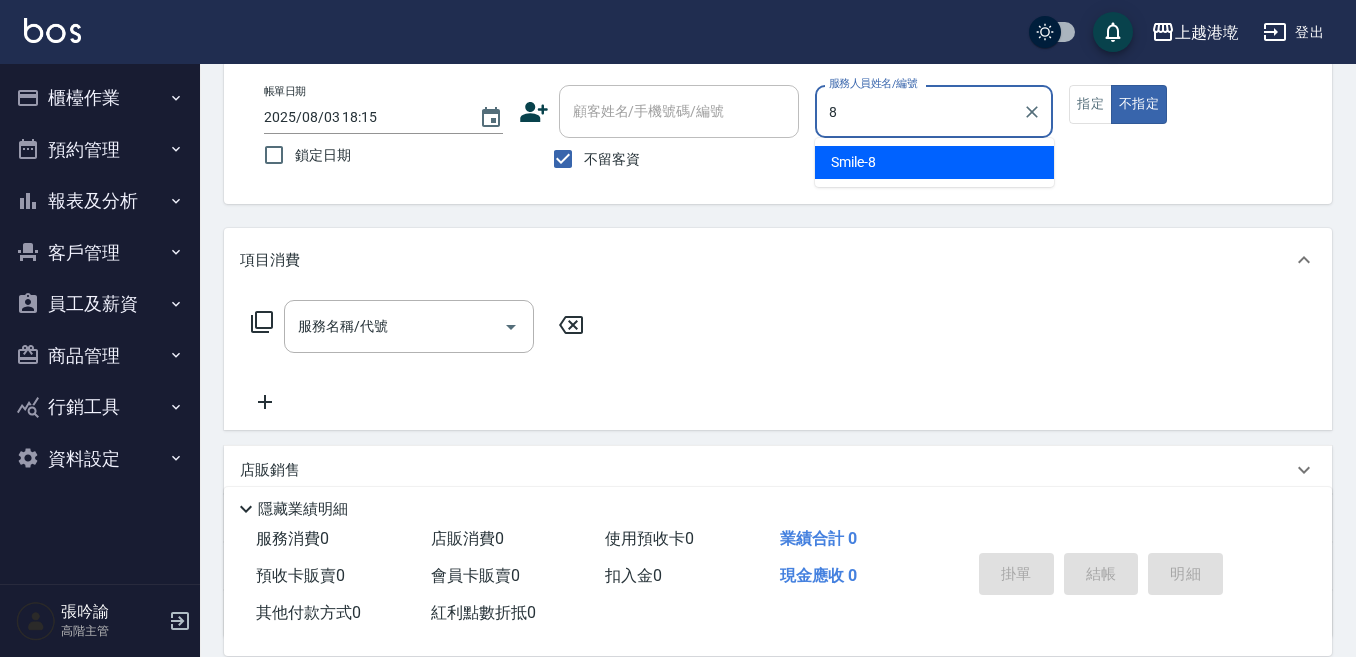 type on "Smile-[NUMBER]" 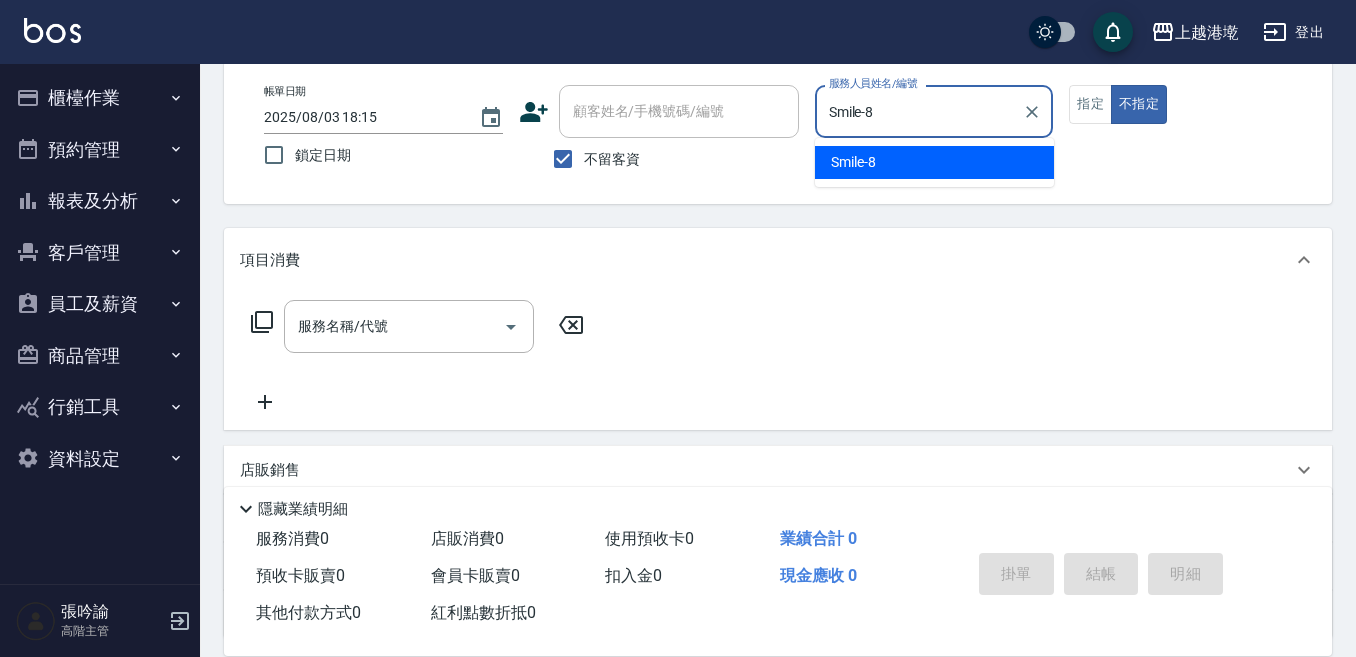 type on "false" 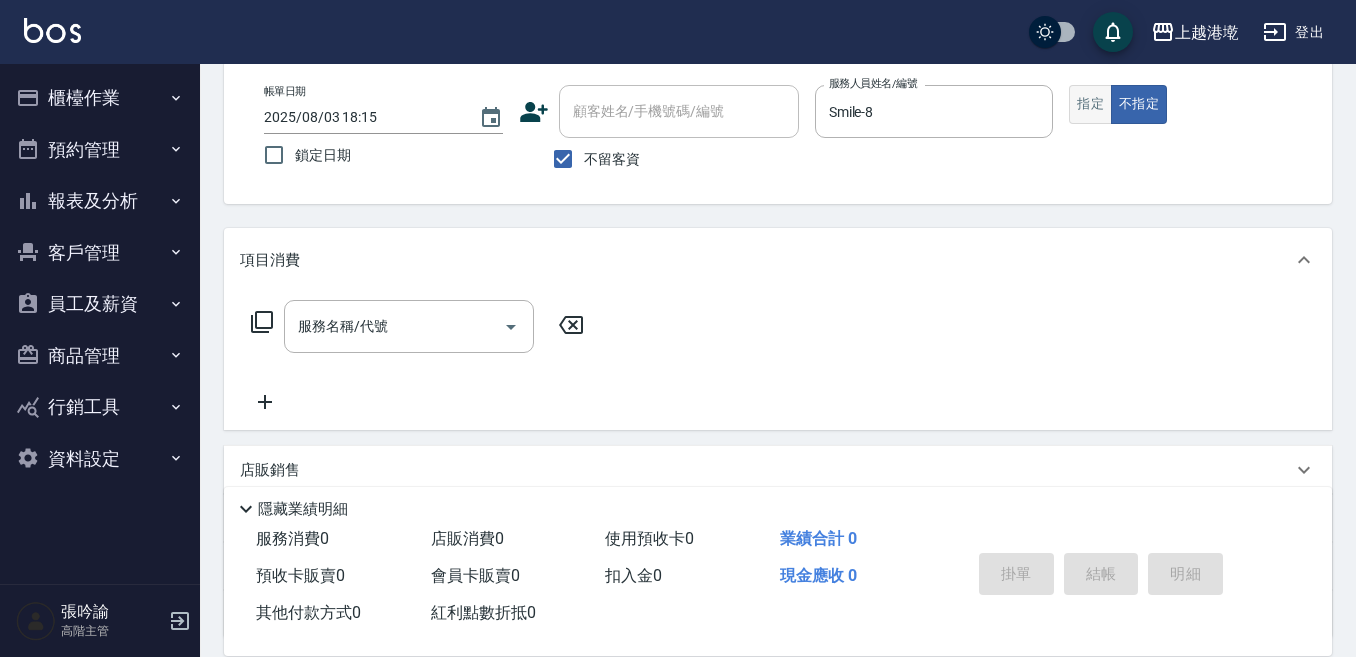 click on "指定" at bounding box center (1090, 104) 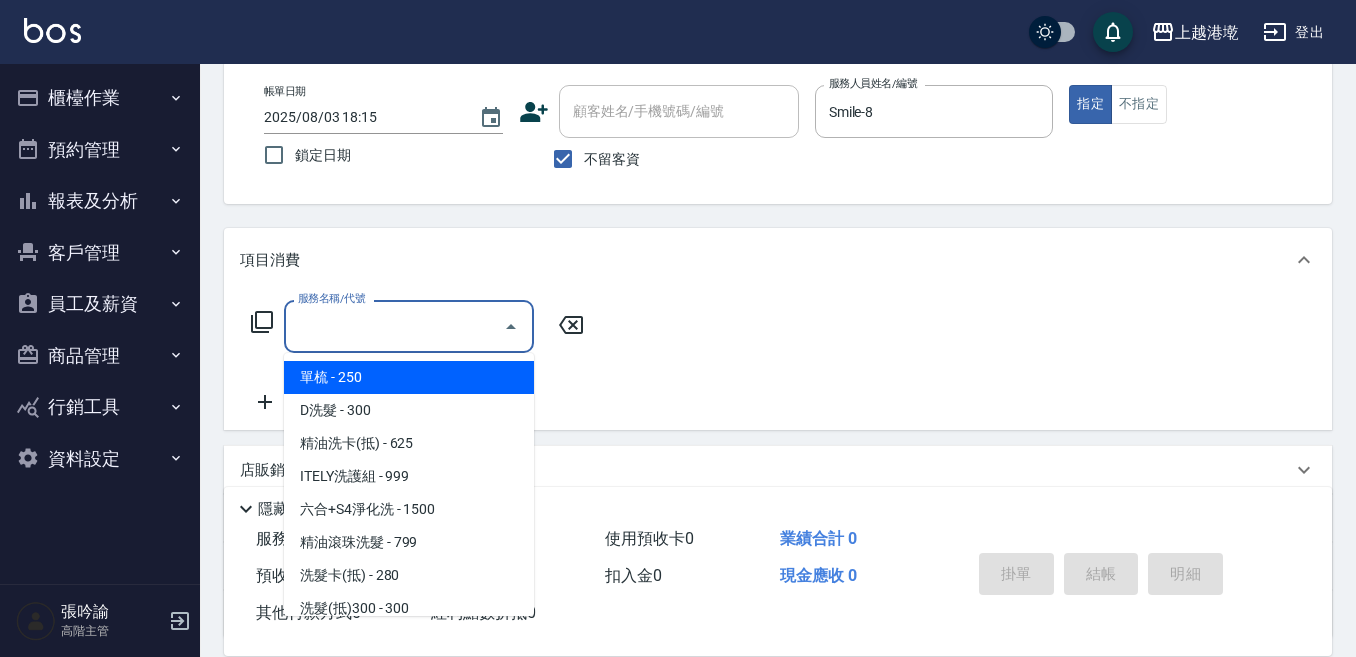 click on "服務名稱/代號" at bounding box center [394, 326] 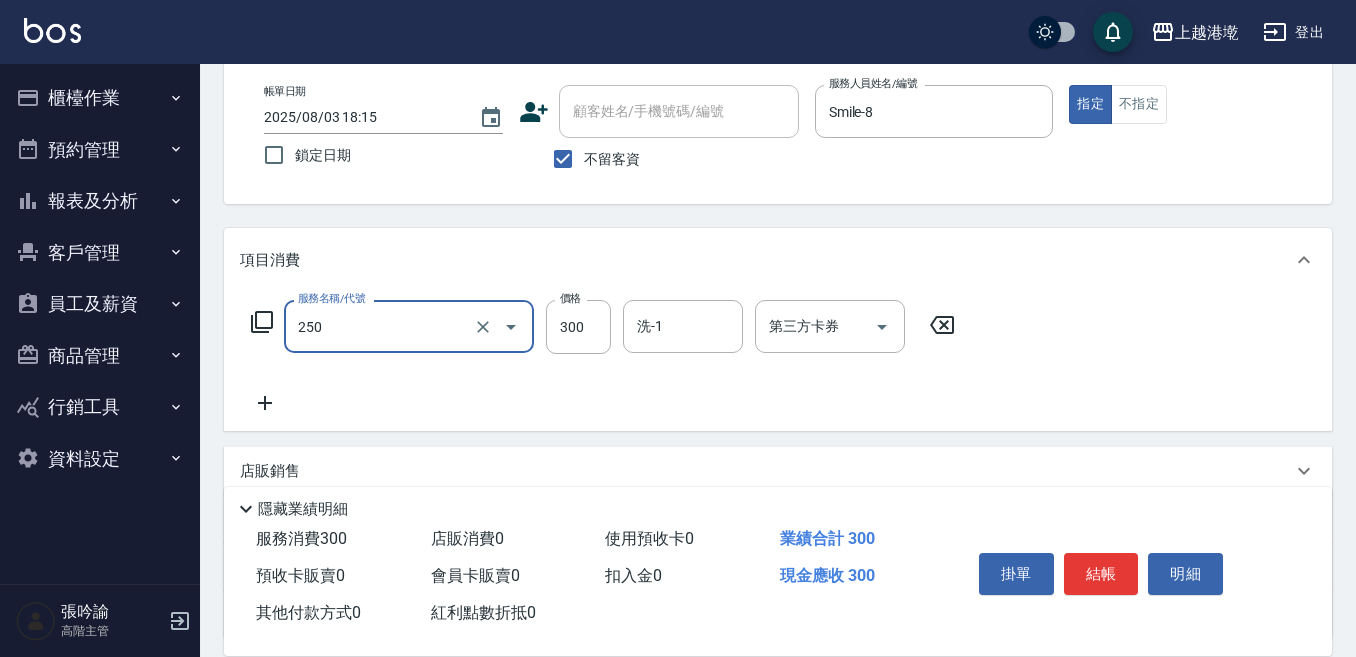 type on "日式洗髮(250)" 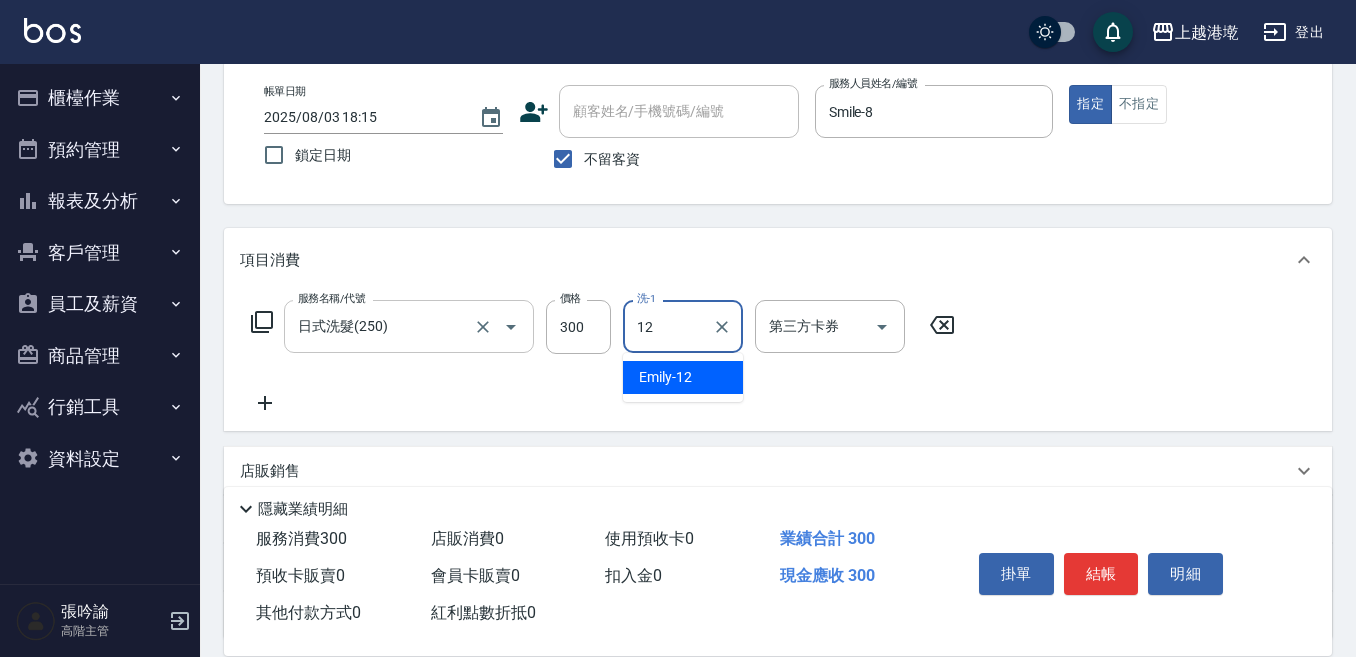 type on "[FIRST]-[NUMBER]" 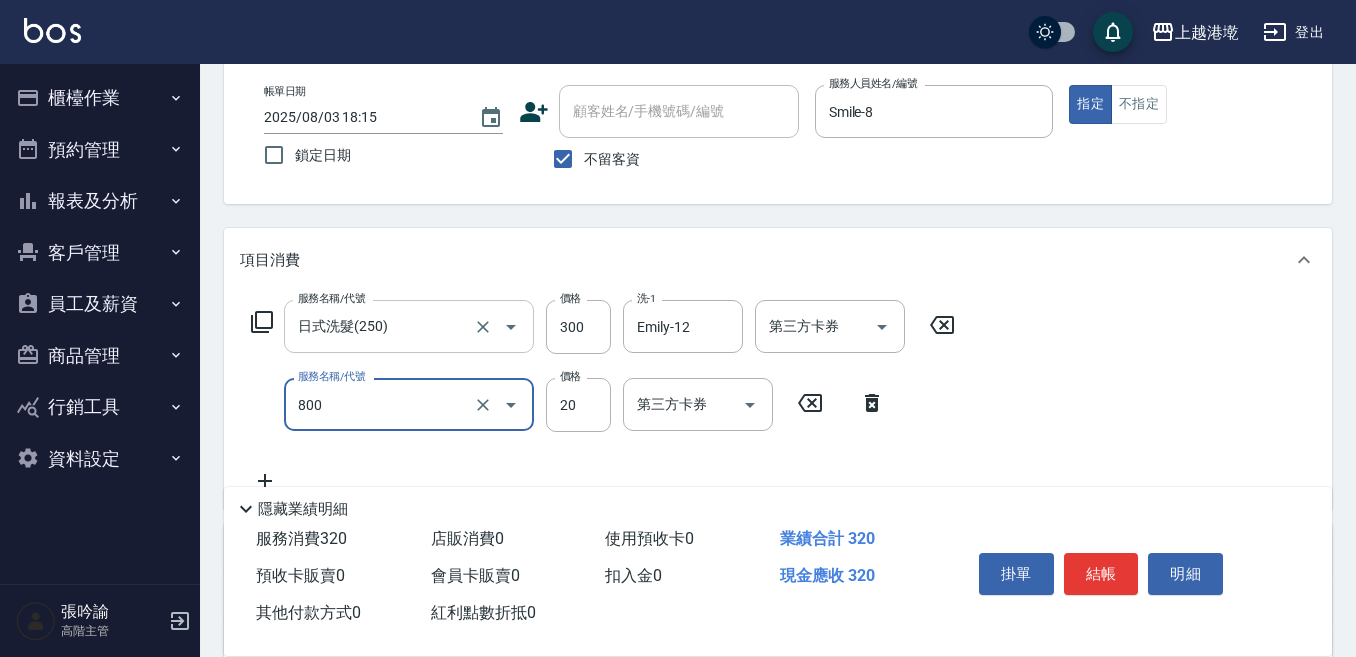 type on "潤絲精([NUMBER])" 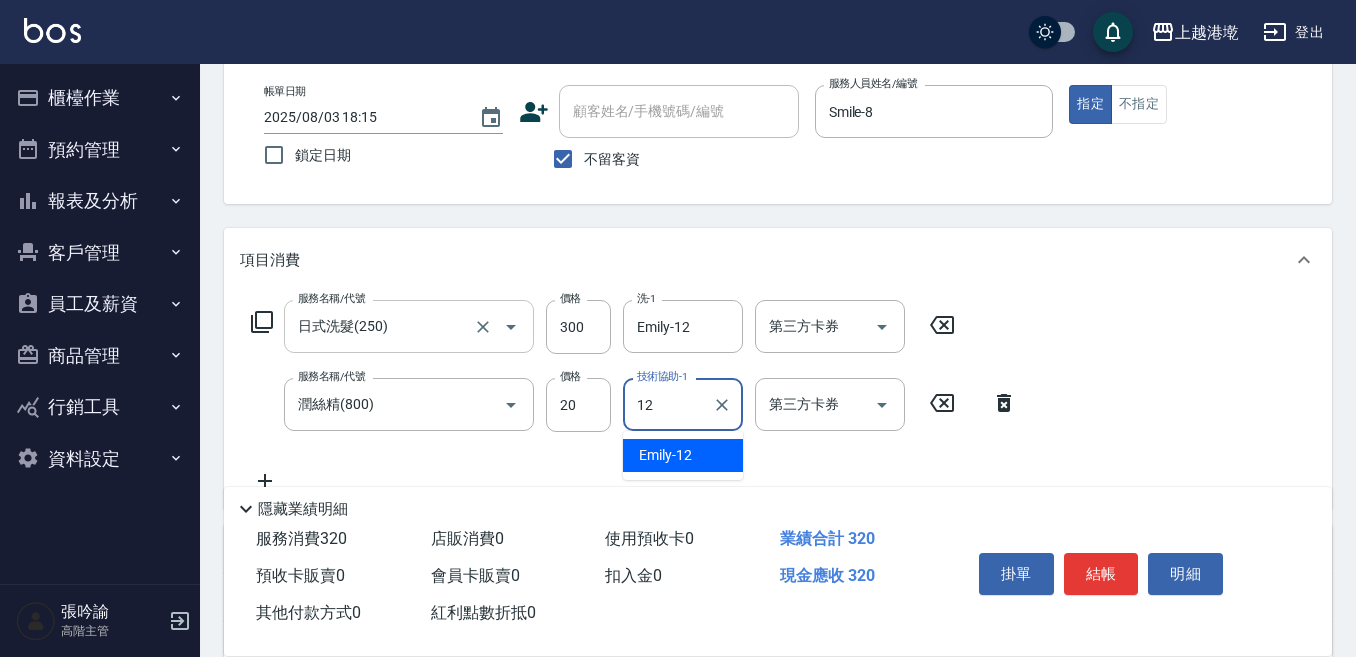 type on "[FIRST]-[NUMBER]" 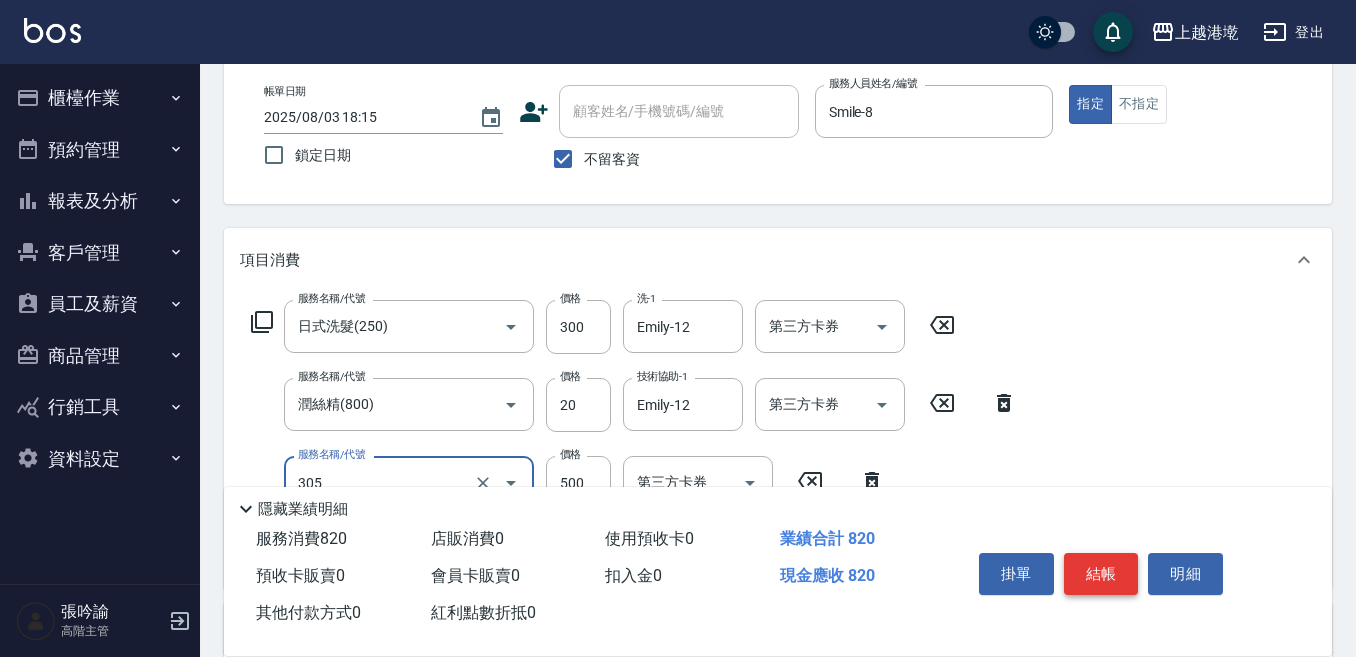 type on "剪髮500(305)" 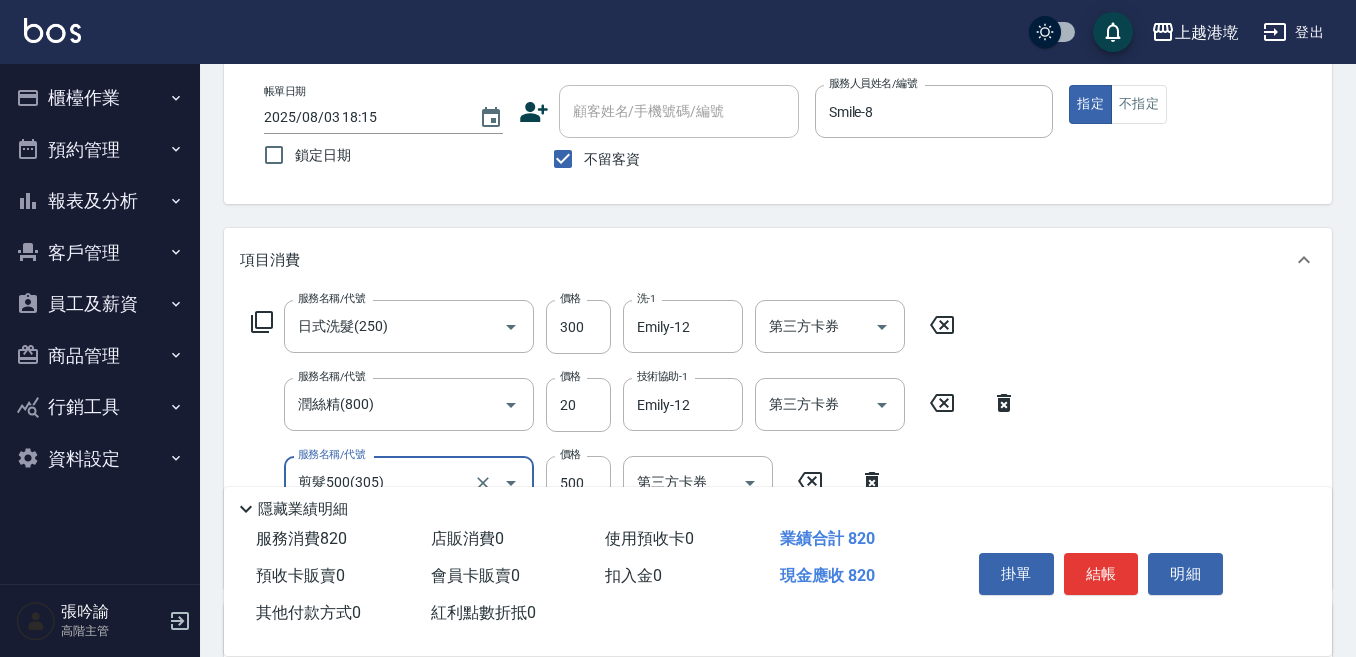 drag, startPoint x: 1135, startPoint y: 564, endPoint x: 1120, endPoint y: 564, distance: 15 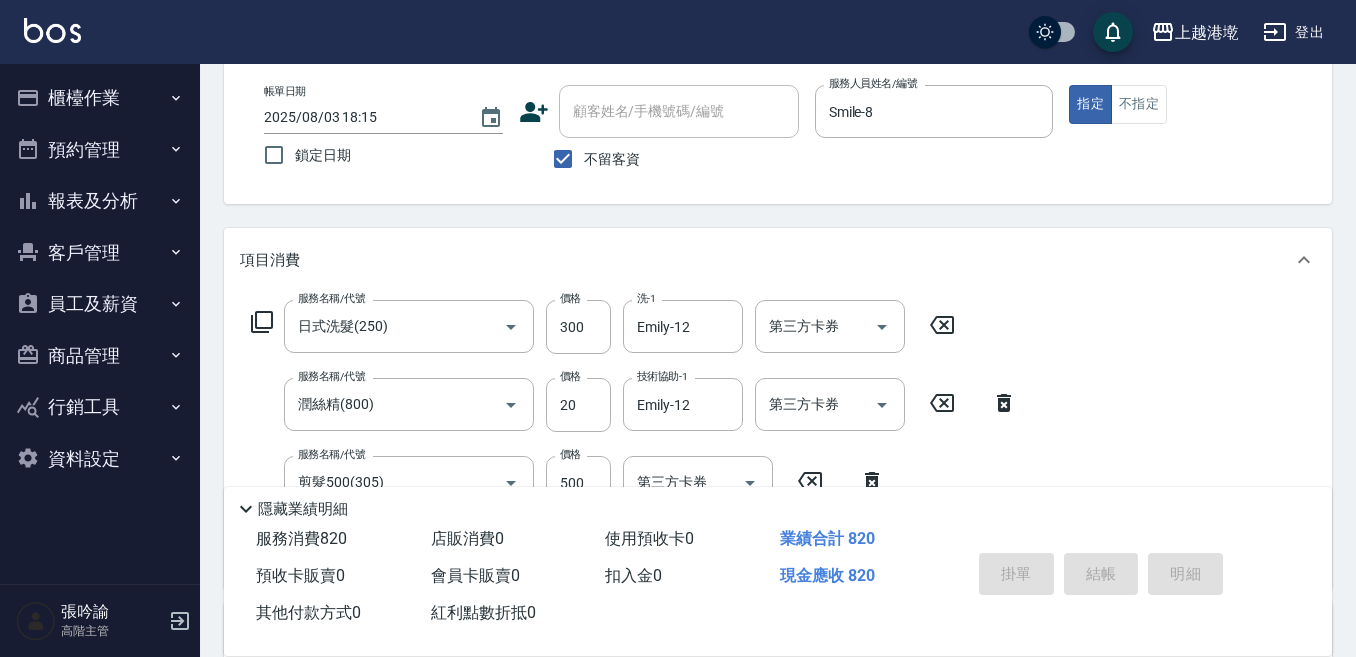 type on "2025/08/03 18:16" 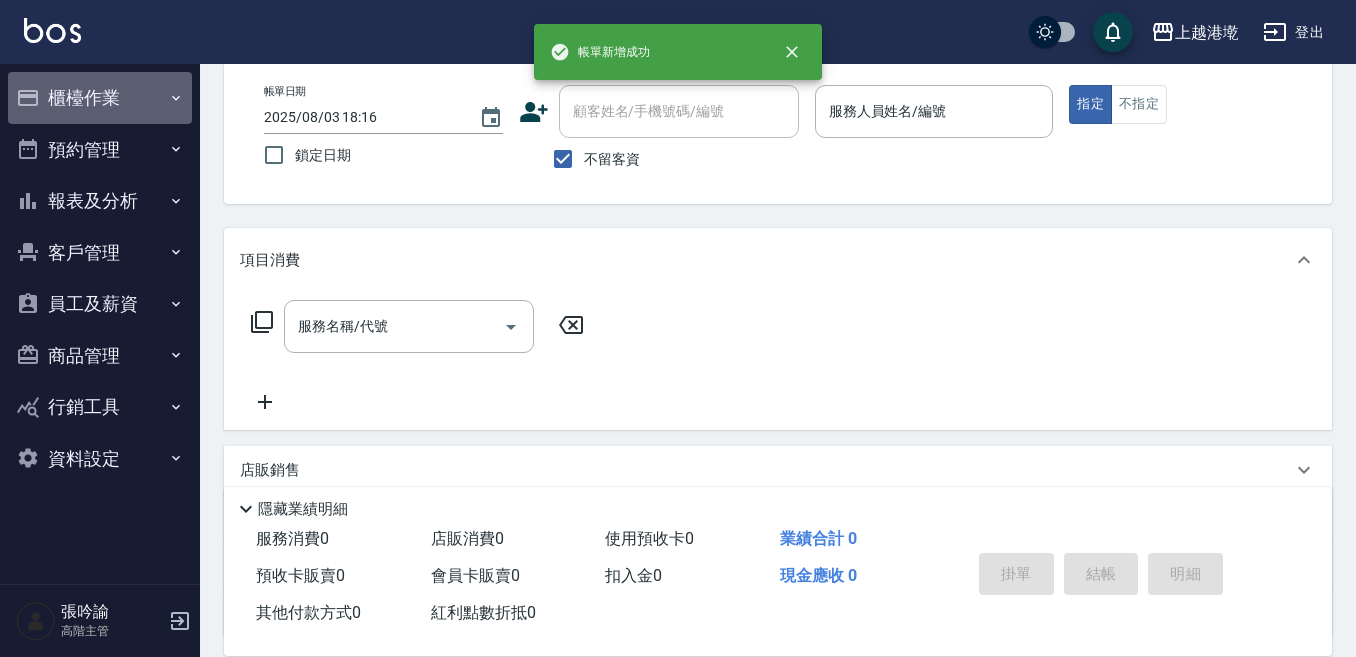 click on "櫃檯作業" at bounding box center (100, 98) 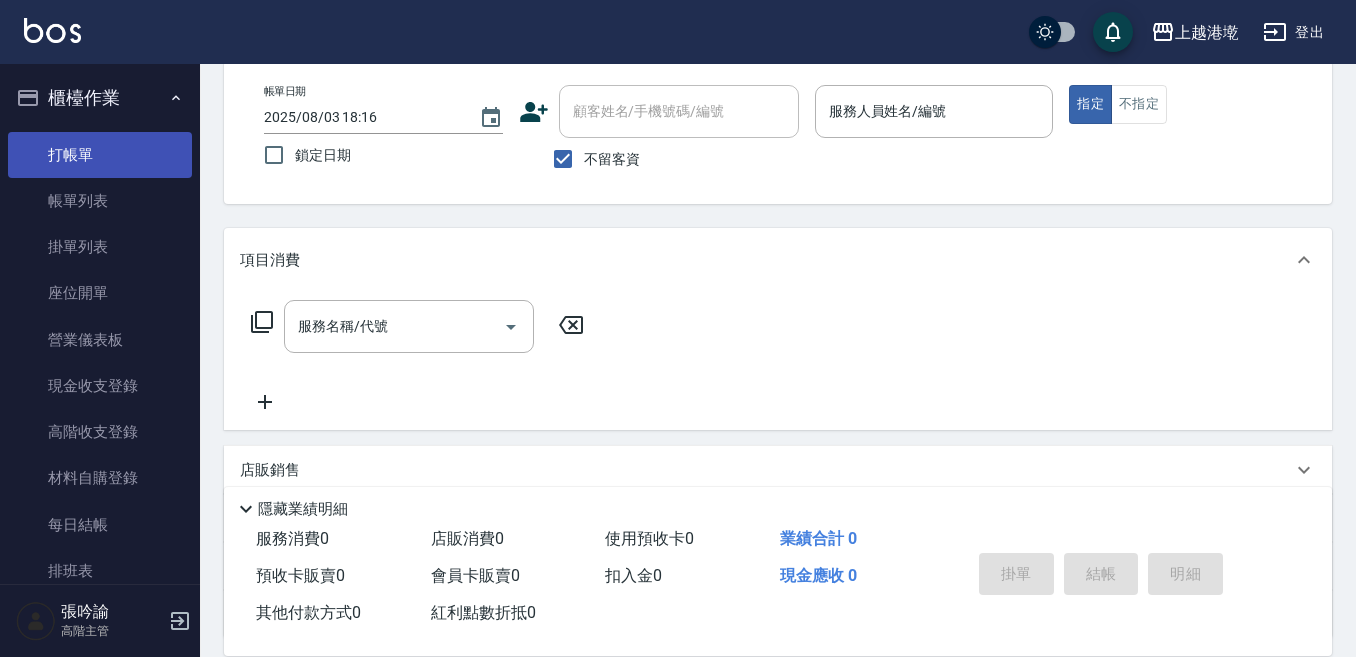 click on "打帳單" at bounding box center [100, 155] 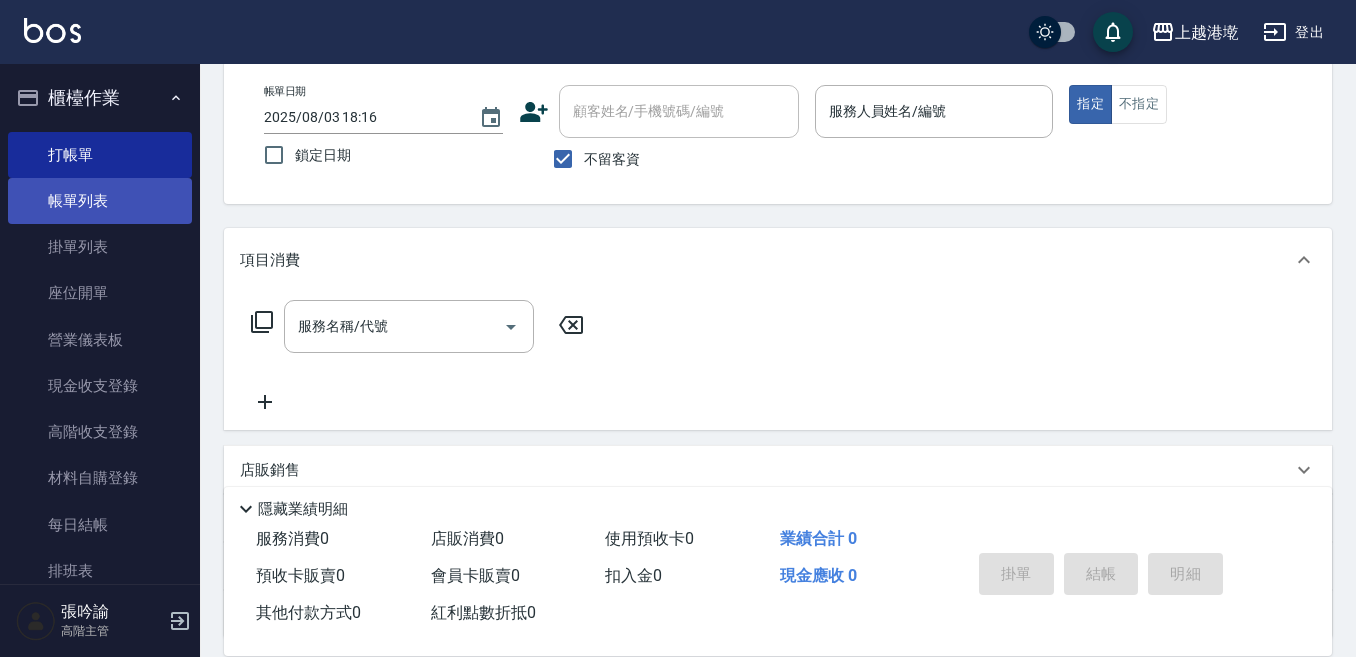 click on "帳單列表" at bounding box center [100, 201] 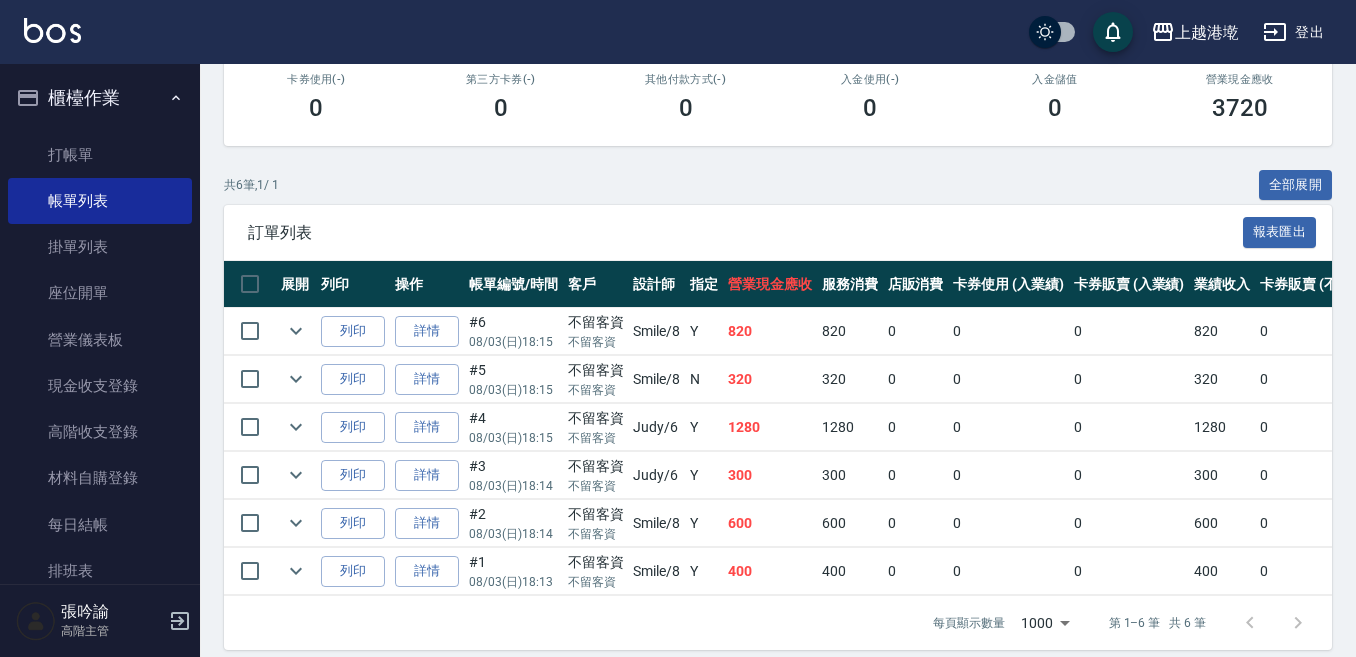 scroll, scrollTop: 391, scrollLeft: 0, axis: vertical 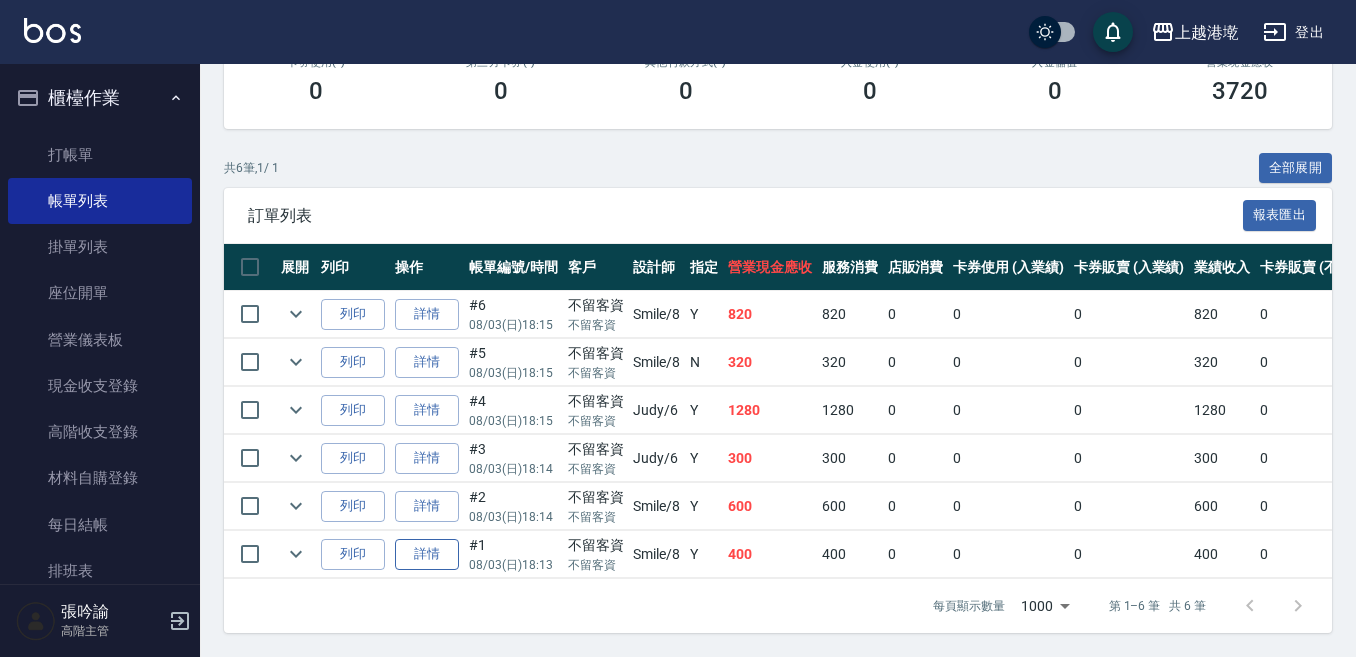 click on "詳情" at bounding box center (427, 554) 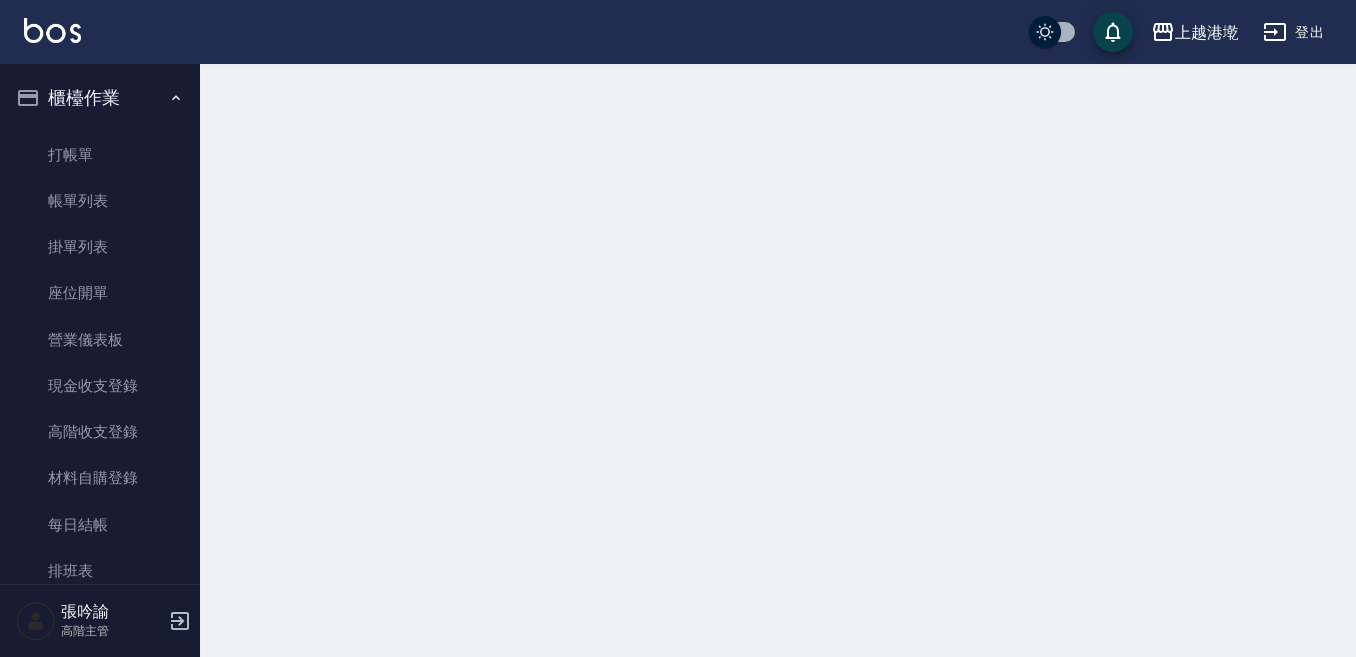 scroll, scrollTop: 0, scrollLeft: 0, axis: both 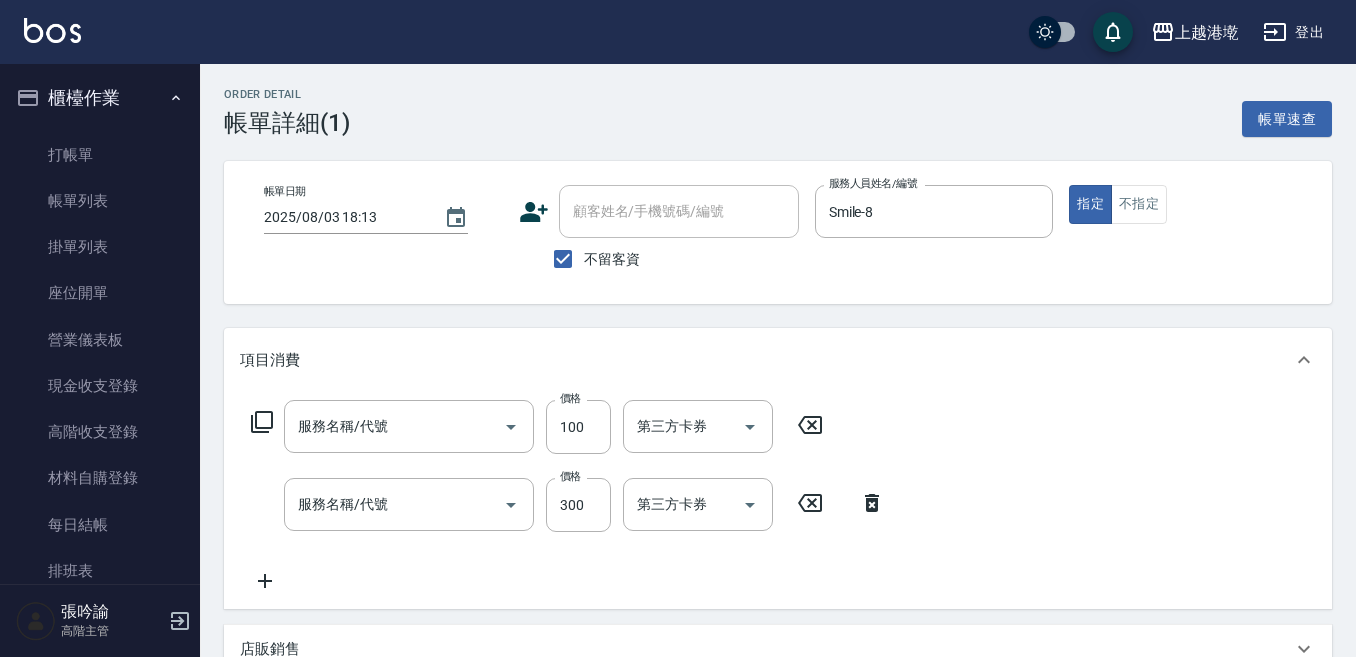type on "2025/08/03 18:13" 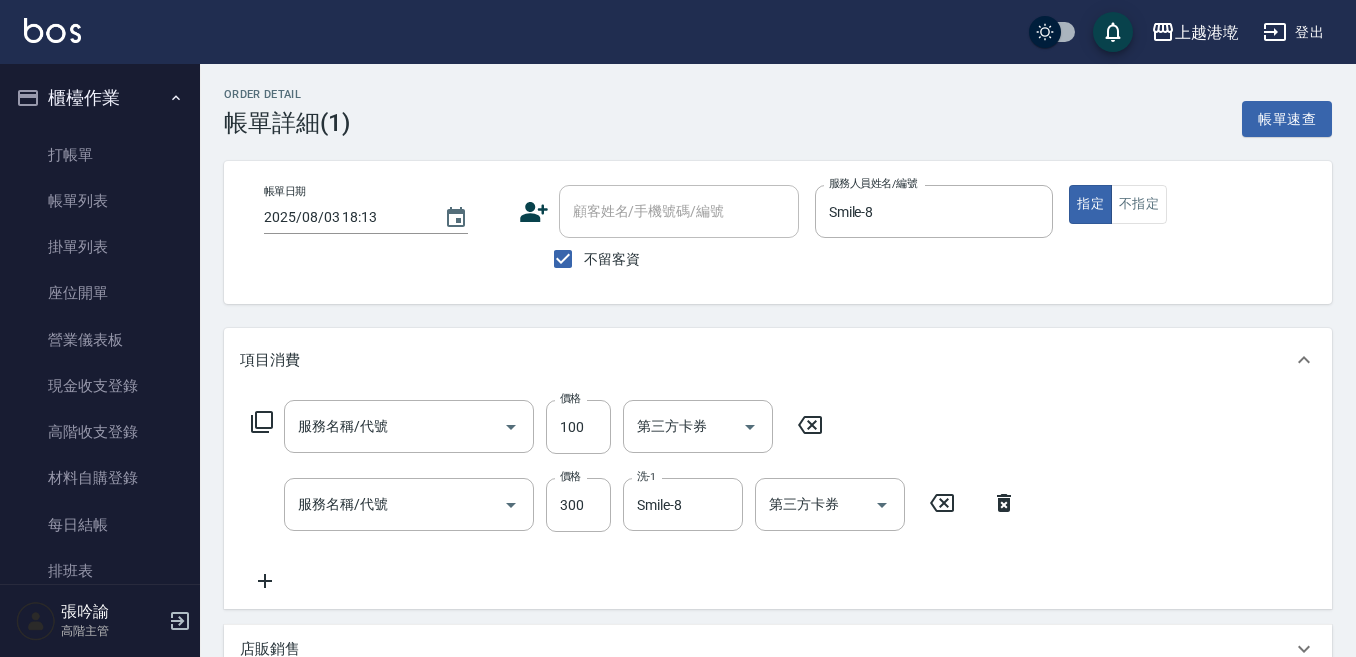type on "涼洗髮精(804)" 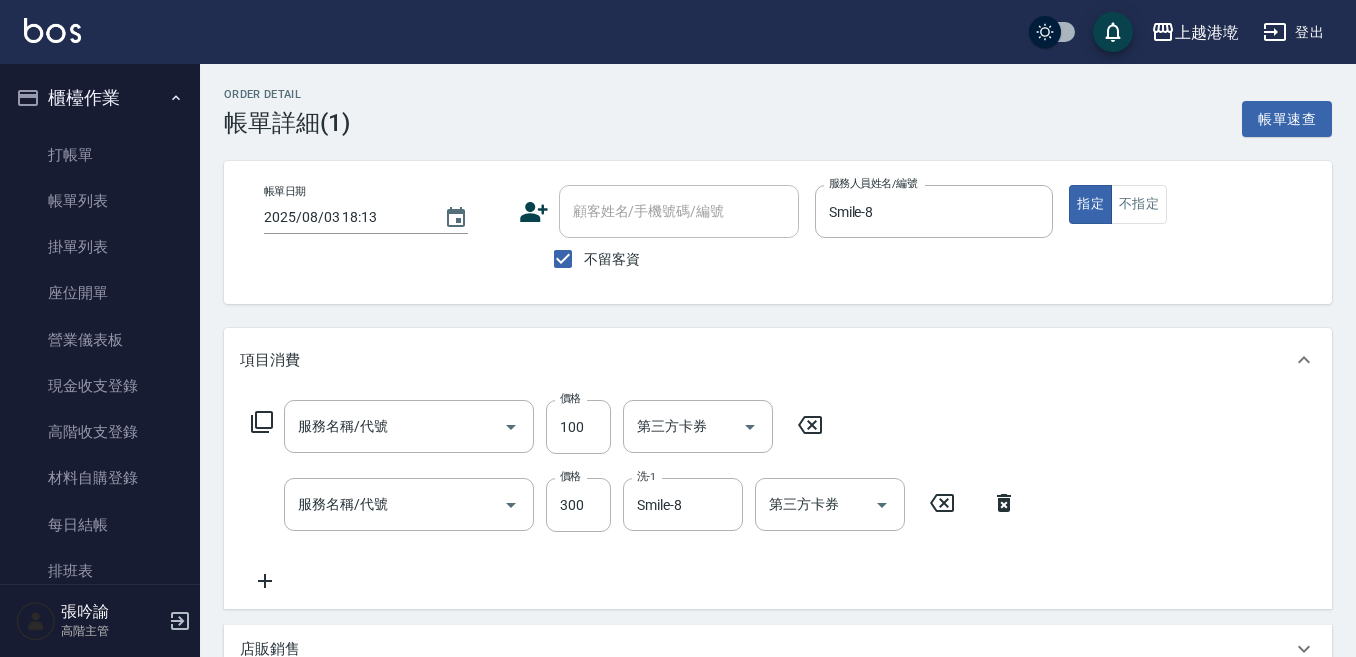 type on "日式洗髮(250)" 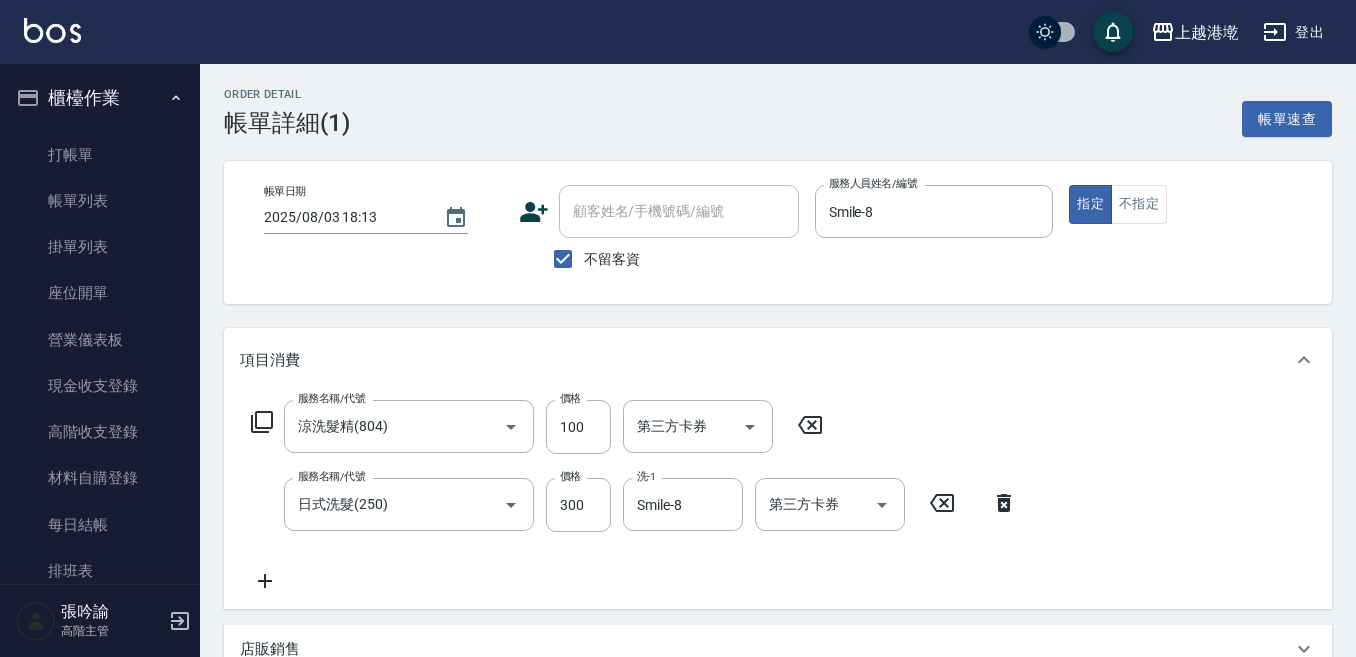 click 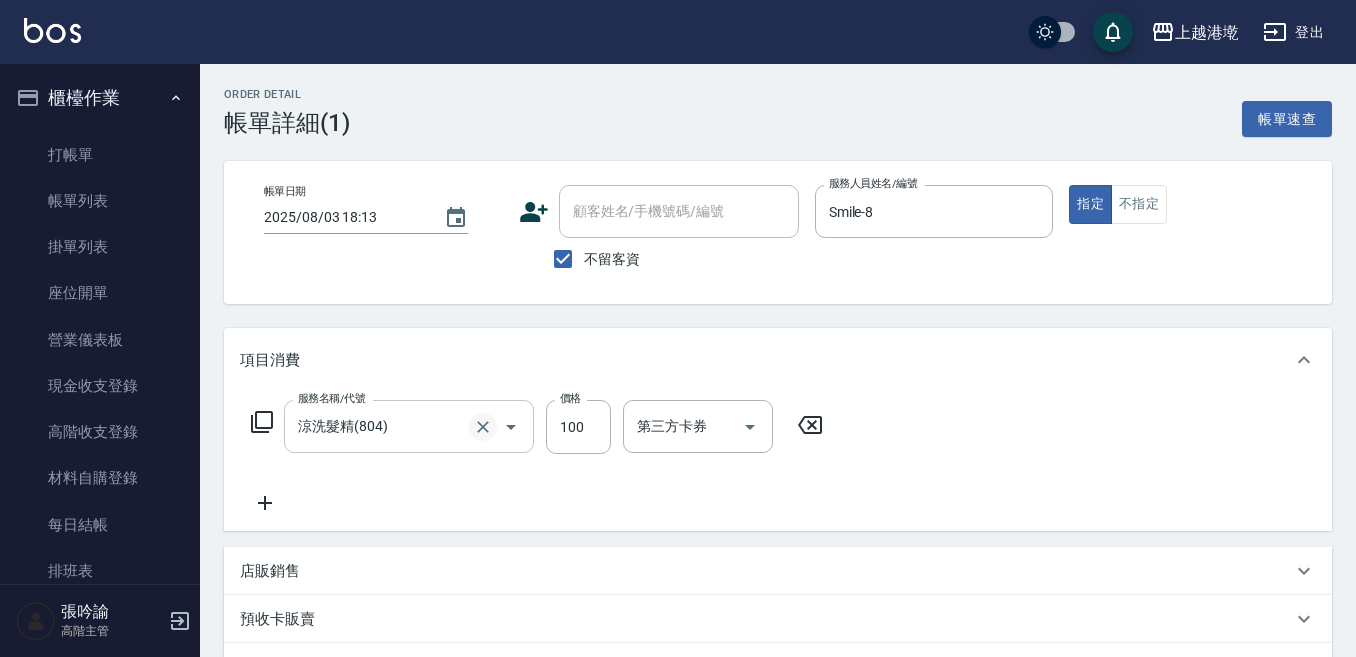 click 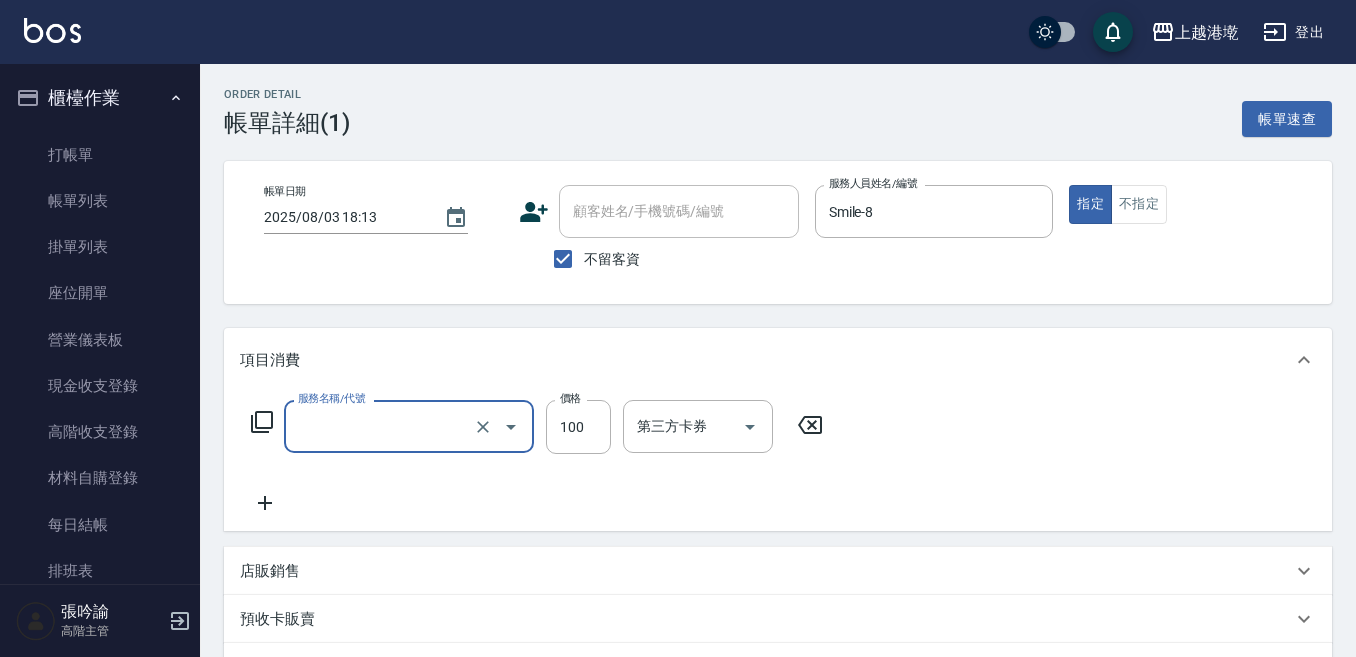 type on "涼洗髮精(804)" 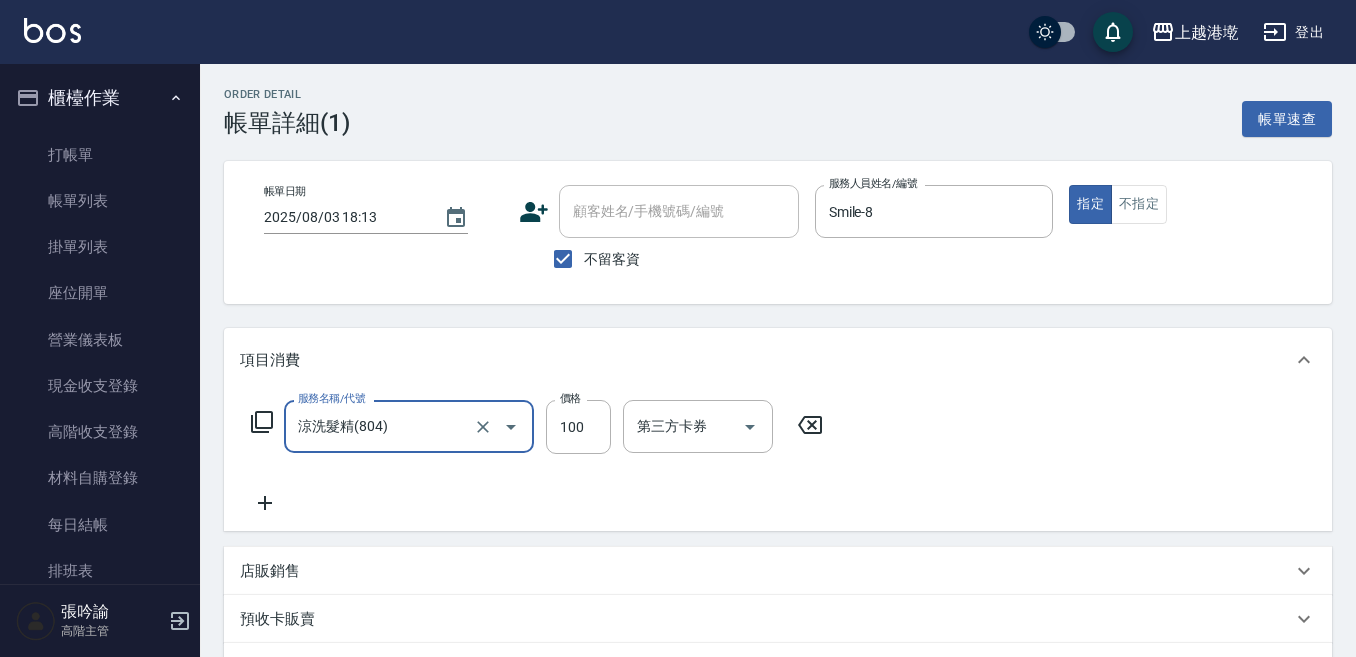 click 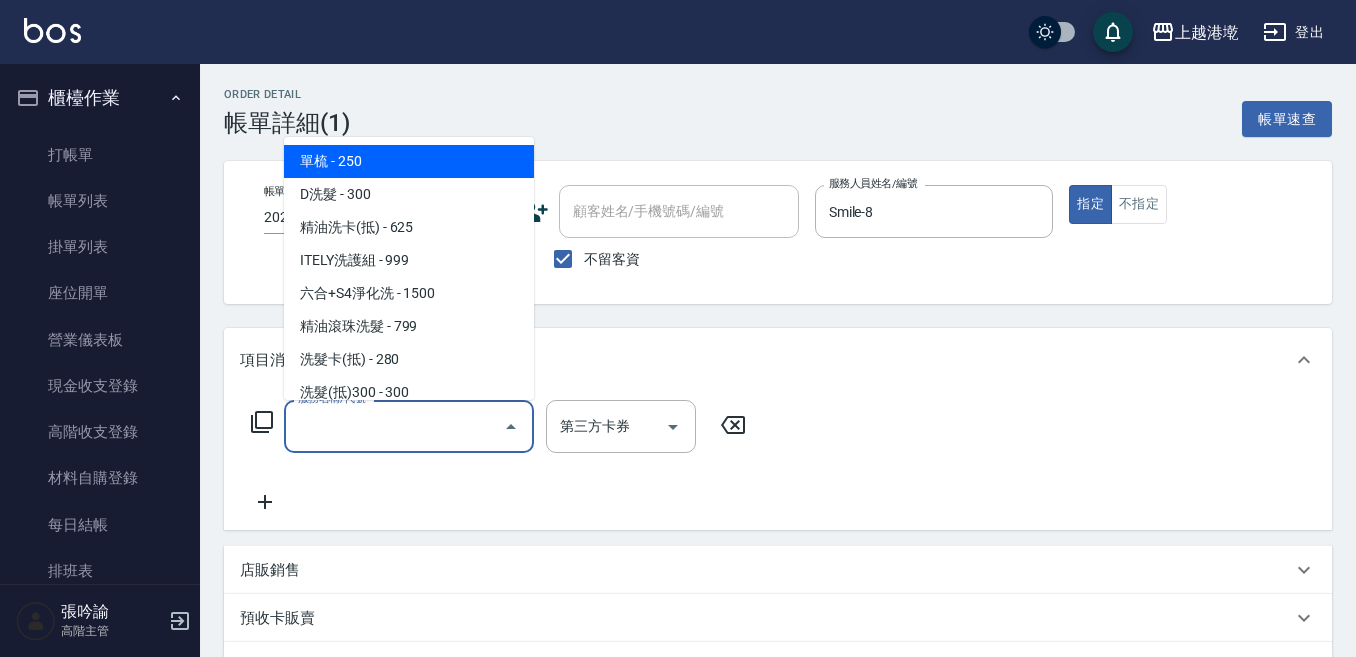 click on "服務名稱/代號" at bounding box center [394, 426] 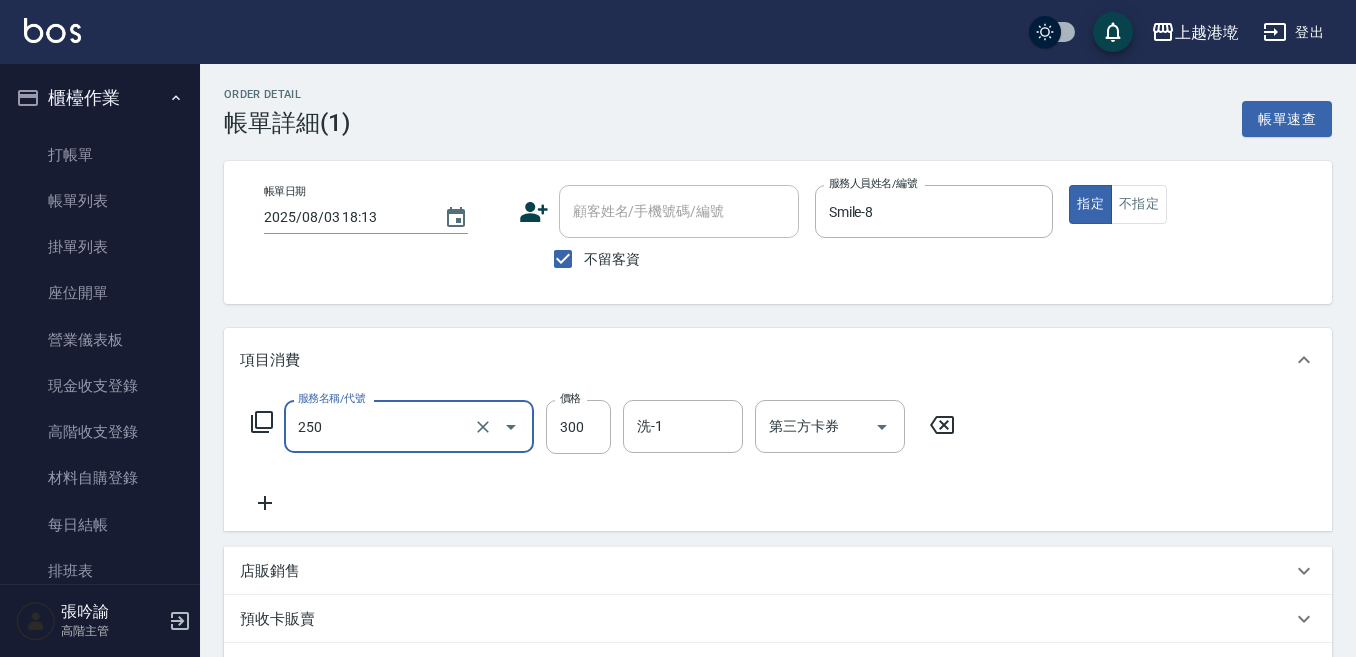 type on "日式洗髮(250)" 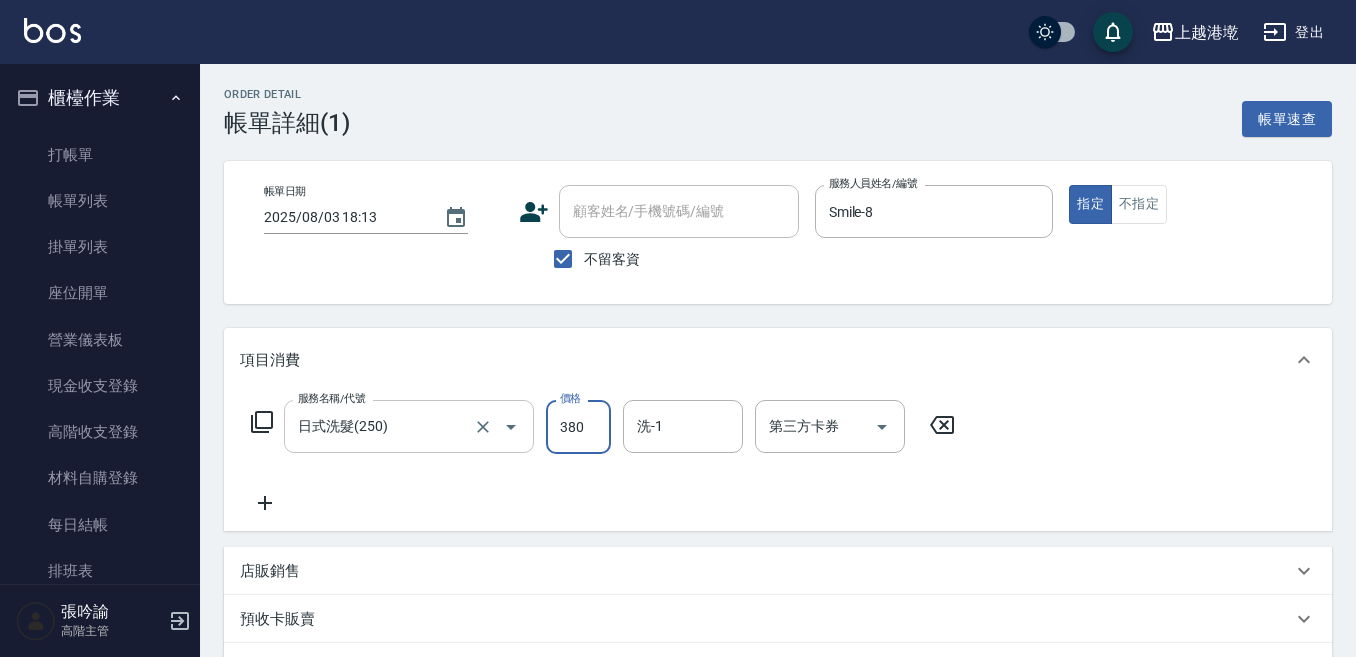 type on "380" 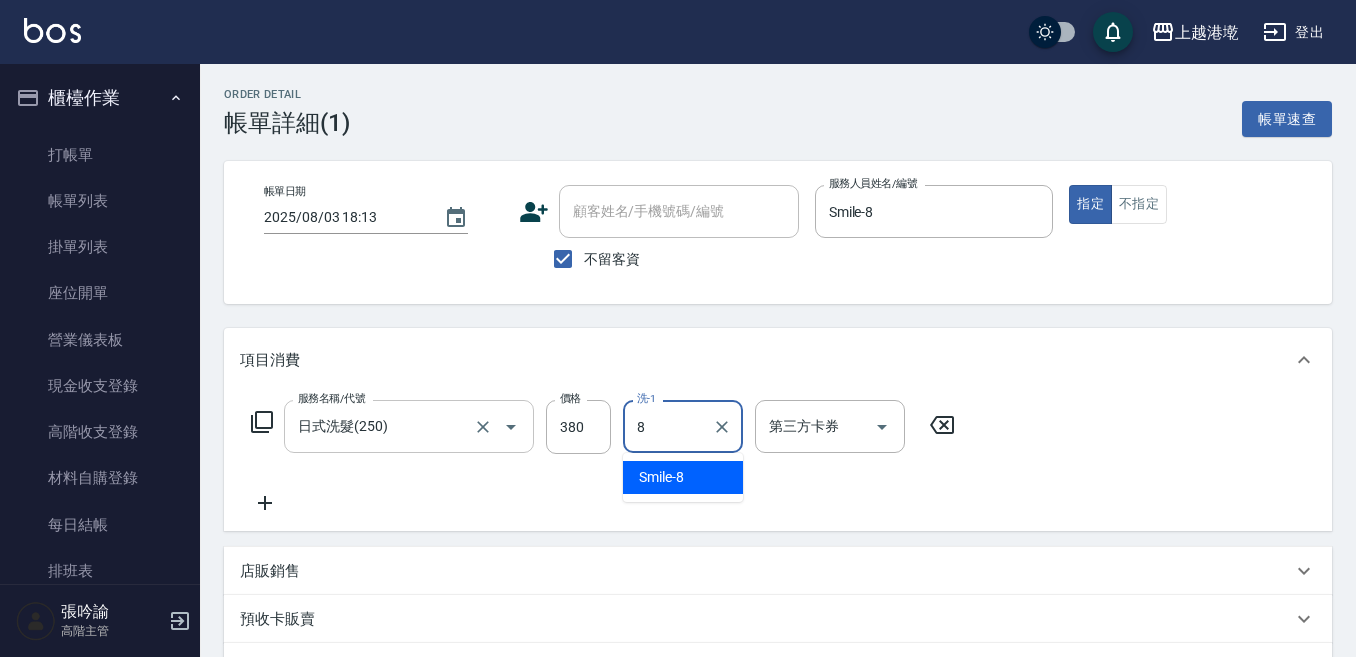 type on "Smile-[NUMBER]" 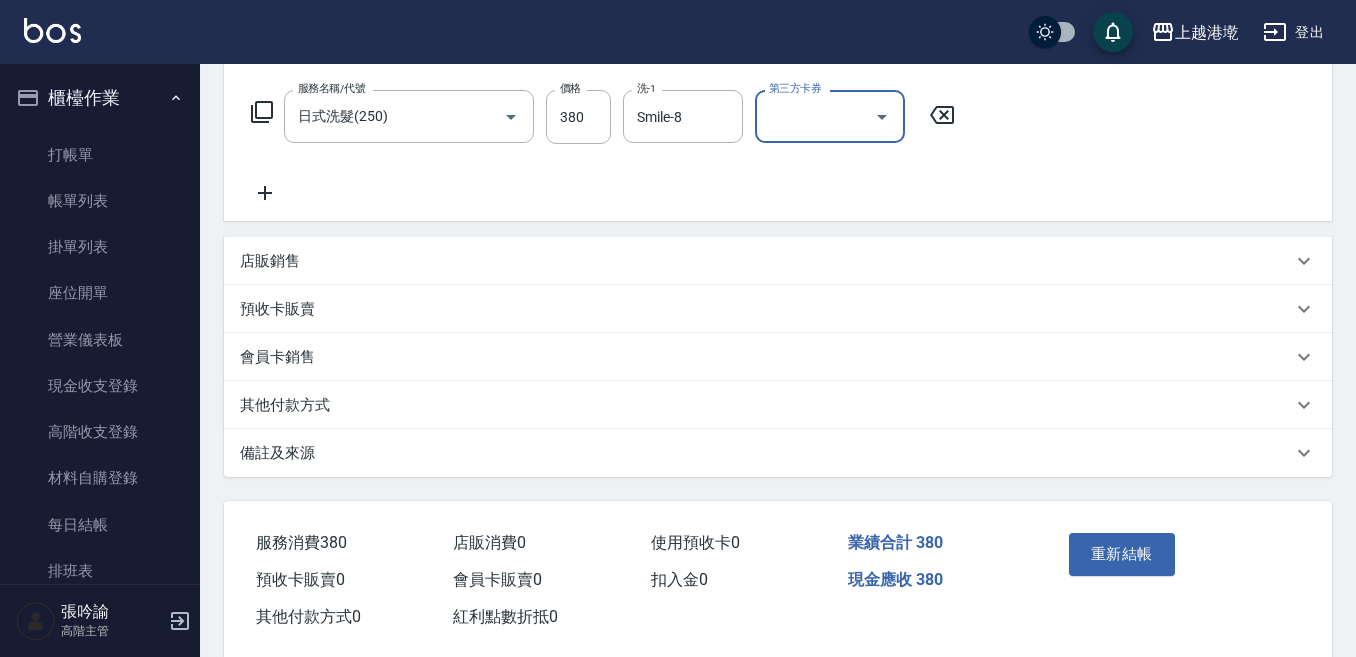 scroll, scrollTop: 346, scrollLeft: 0, axis: vertical 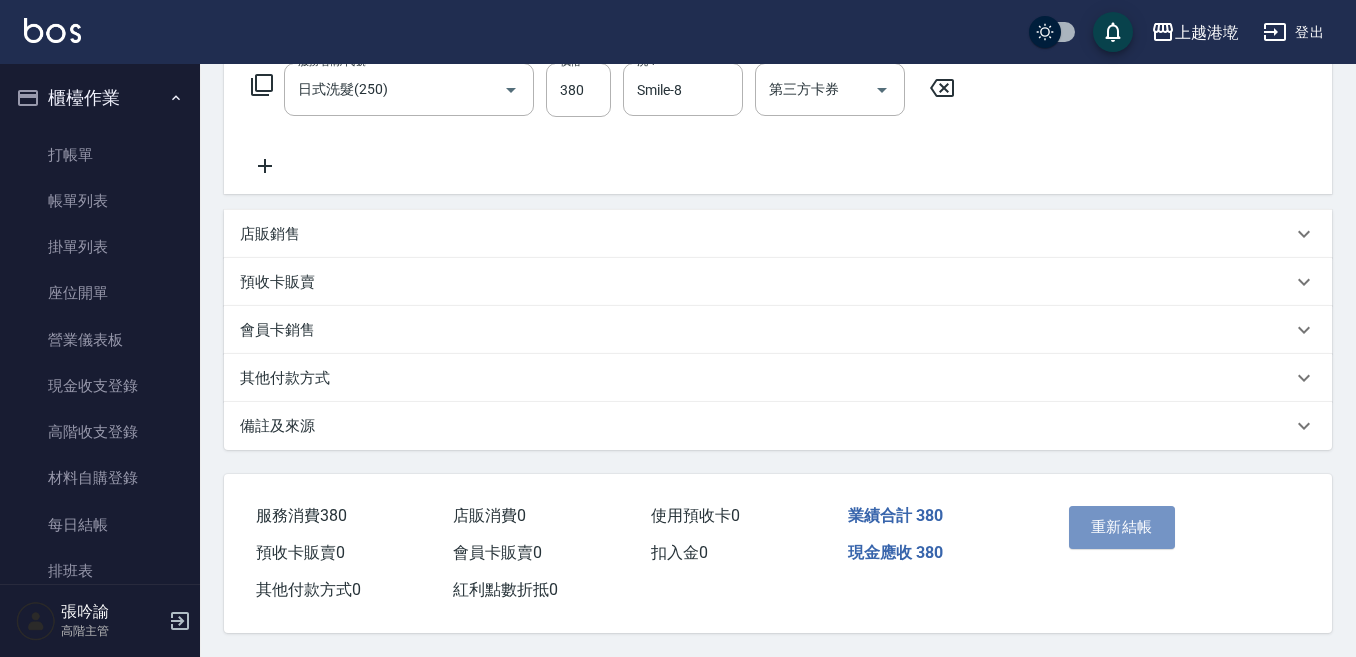 click on "重新結帳" at bounding box center (1122, 527) 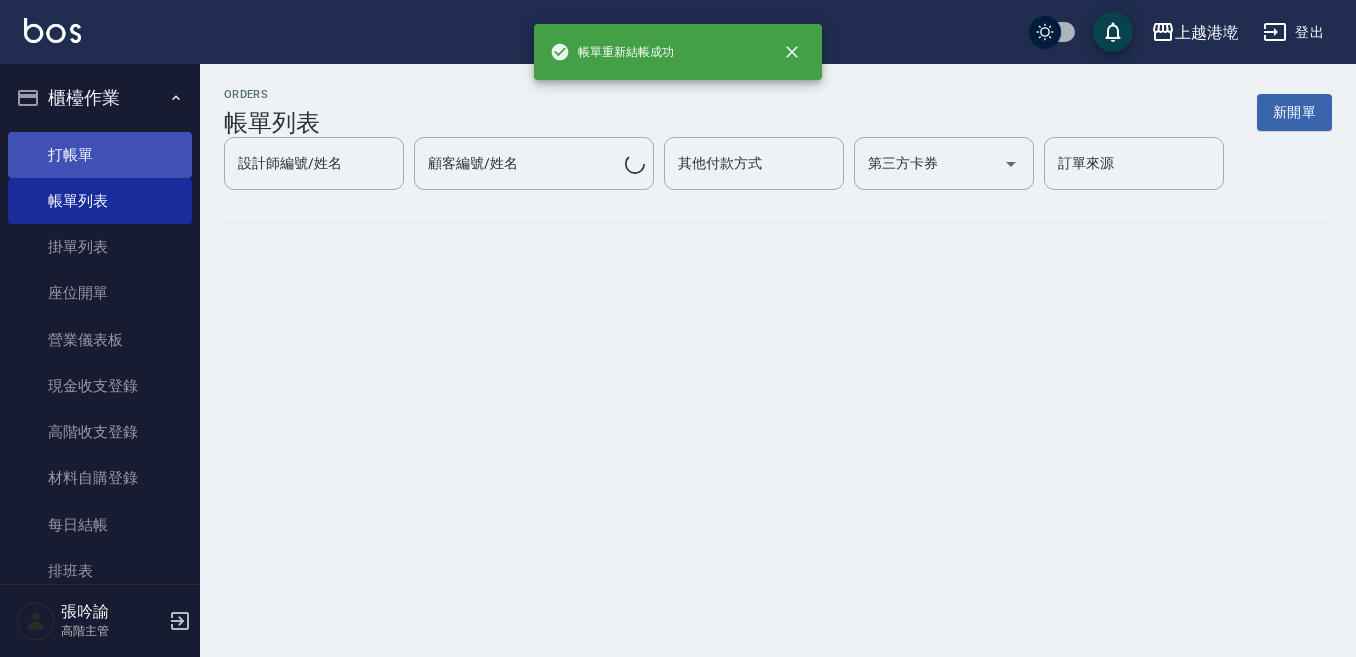 scroll, scrollTop: 0, scrollLeft: 0, axis: both 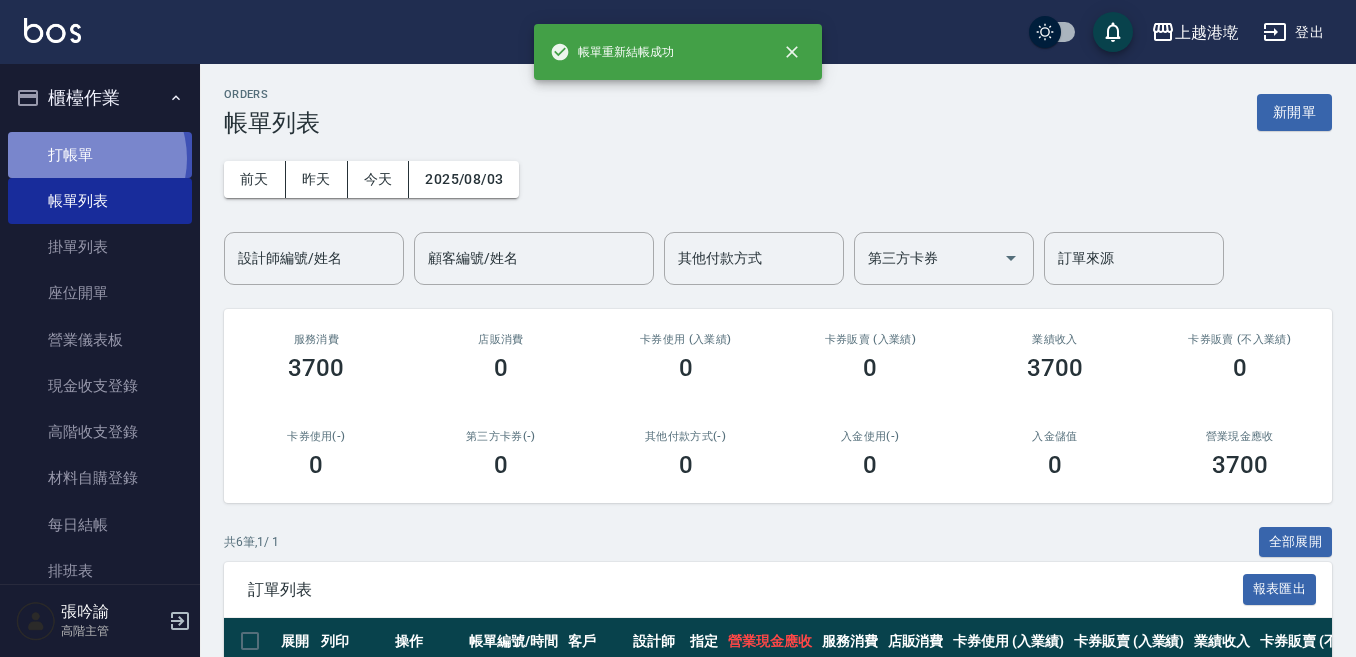 click on "打帳單" at bounding box center [100, 155] 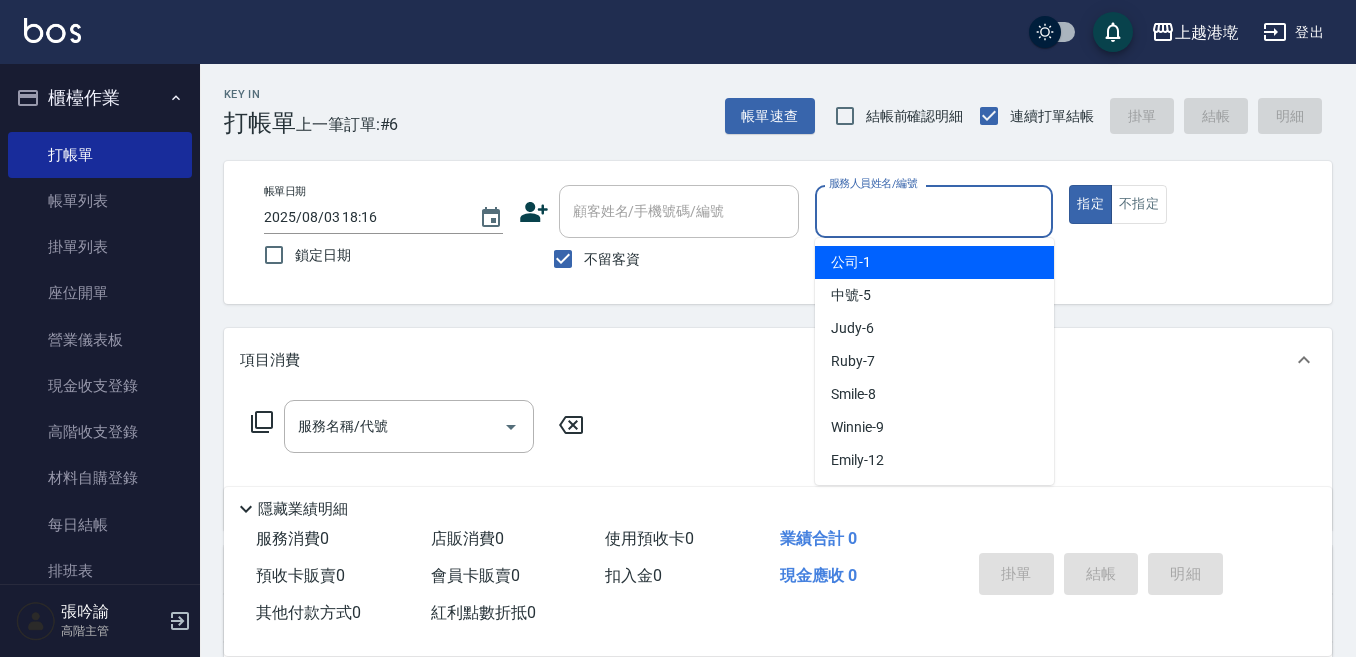 click on "服務人員姓名/編號" at bounding box center (934, 211) 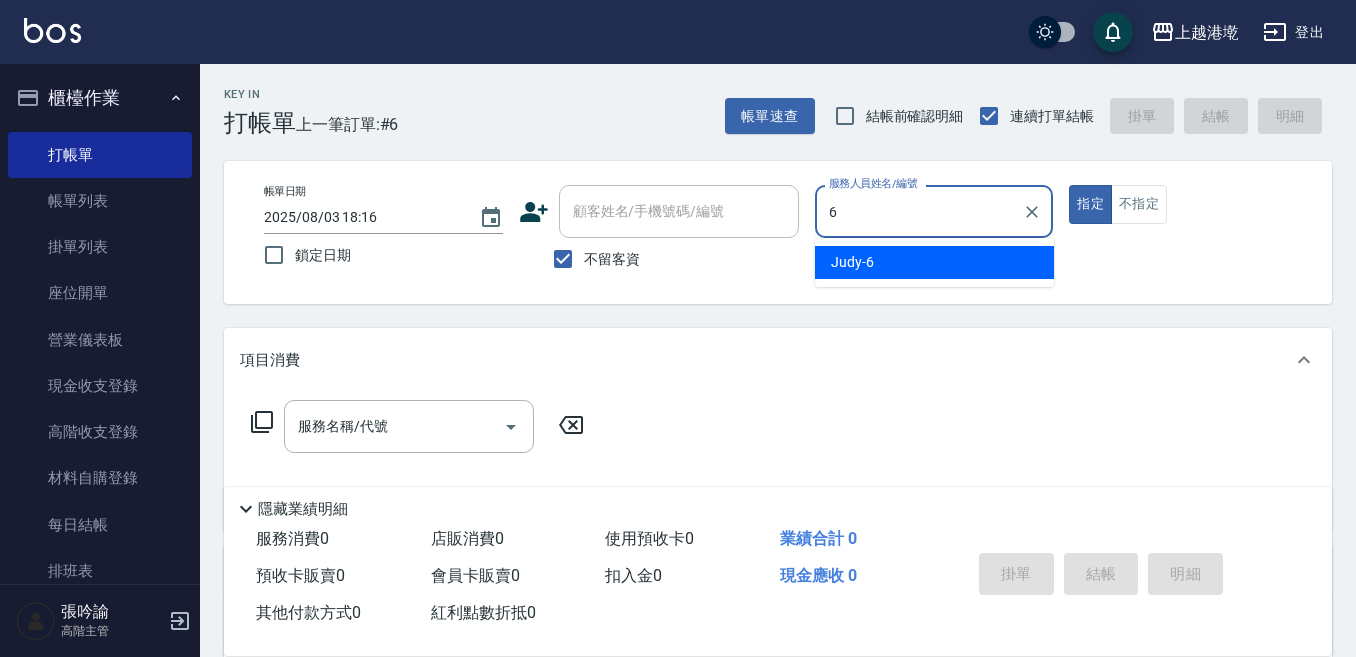 type on "Judy-6" 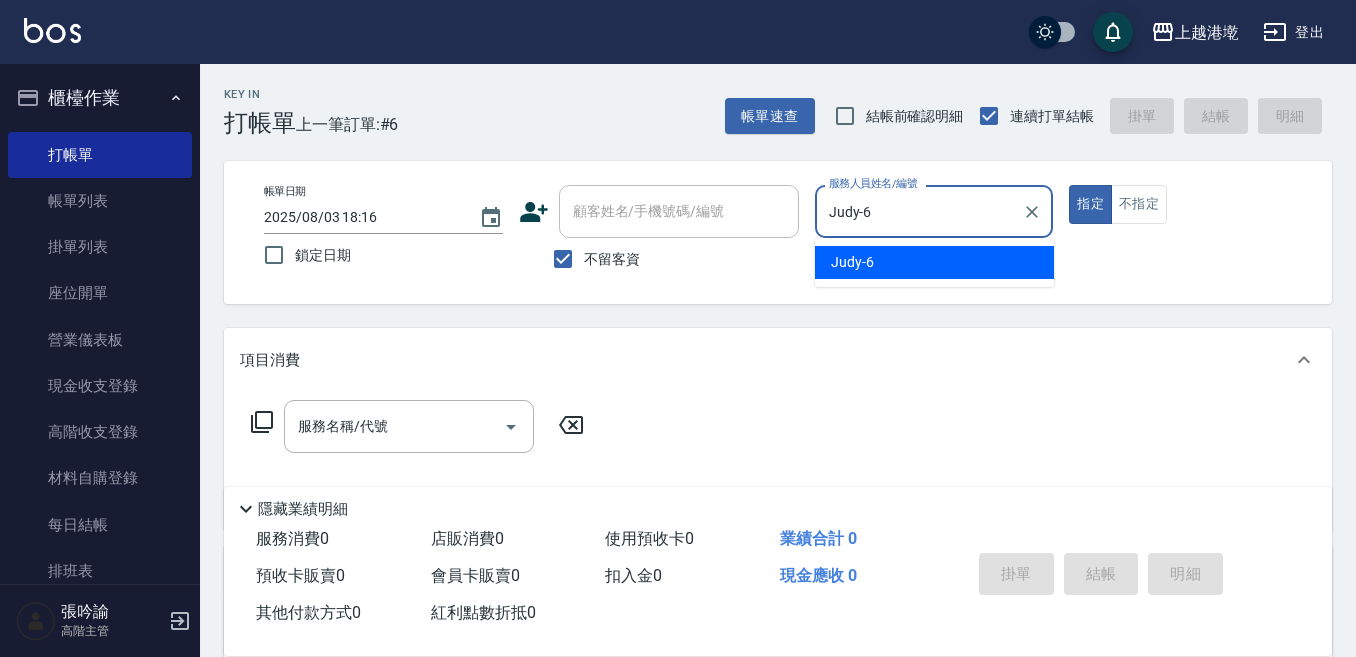 type on "true" 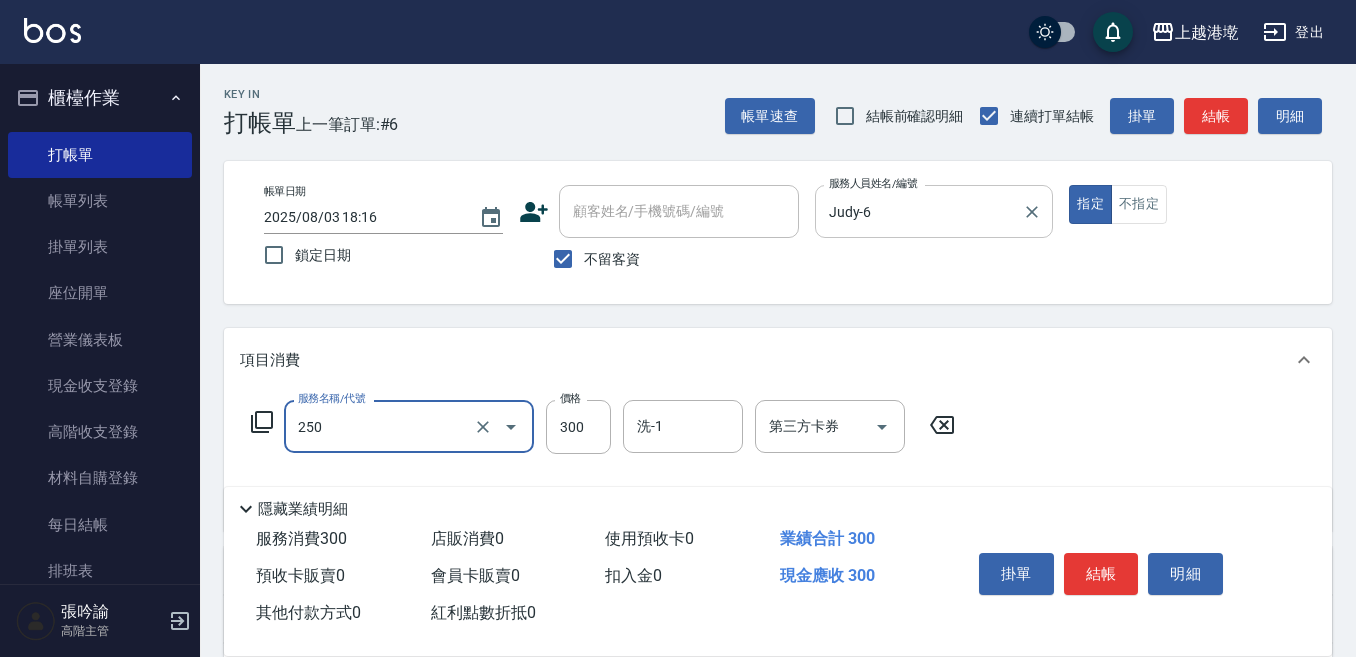 type on "日式洗髮(250)" 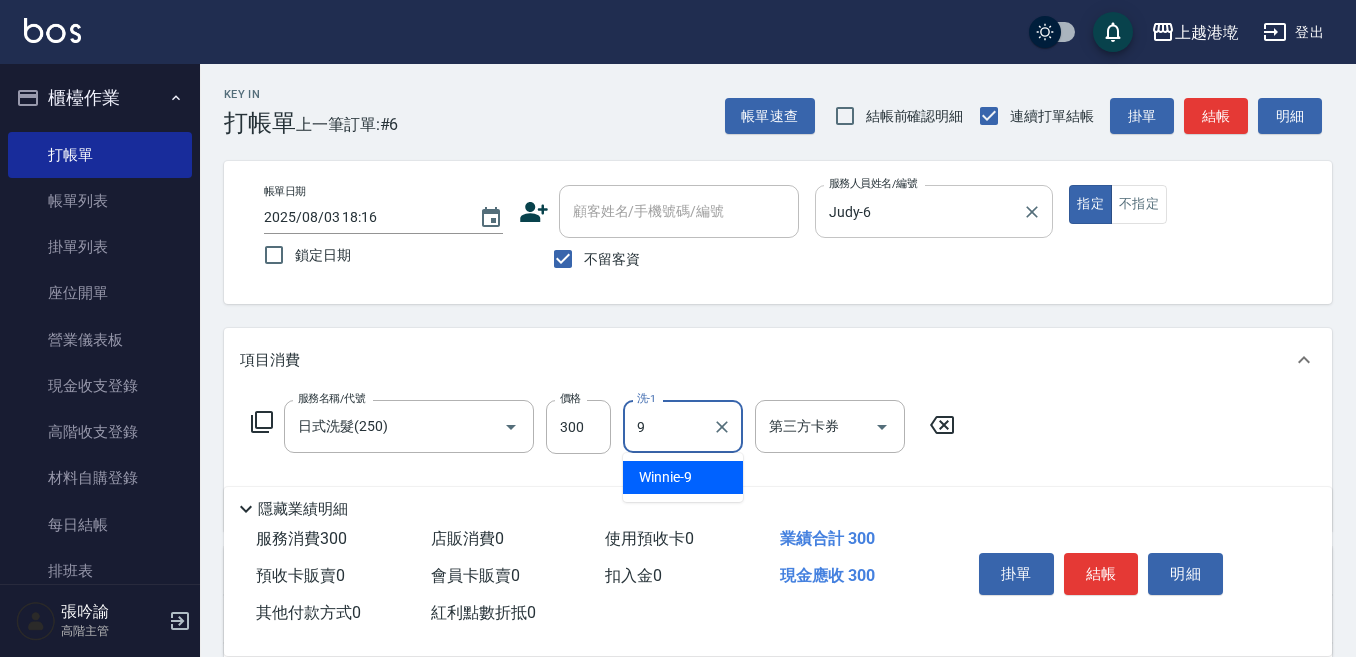 type on "Winnie-9" 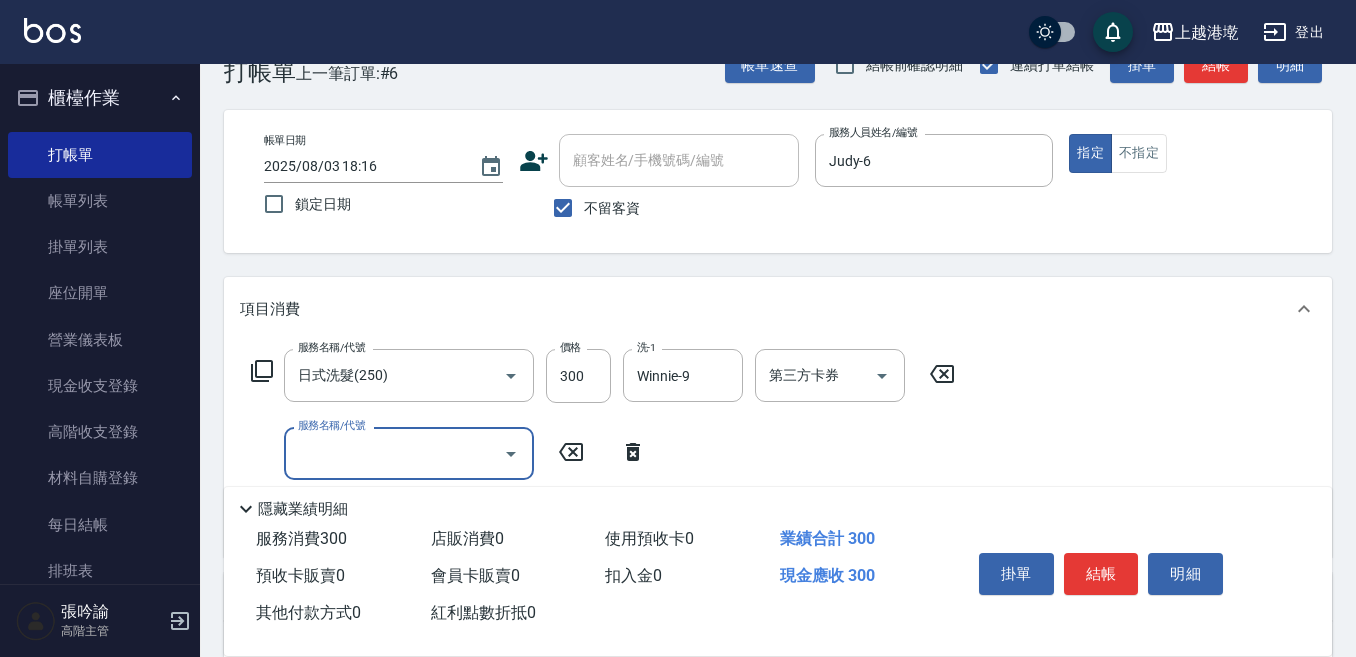 scroll, scrollTop: 100, scrollLeft: 0, axis: vertical 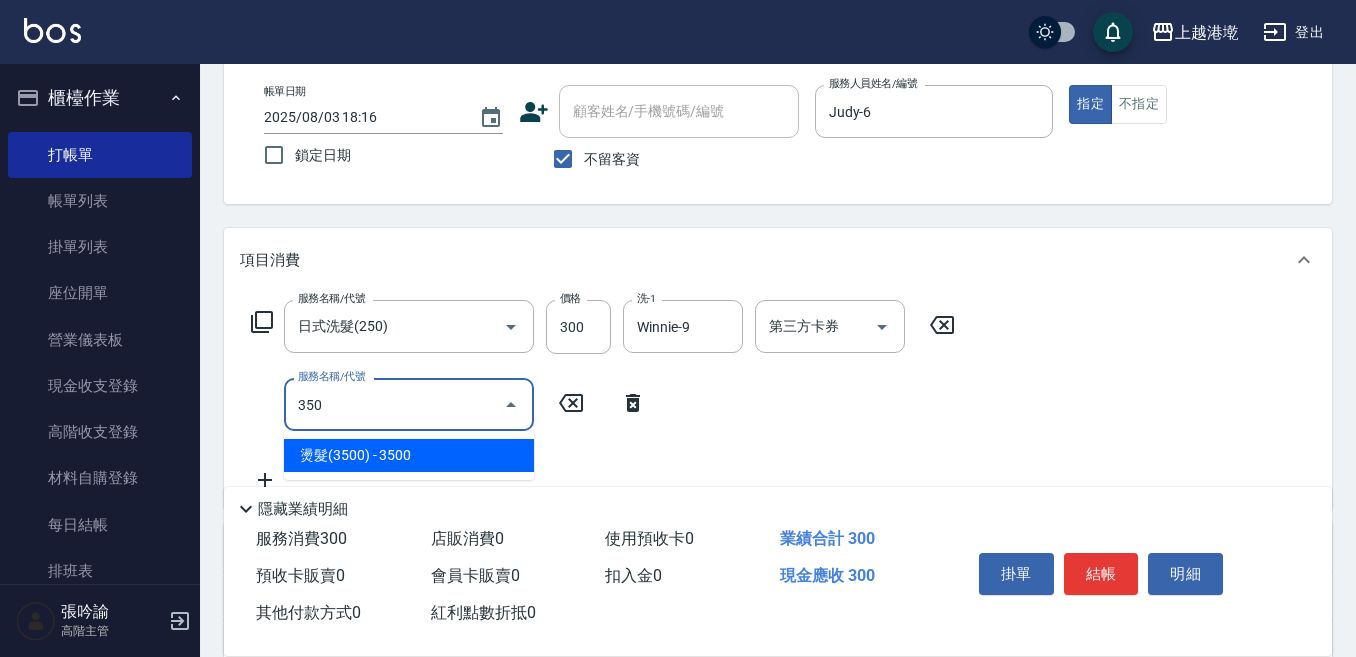 type on "燙髮(3500)(408)" 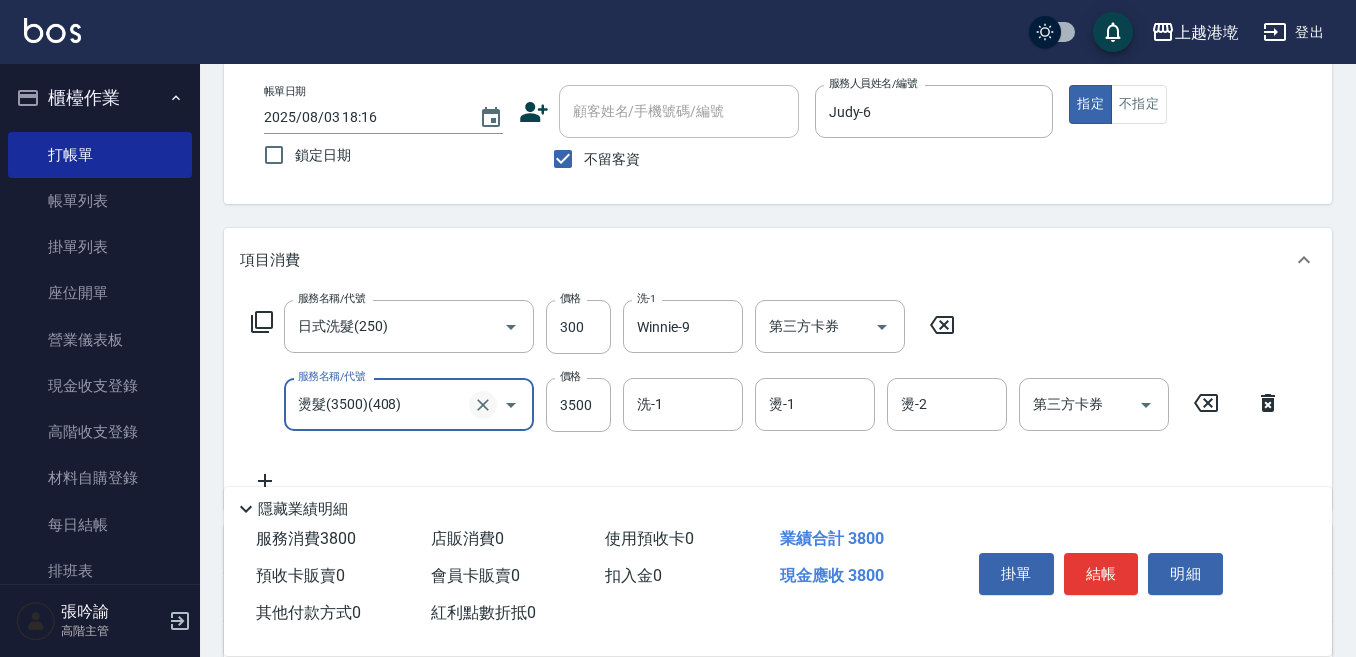 click 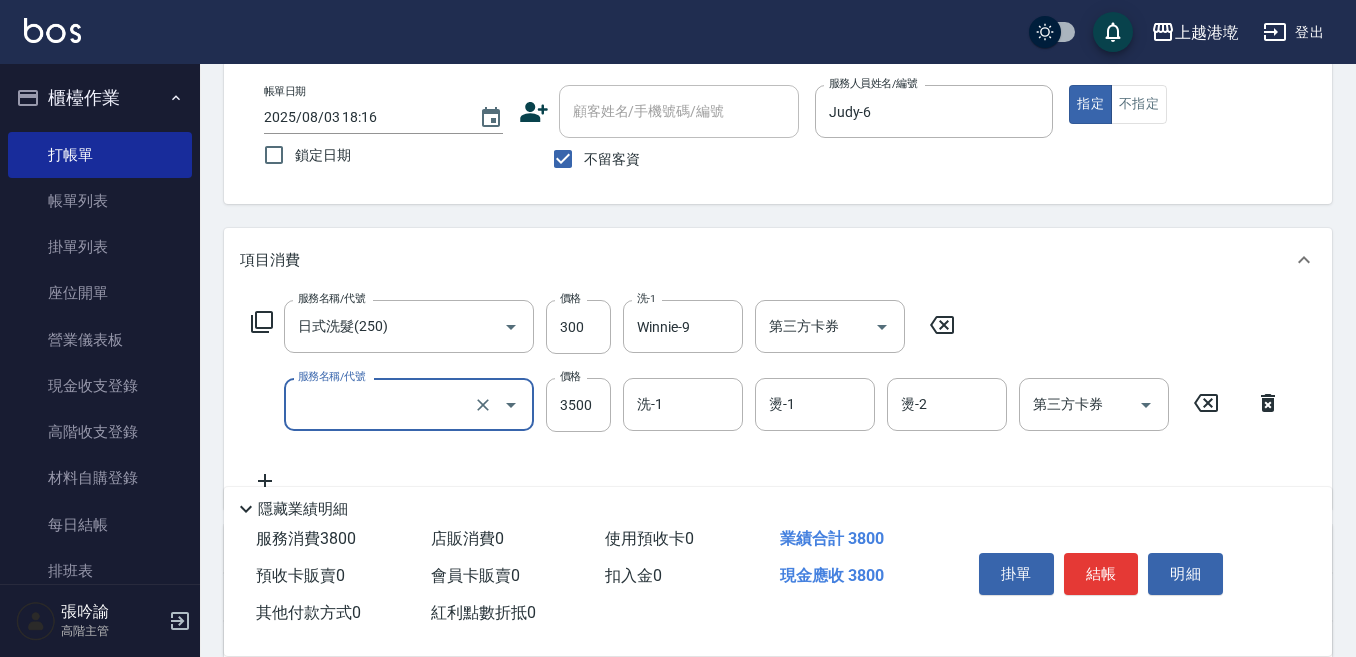 click on "服務名稱/代號" at bounding box center [381, 404] 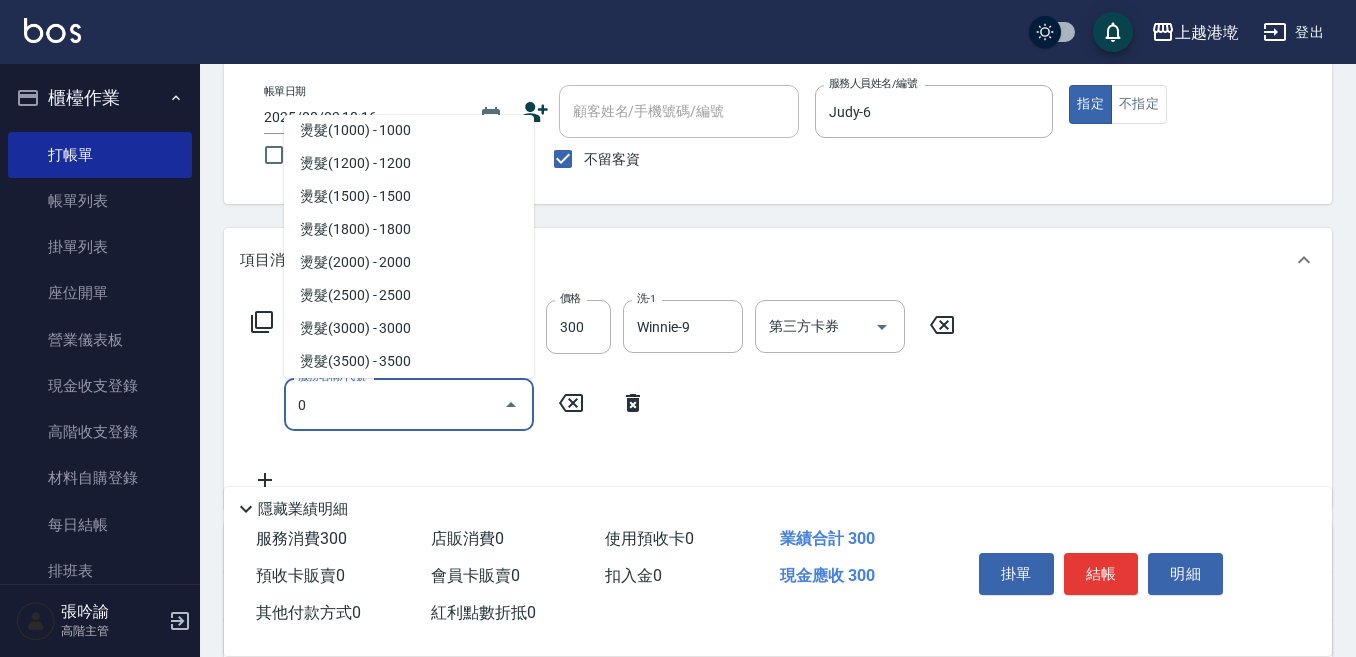 scroll, scrollTop: 0, scrollLeft: 0, axis: both 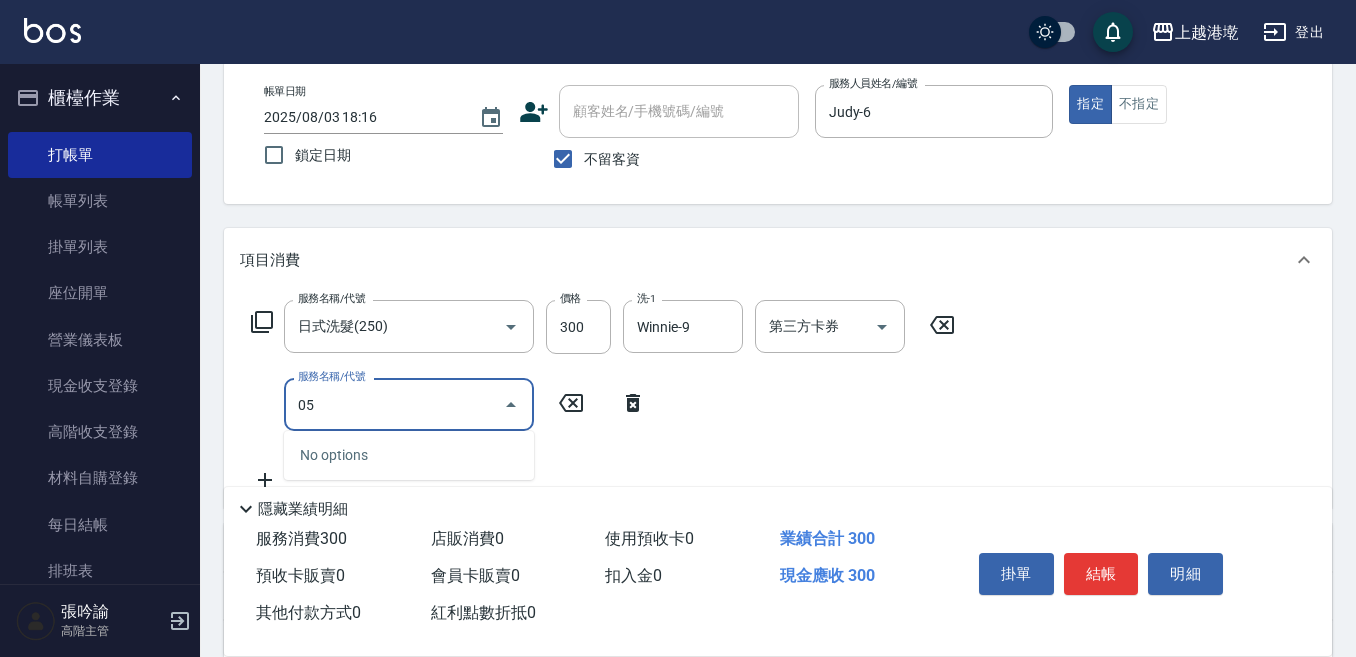 type on "0" 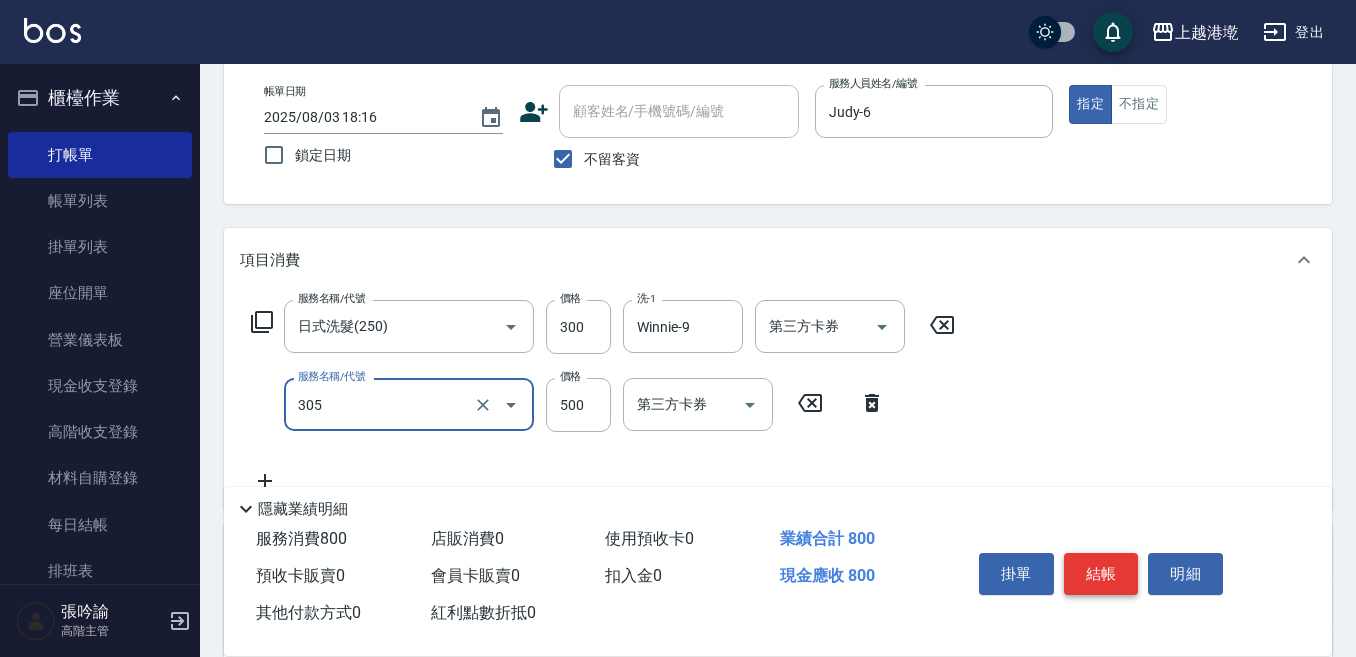 type on "剪髮500(305)" 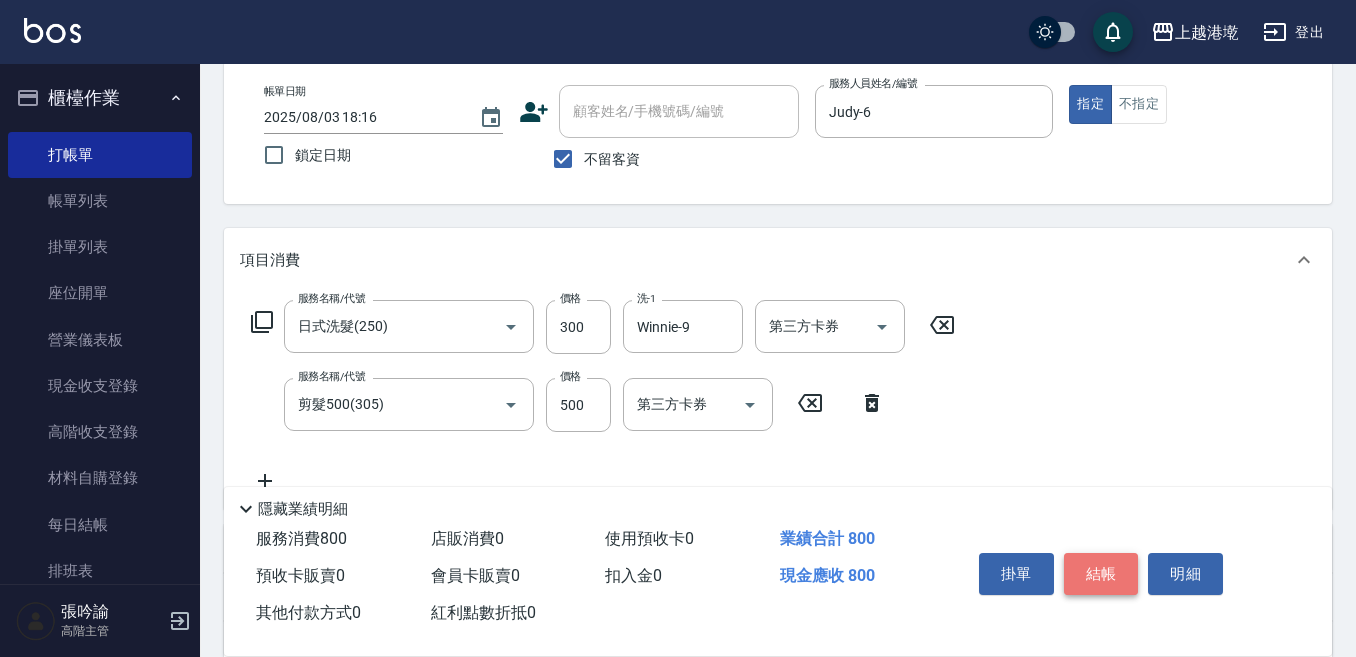 click on "結帳" at bounding box center (1101, 574) 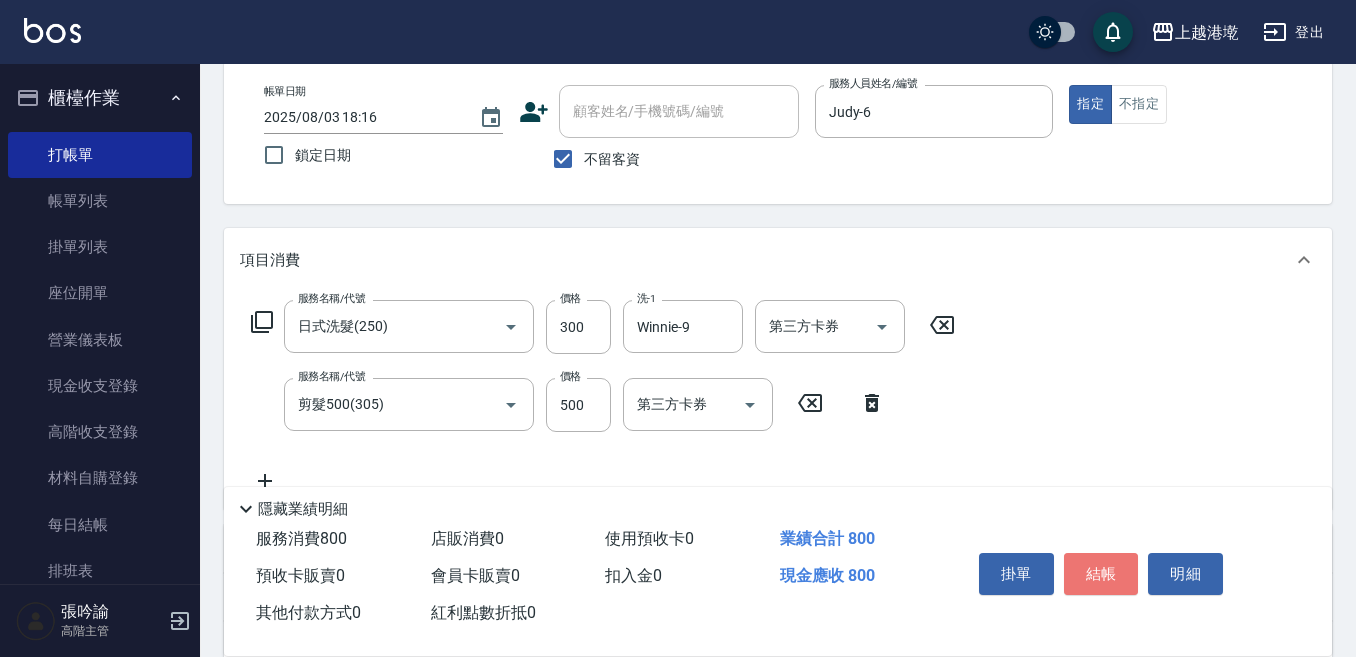 type on "2025/08/03 18:17" 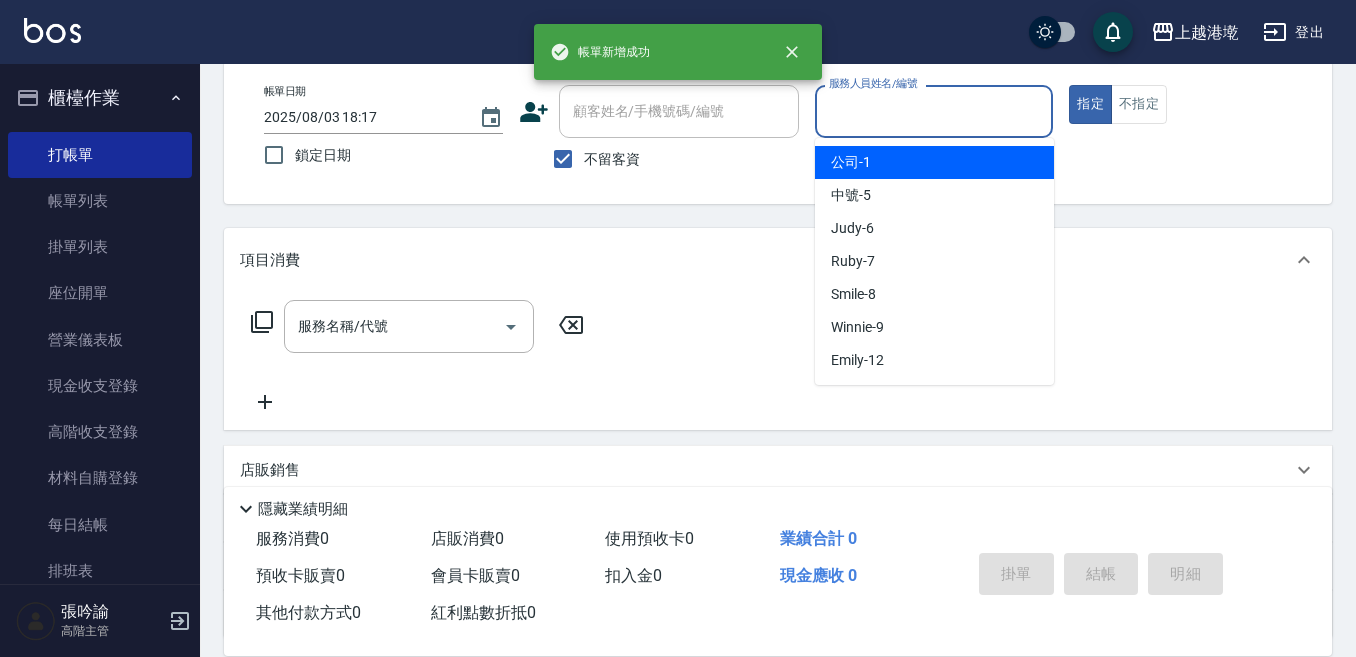 drag, startPoint x: 921, startPoint y: 112, endPoint x: 921, endPoint y: 123, distance: 11 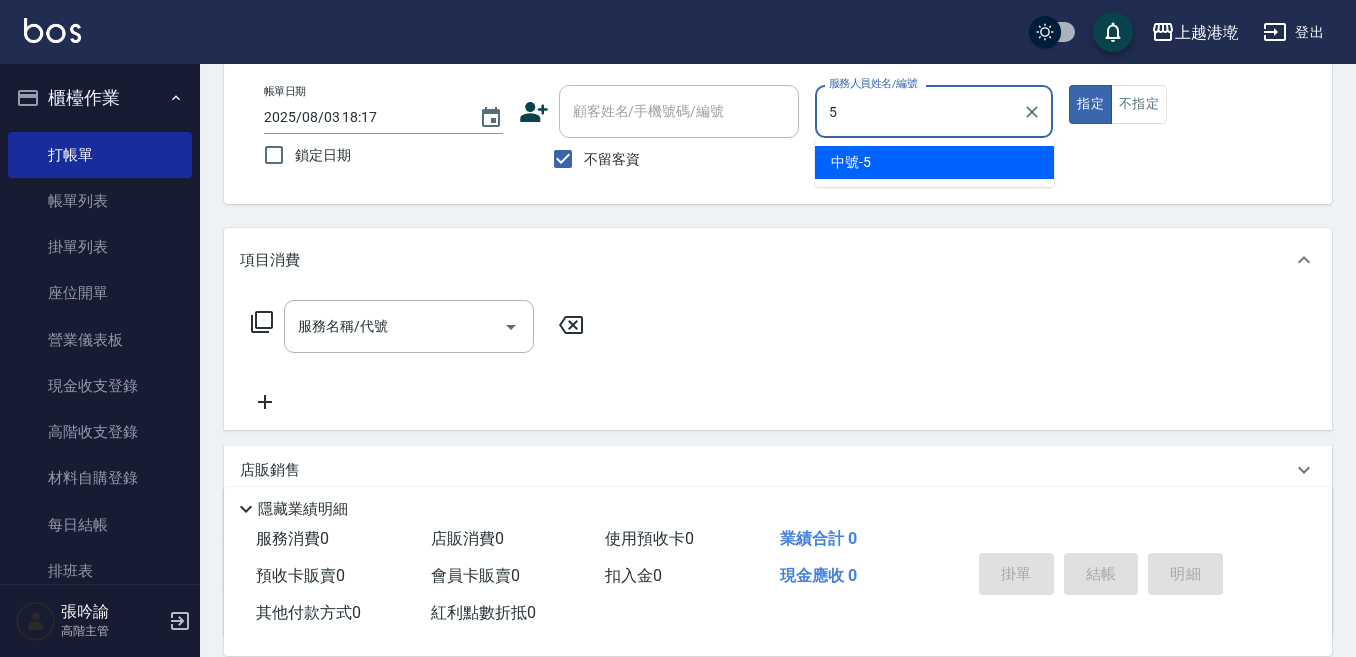 type on "中號-5" 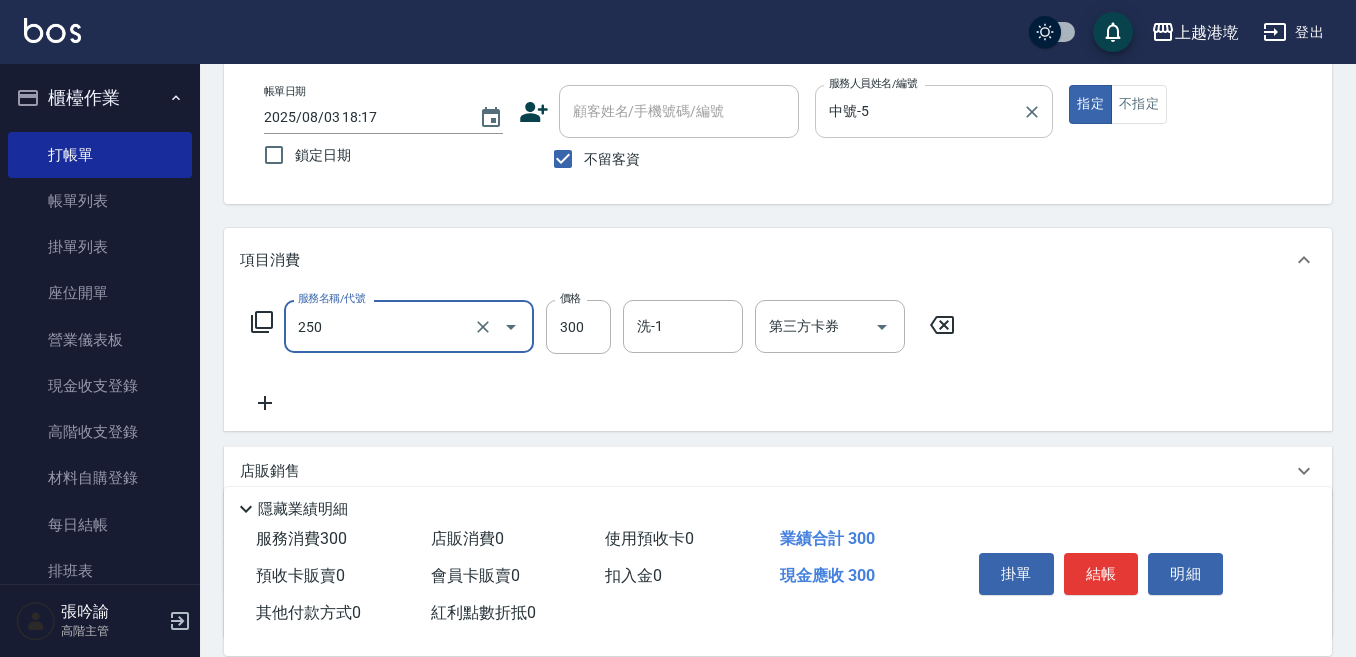 type on "日式洗髮(250)" 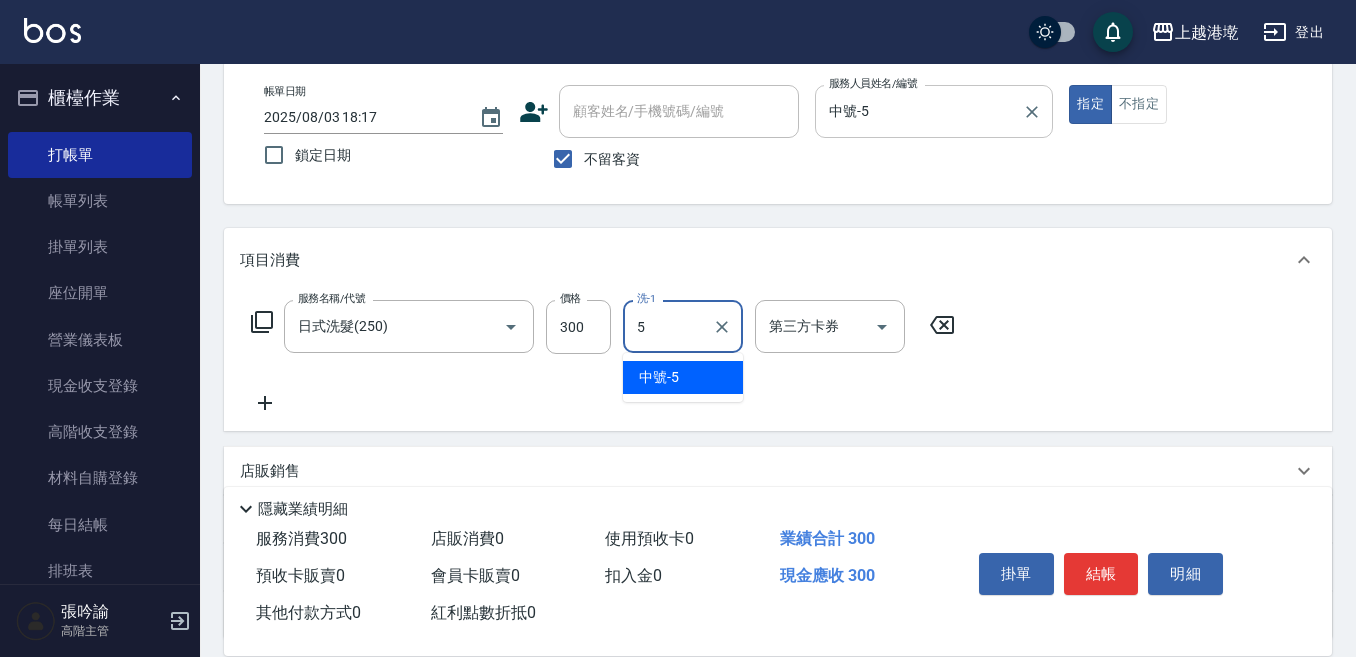 type on "中號-5" 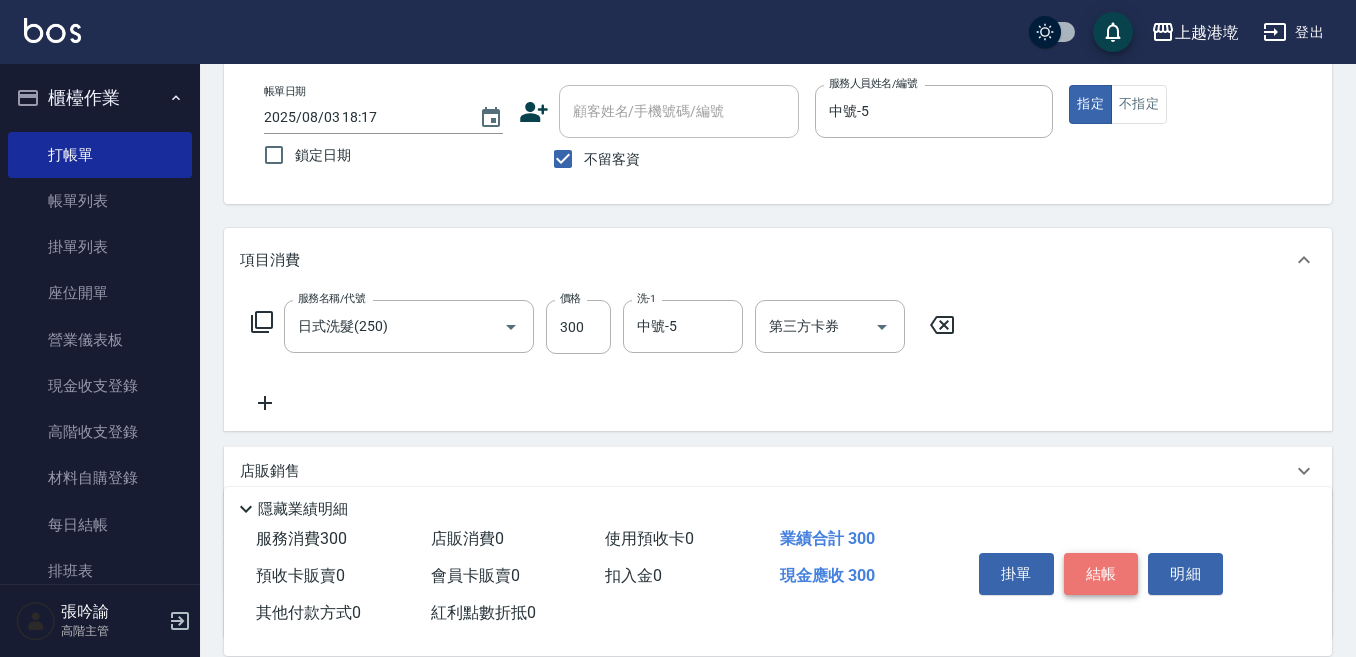 click on "結帳" at bounding box center (1101, 574) 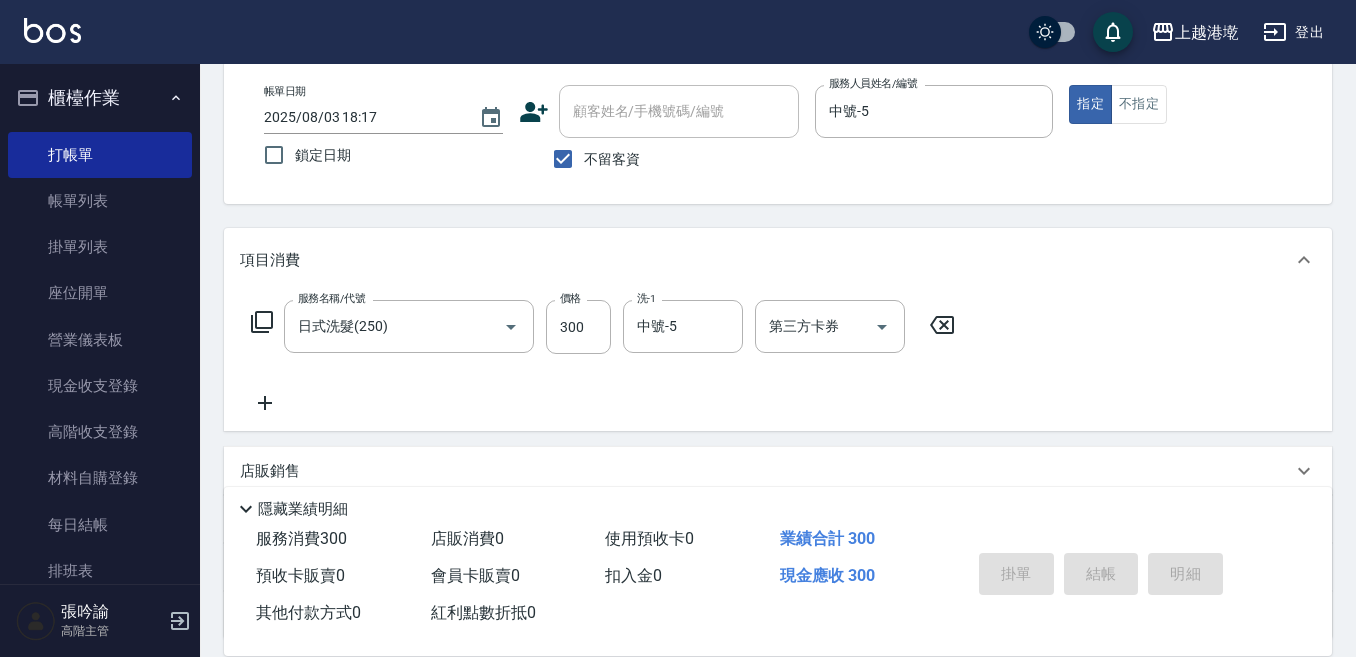type 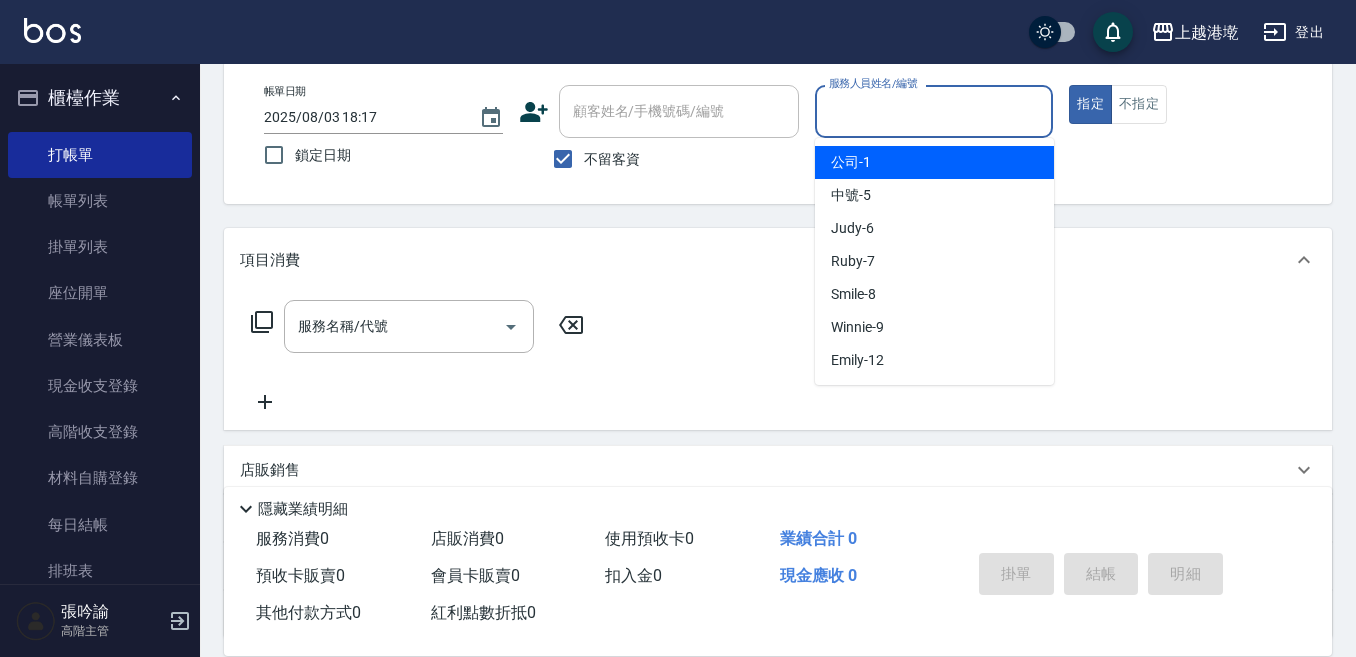 click on "服務人員姓名/編號" at bounding box center [934, 111] 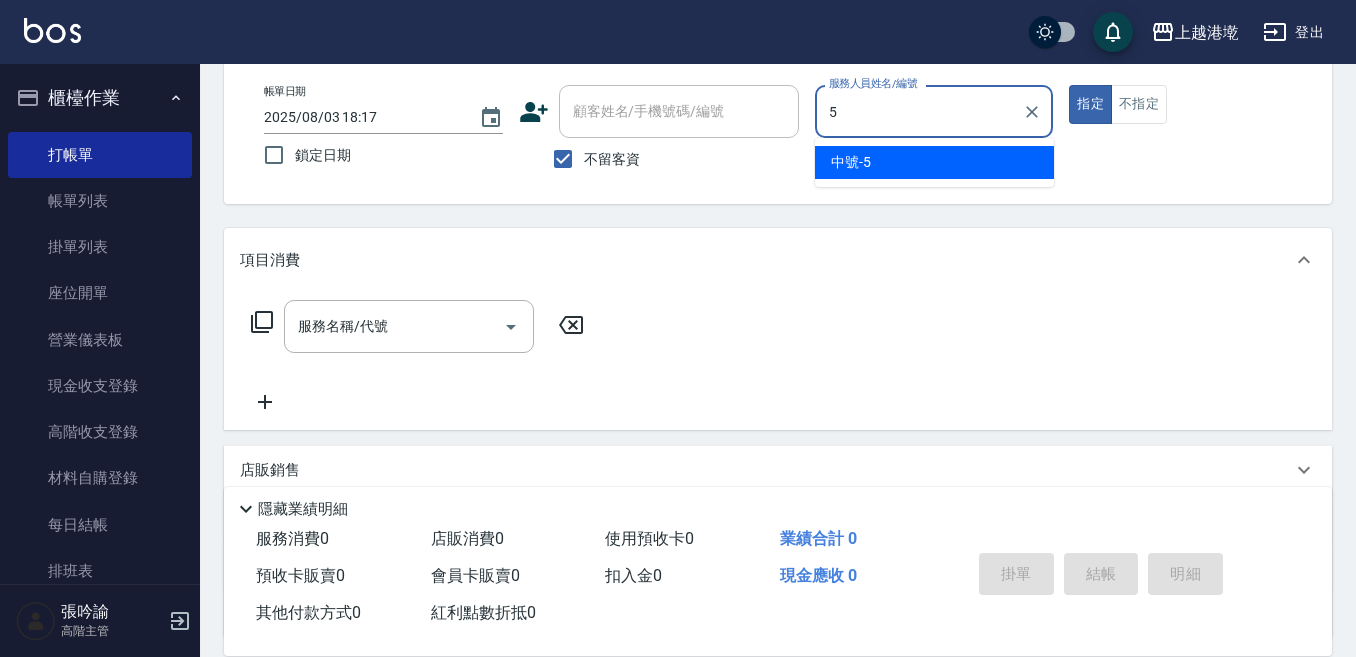 type on "中號-5" 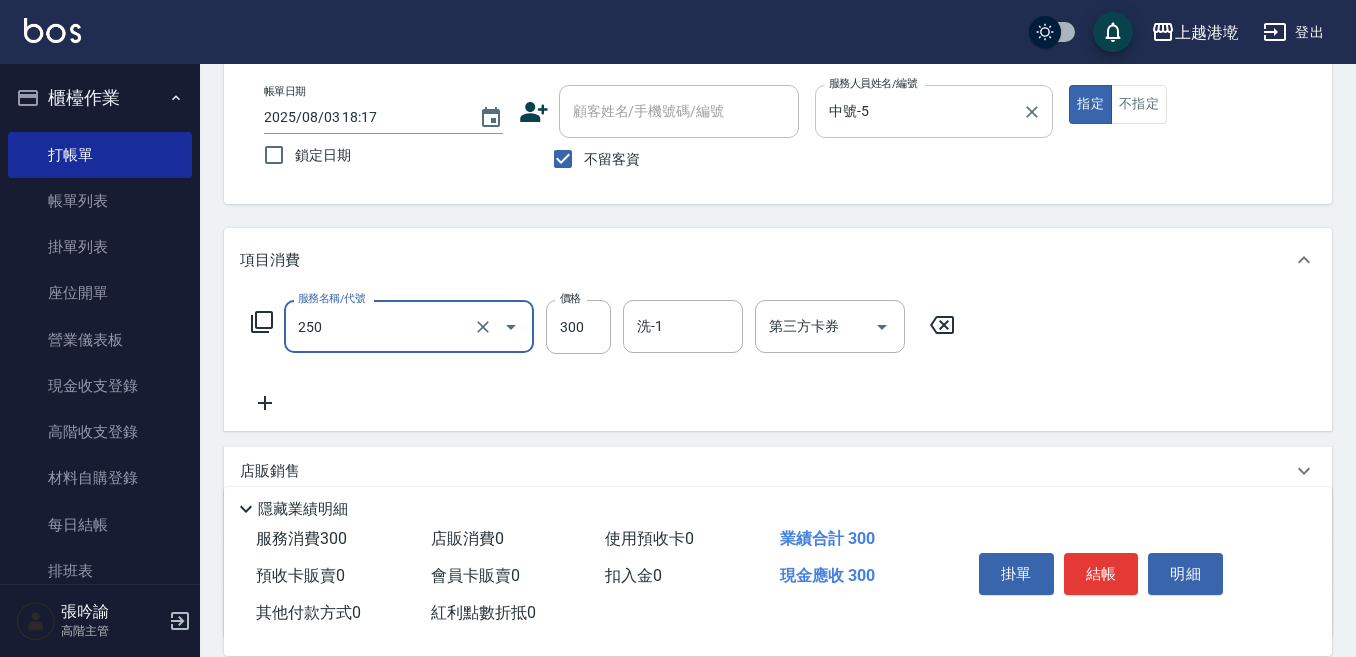 type on "日式洗髮(250)" 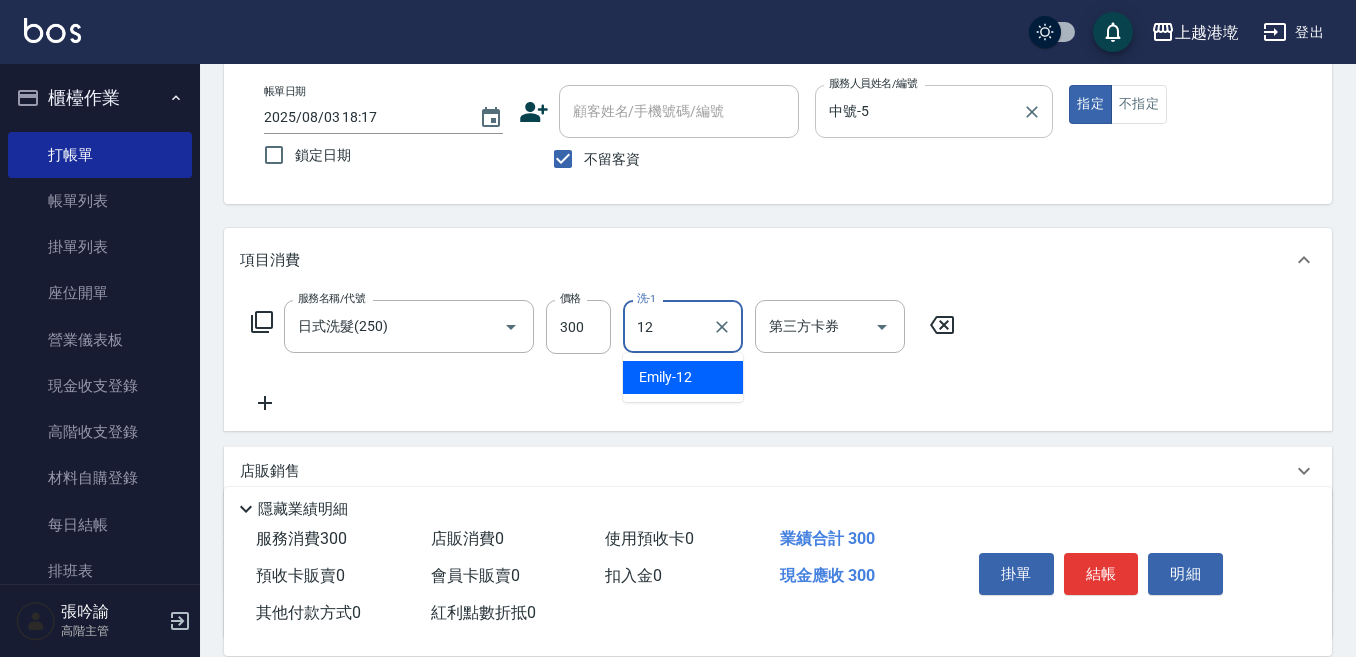 type on "[FIRST]-[NUMBER]" 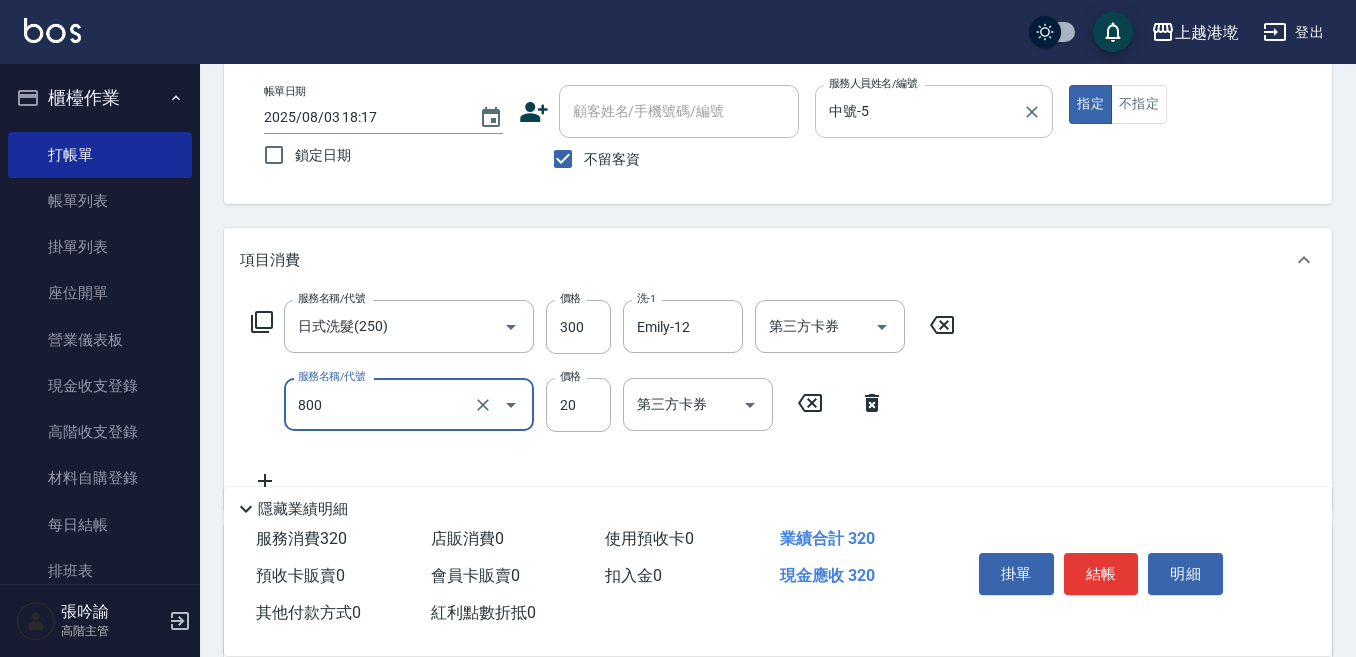 type on "潤絲精([NUMBER])" 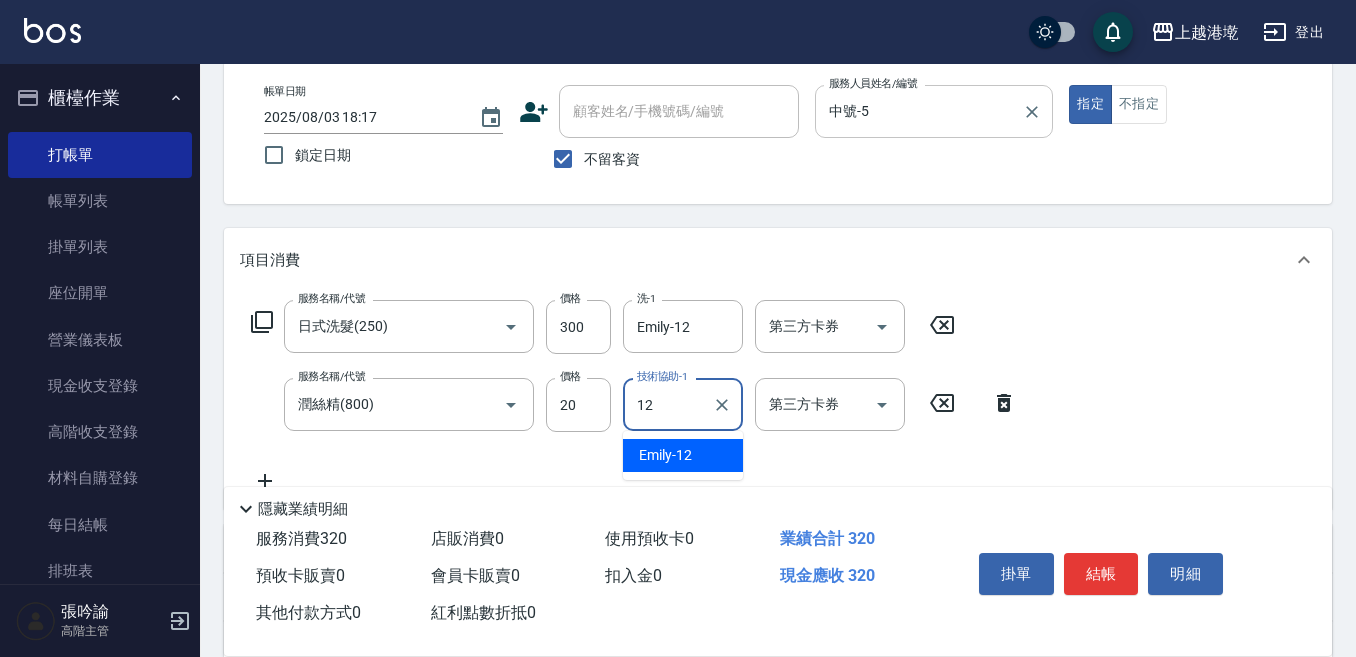 type on "[FIRST]-[NUMBER]" 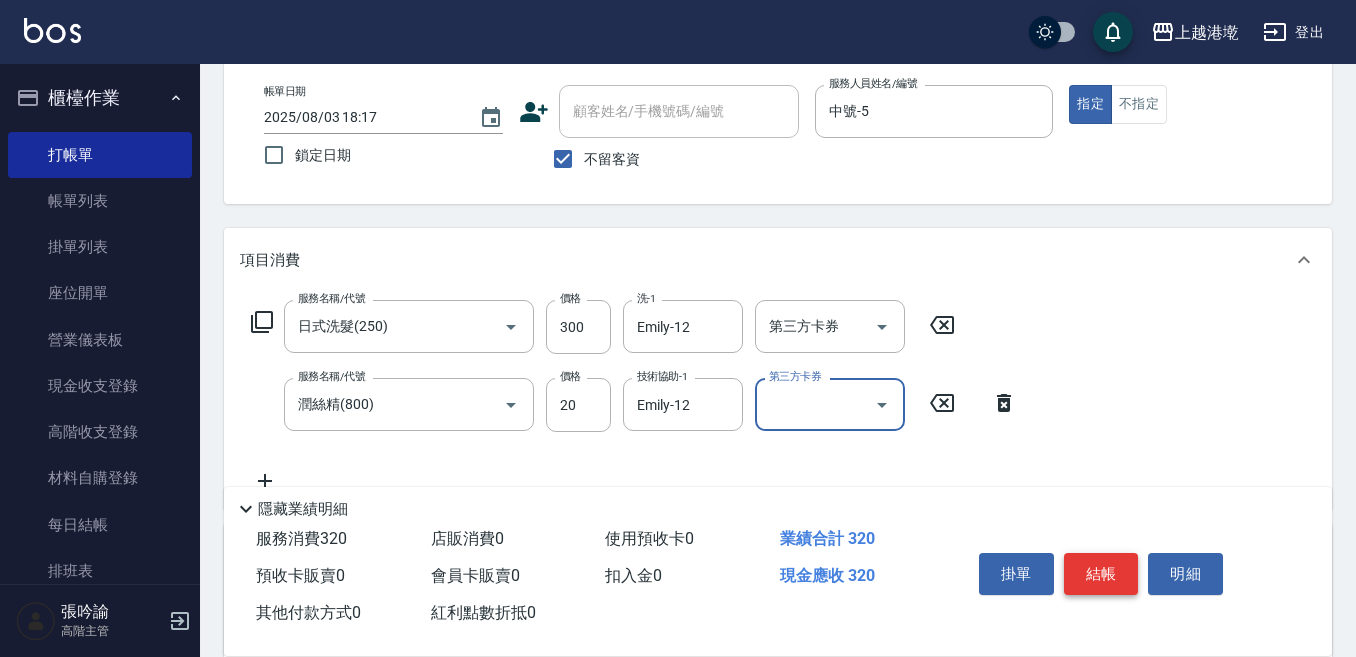 click on "結帳" at bounding box center (1101, 574) 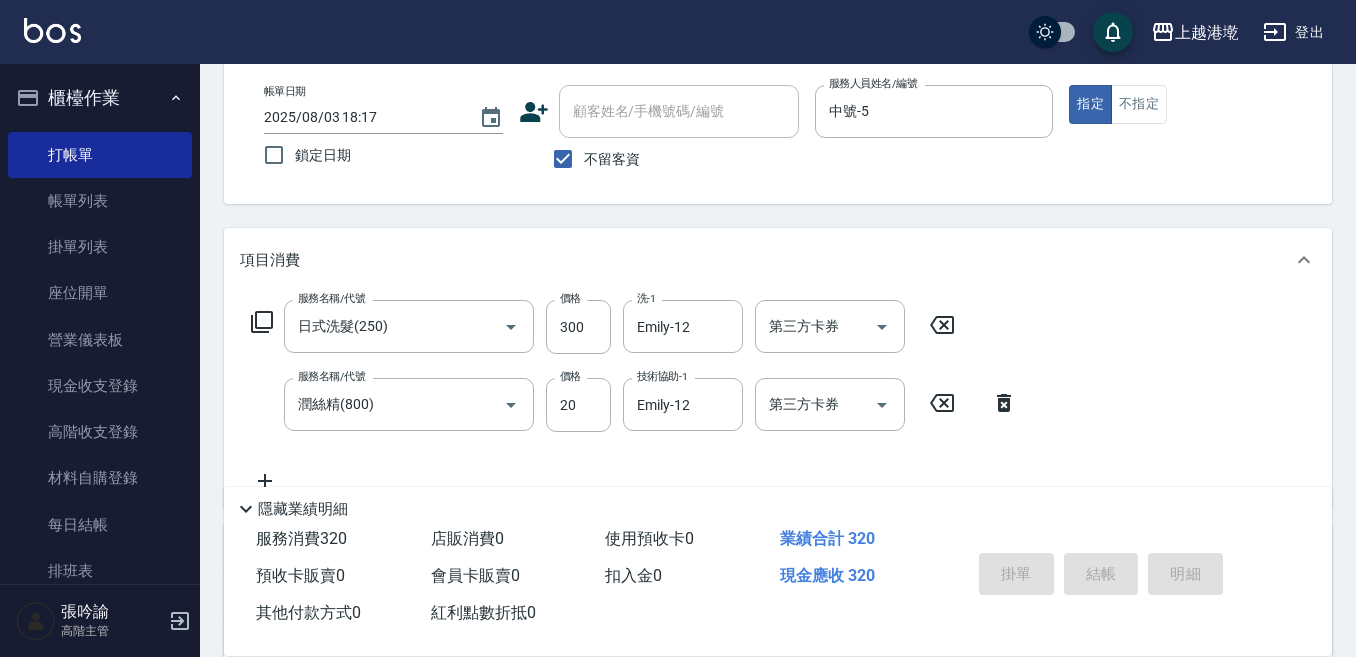 type 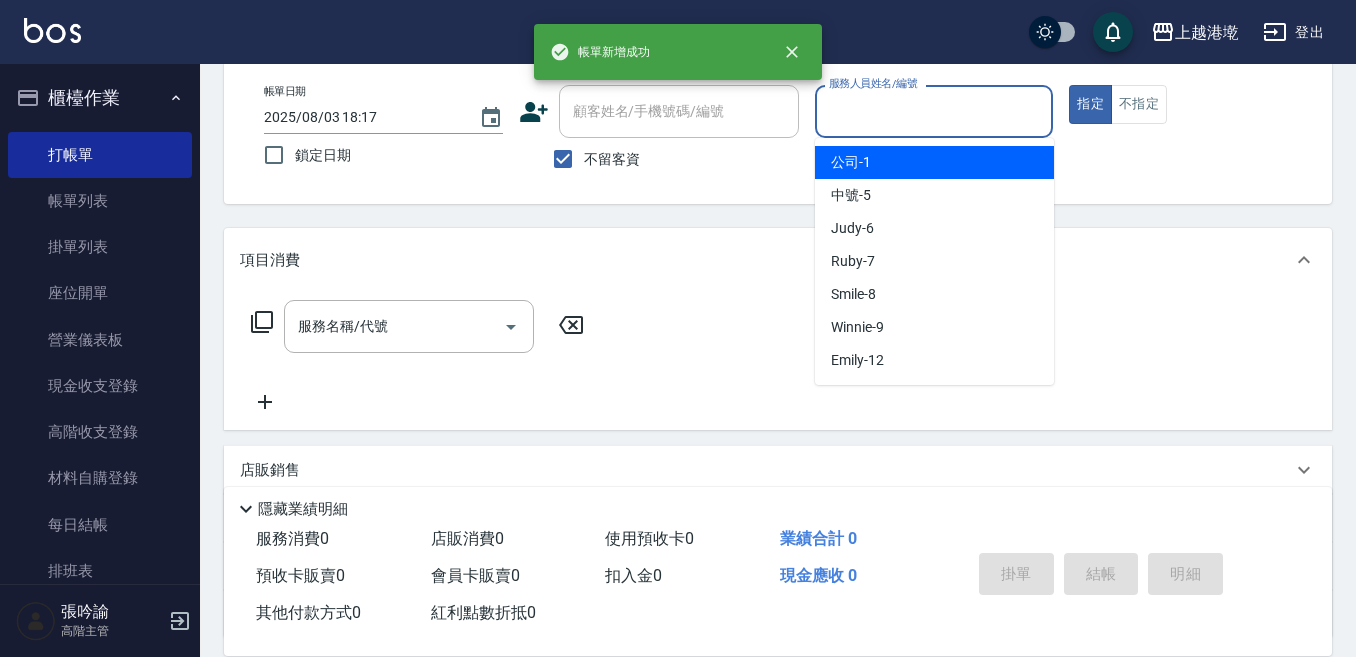 click on "服務人員姓名/編號" at bounding box center [934, 111] 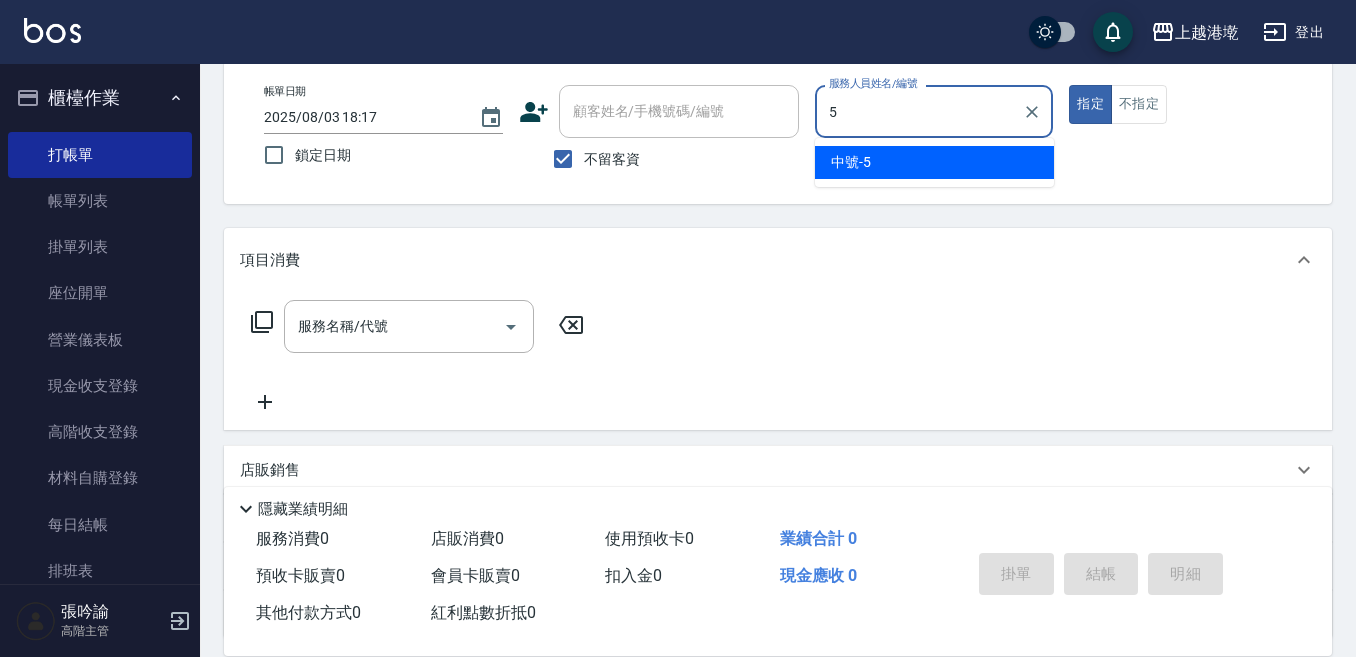 type on "中號-5" 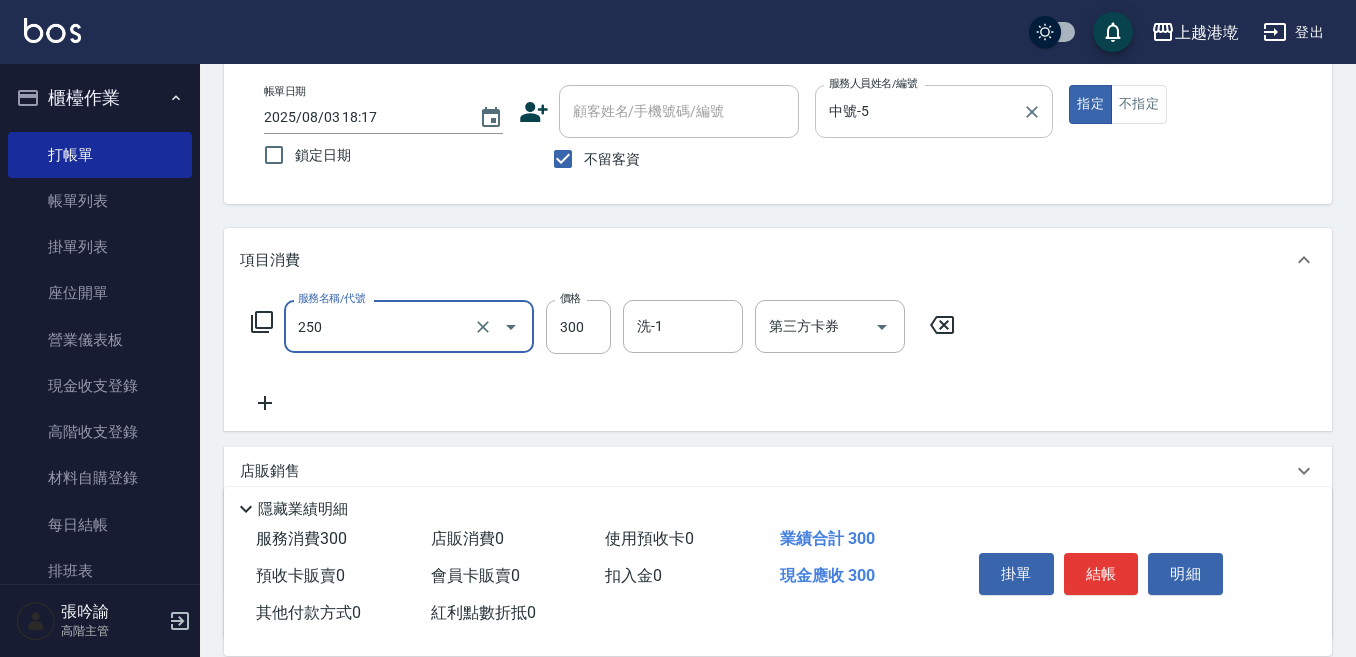 type on "日式洗髮(250)" 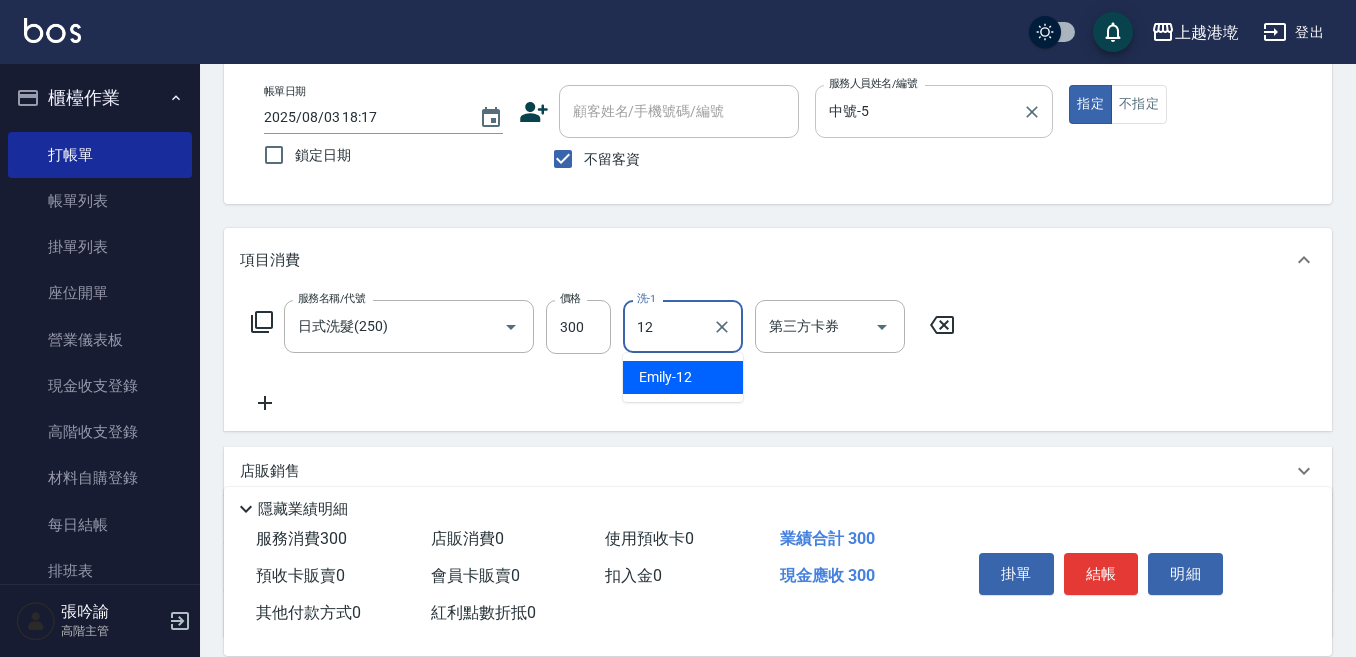 type on "[FIRST]-[NUMBER]" 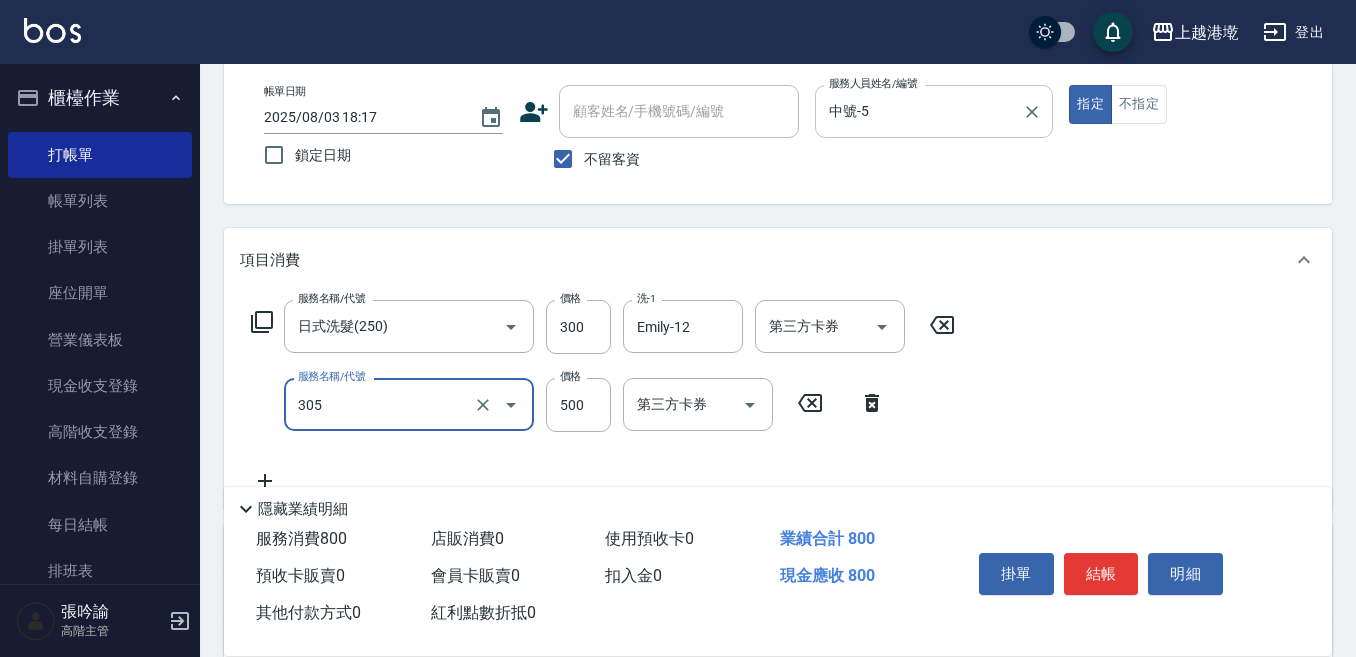 type on "剪髮500(305)" 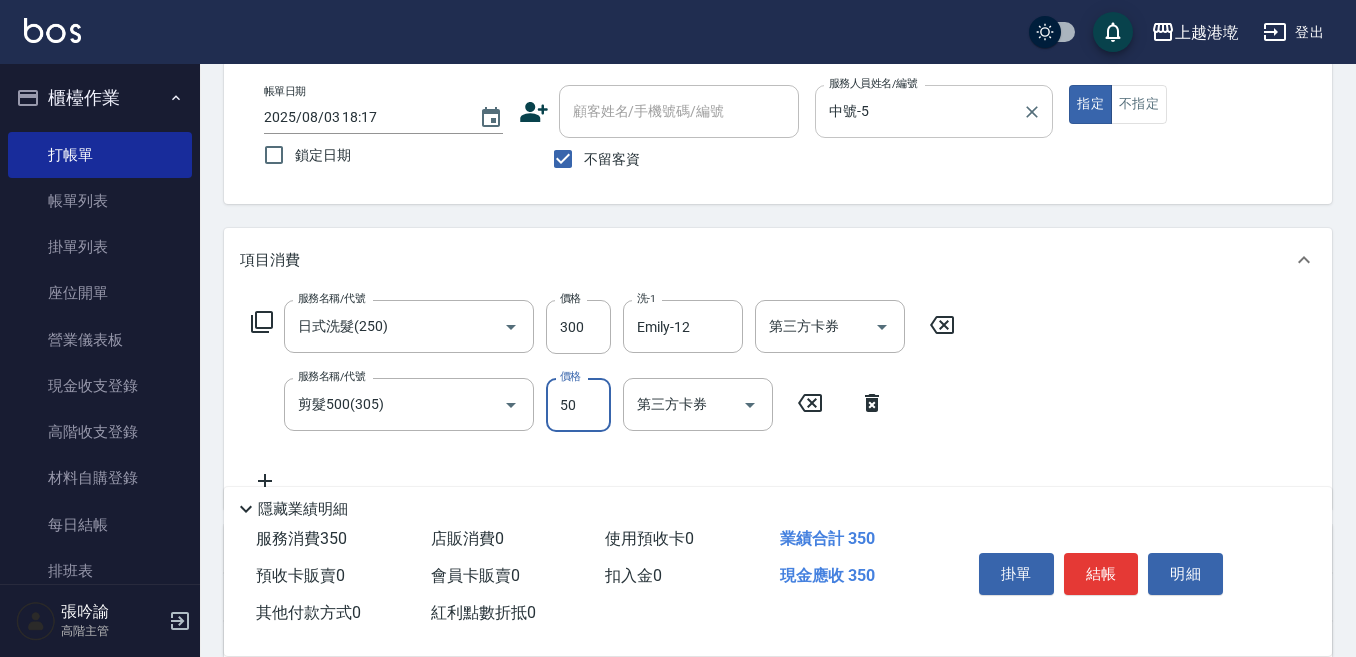 type on "500" 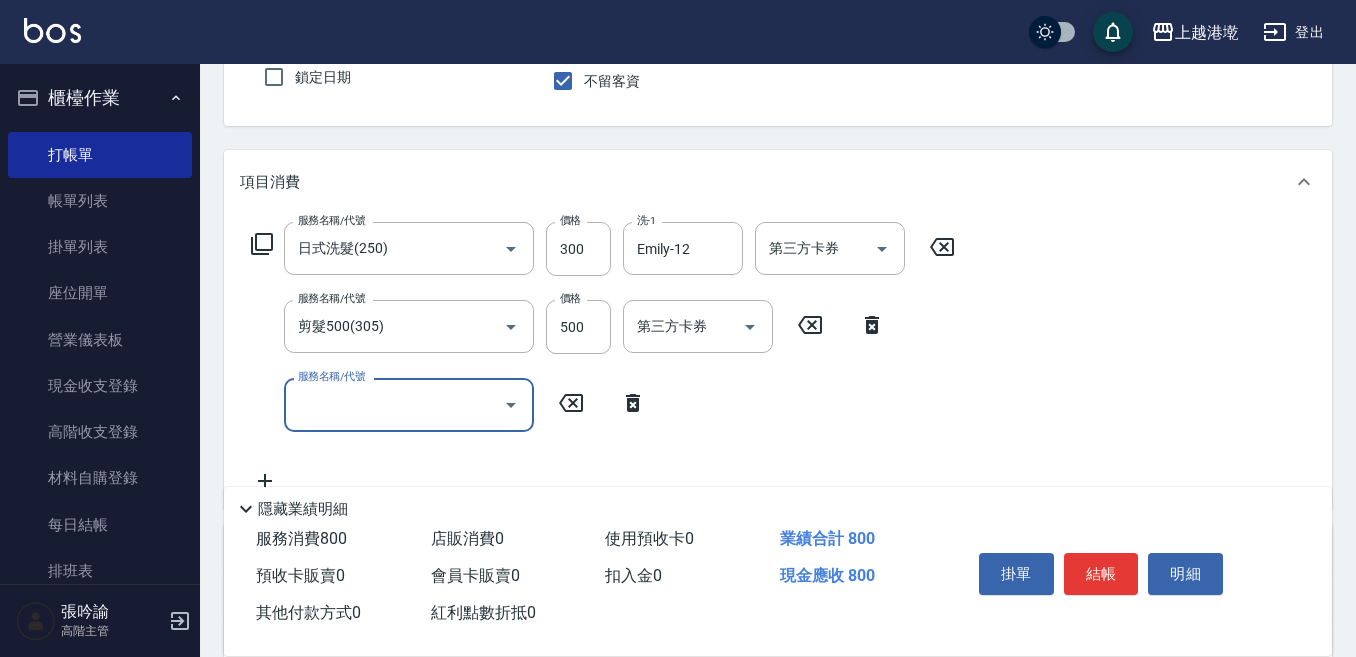 scroll, scrollTop: 200, scrollLeft: 0, axis: vertical 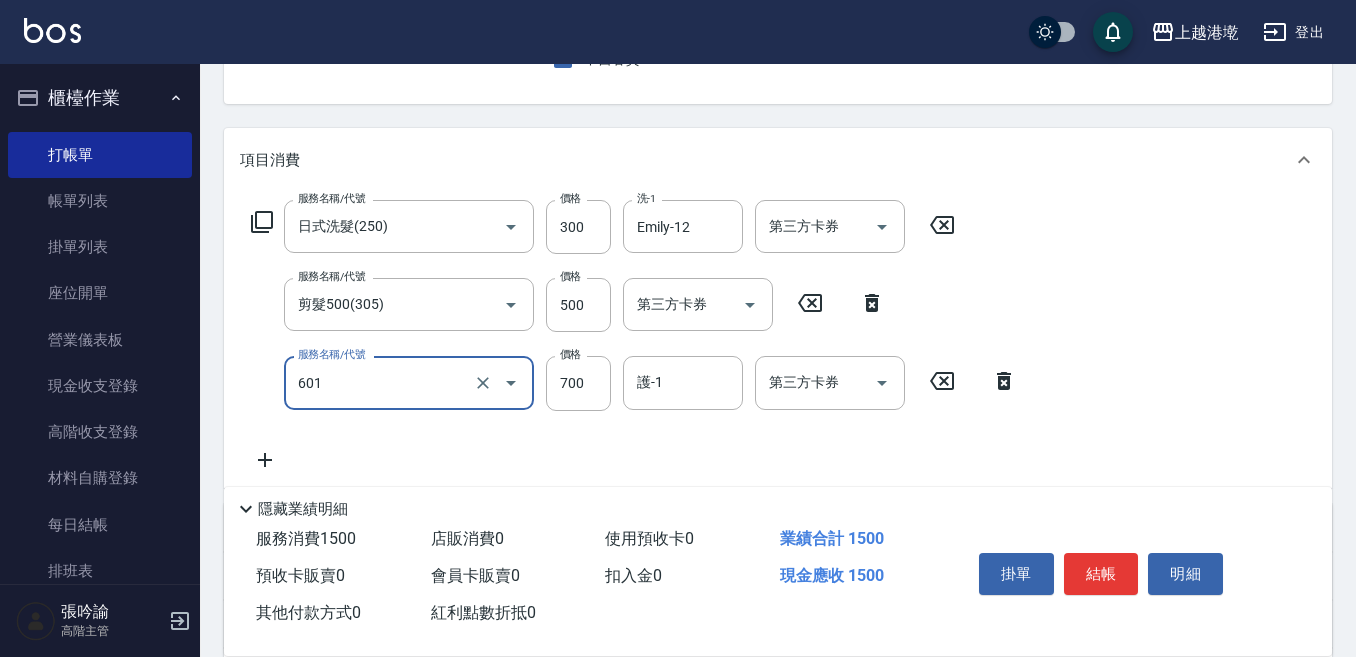 type on "護髮柔順(601)" 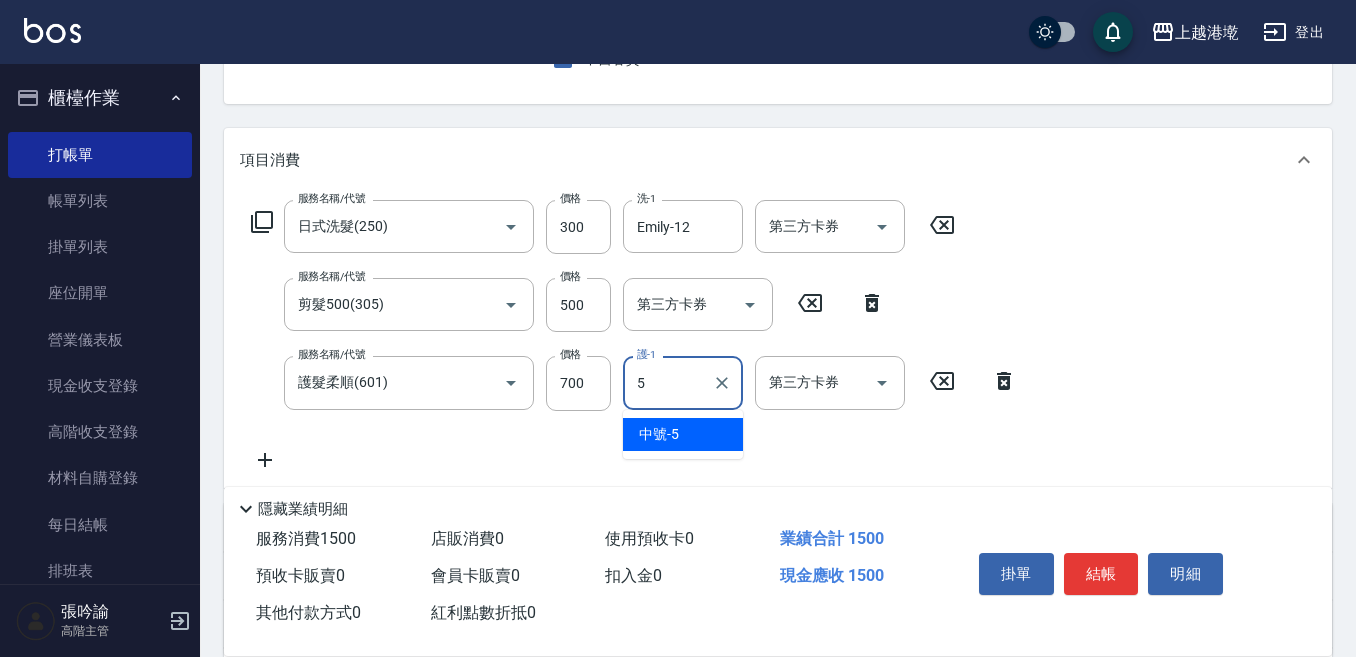type on "中號-5" 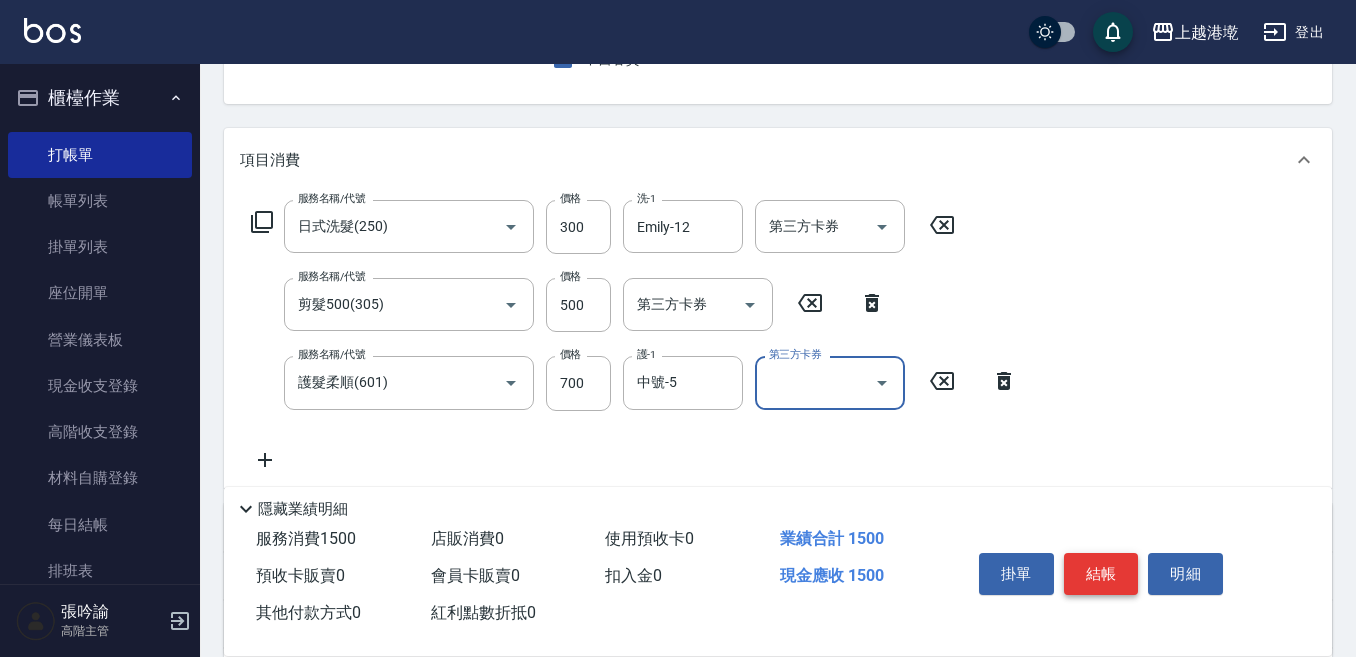 click on "結帳" at bounding box center (1101, 574) 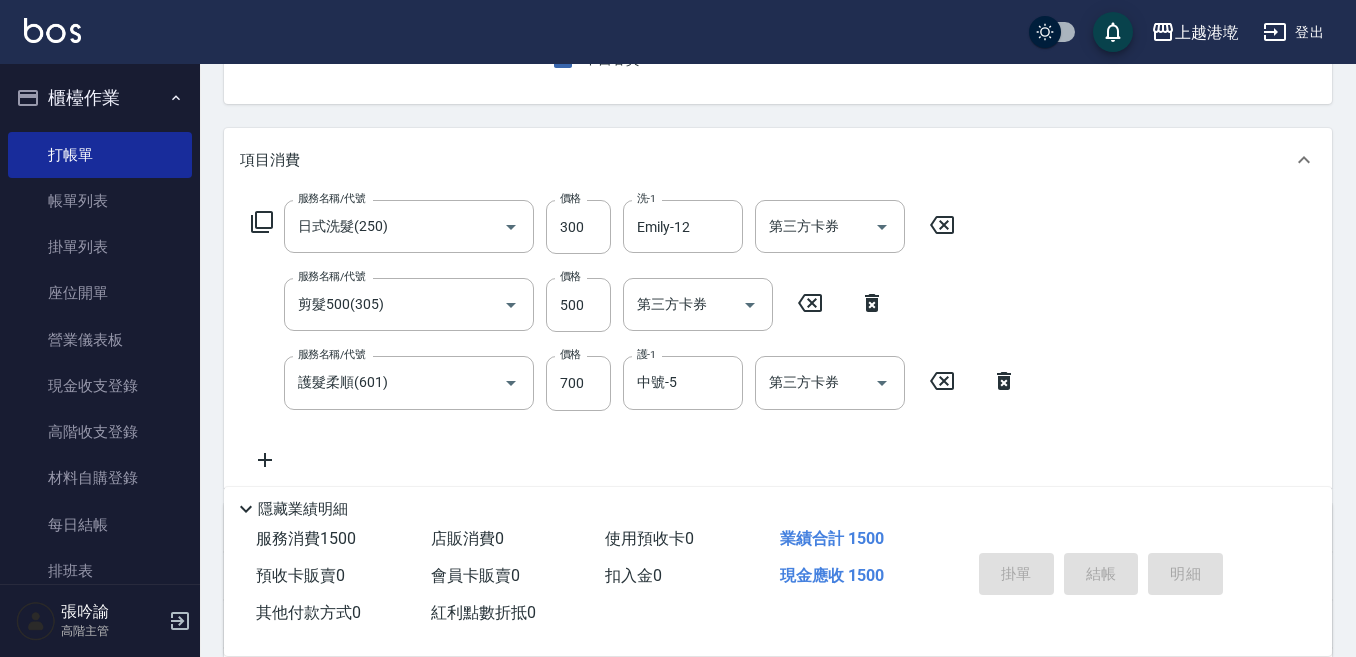 type on "2025/08/03 18:18" 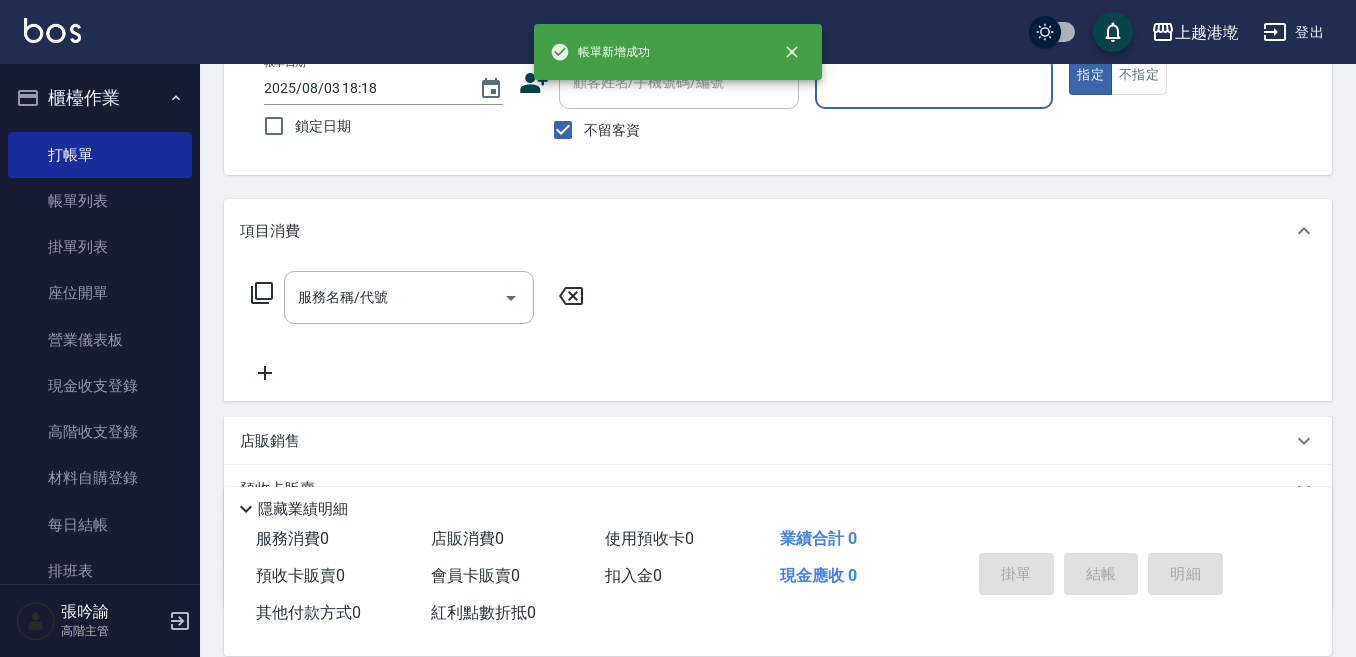scroll, scrollTop: 94, scrollLeft: 0, axis: vertical 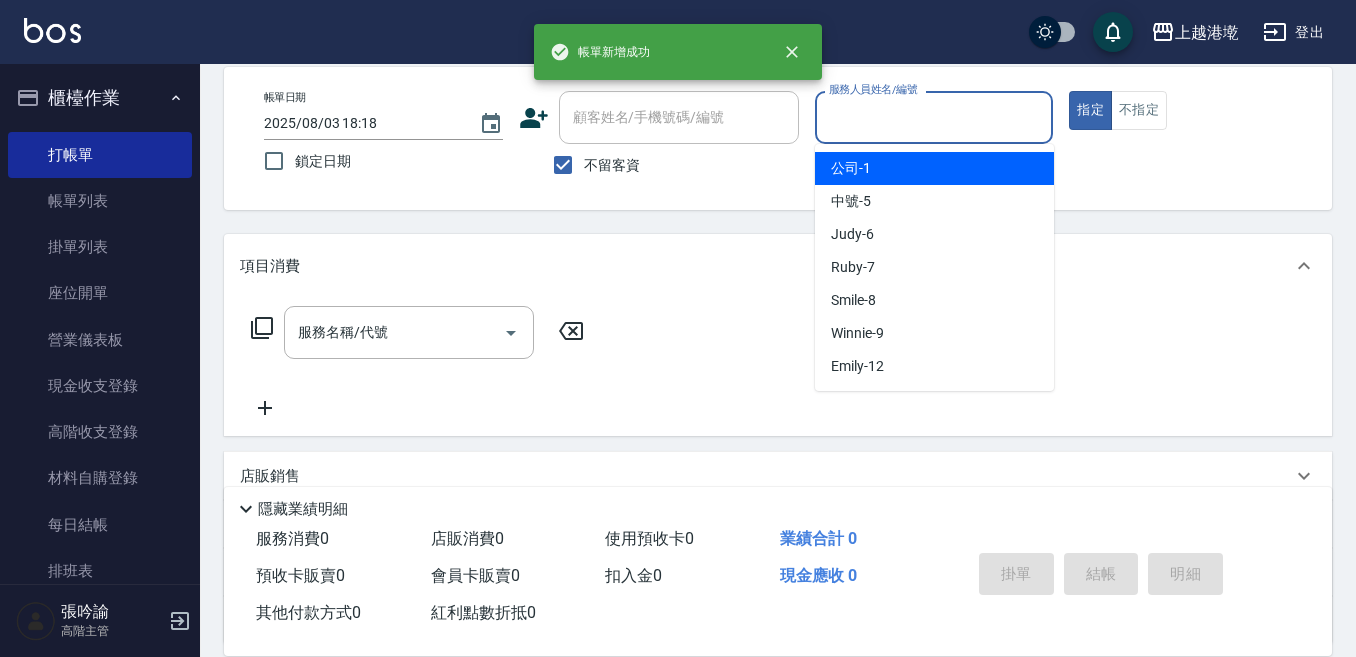 click on "服務人員姓名/編號" at bounding box center (934, 117) 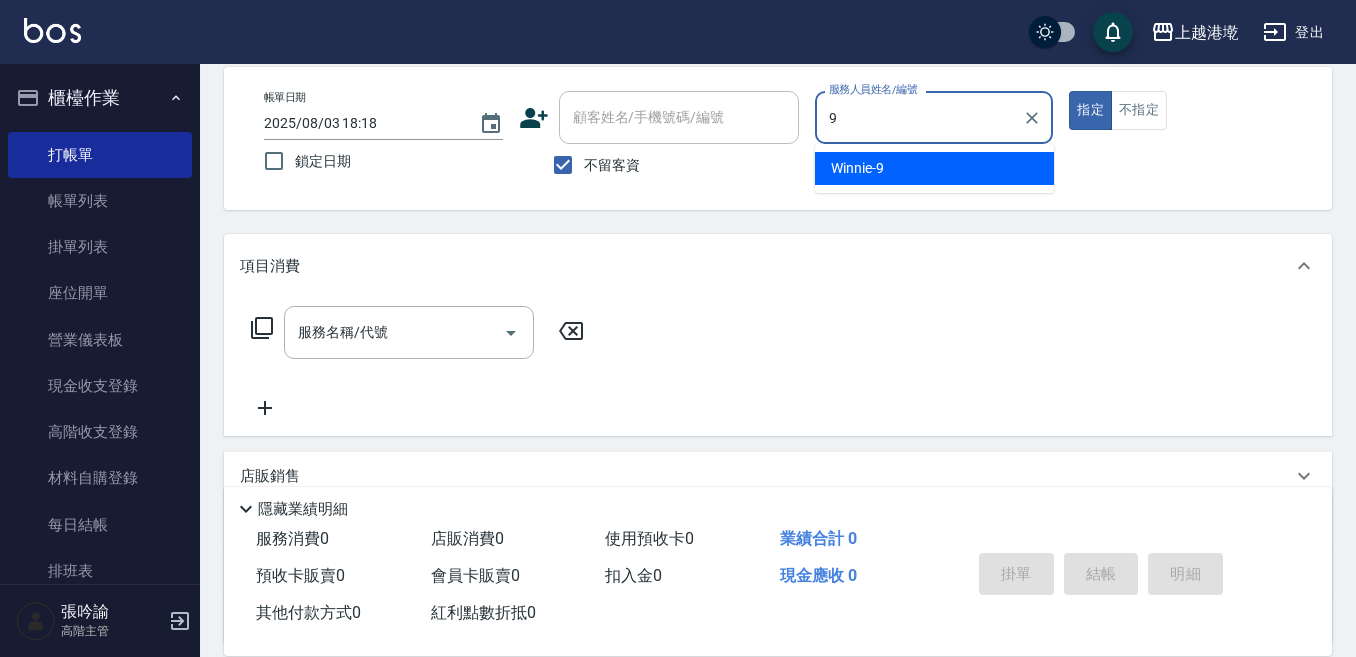 type on "Winnie-9" 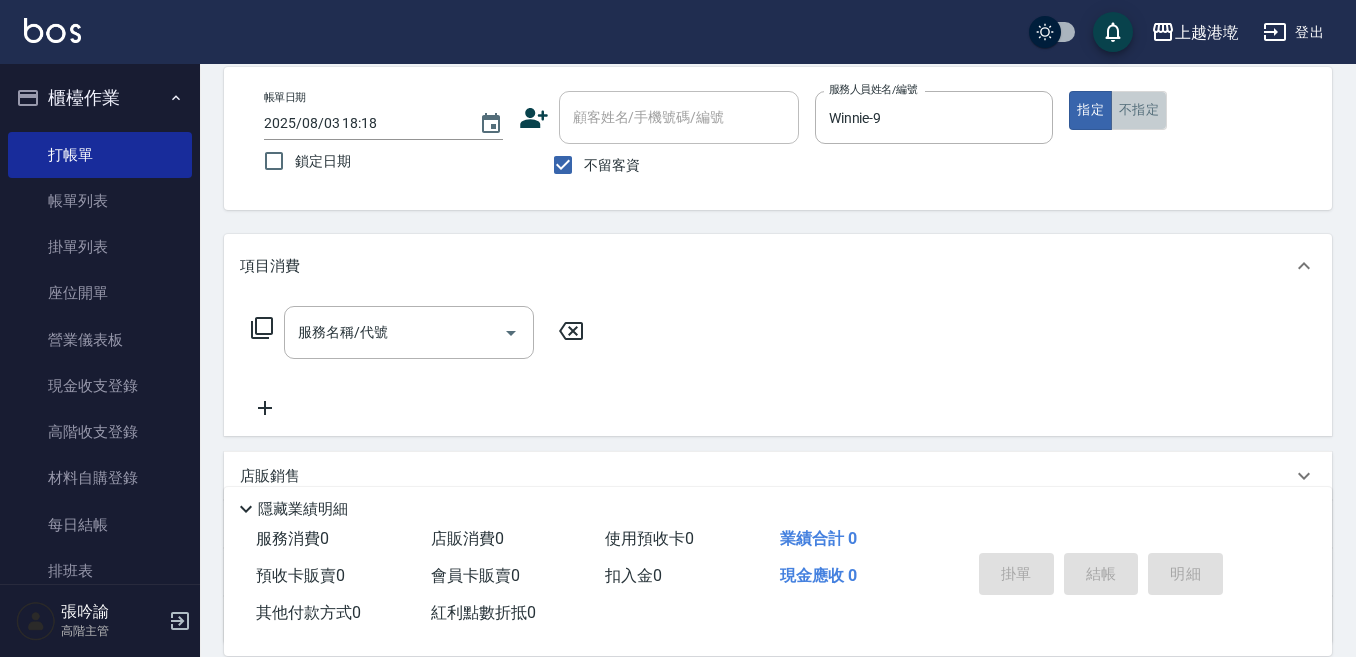 click on "不指定" at bounding box center [1139, 110] 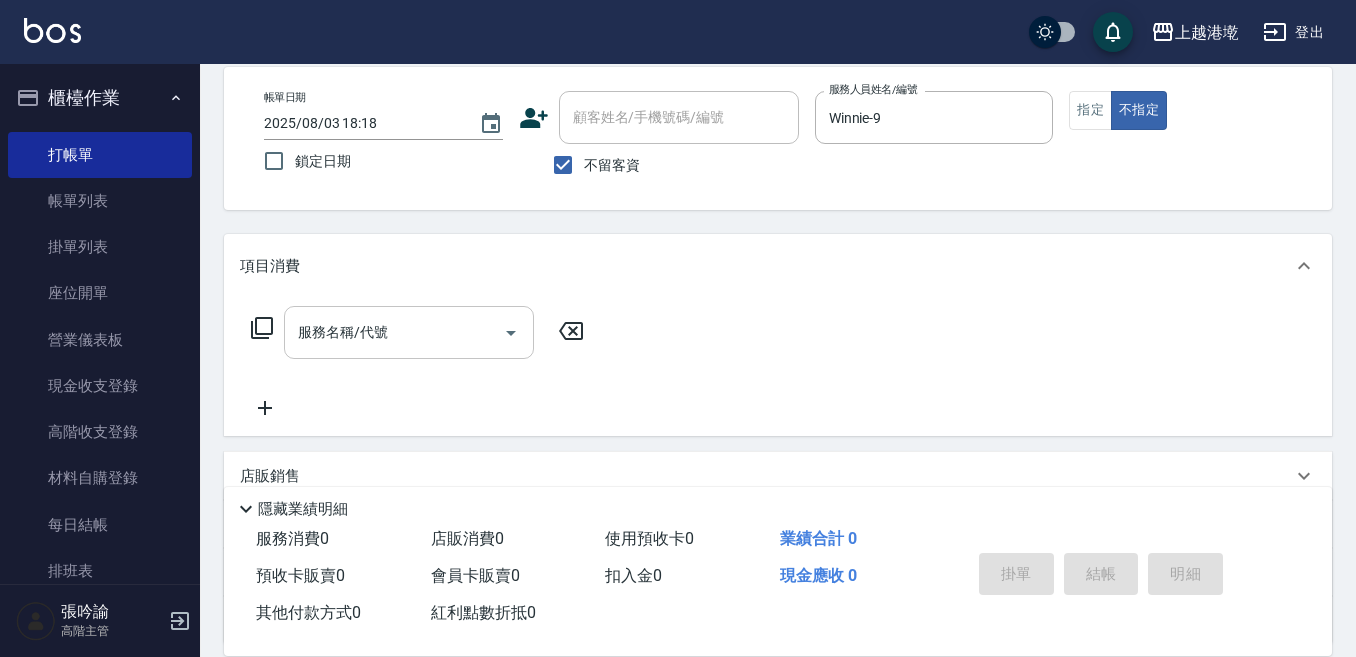 click on "服務名稱/代號" at bounding box center (394, 332) 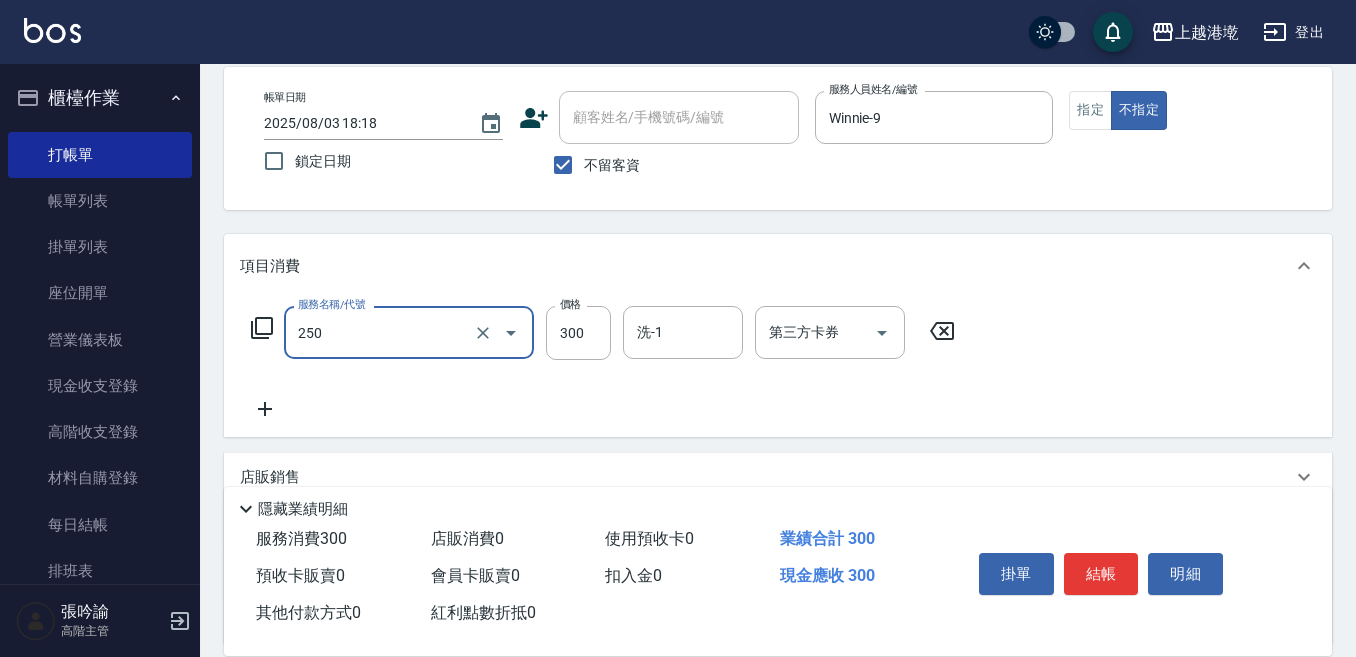 type on "日式洗髮(250)" 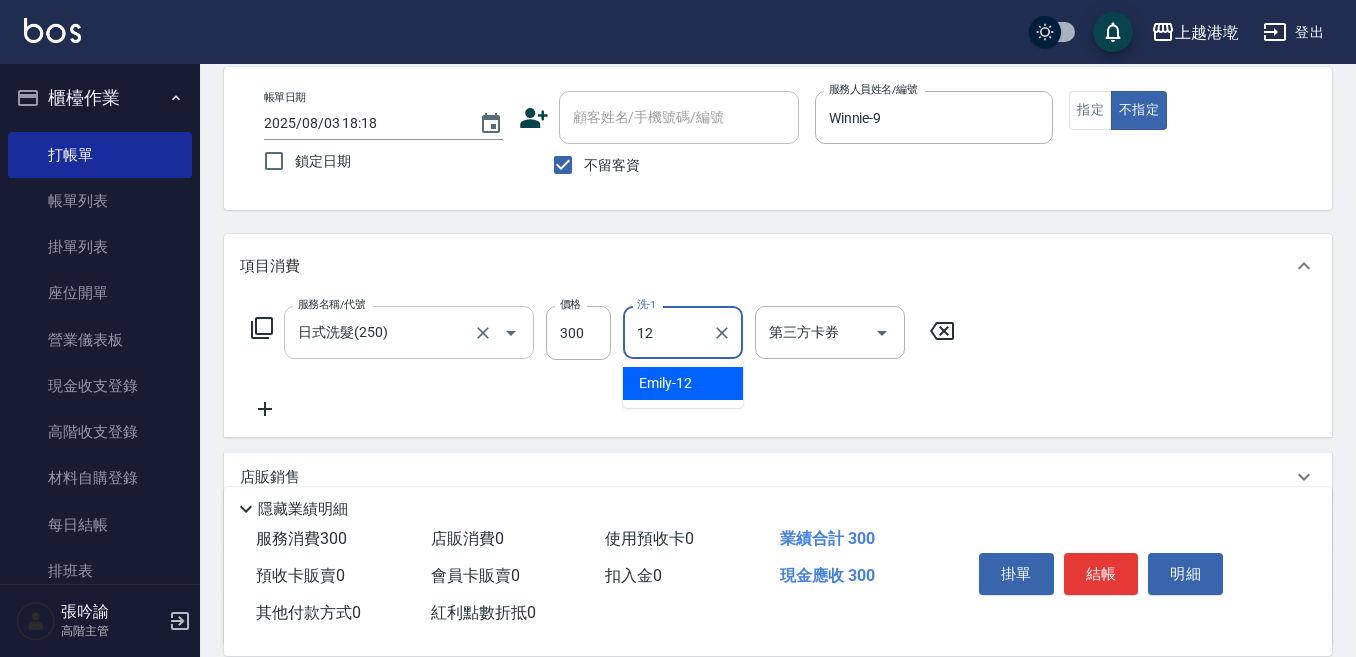 type on "[FIRST]-[NUMBER]" 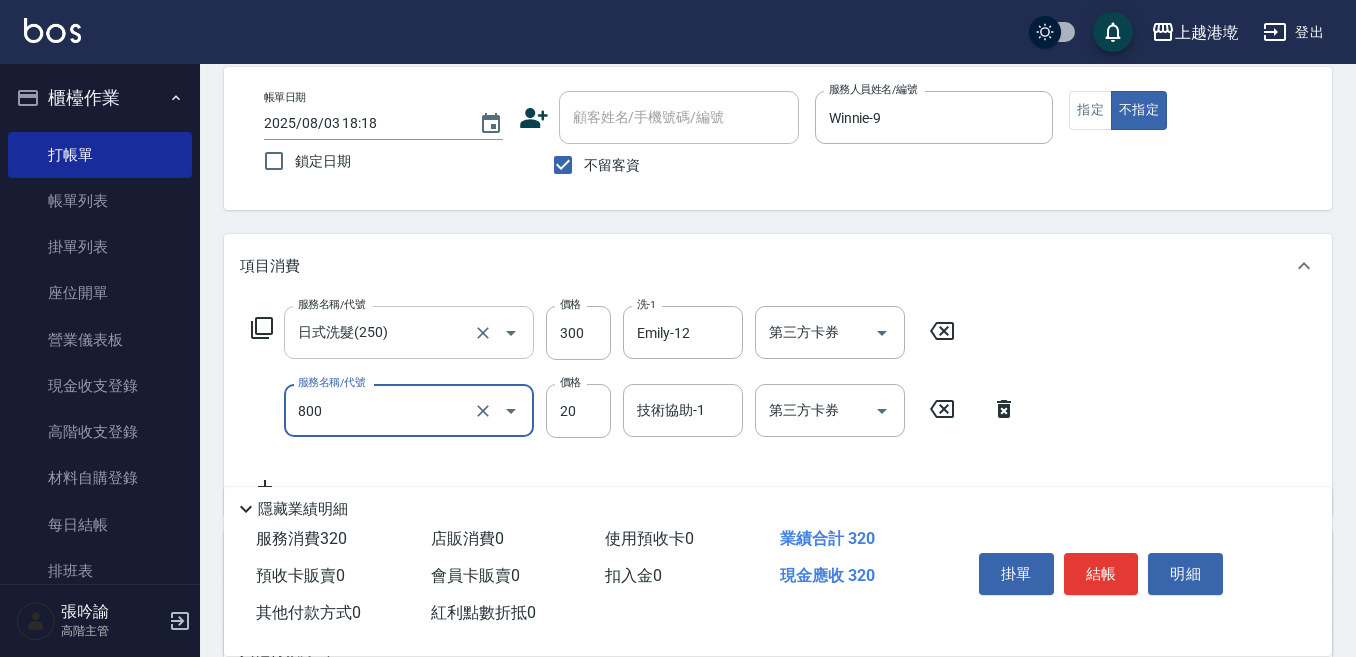 type on "潤絲精([NUMBER])" 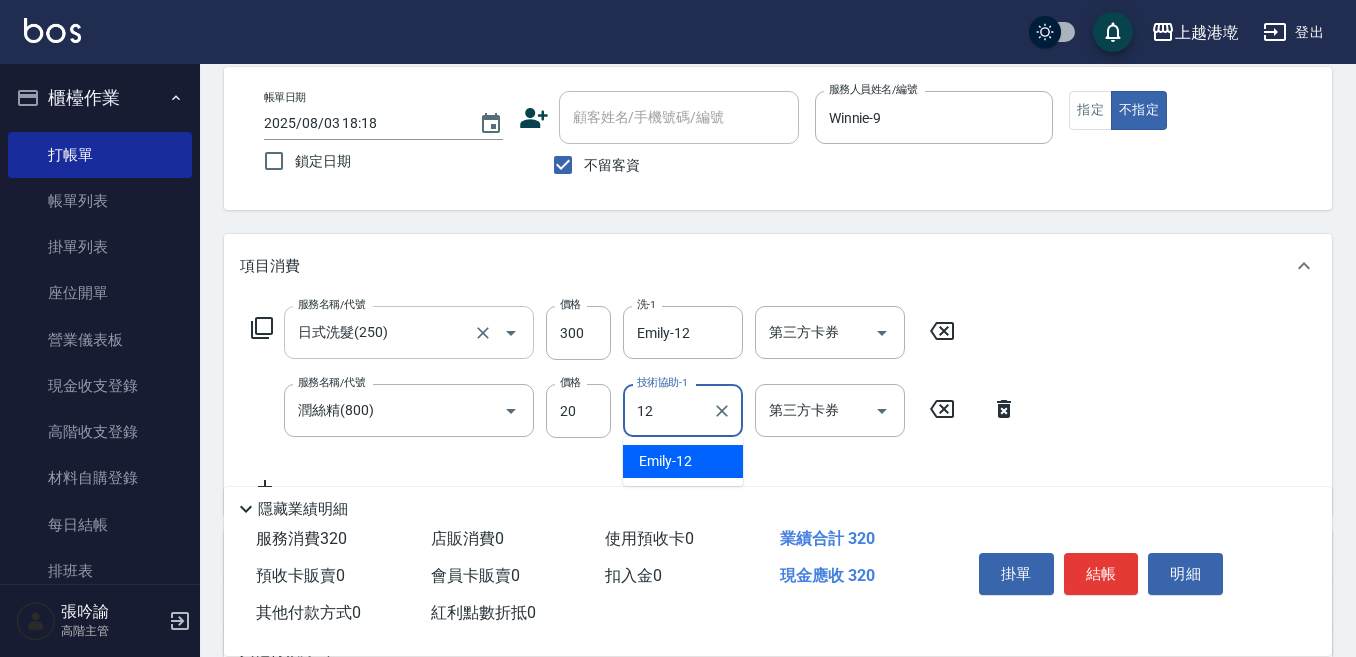 type on "[FIRST]-[NUMBER]" 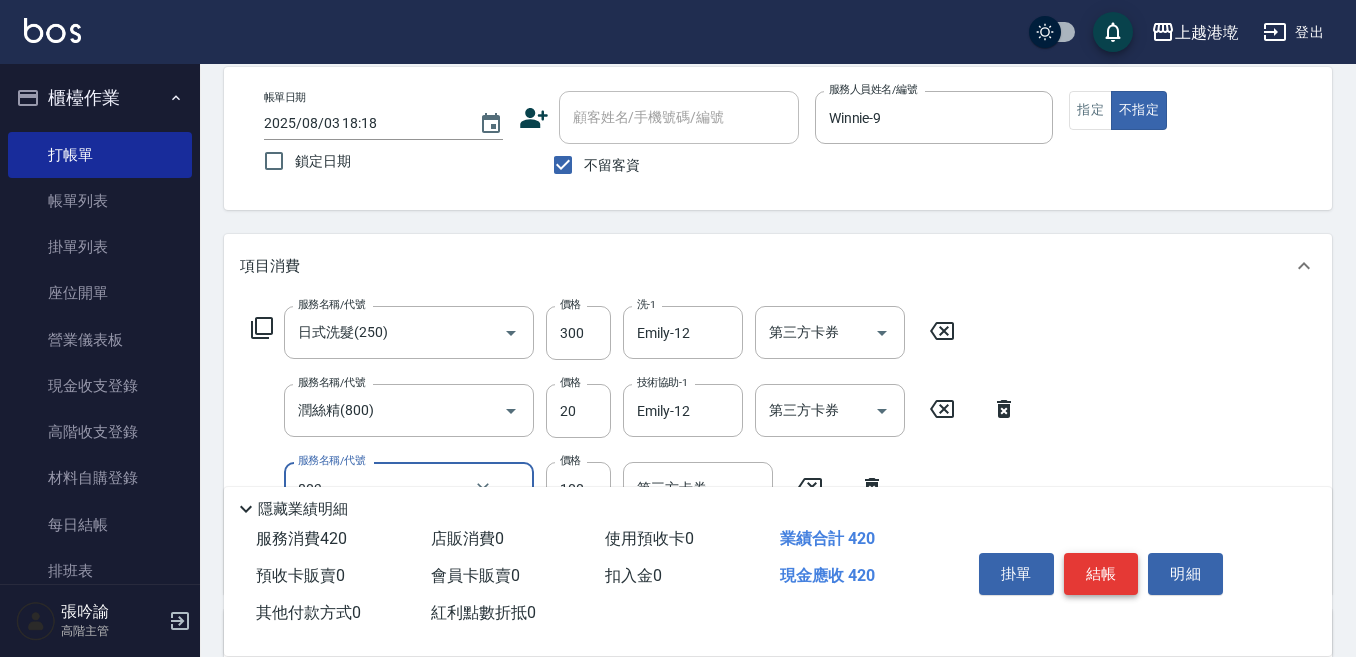 type on "電棒(803)" 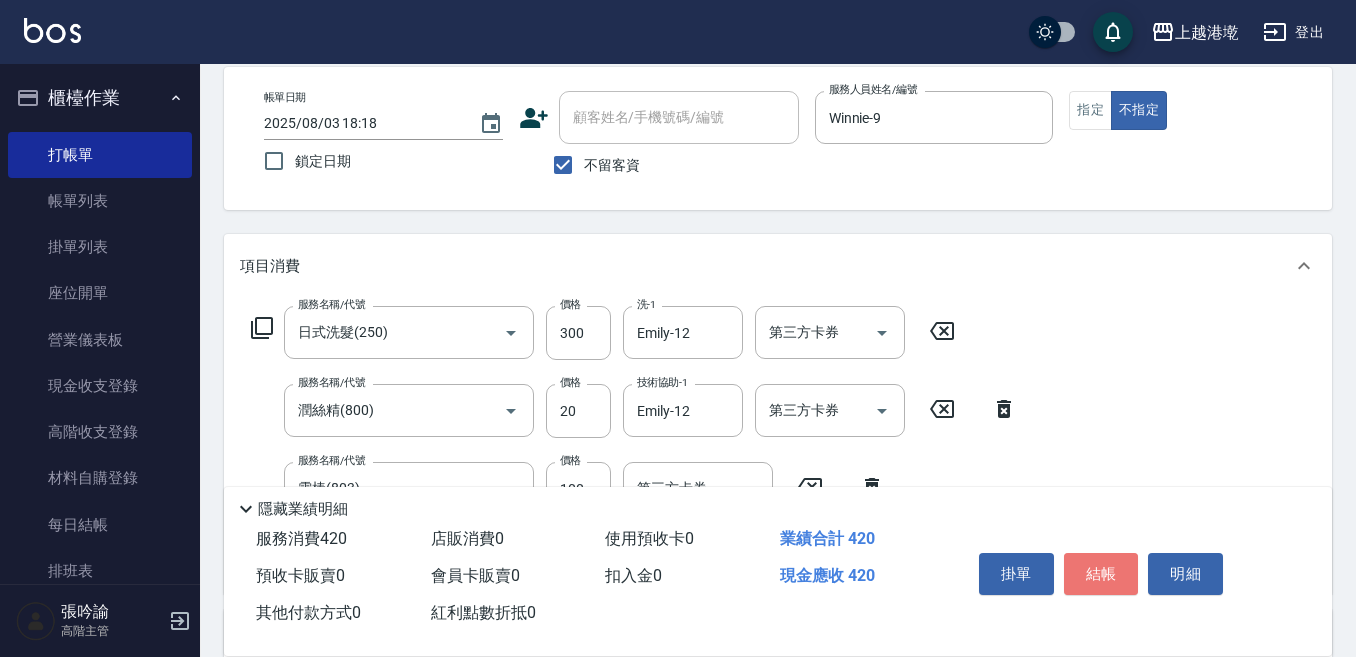 click on "結帳" at bounding box center [1101, 574] 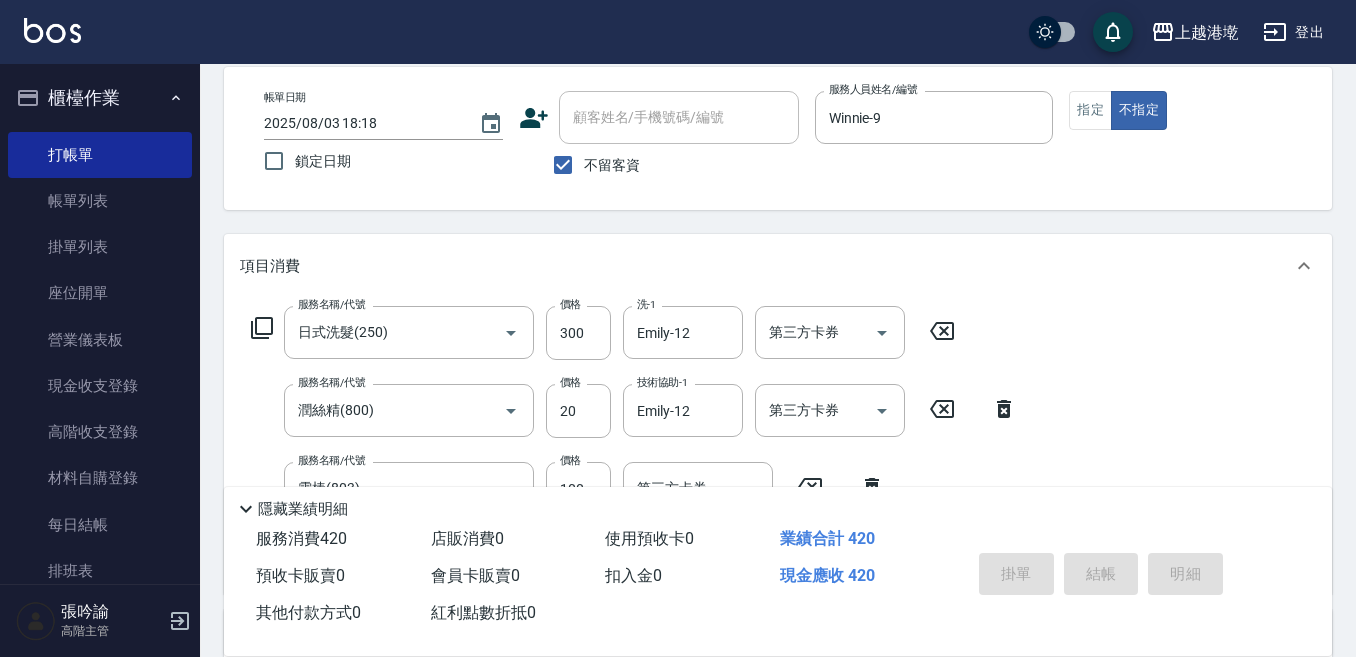 type 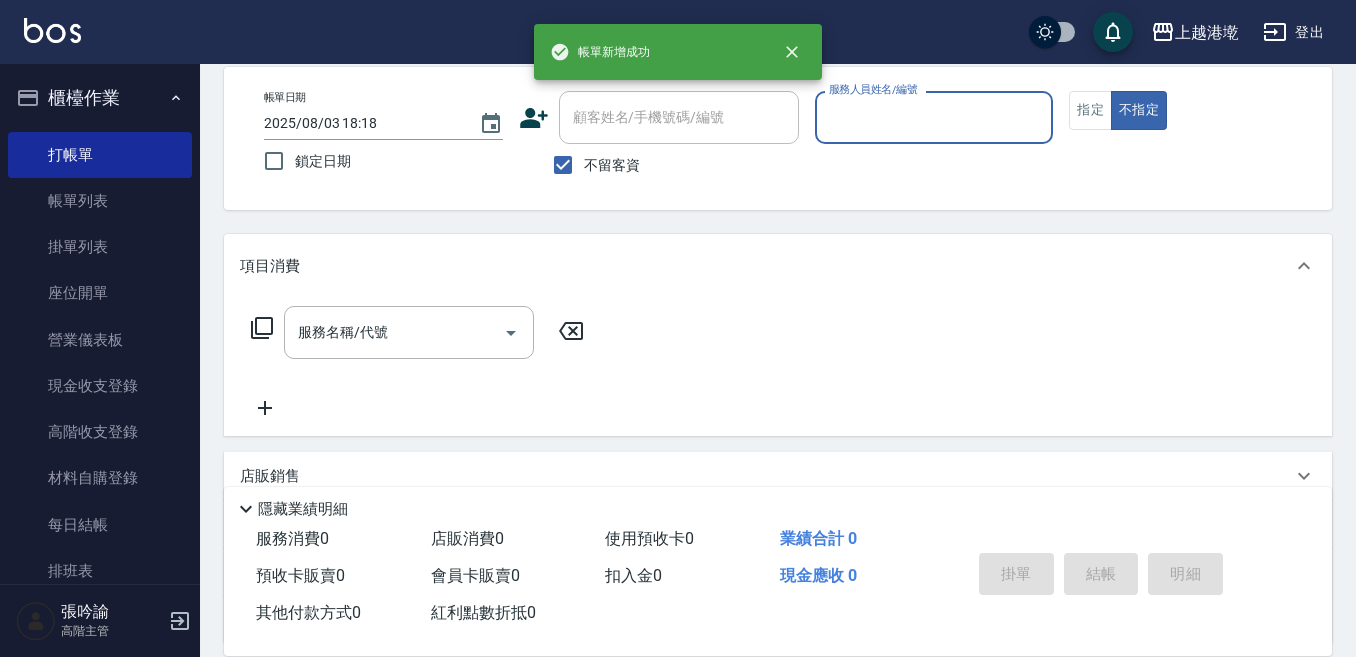 click on "服務人員姓名/編號" at bounding box center (934, 117) 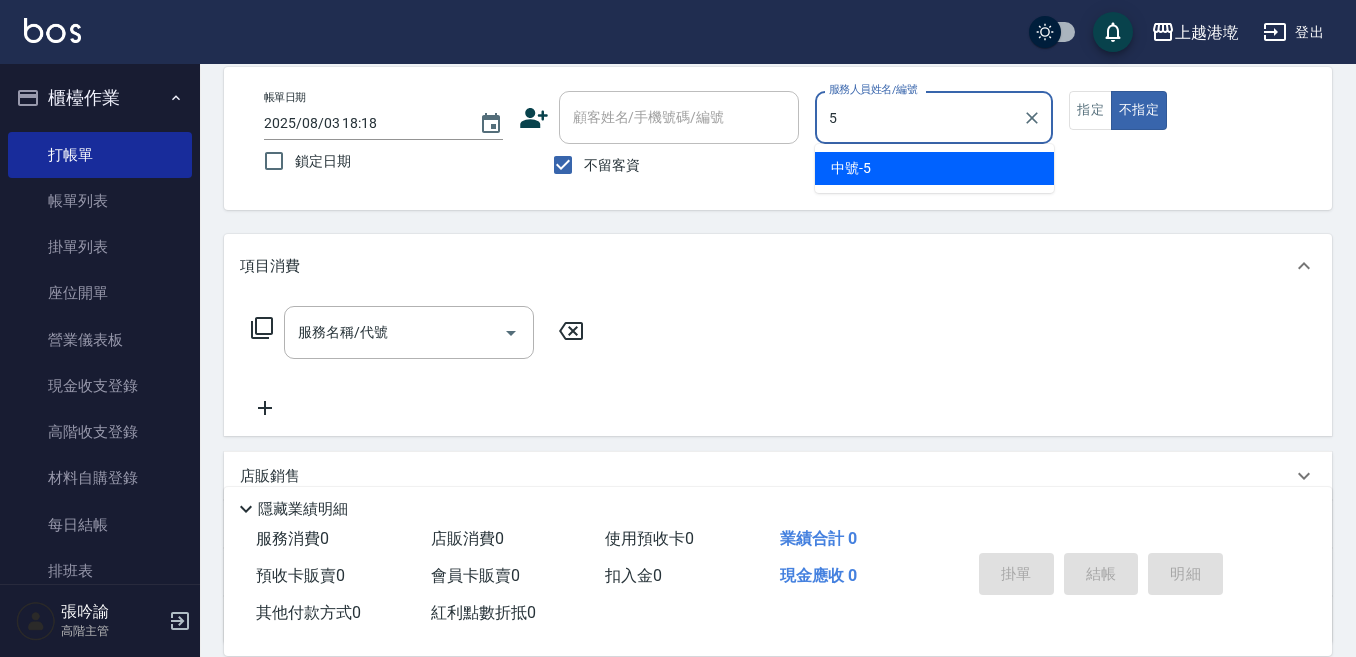 type on "5" 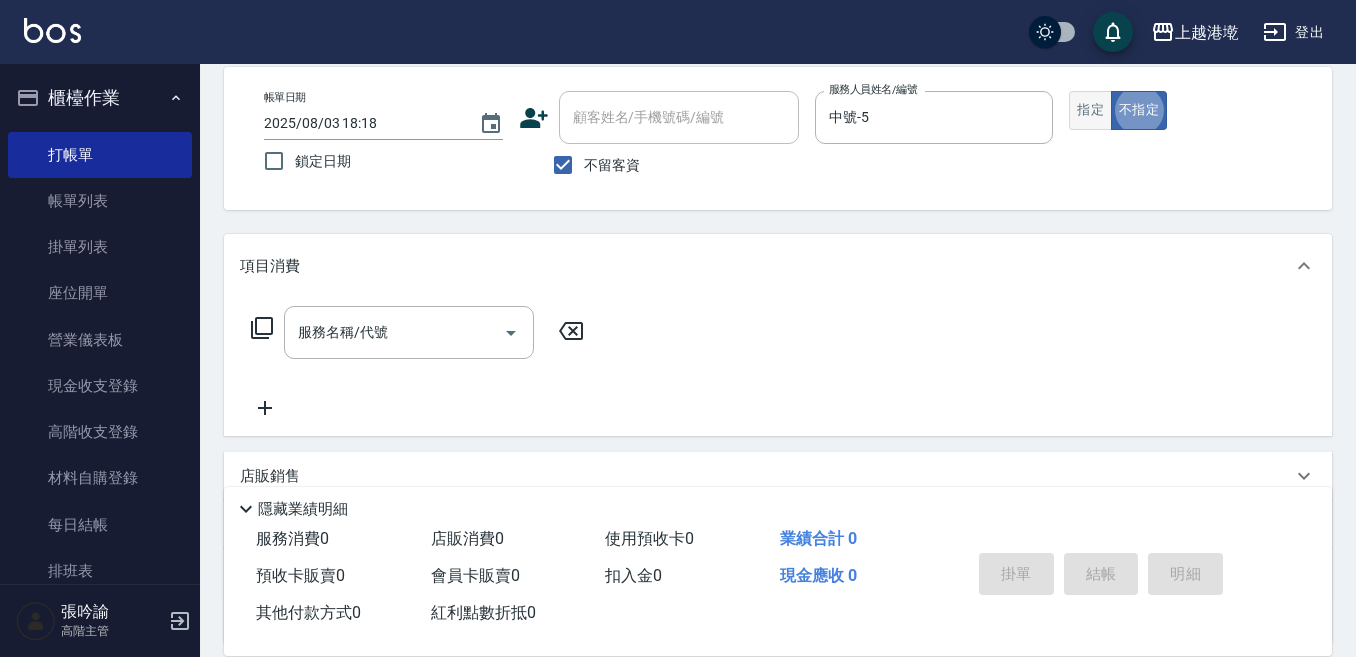 click on "指定" at bounding box center [1090, 110] 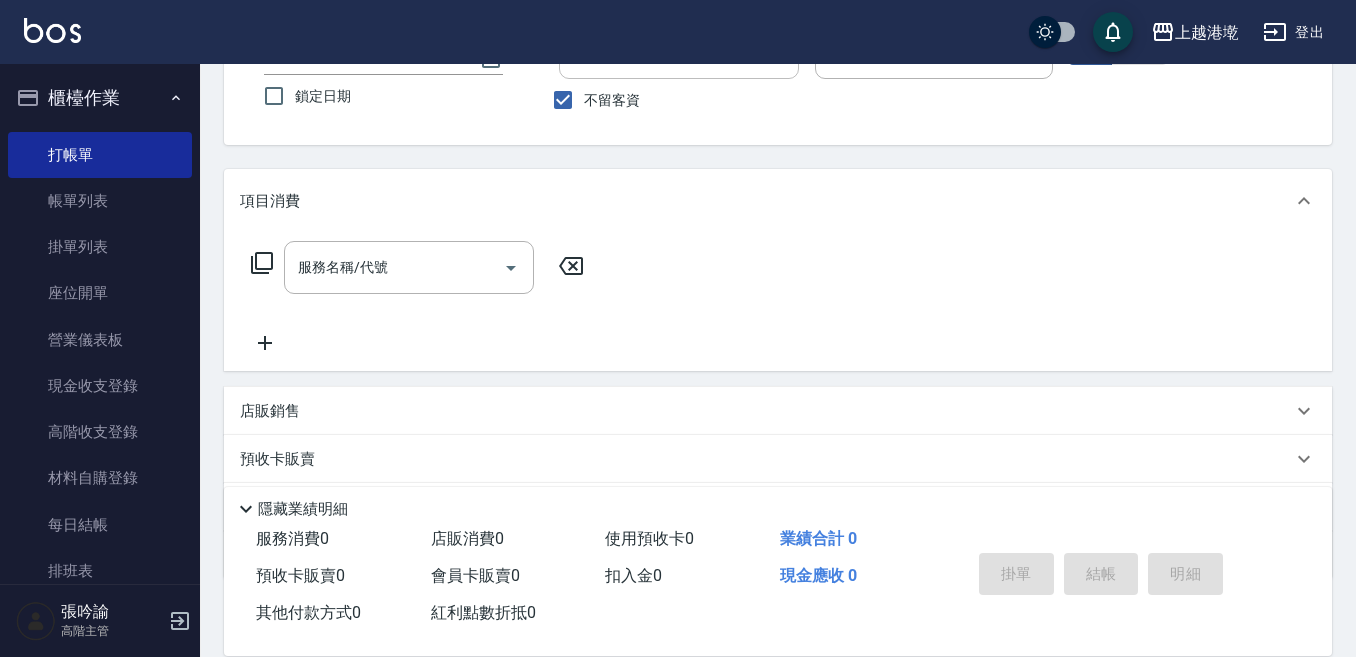 scroll, scrollTop: 194, scrollLeft: 0, axis: vertical 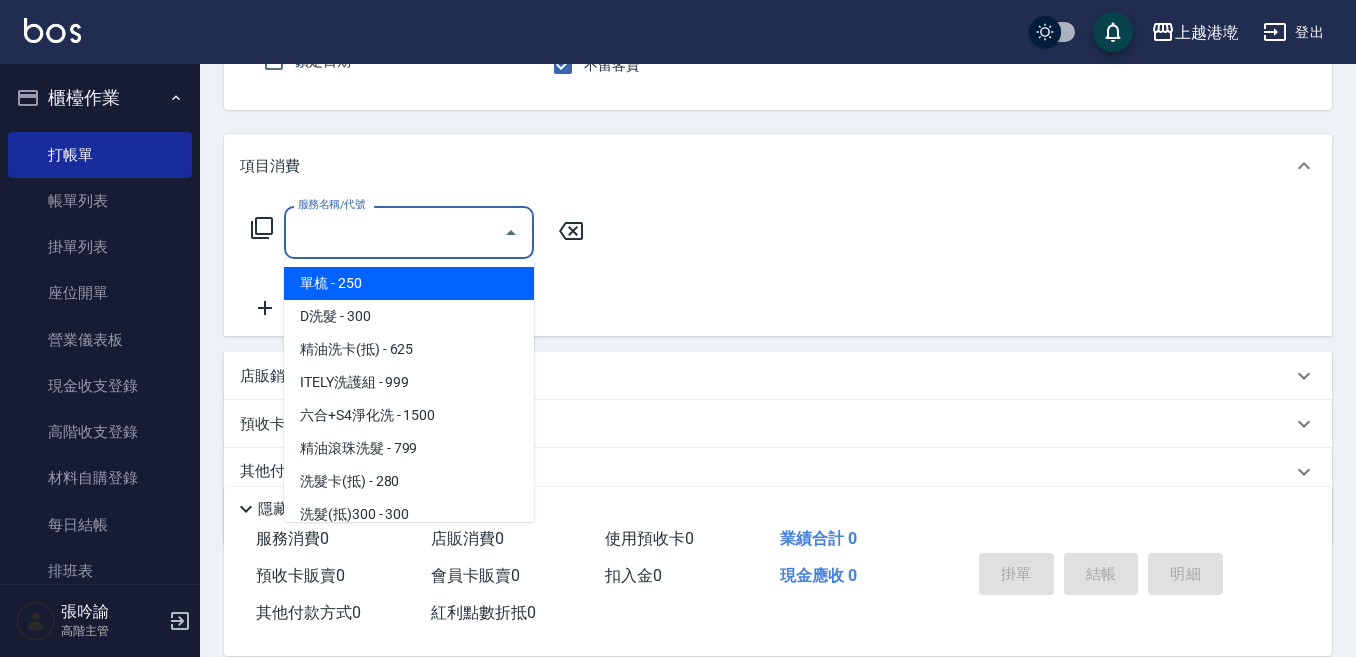 click on "服務名稱/代號" at bounding box center [394, 232] 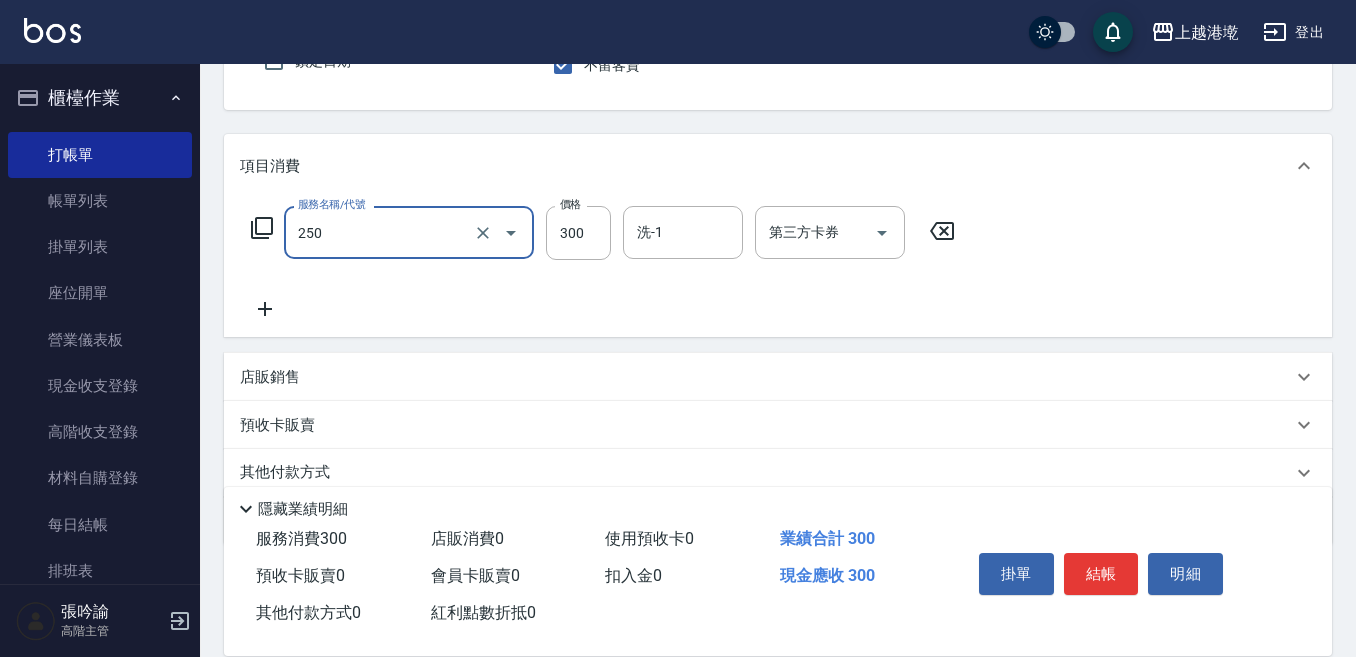 type on "日式洗髮(250)" 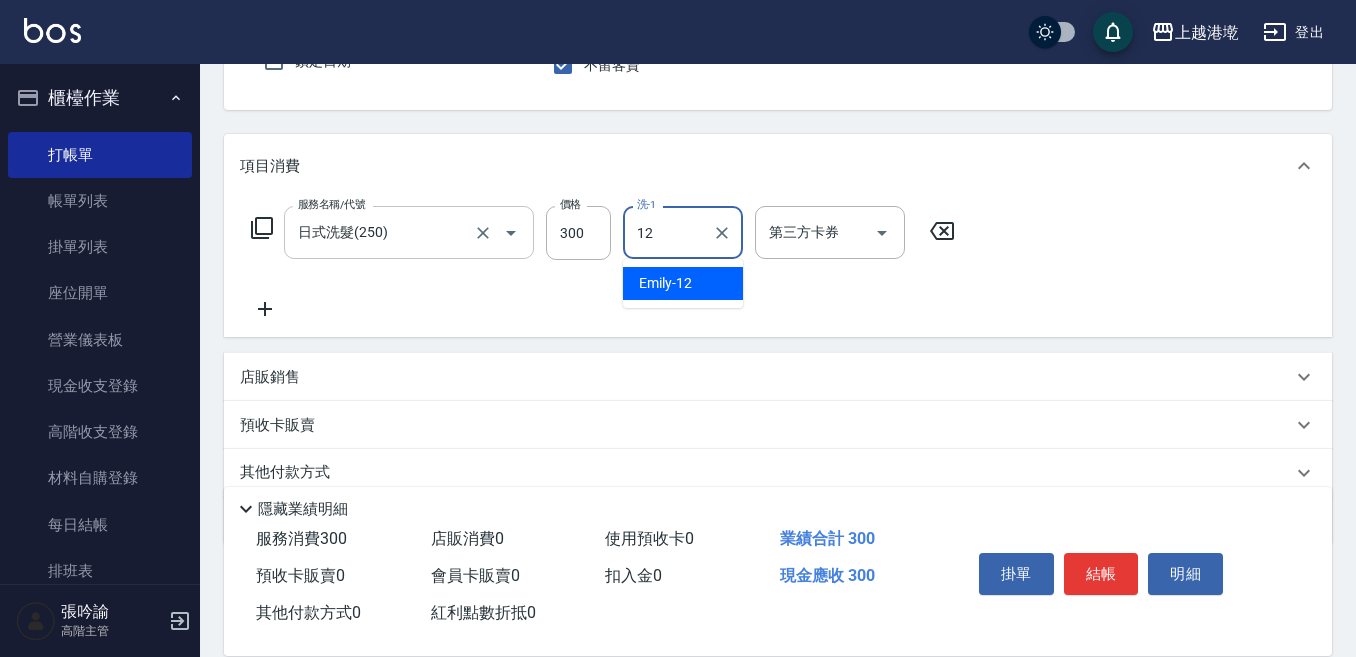 type on "[FIRST]-[NUMBER]" 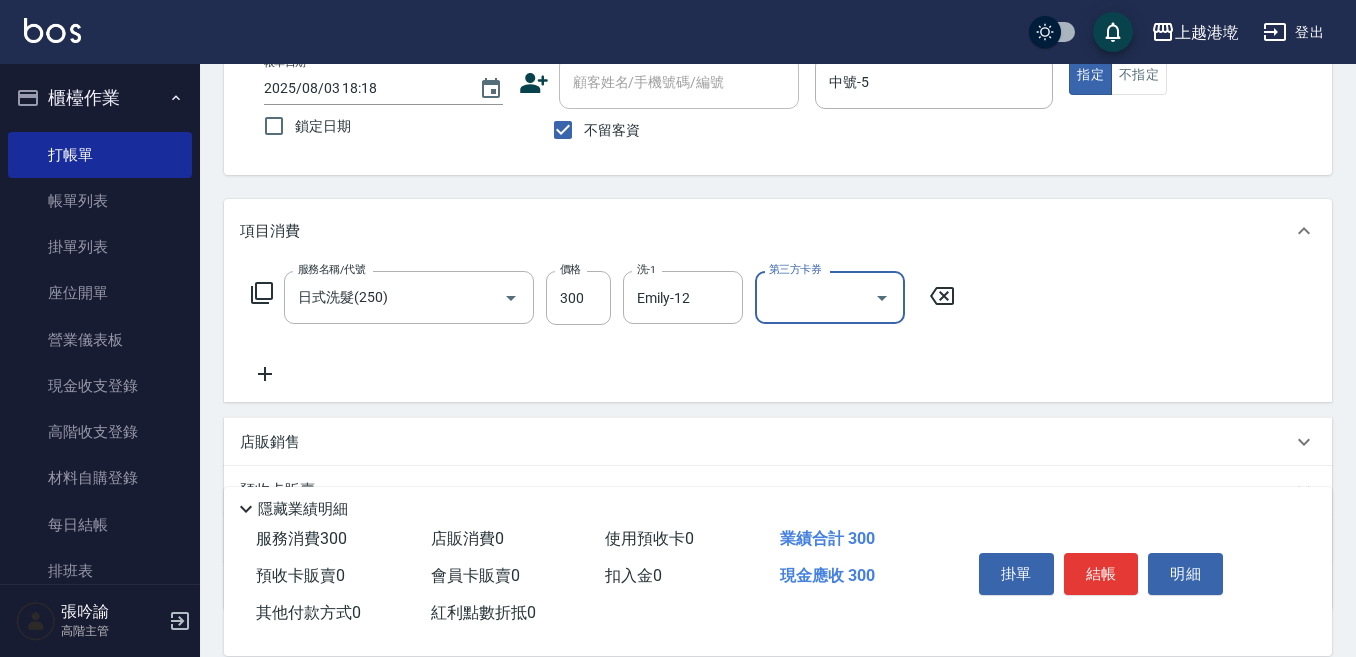 scroll, scrollTop: 94, scrollLeft: 0, axis: vertical 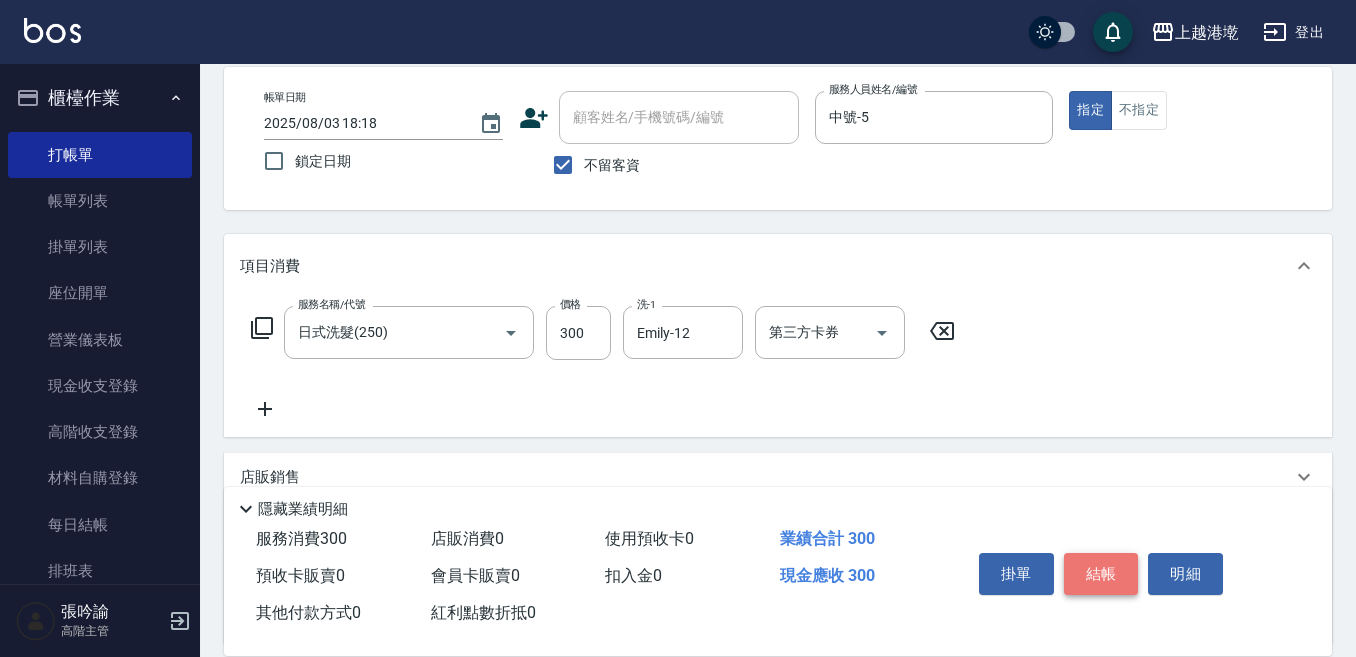 click on "結帳" at bounding box center (1101, 574) 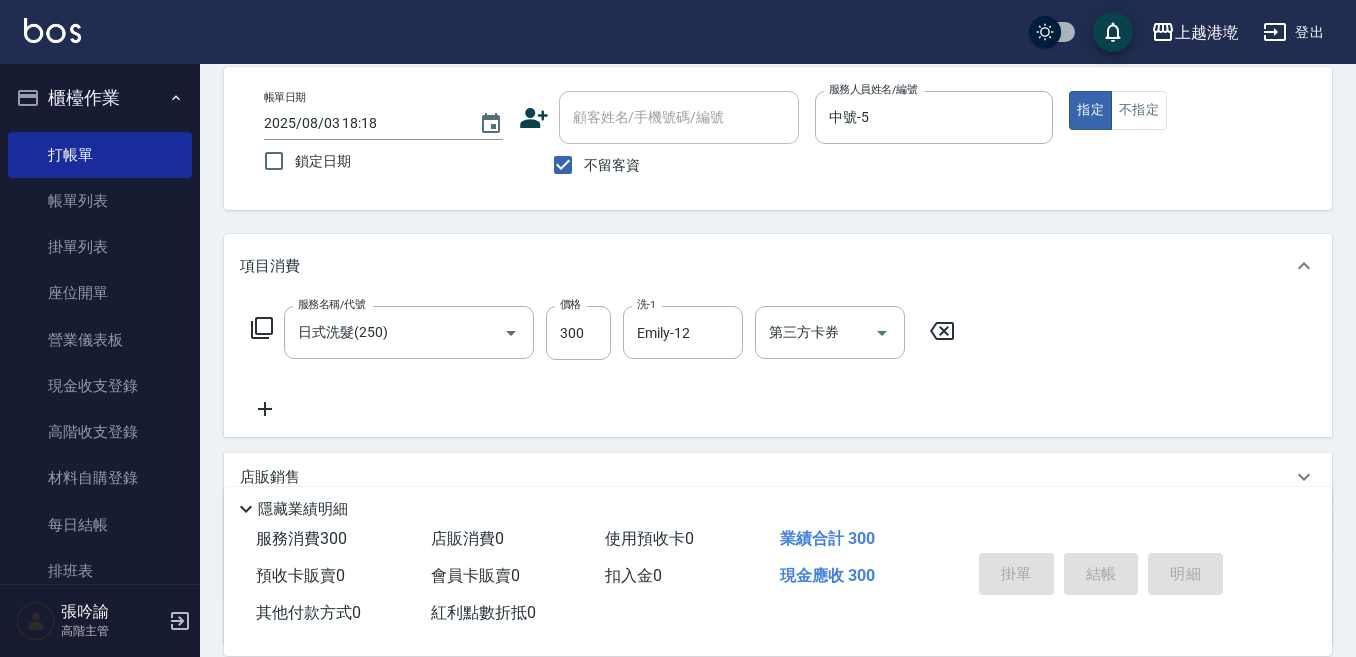 type 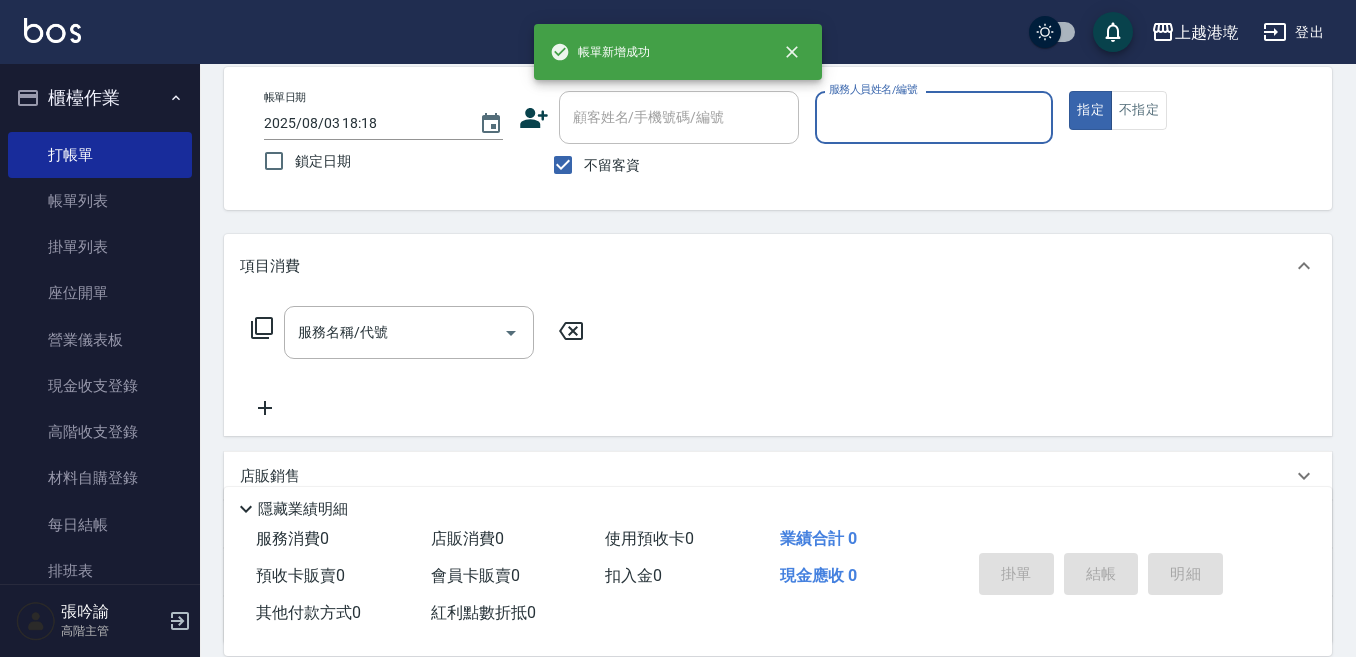 click on "服務人員姓名/編號" at bounding box center [934, 117] 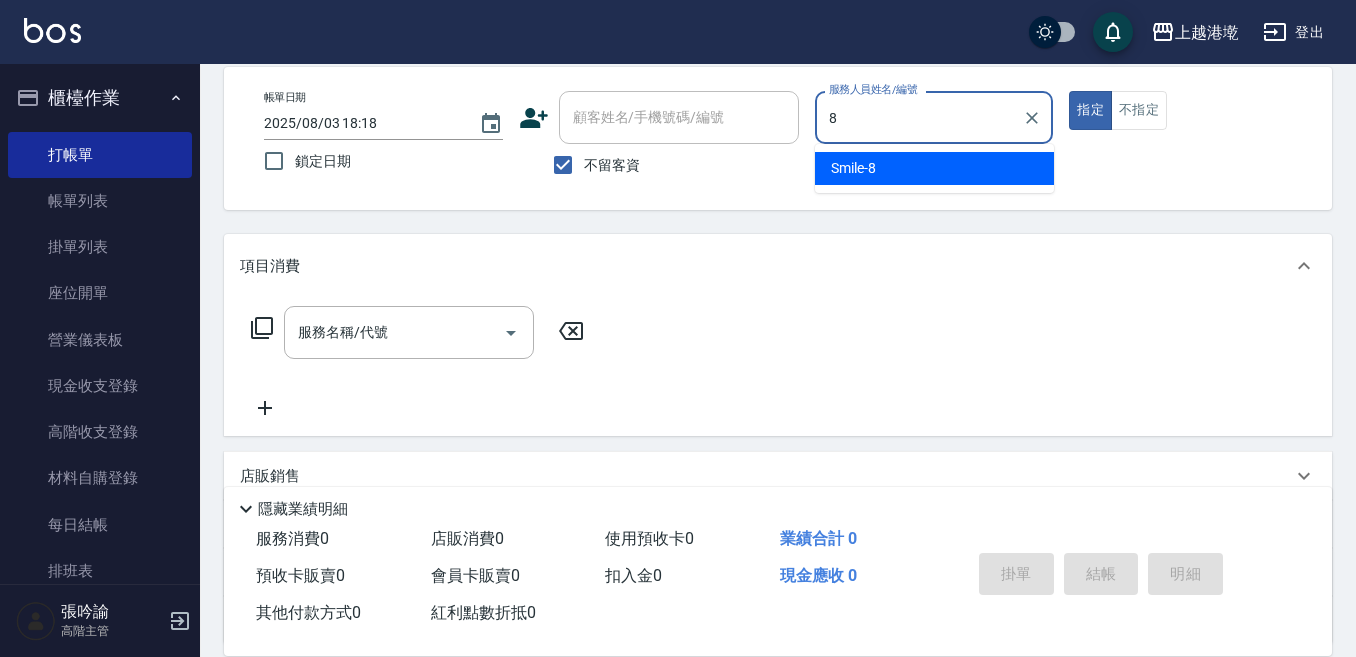 type on "Smile-[NUMBER]" 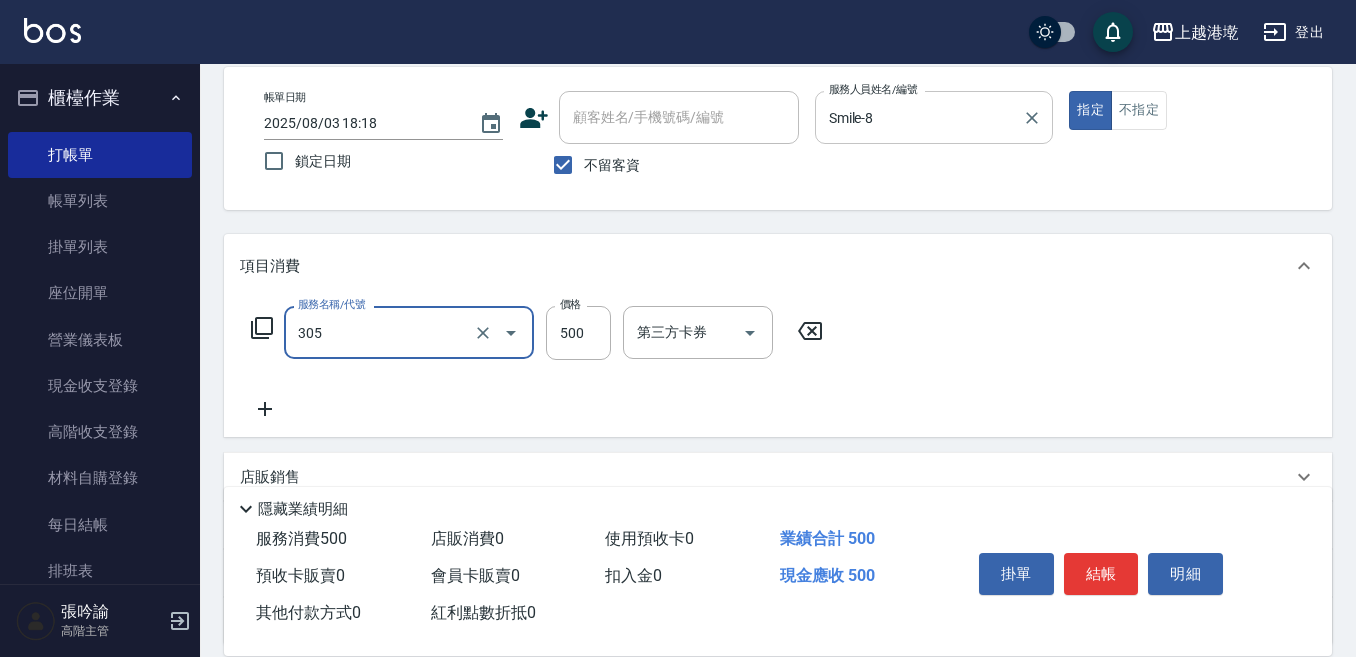 type on "剪髮500(305)" 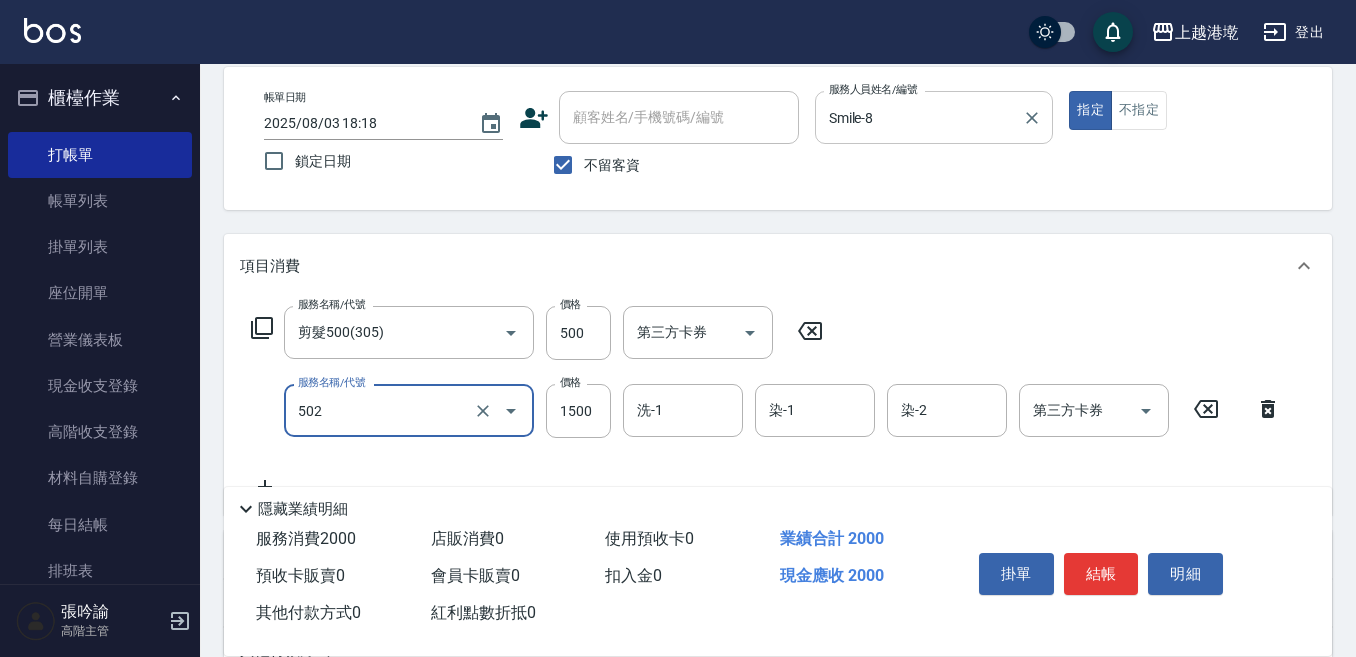 type on "染髮(1500)(502)" 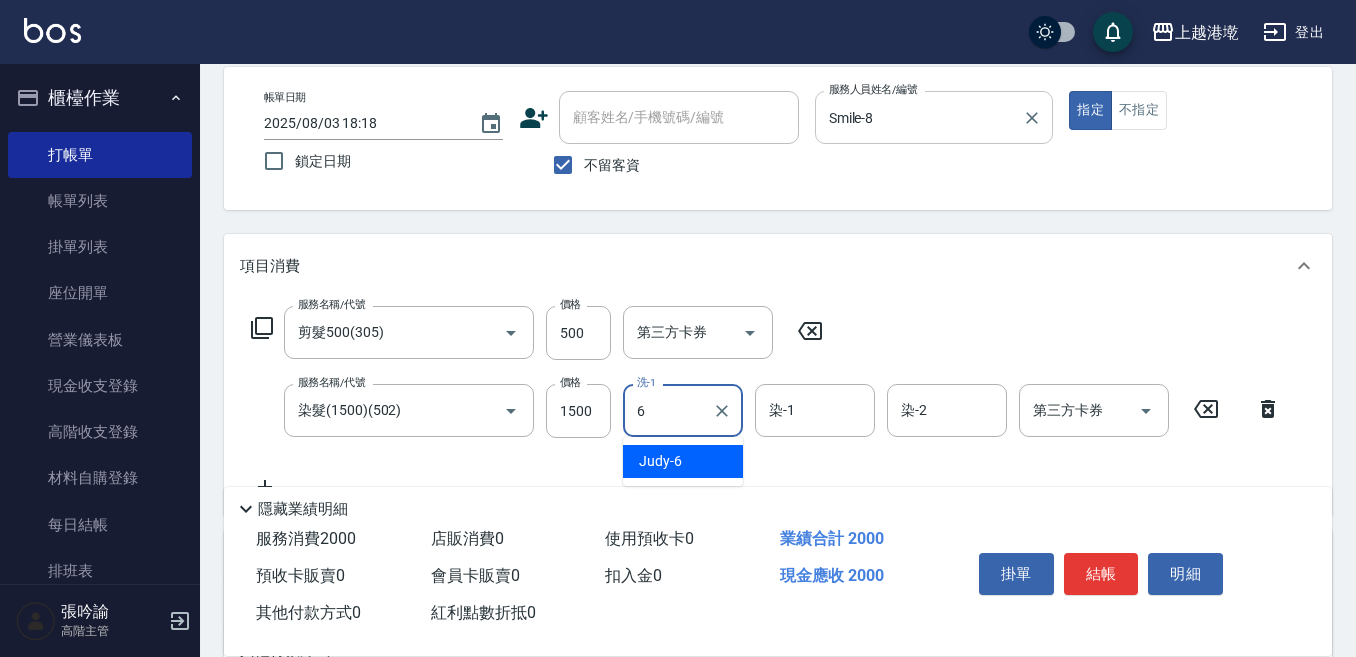 type on "Judy-6" 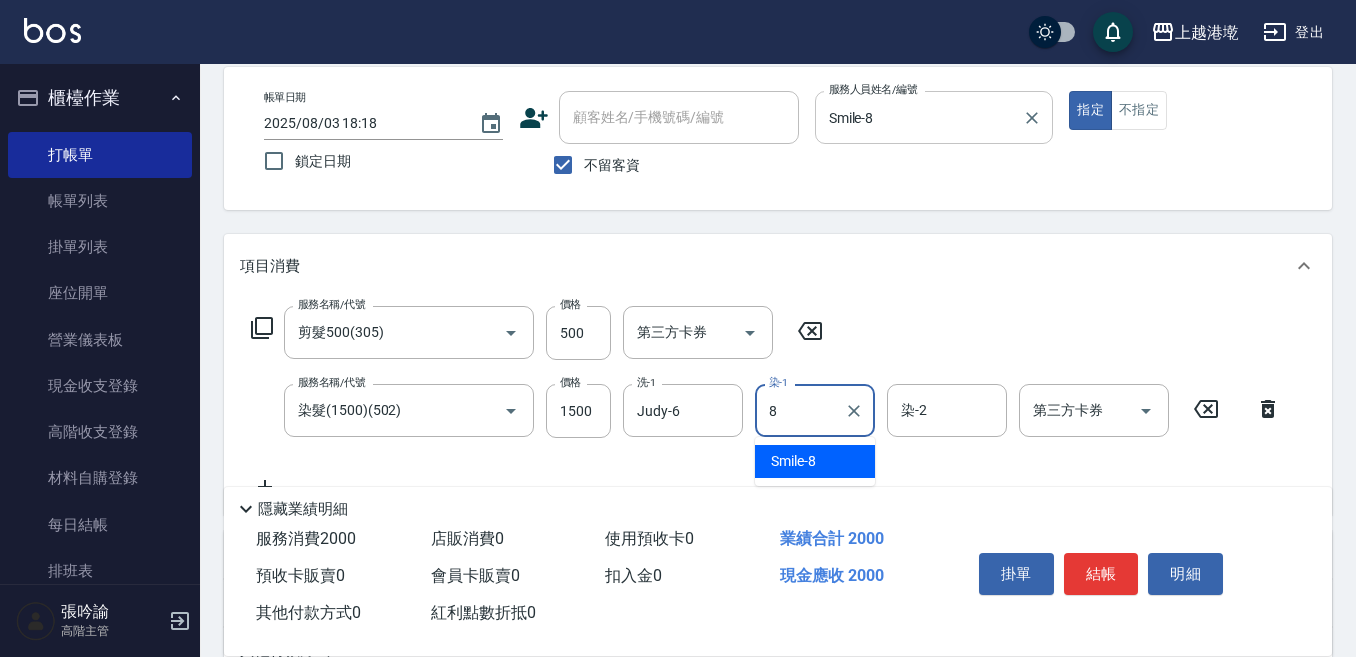type on "Smile-[NUMBER]" 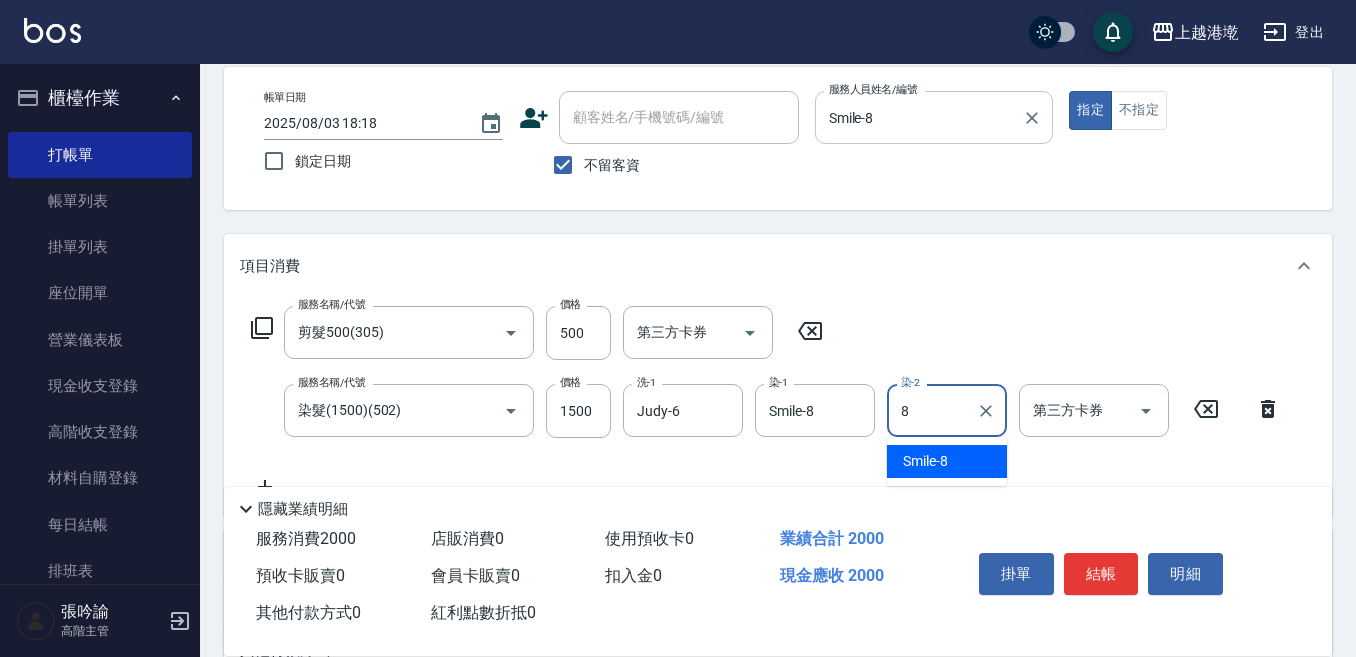 type on "Smile-[NUMBER]" 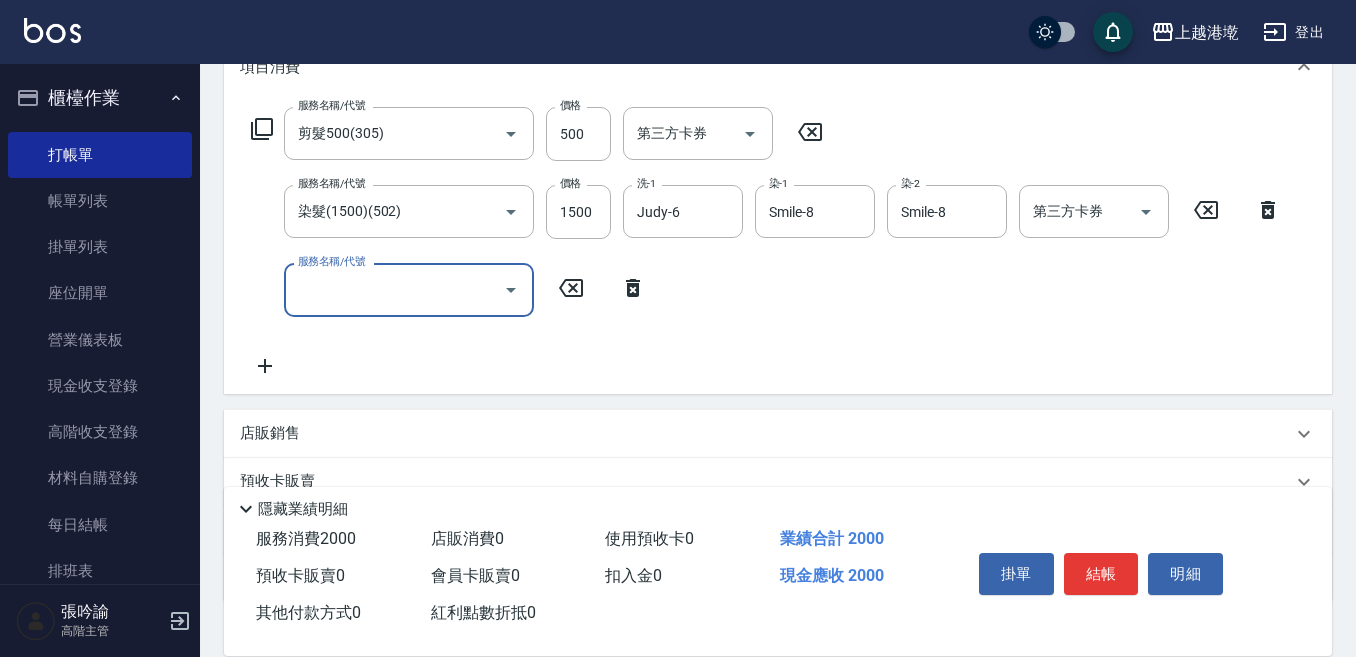scroll, scrollTop: 294, scrollLeft: 0, axis: vertical 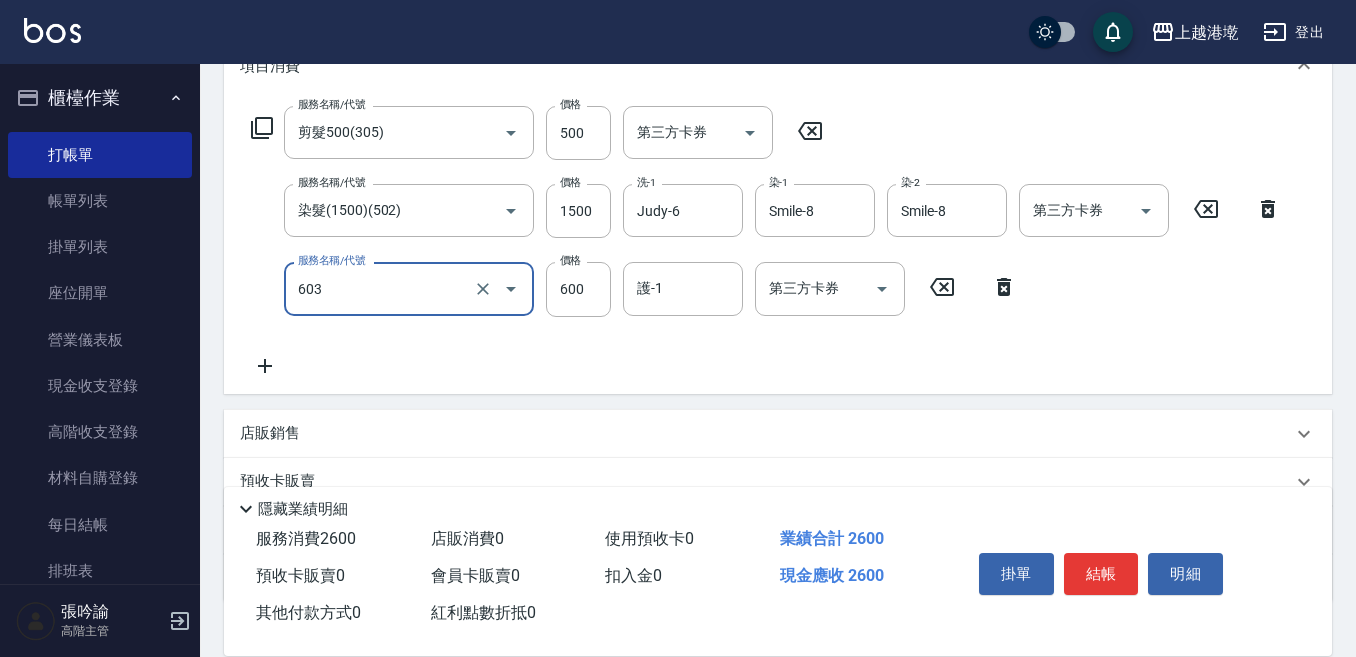 type on "DP水導素(603)" 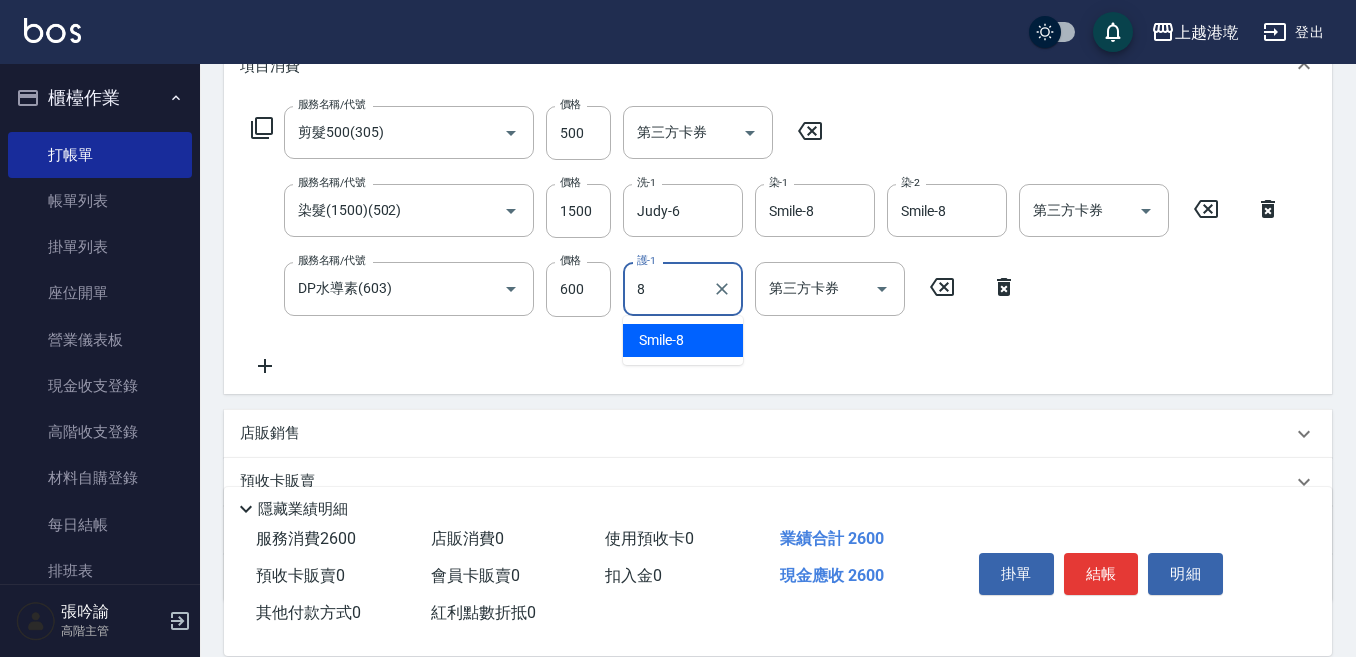 type on "Smile-[NUMBER]" 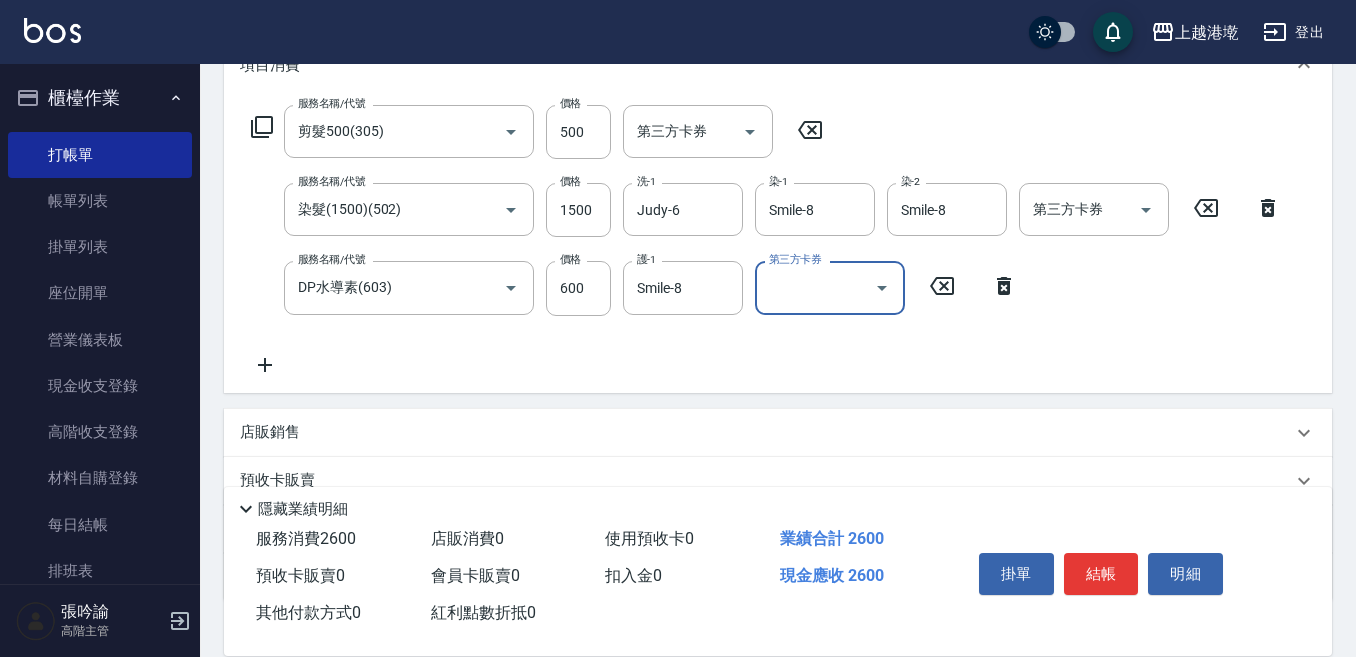 scroll, scrollTop: 294, scrollLeft: 0, axis: vertical 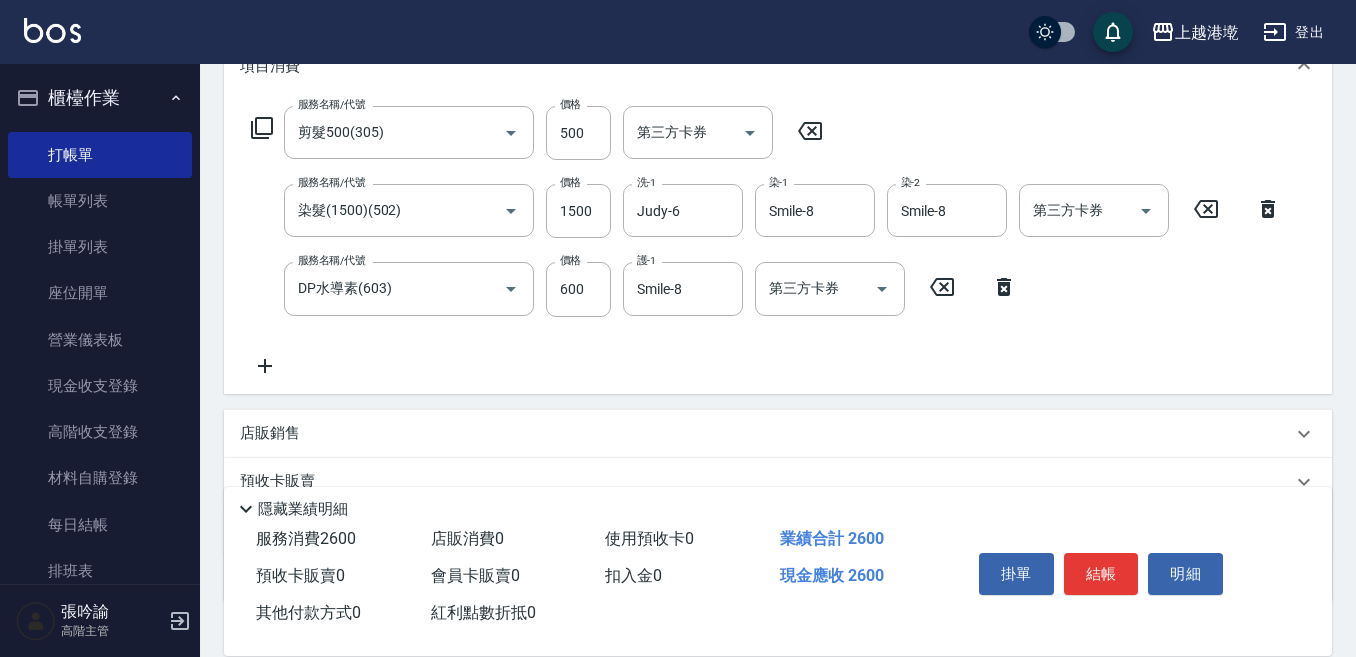 click on "店販銷售" at bounding box center (270, 433) 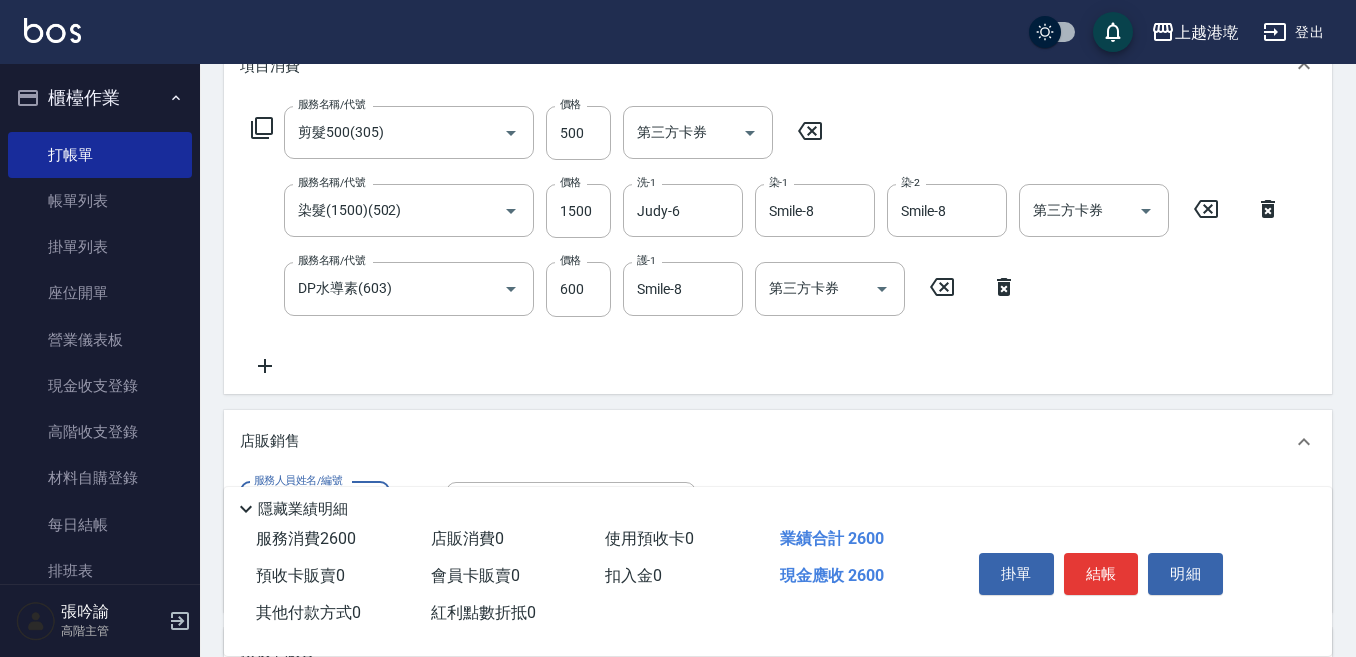 scroll, scrollTop: 0, scrollLeft: 0, axis: both 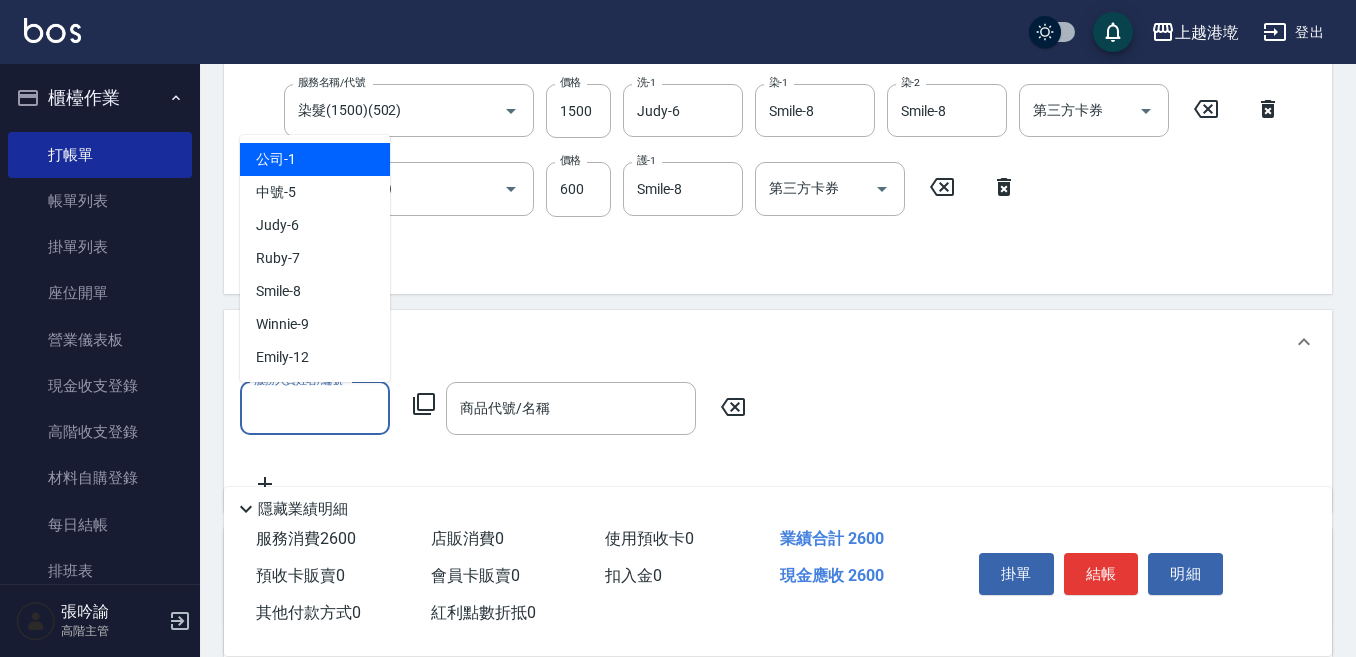 click on "服務人員姓名/編號" at bounding box center [315, 408] 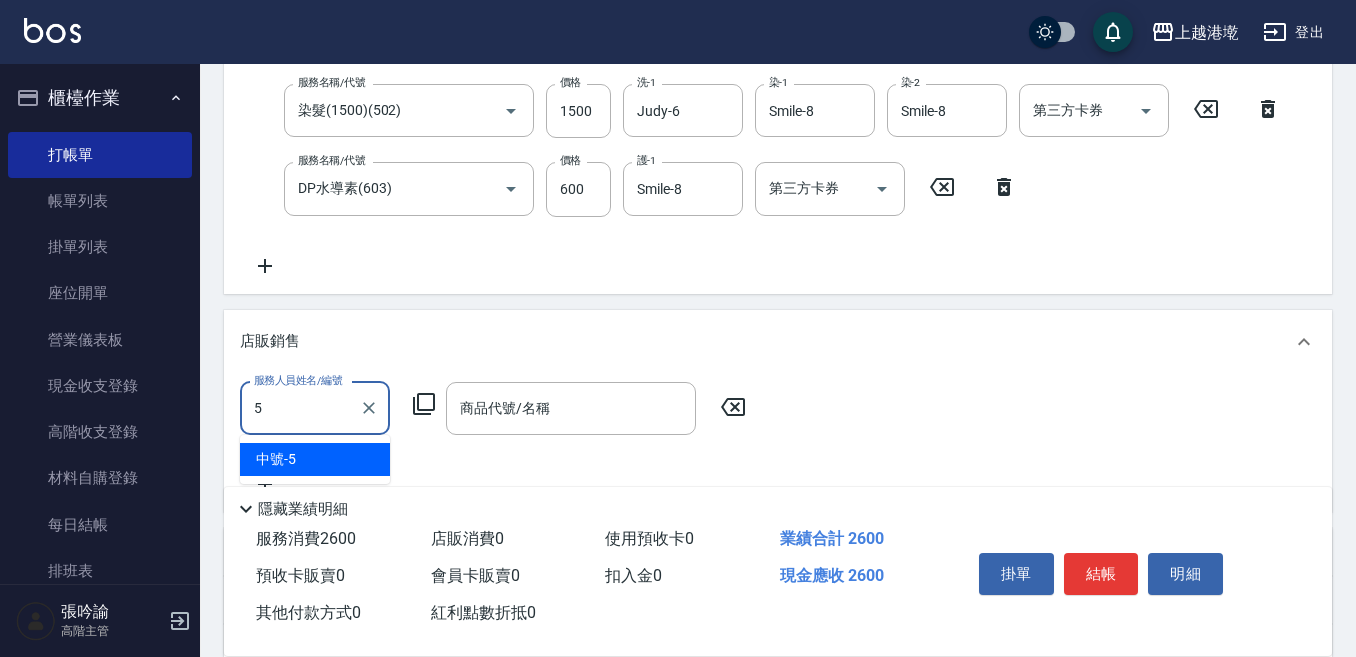 type on "中號-5" 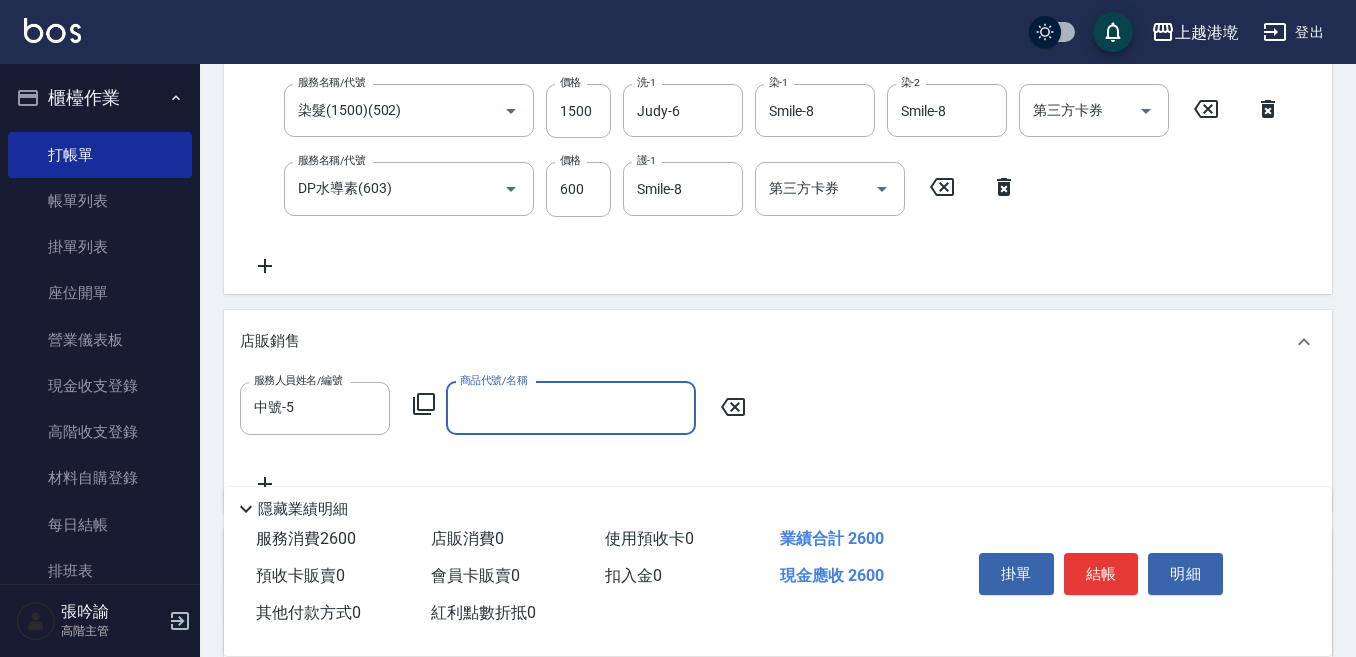 click on "商品代號/名稱" at bounding box center [571, 408] 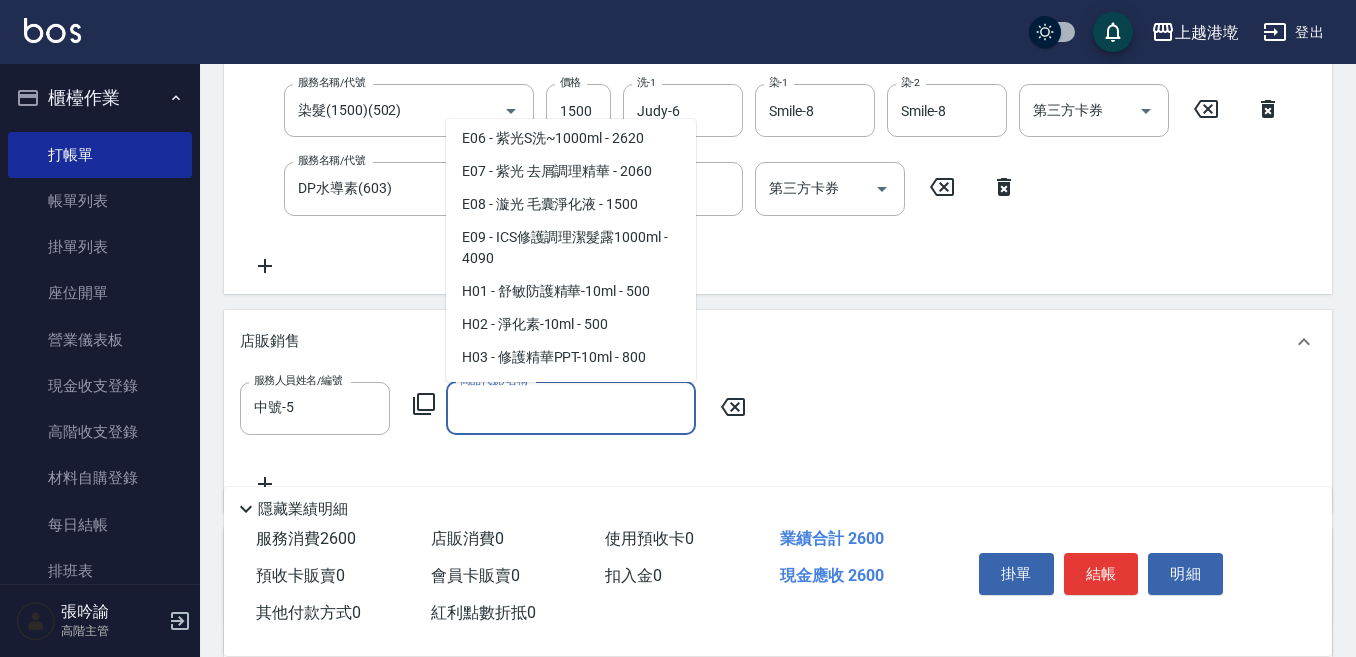 scroll, scrollTop: 300, scrollLeft: 0, axis: vertical 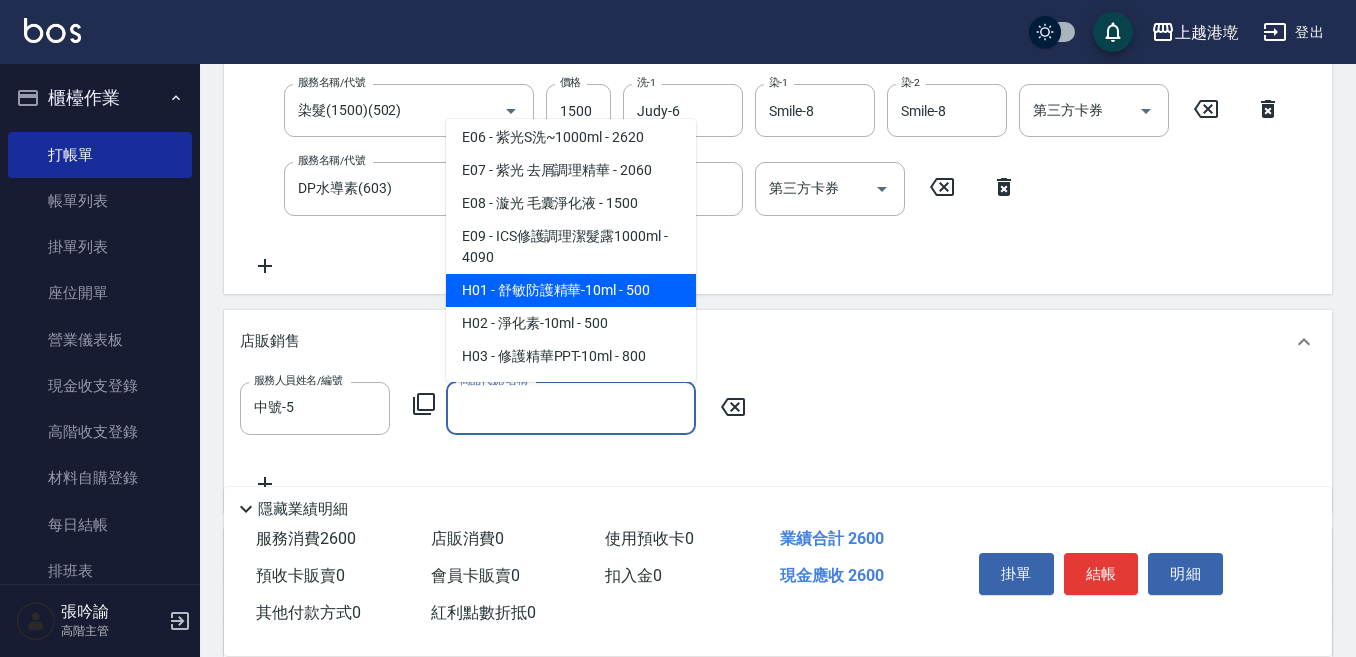 click on "H01 - 舒敏防護精華-10ml - 500" at bounding box center (571, 290) 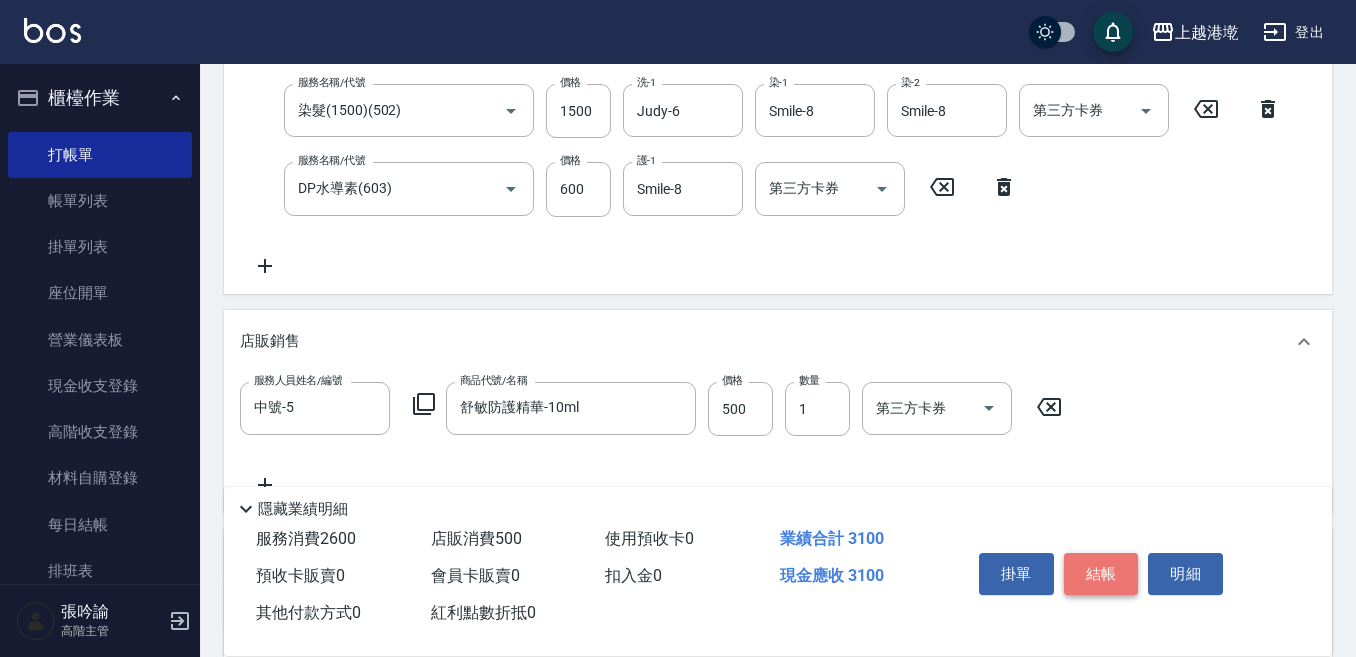 click on "結帳" at bounding box center [1101, 574] 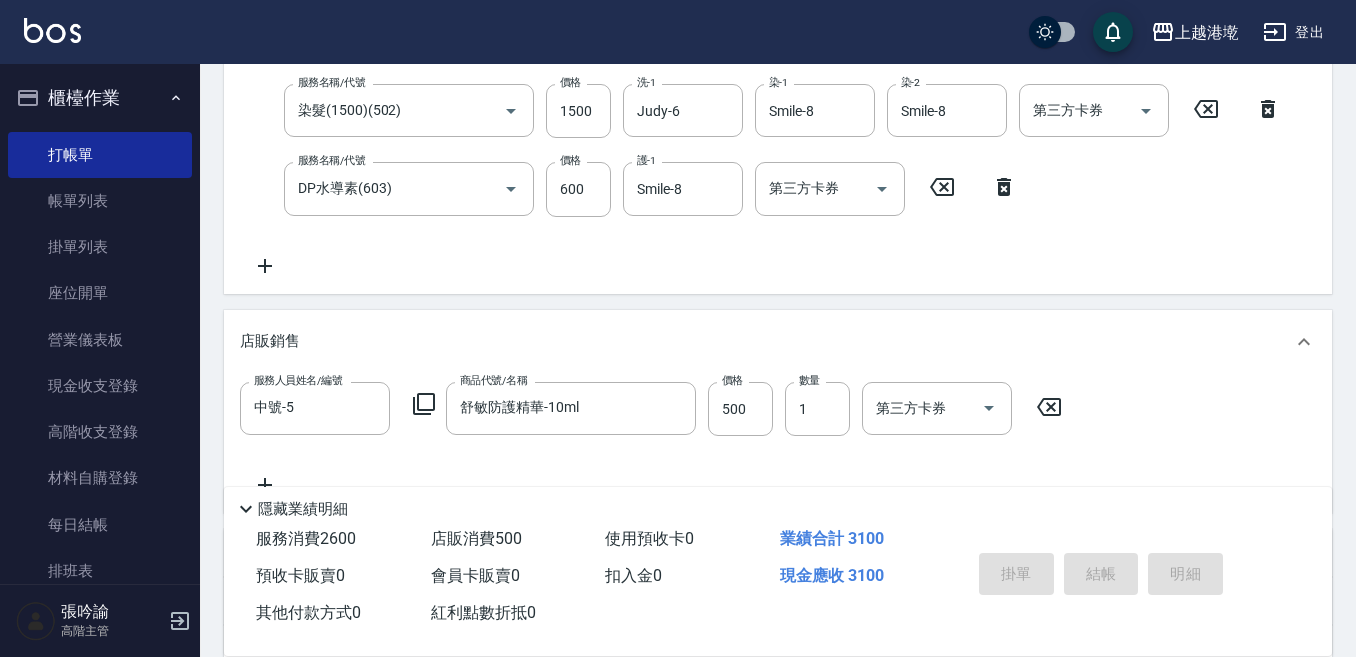 type on "2025/08/03 18:19" 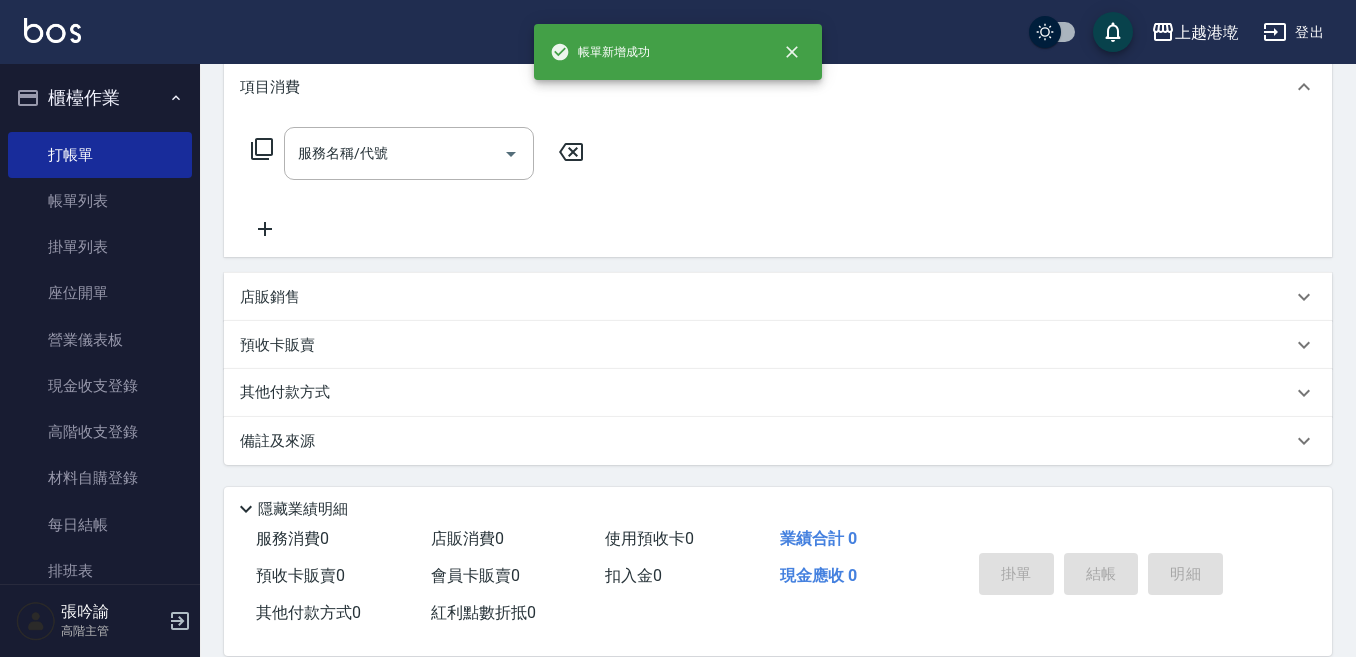 scroll, scrollTop: 0, scrollLeft: 0, axis: both 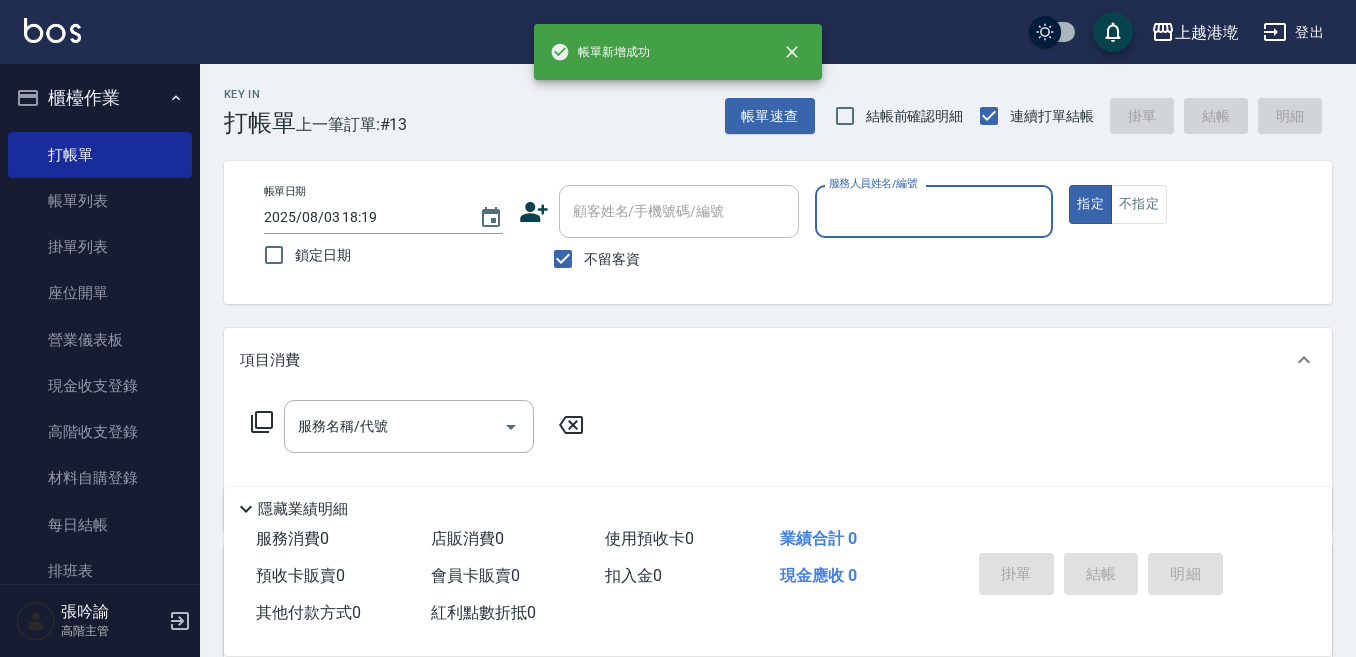 click on "服務人員姓名/編號" at bounding box center [934, 211] 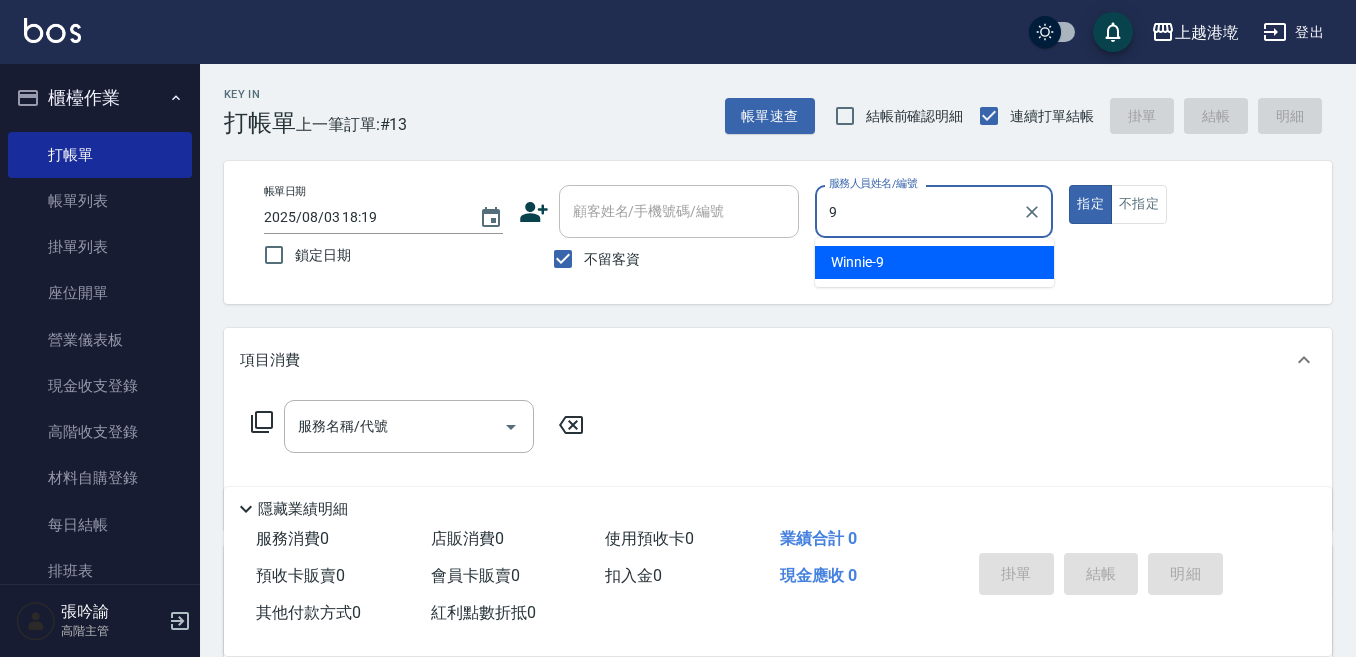 type on "Winnie-9" 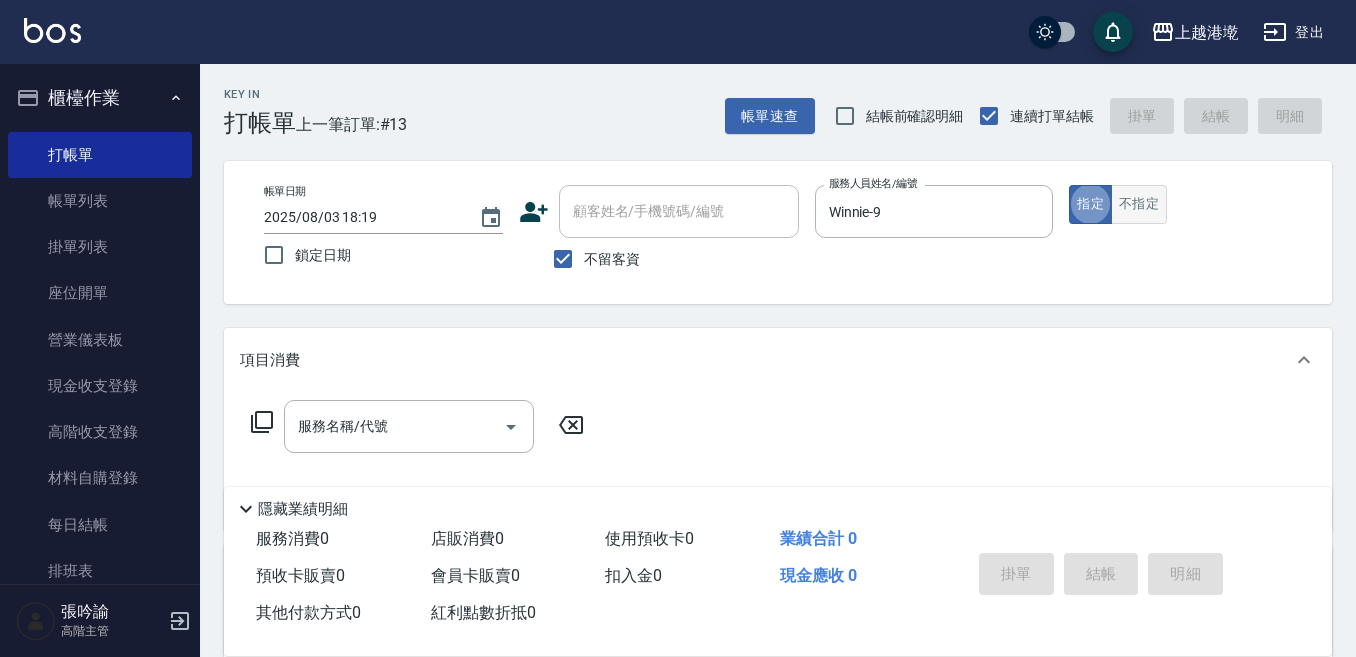 click on "不指定" at bounding box center (1139, 204) 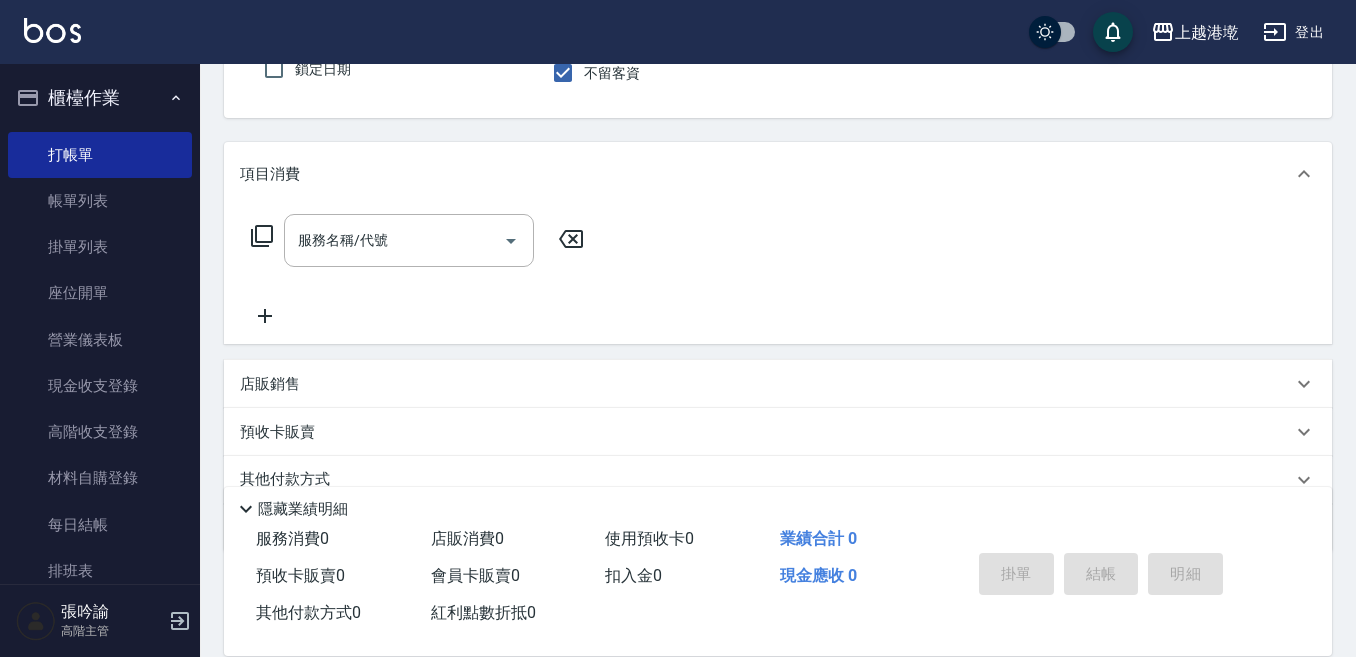 scroll, scrollTop: 200, scrollLeft: 0, axis: vertical 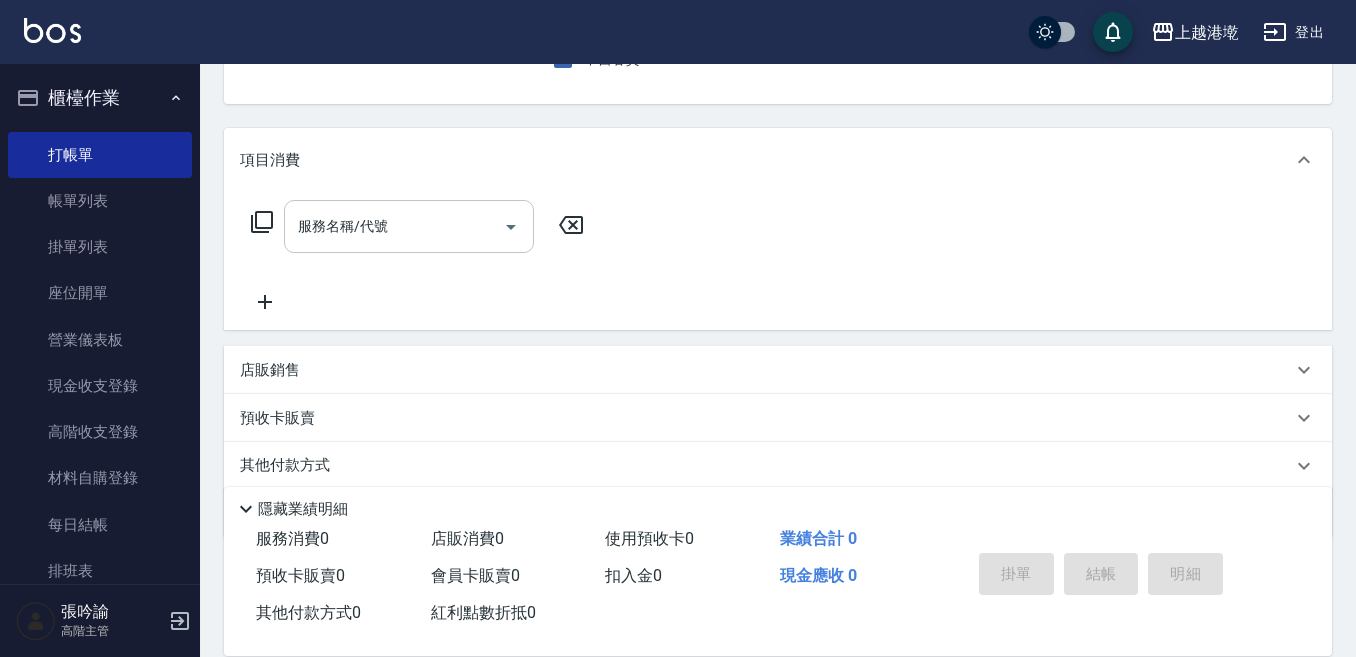 click on "服務名稱/代號" at bounding box center [394, 226] 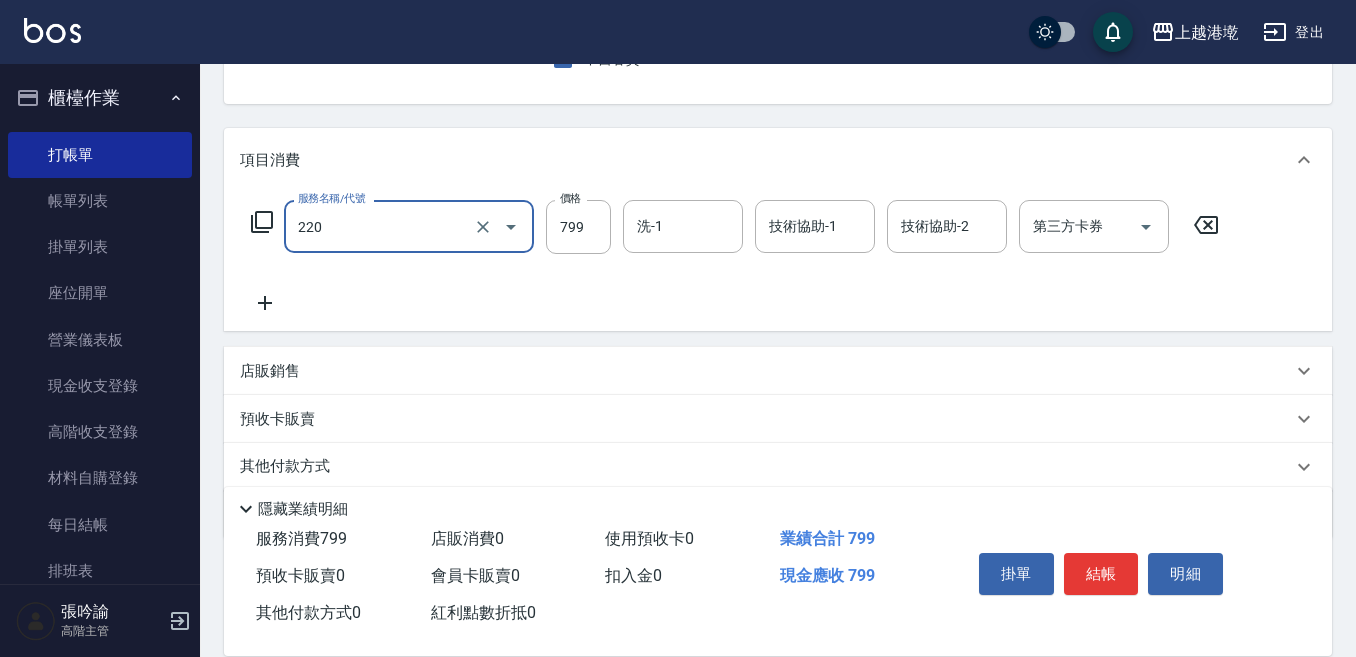 type on "精油滾珠洗髮([NUMBER])" 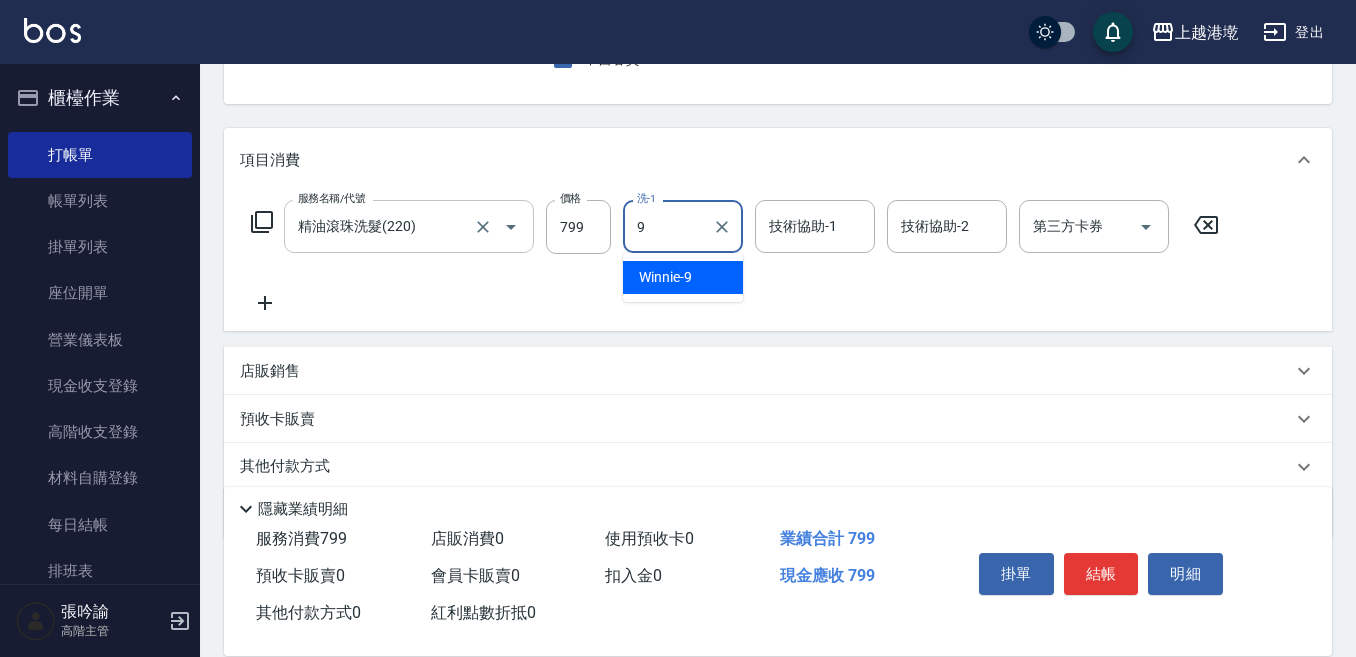 type on "Winnie-9" 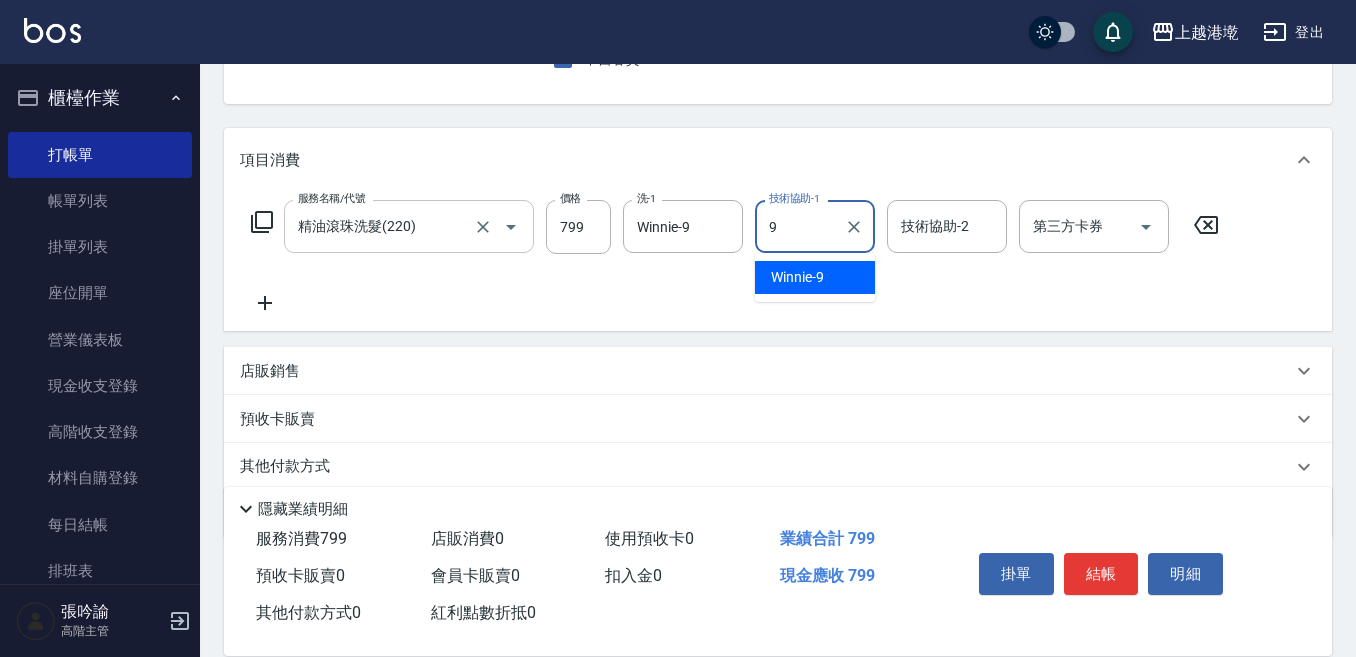 type on "Winnie-9" 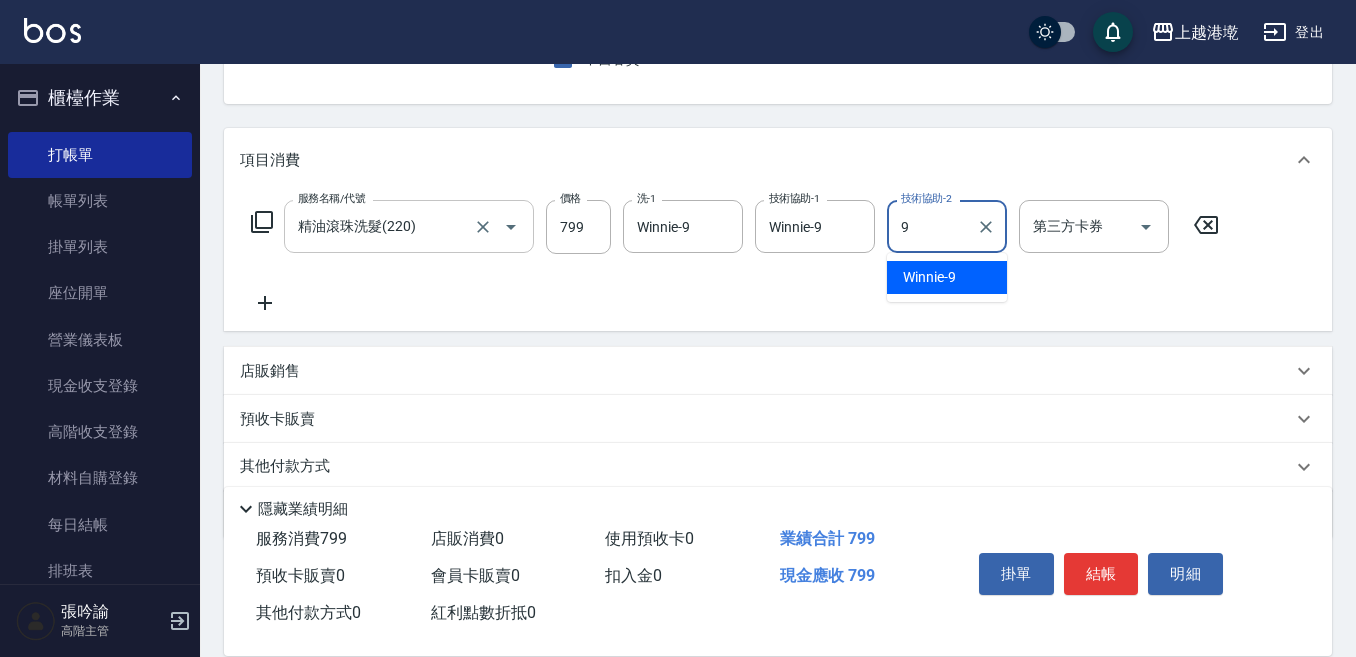 type on "Winnie-9" 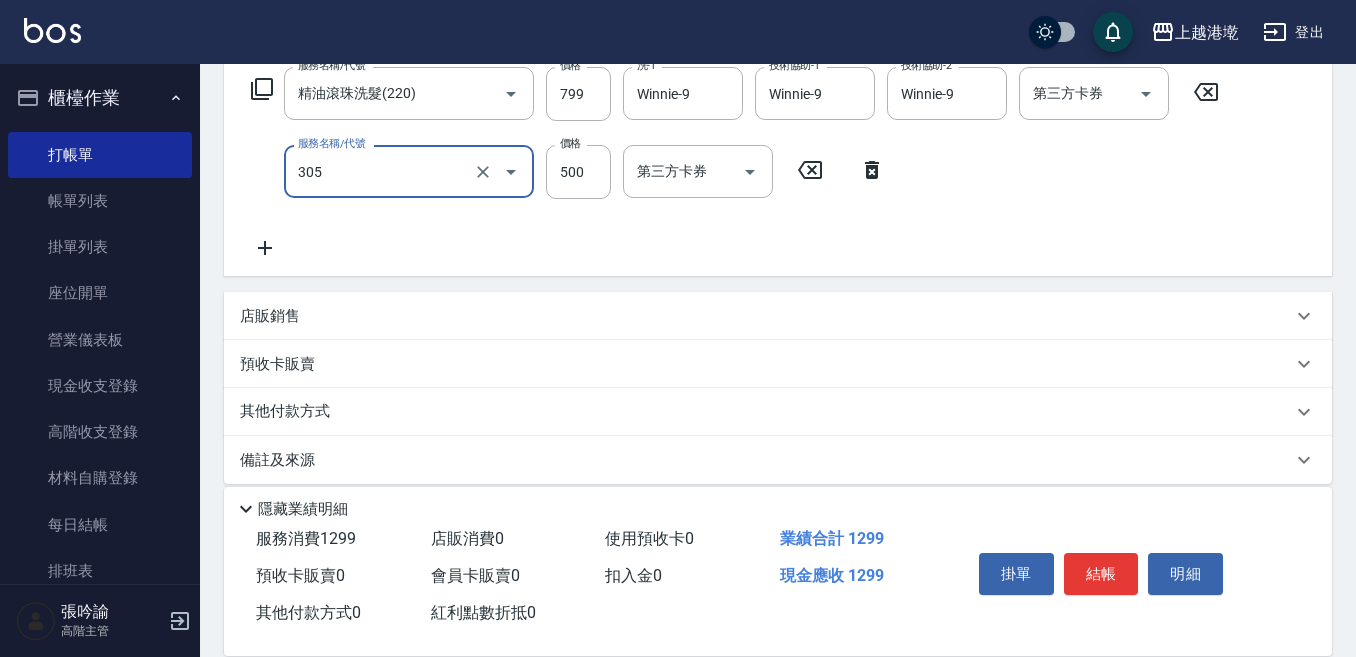 scroll, scrollTop: 352, scrollLeft: 0, axis: vertical 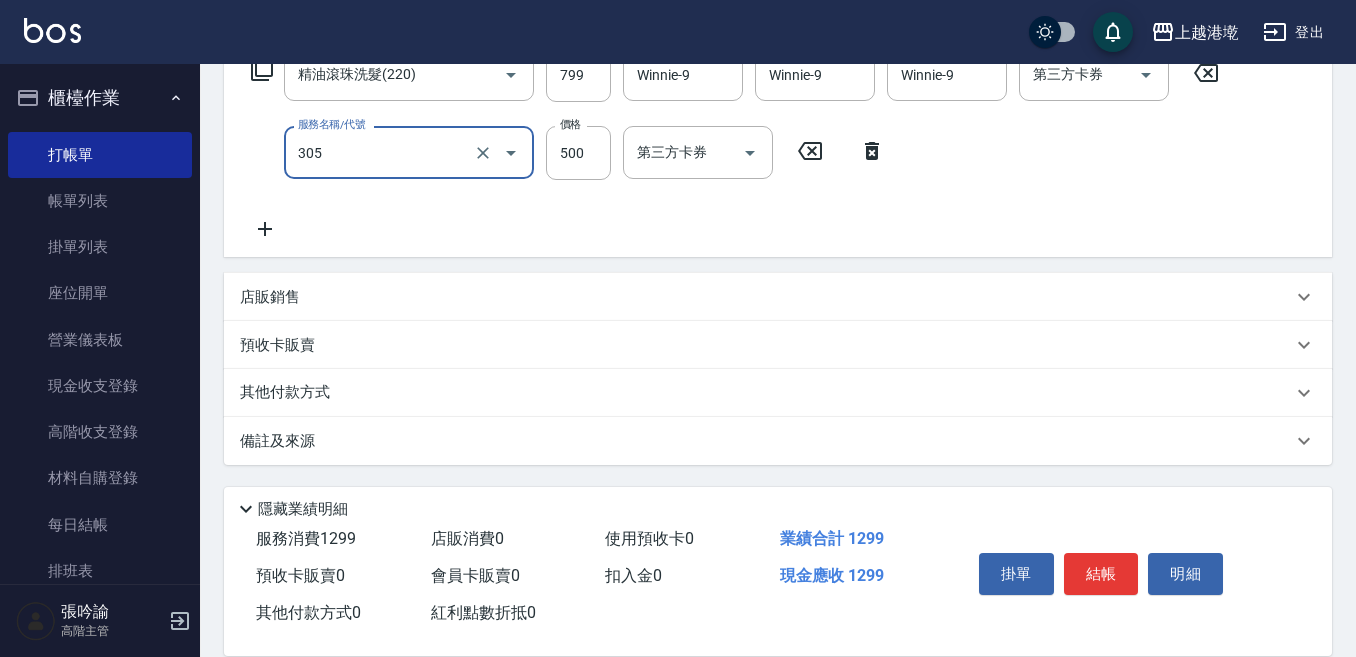 type on "剪髮500(305)" 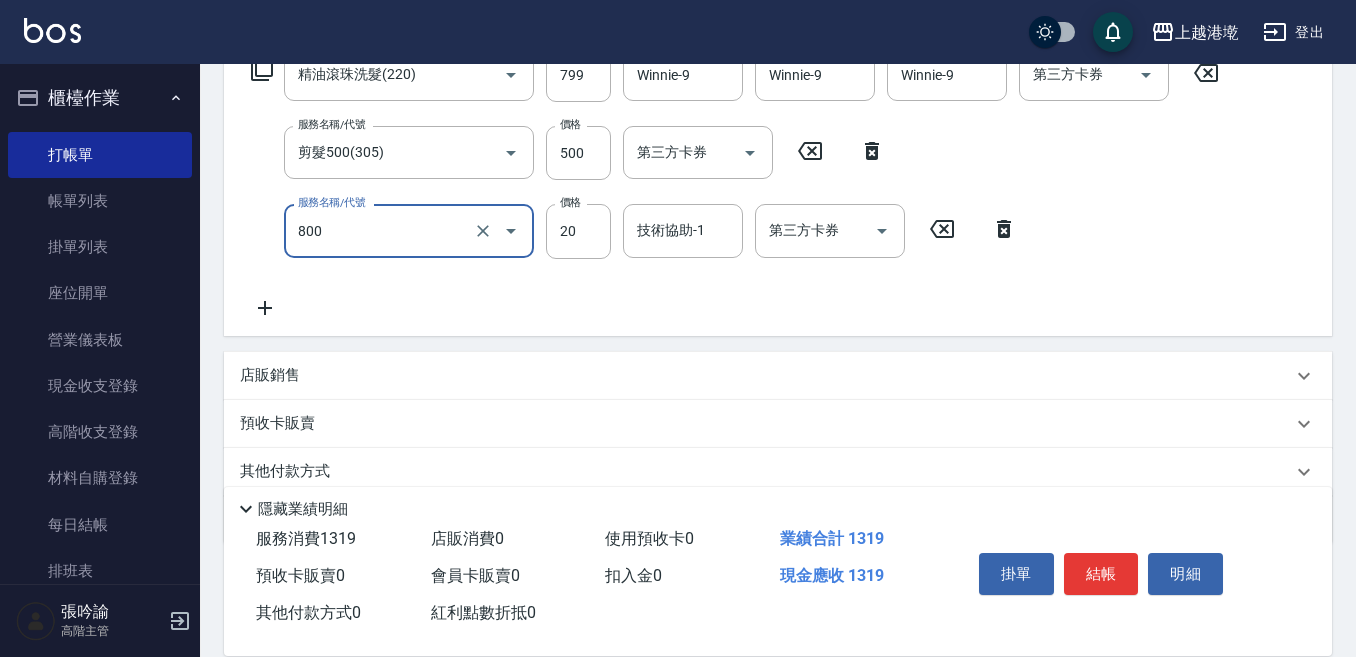 type on "潤絲精([NUMBER])" 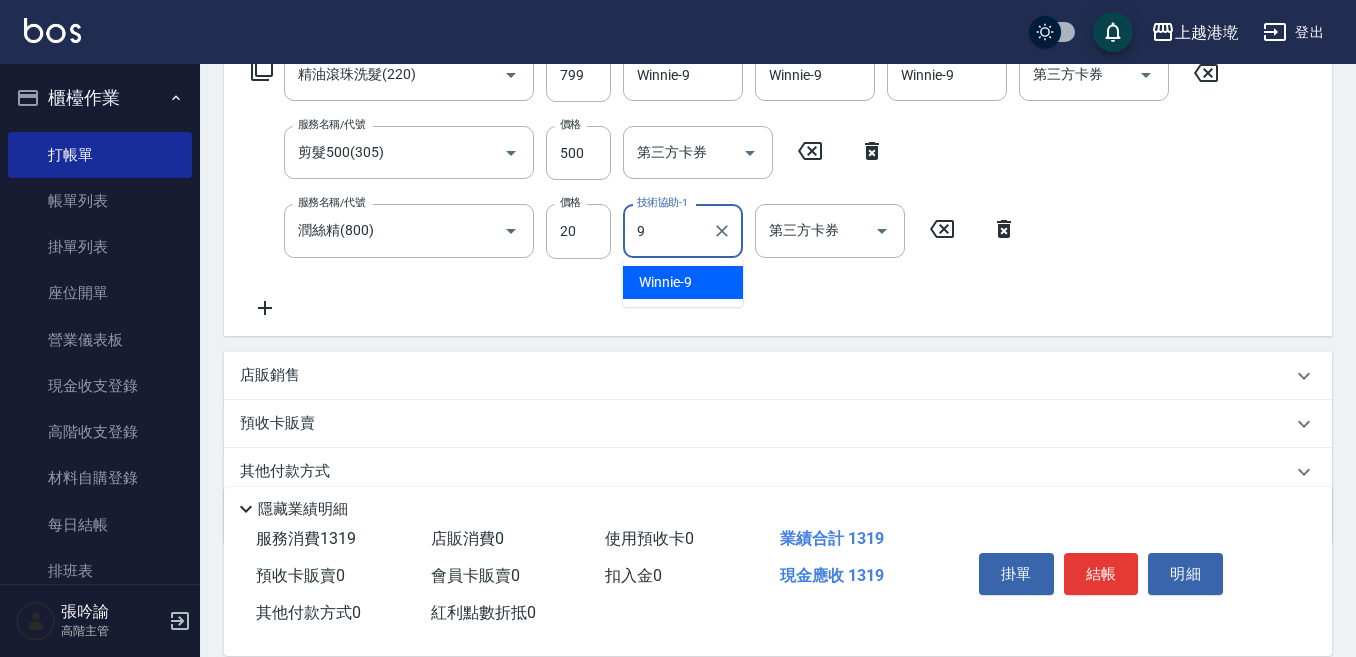 type on "Winnie-9" 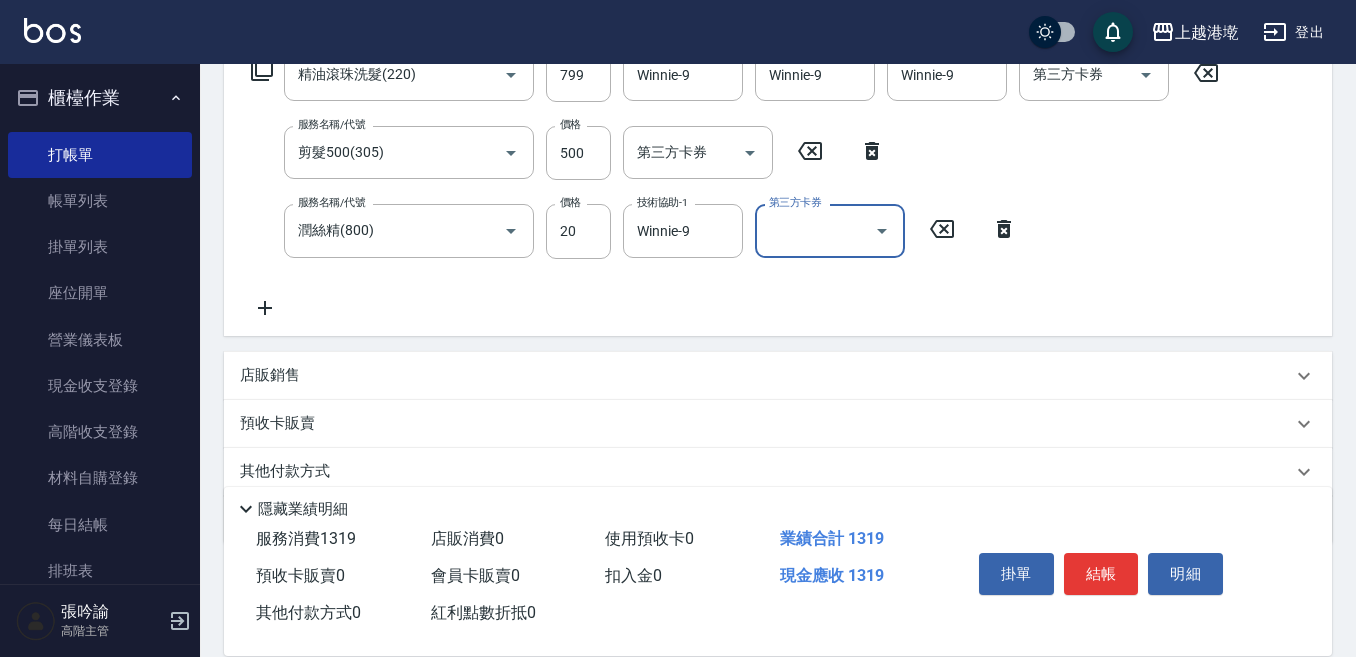 click on "店販銷售" at bounding box center [270, 375] 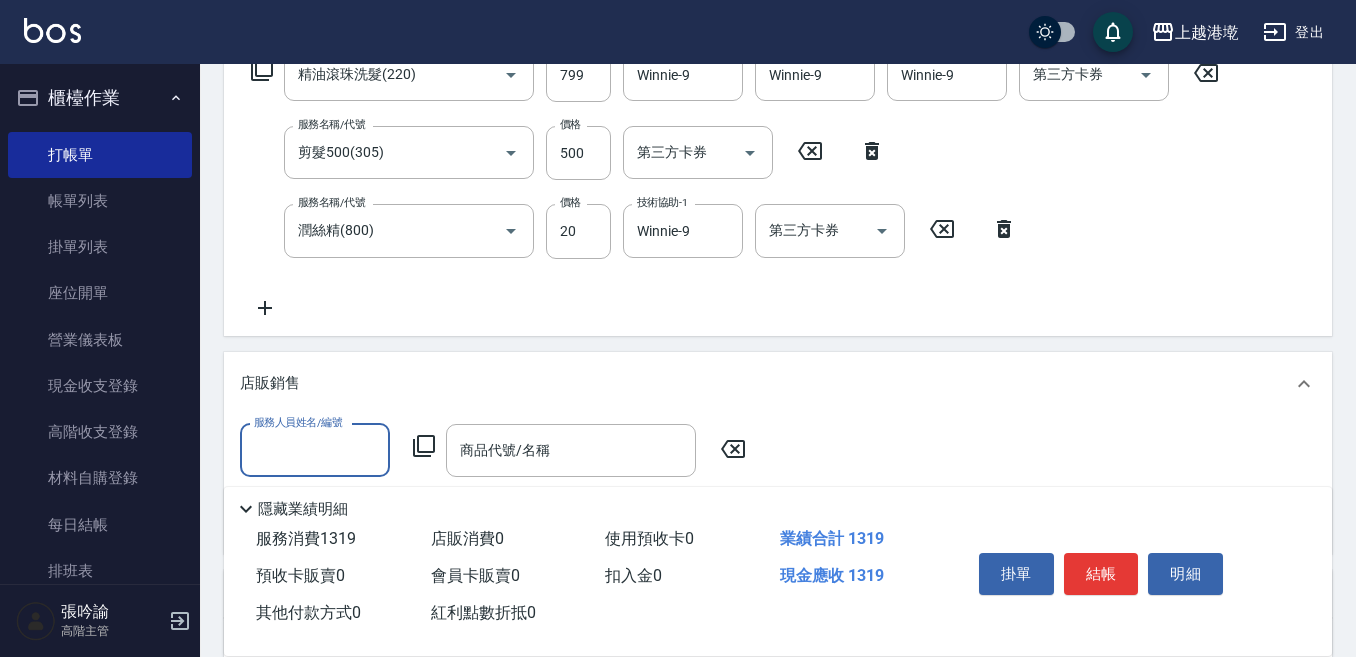 scroll, scrollTop: 0, scrollLeft: 0, axis: both 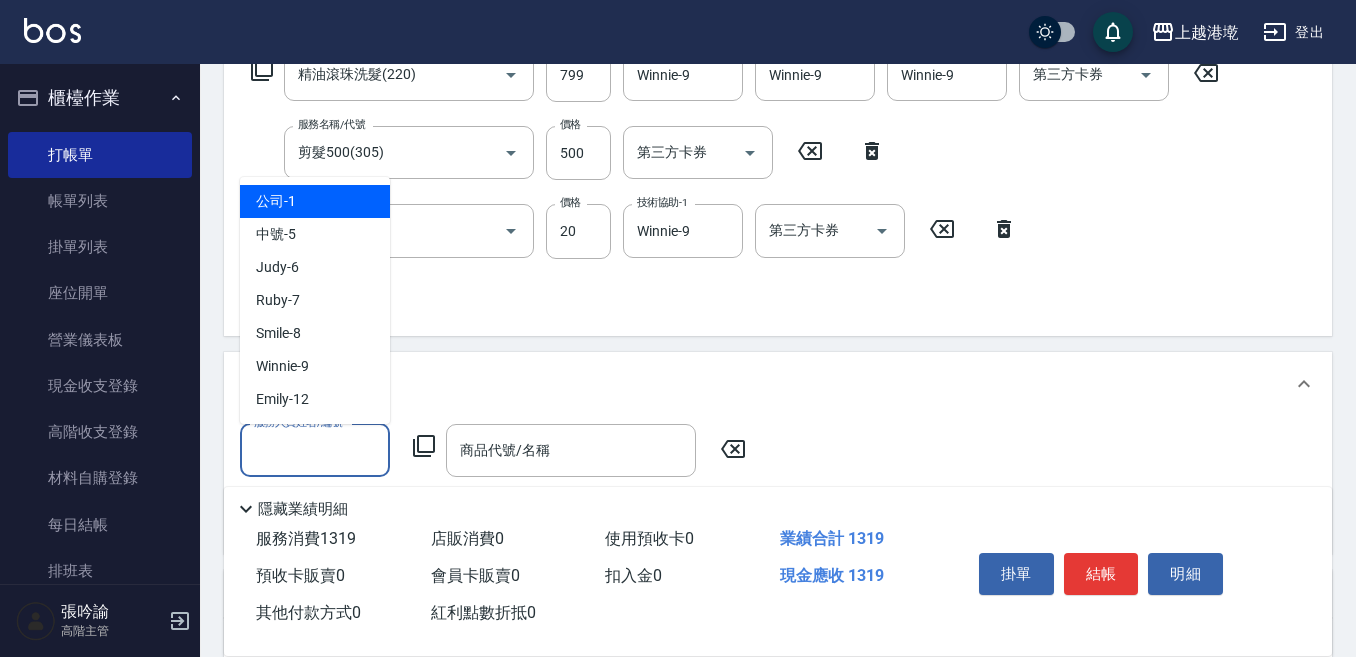 click on "服務人員姓名/編號" at bounding box center (315, 450) 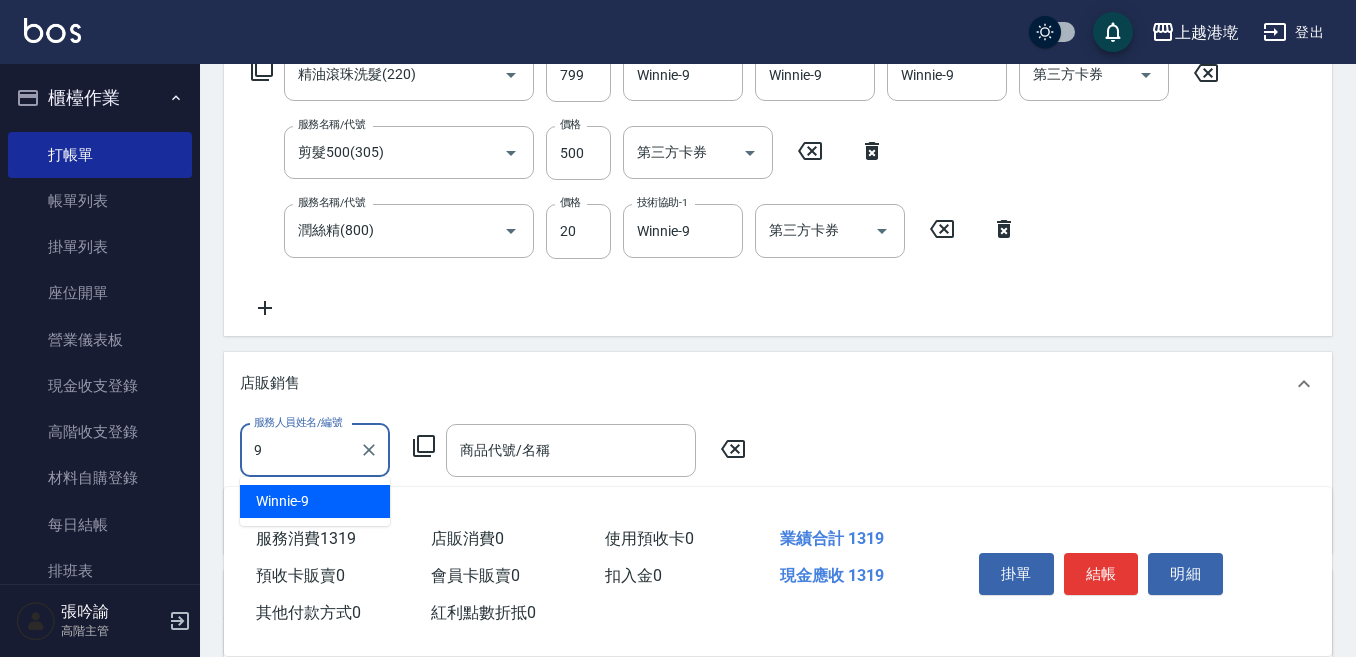 type on "Winnie-9" 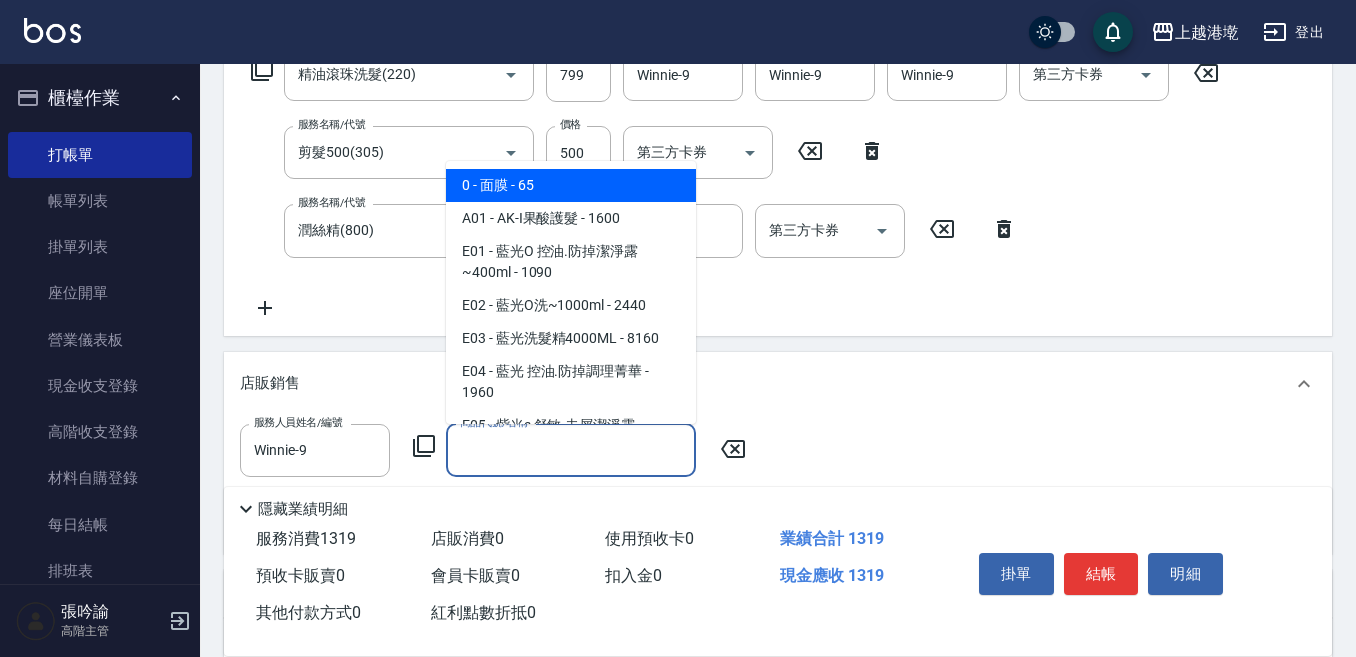 click on "商品代號/名稱" at bounding box center [571, 450] 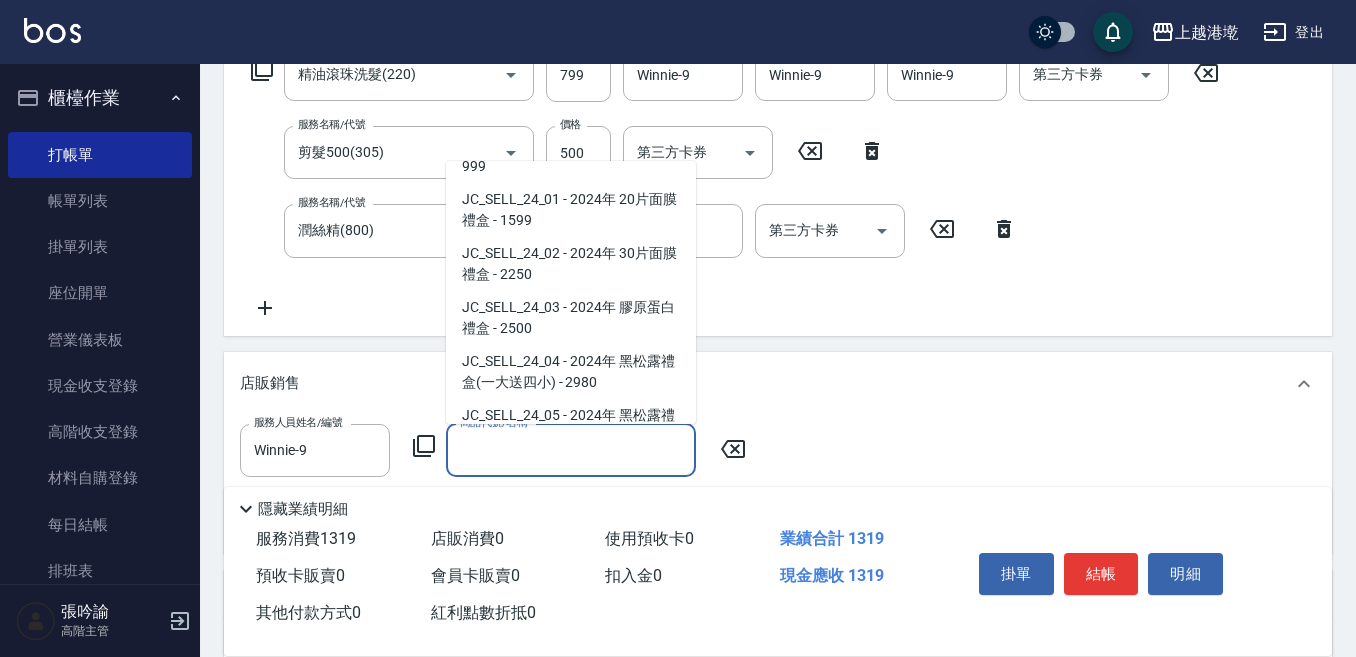 scroll, scrollTop: 2900, scrollLeft: 0, axis: vertical 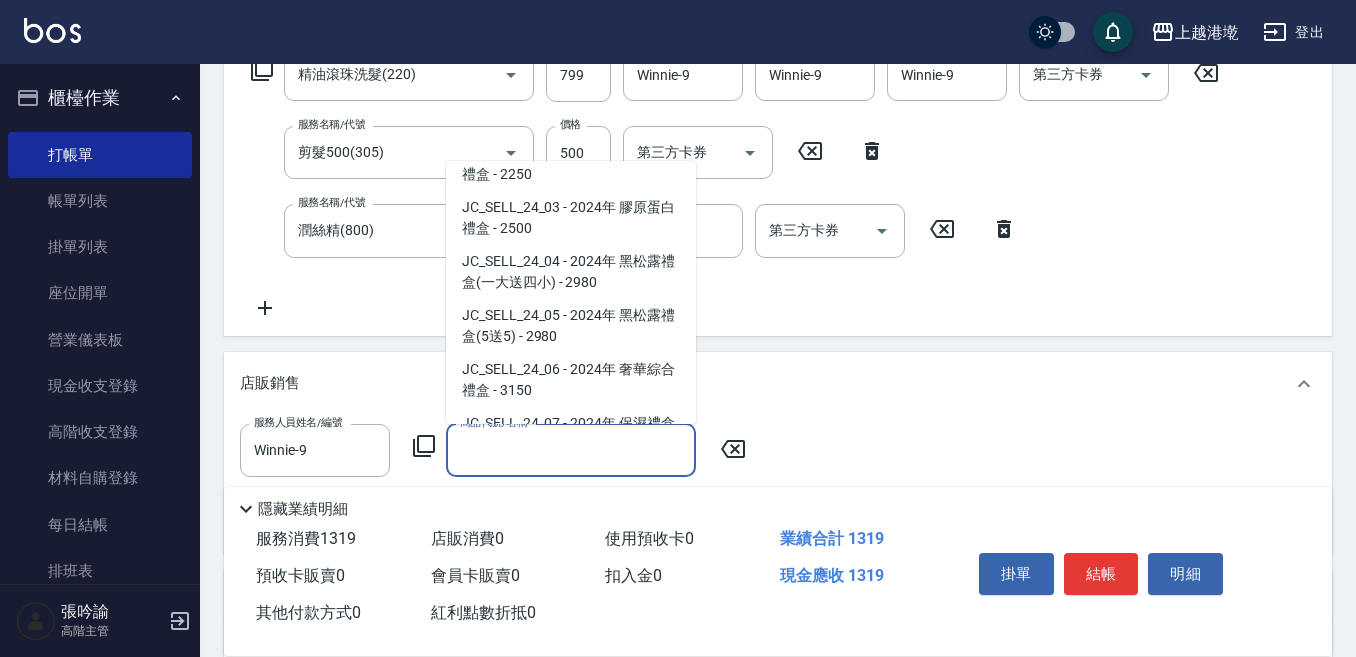 click on "J12 - Aicola洗髮精+髮膜優惠組 - 999" at bounding box center [571, 56] 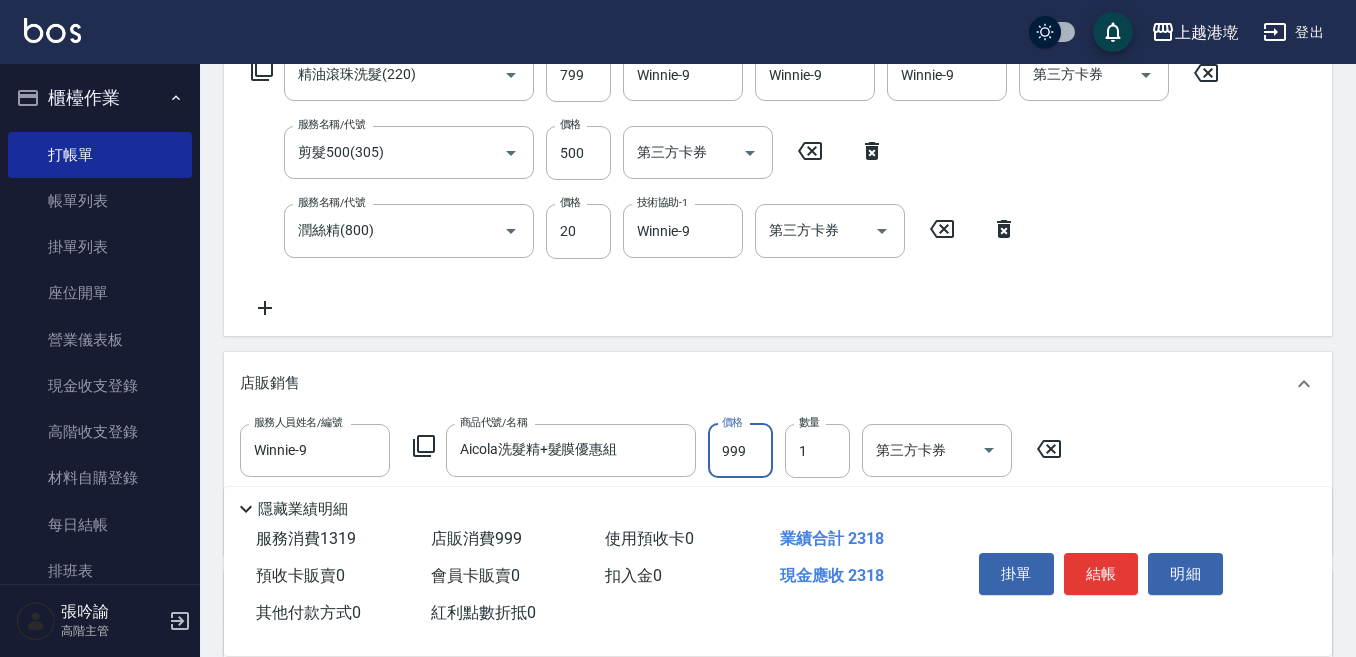 click on "999" at bounding box center (740, 451) 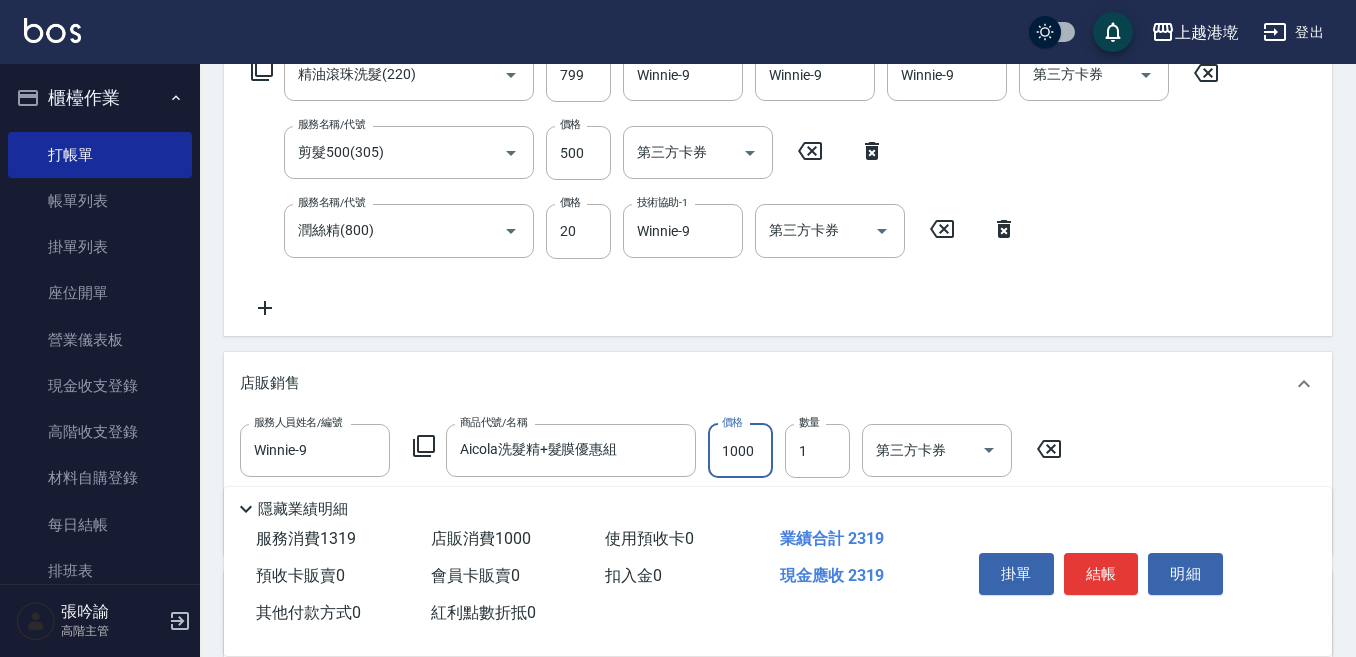type on "1000" 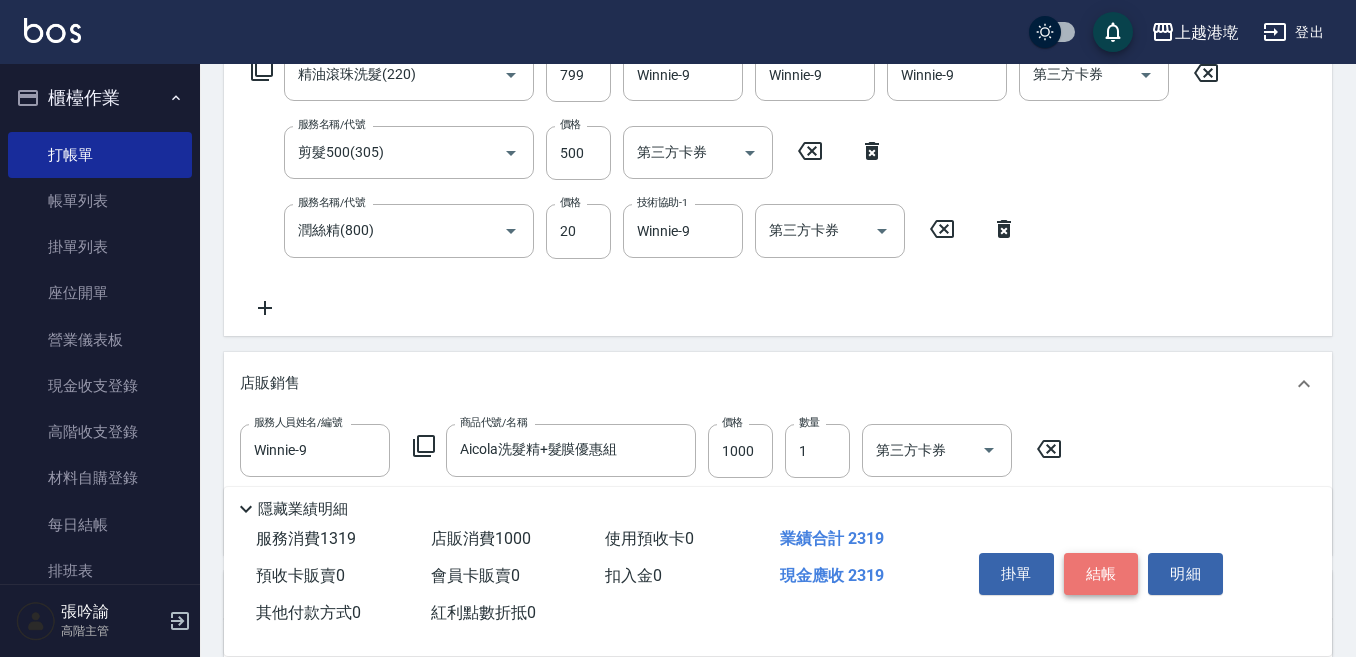 click on "結帳" at bounding box center (1101, 574) 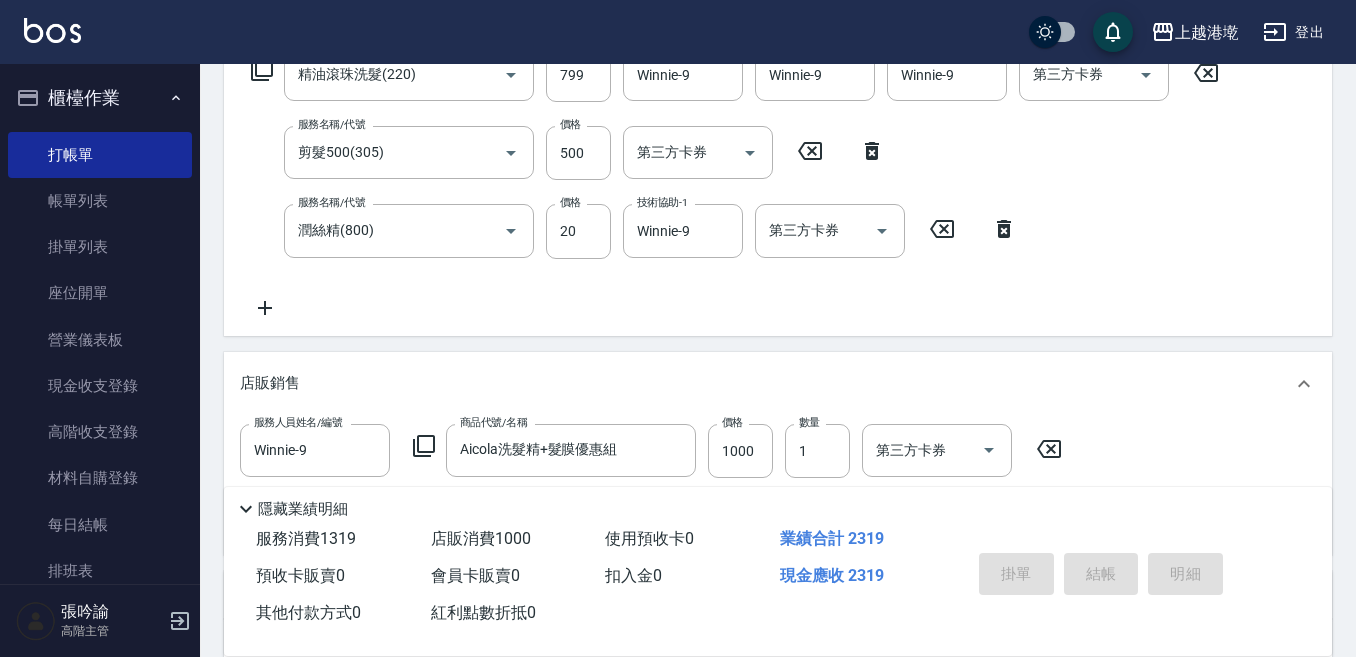 type on "2025/08/03 18:20" 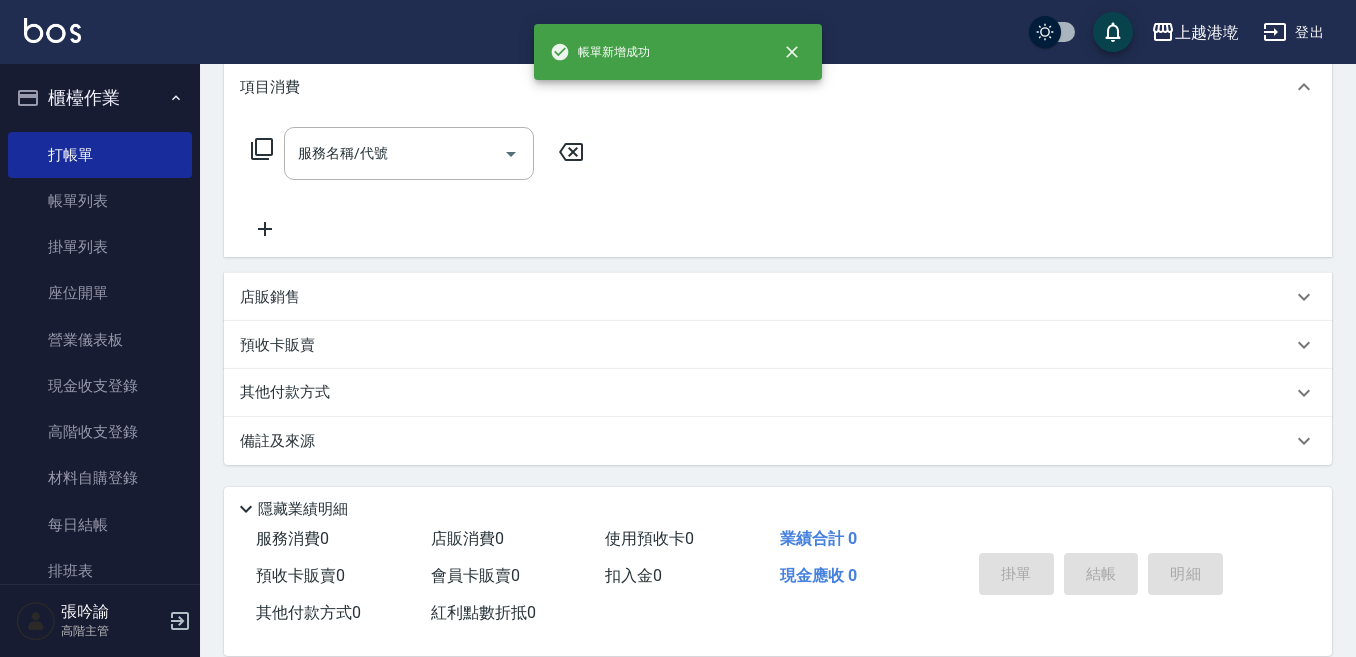 scroll, scrollTop: 0, scrollLeft: 0, axis: both 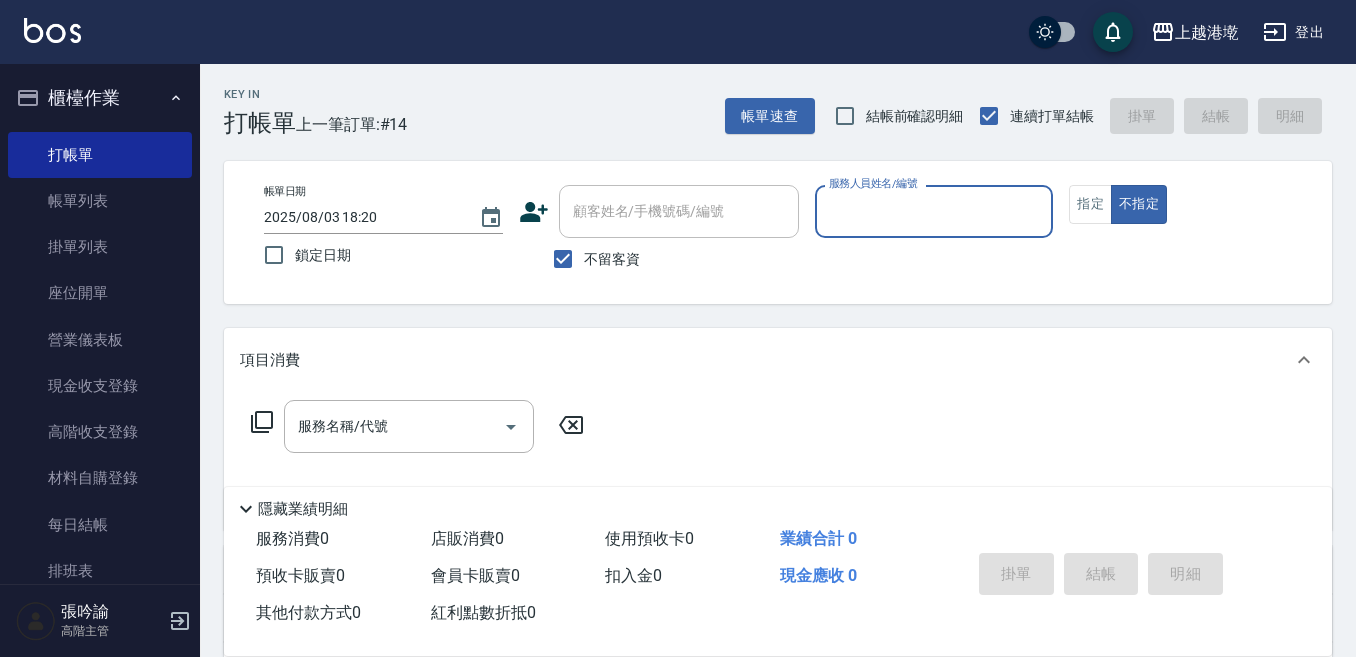 click on "服務人員姓名/編號" at bounding box center (934, 211) 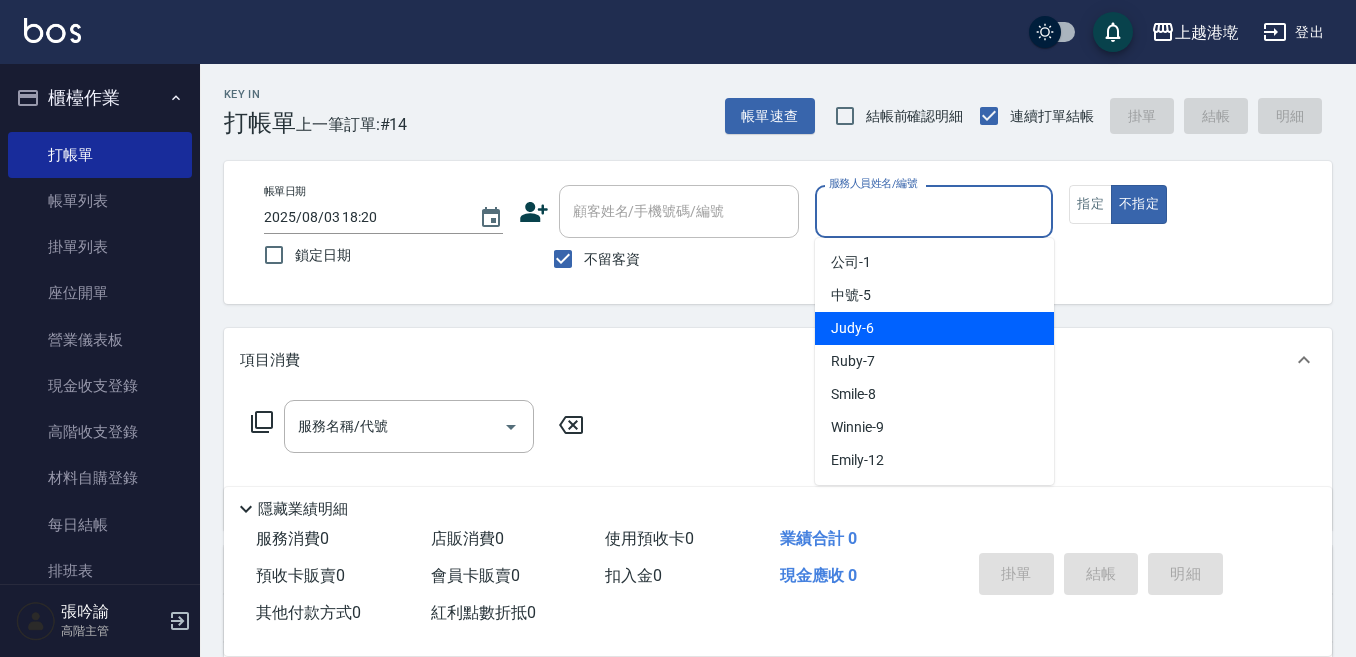 click on "Judy -6" at bounding box center [934, 328] 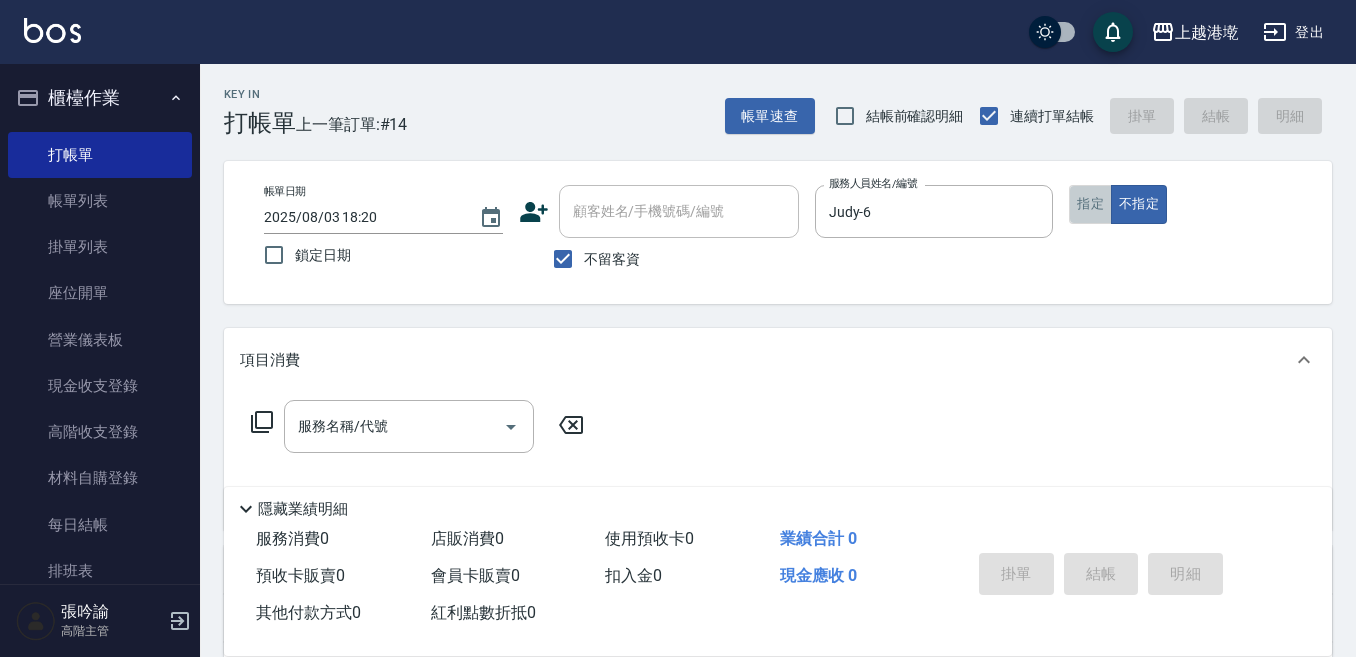 click on "指定" at bounding box center [1090, 204] 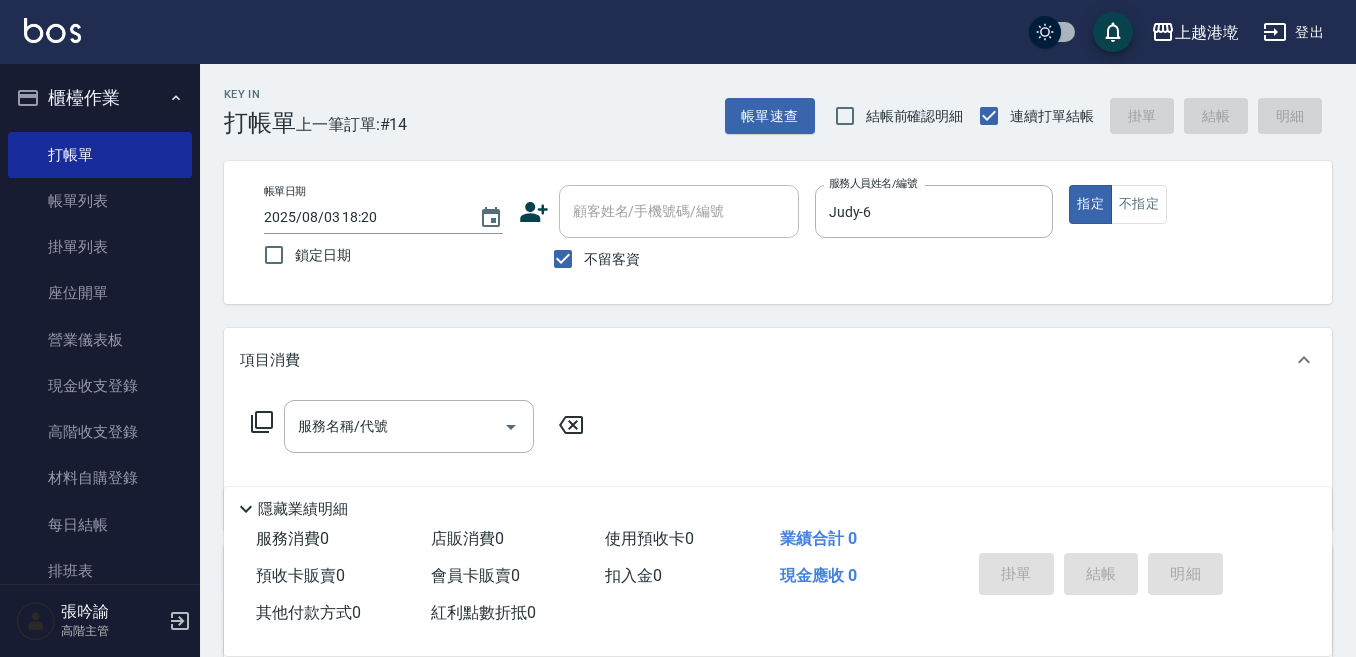 scroll, scrollTop: 100, scrollLeft: 0, axis: vertical 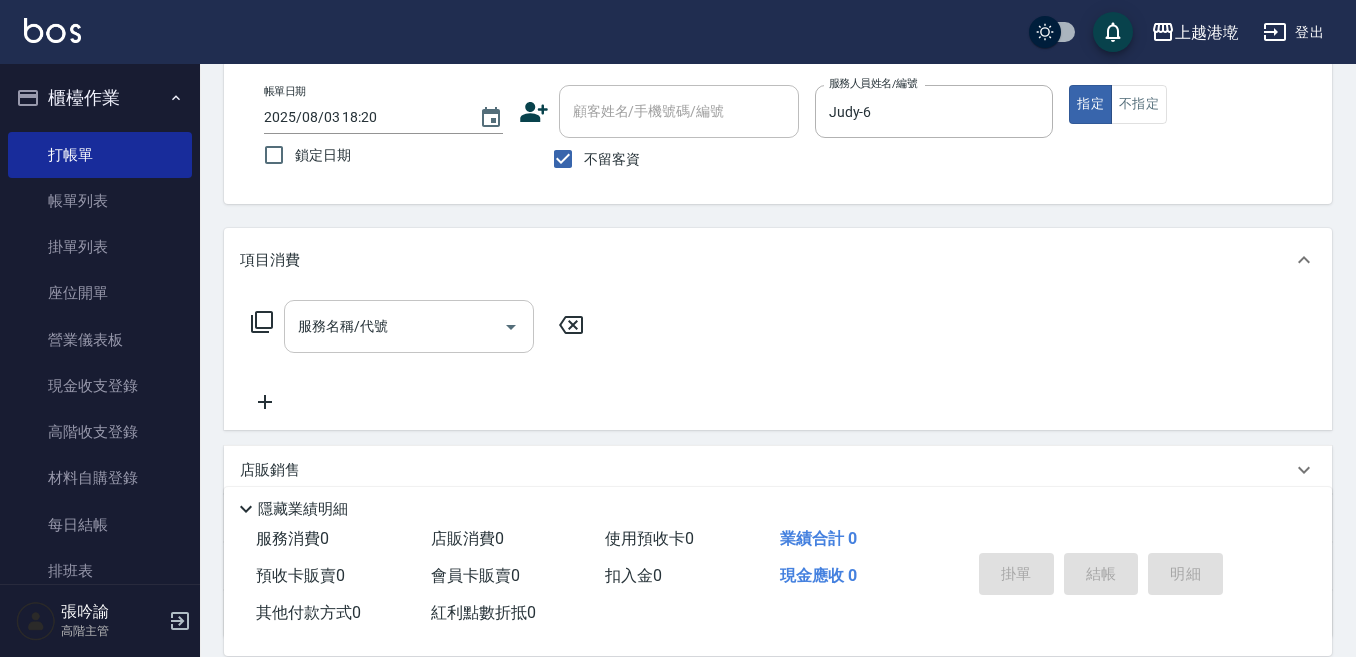 click on "服務名稱/代號" at bounding box center (394, 326) 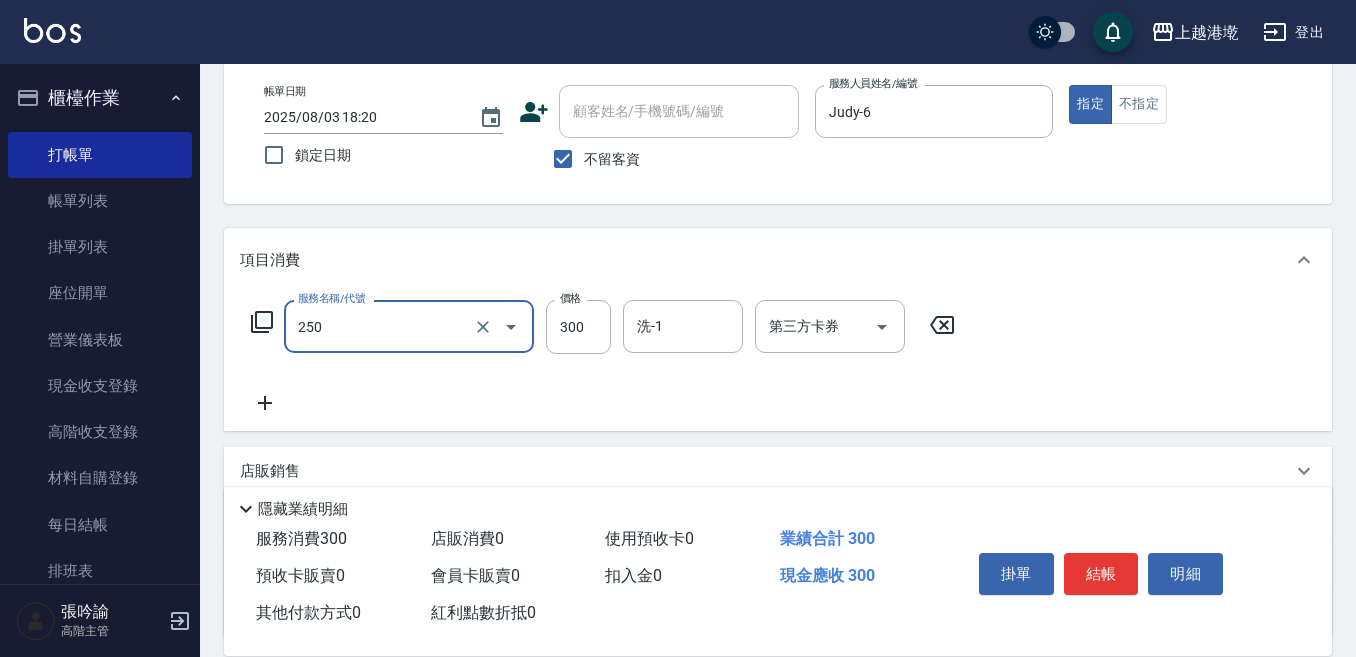 type on "日式洗髮(250)" 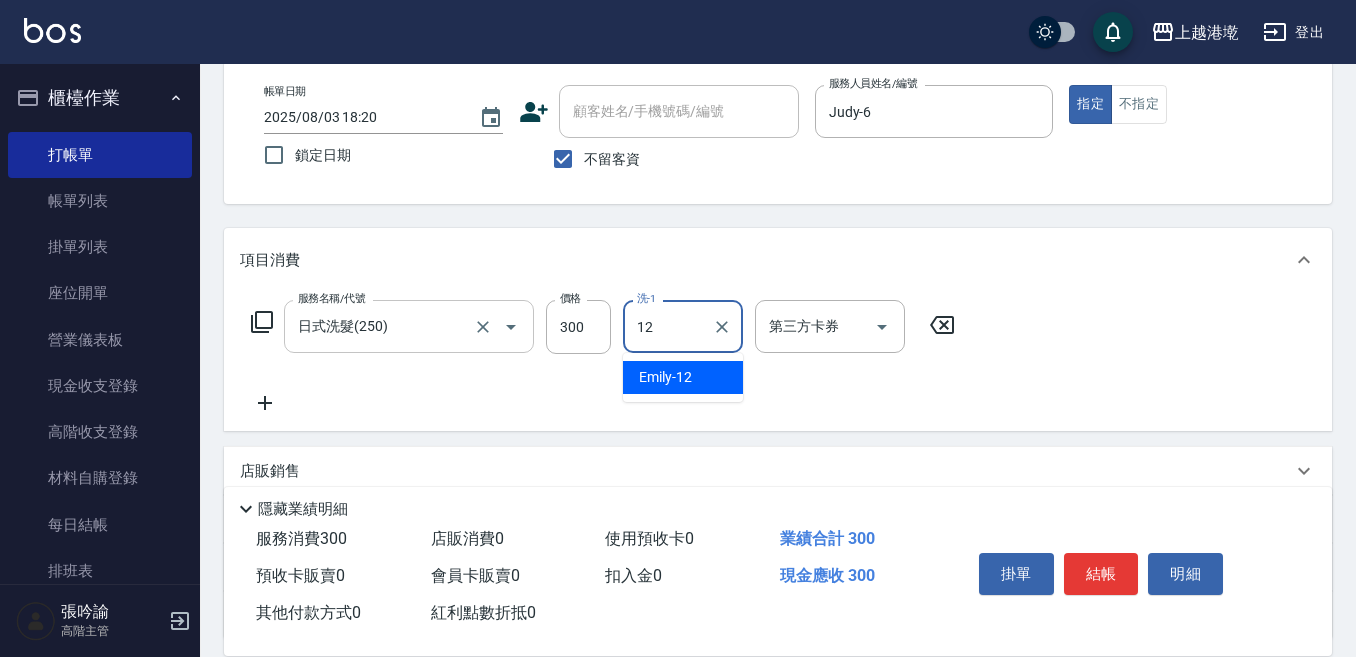 type on "[FIRST]-[NUMBER]" 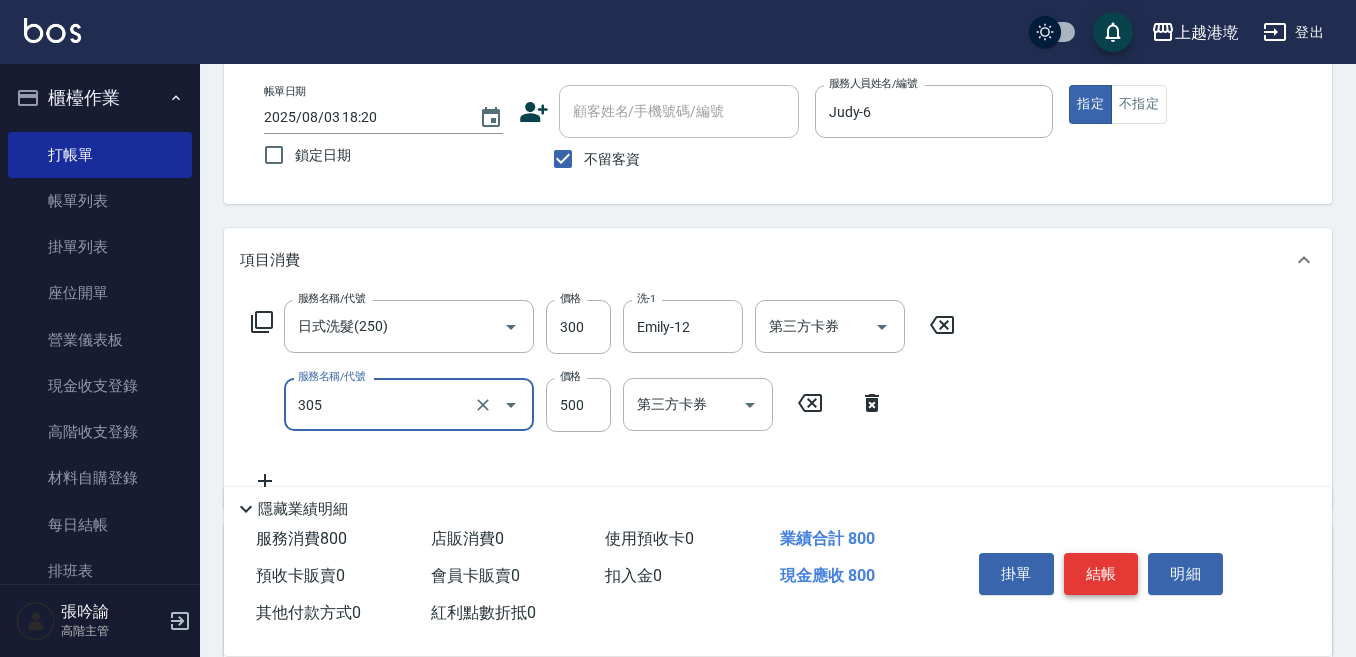 type on "剪髮500(305)" 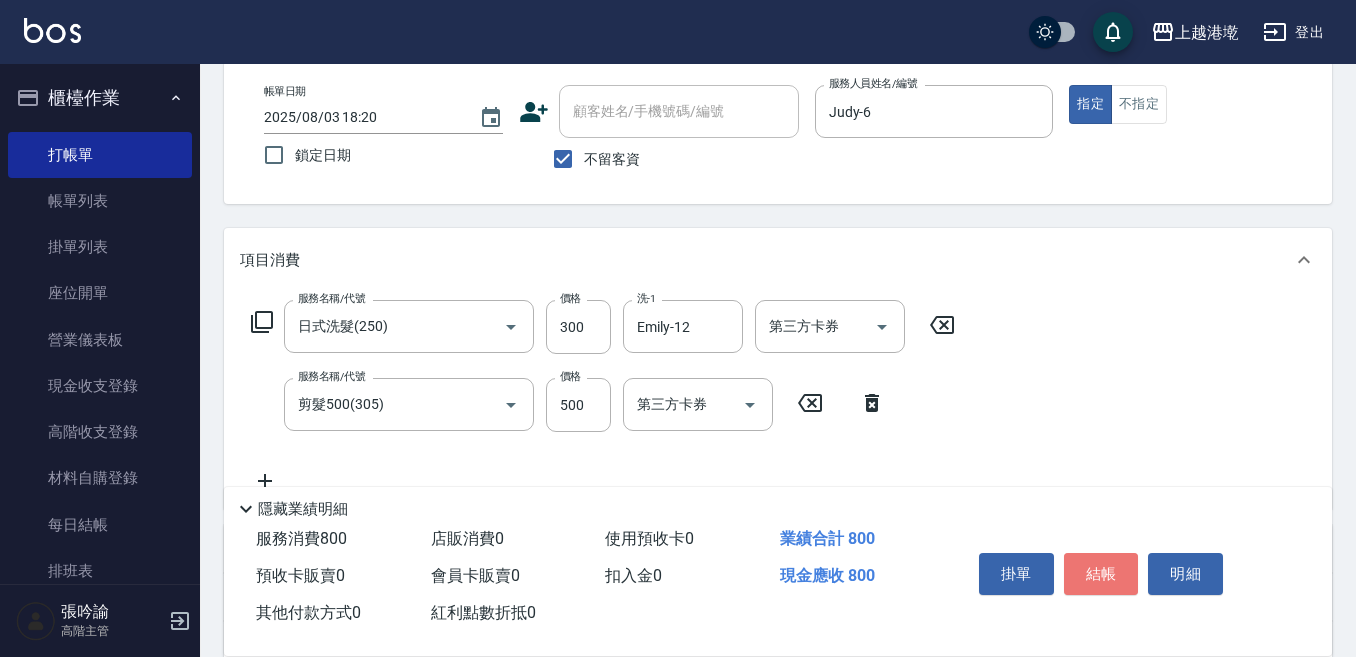 click on "結帳" at bounding box center (1101, 574) 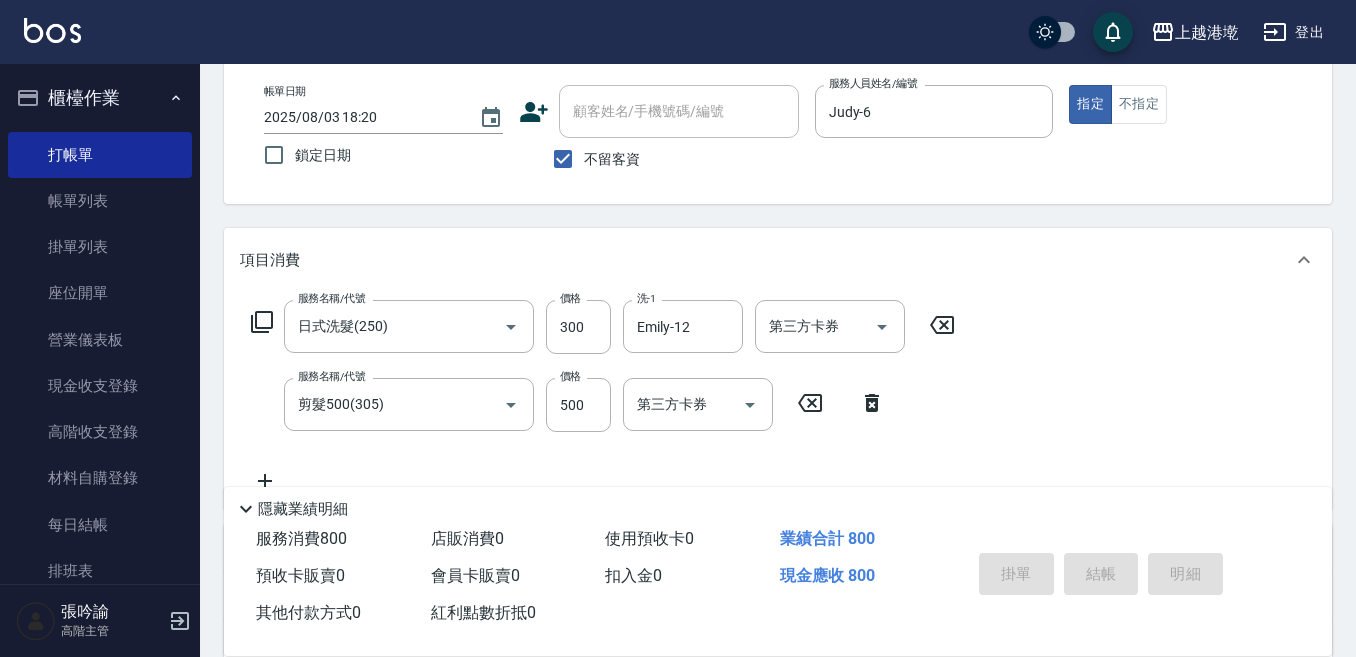 type 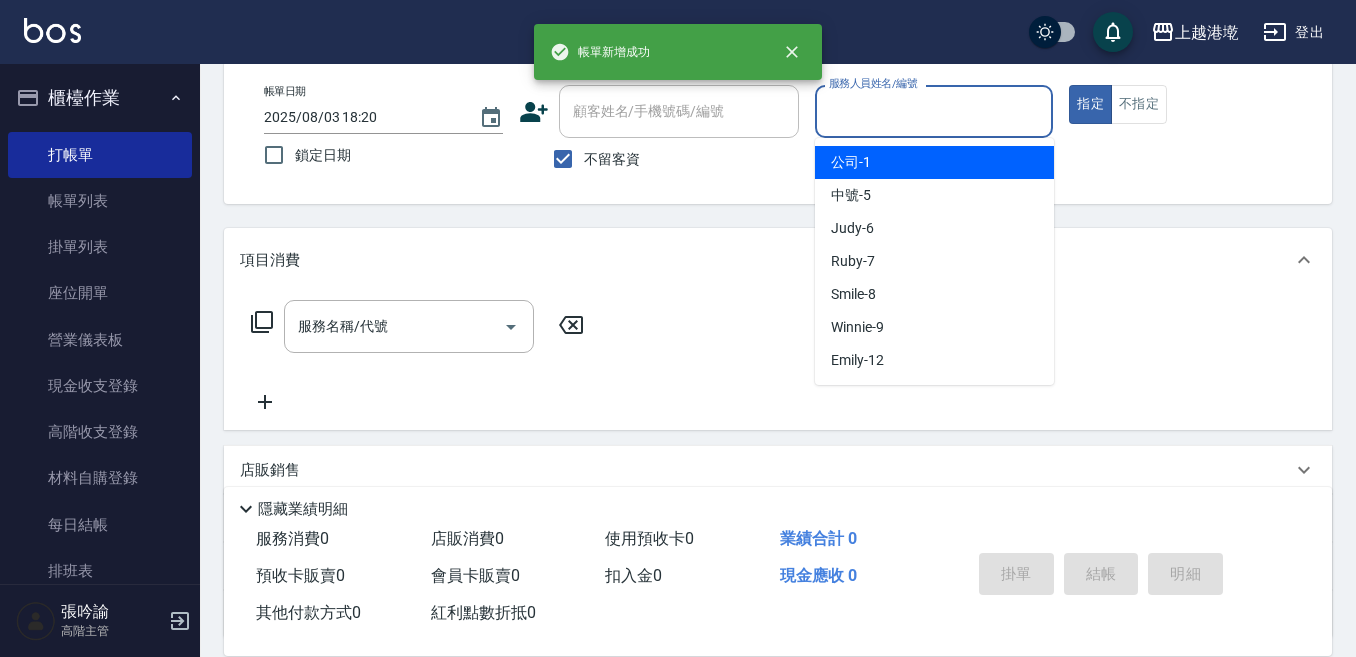 click on "服務人員姓名/編號" at bounding box center [934, 111] 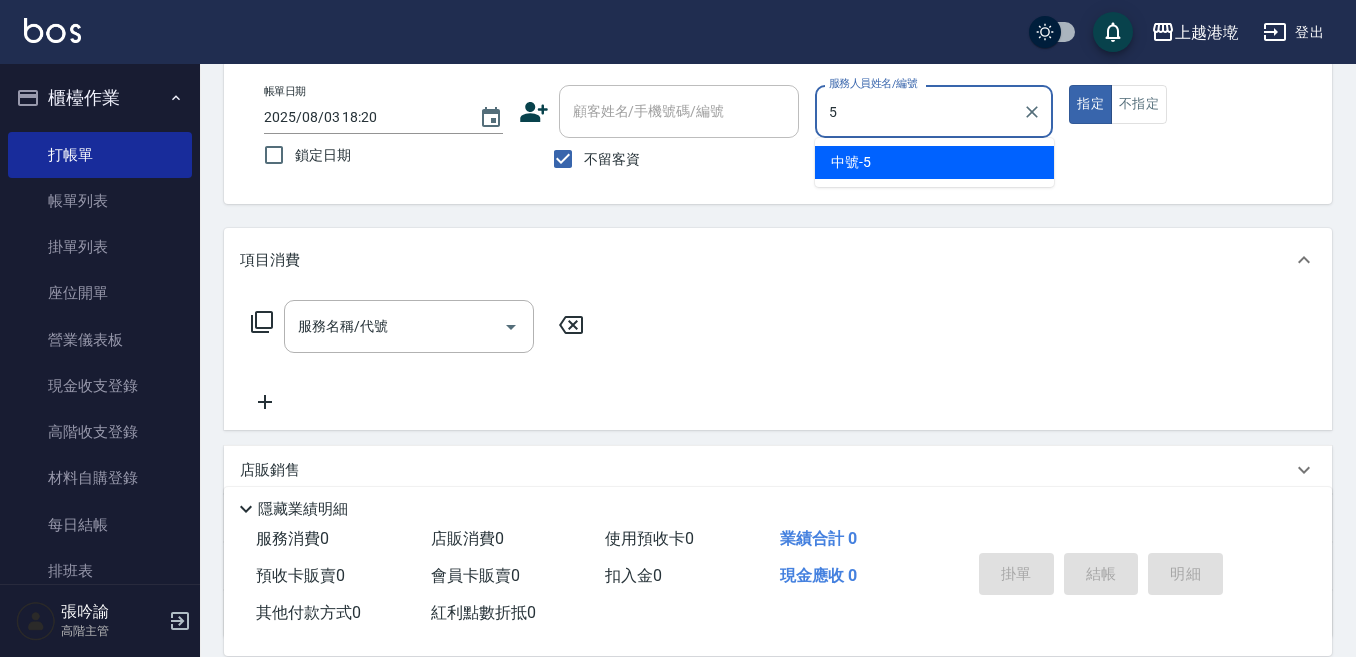 type on "中號-5" 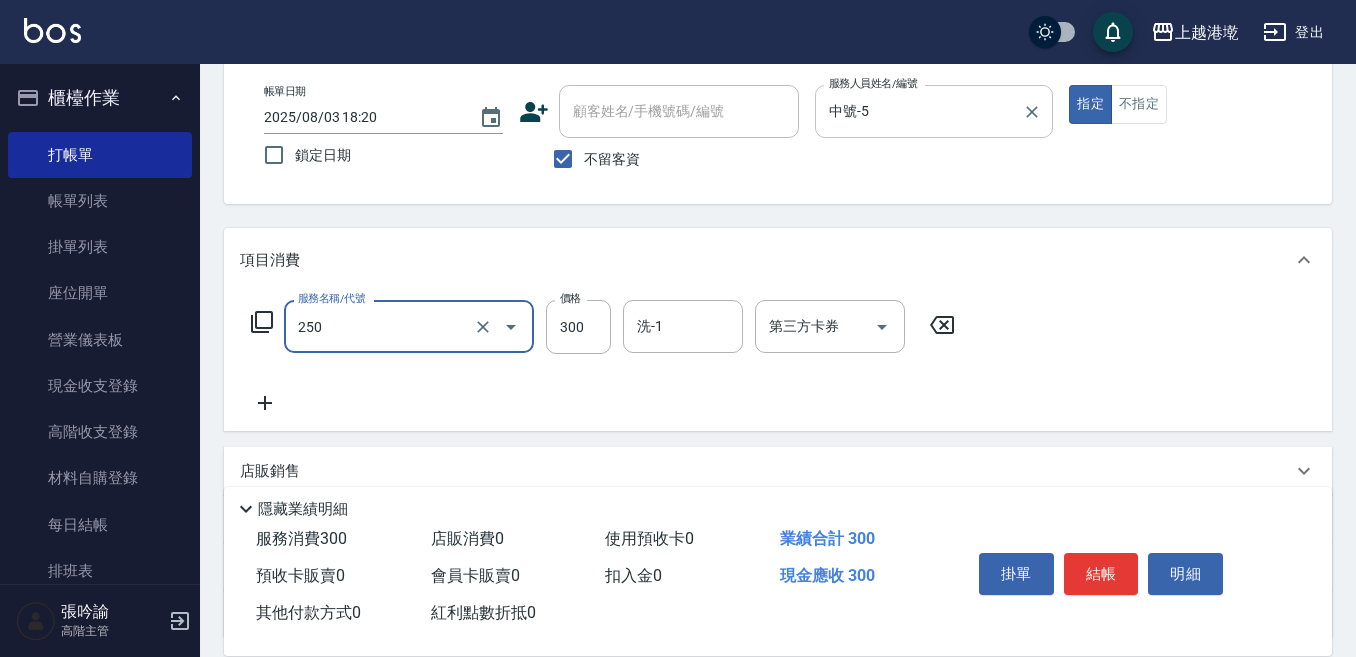 type on "日式洗髮(250)" 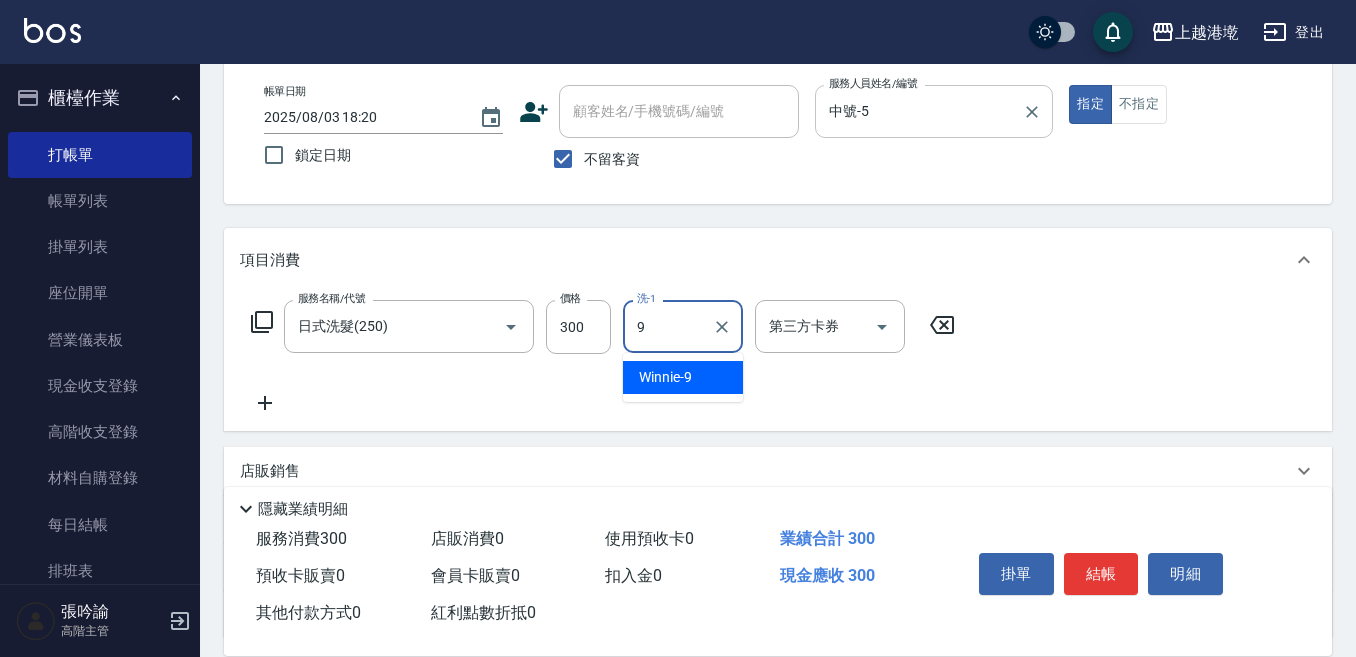 type on "Winnie-9" 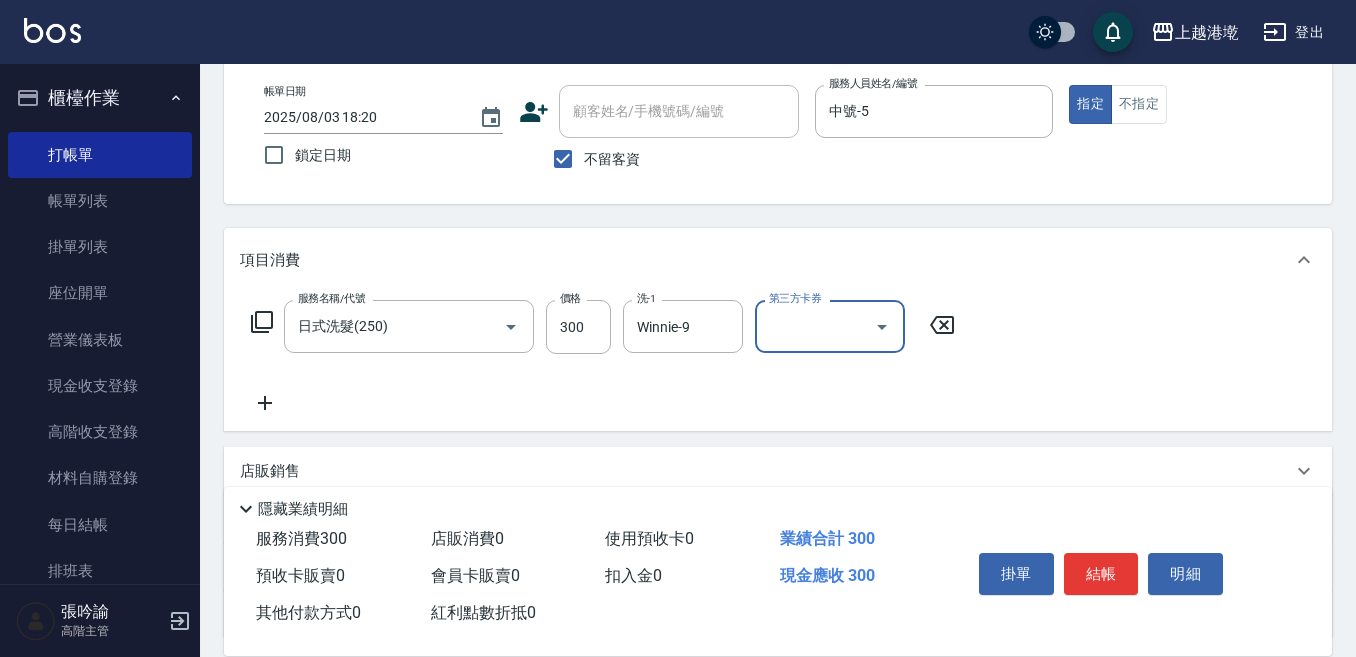 click on "結帳" at bounding box center [1101, 574] 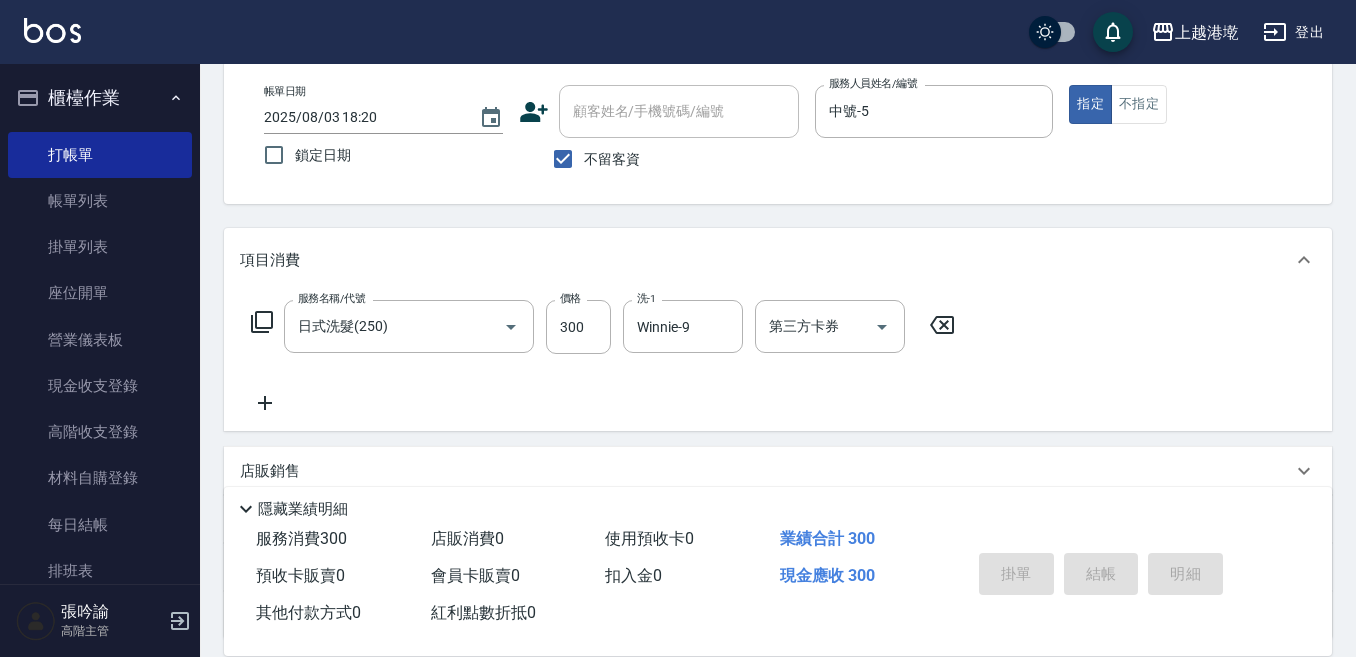type on "2025/08/03 18:21" 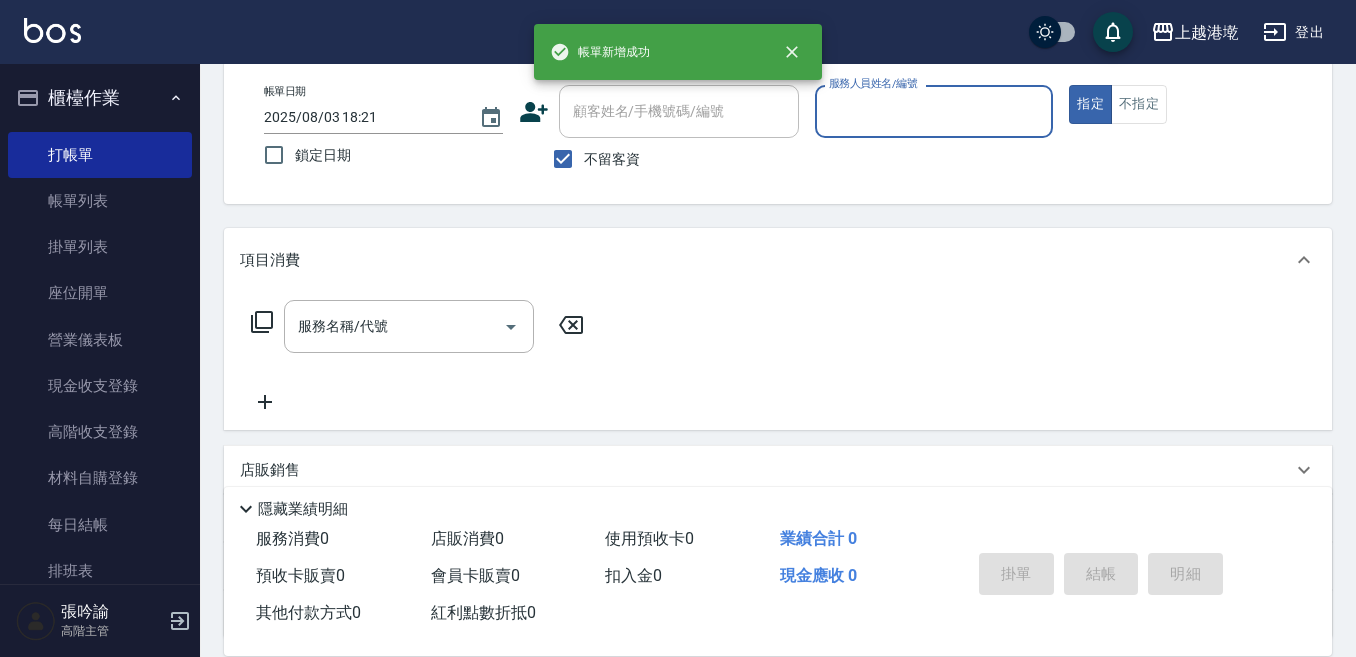 click on "服務人員姓名/編號" at bounding box center (934, 111) 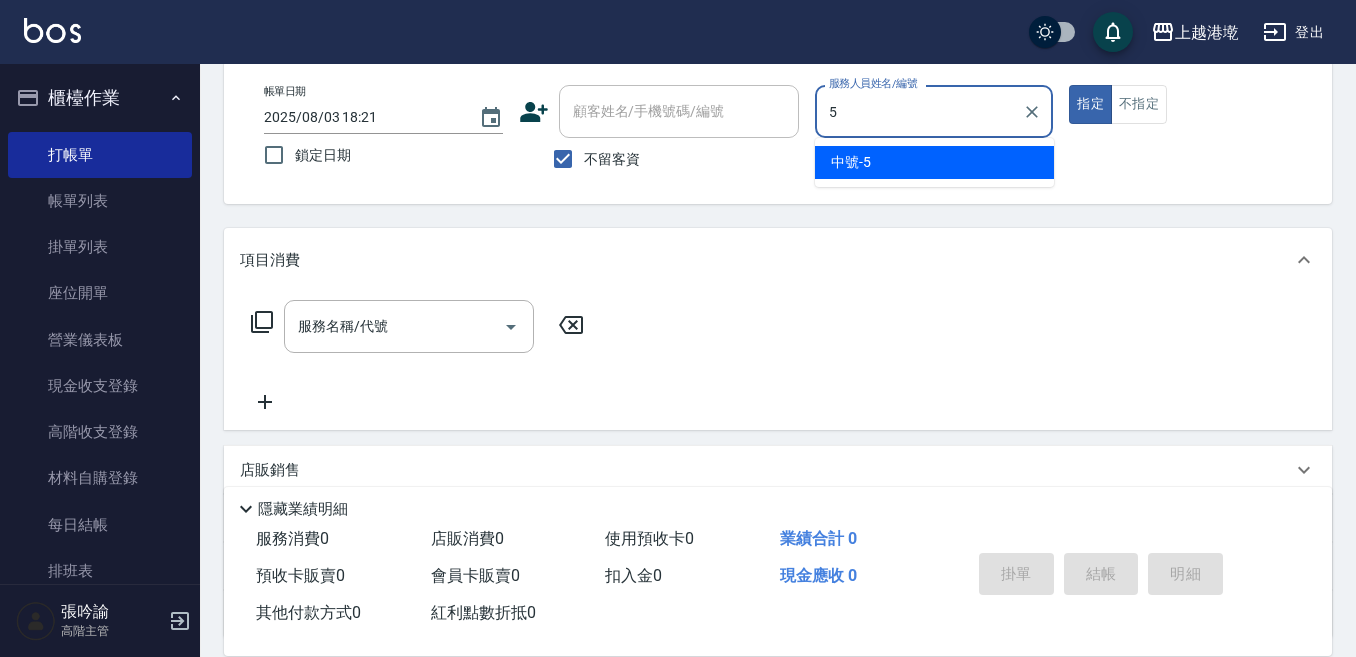 type on "中號-5" 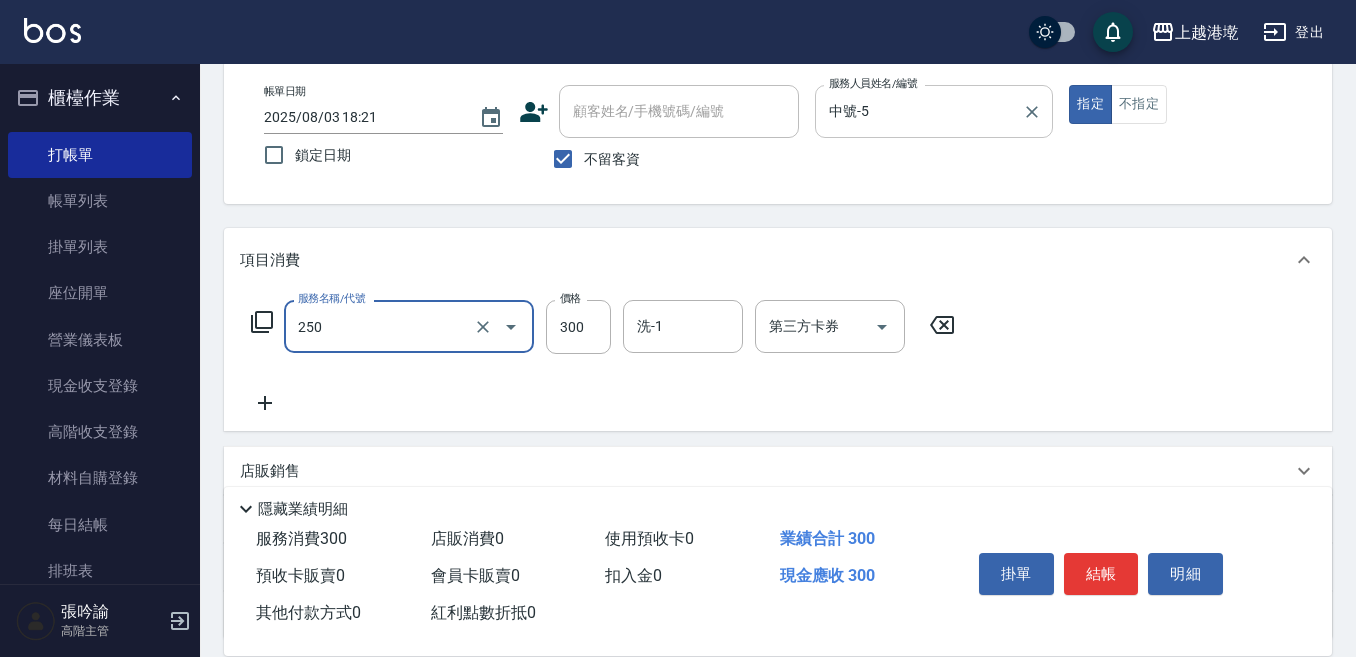 type on "日式洗髮(250)" 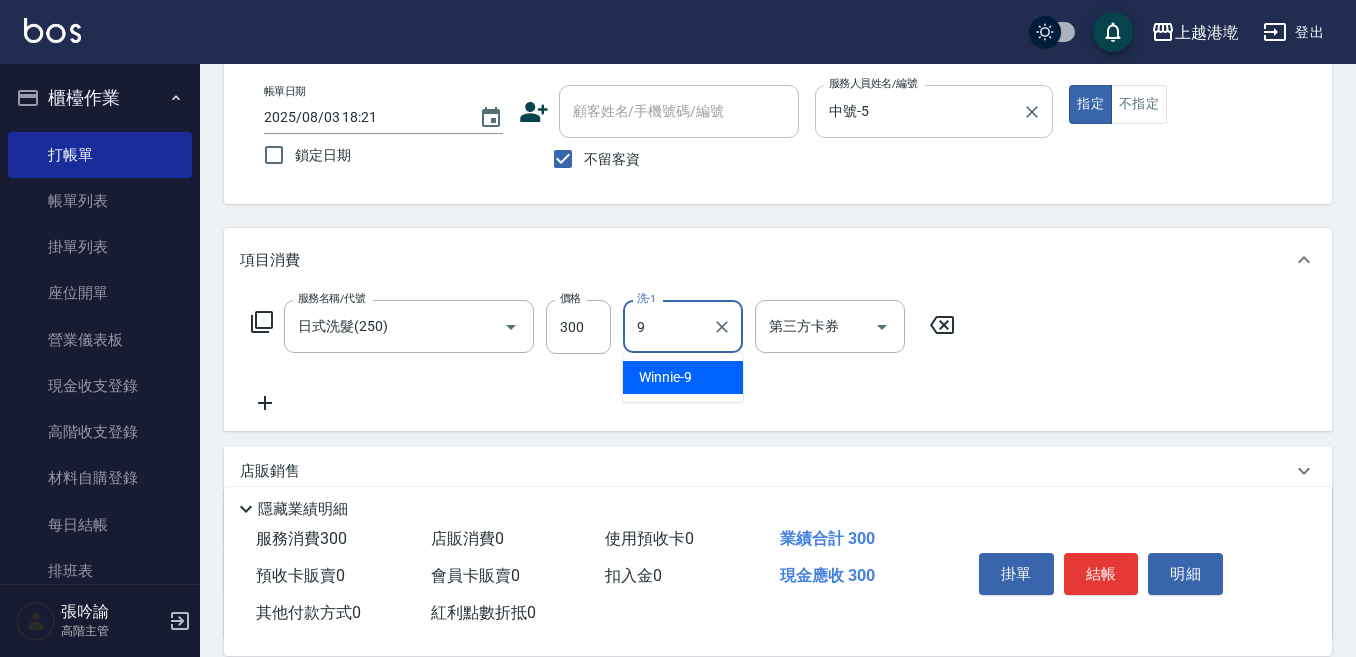 type on "Winnie-9" 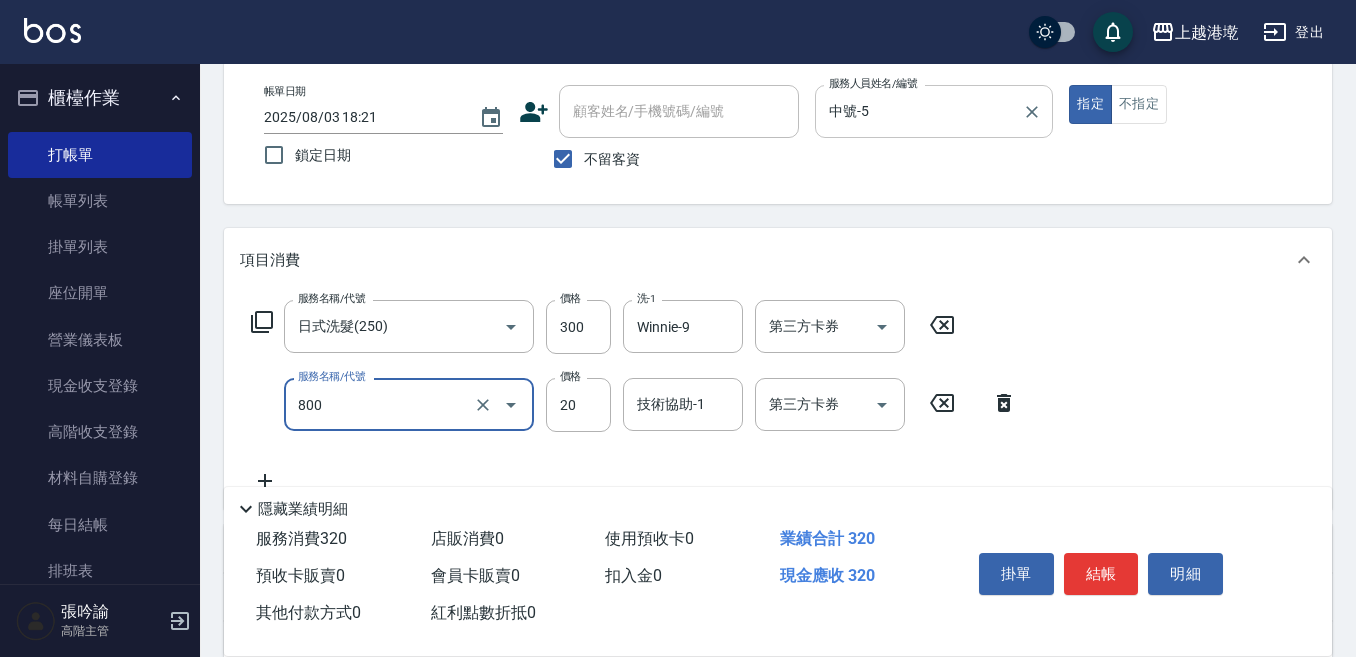 type on "潤絲精([NUMBER])" 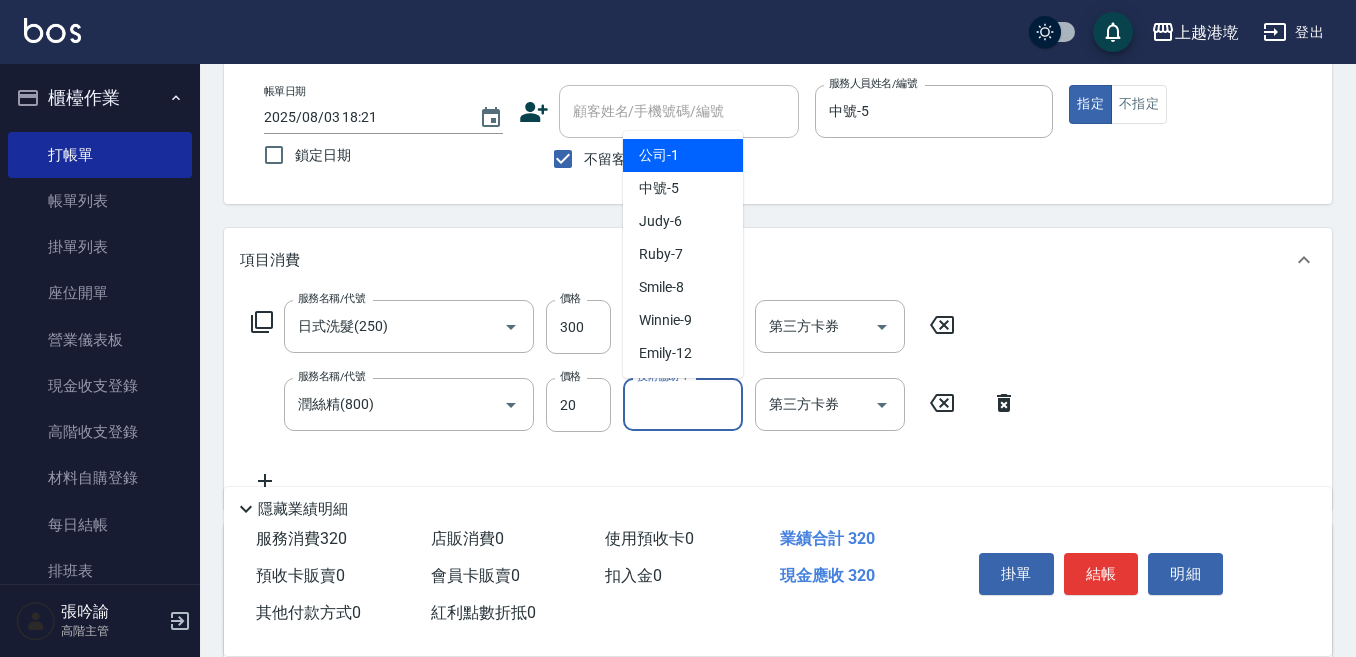 click on "技術協助-1 技術協助-1" at bounding box center [683, 404] 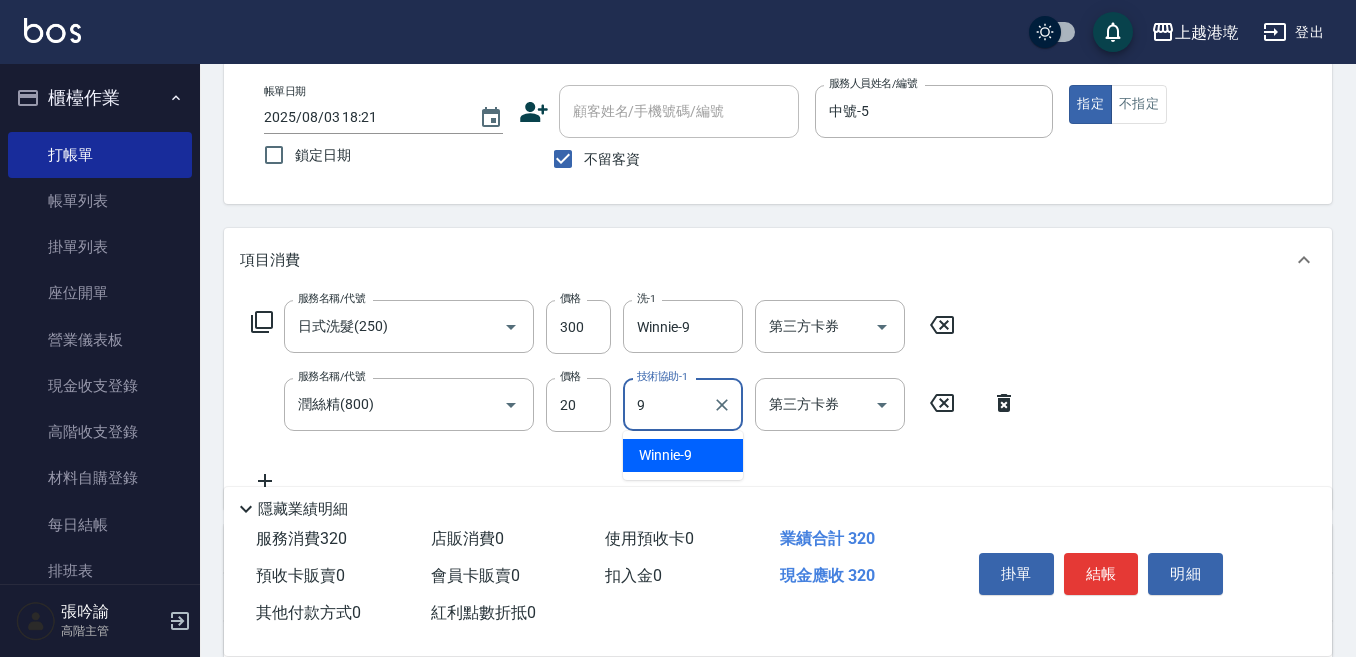 type on "Winnie-9" 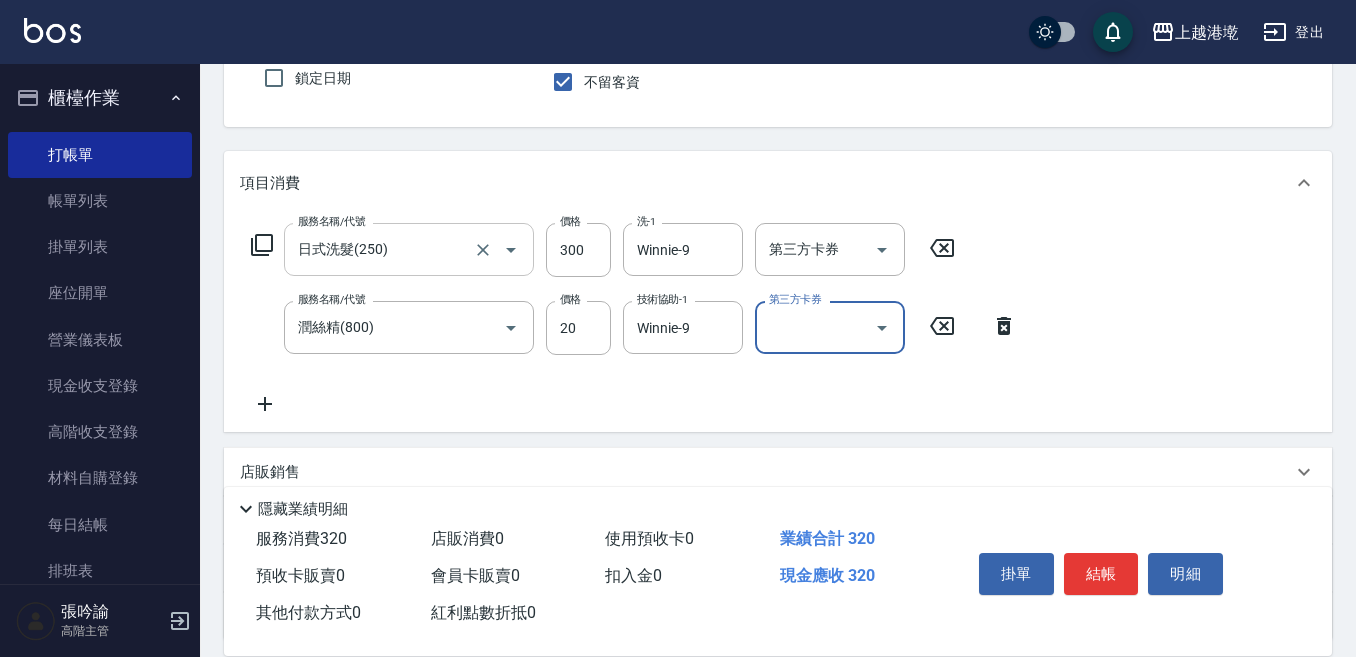 scroll, scrollTop: 200, scrollLeft: 0, axis: vertical 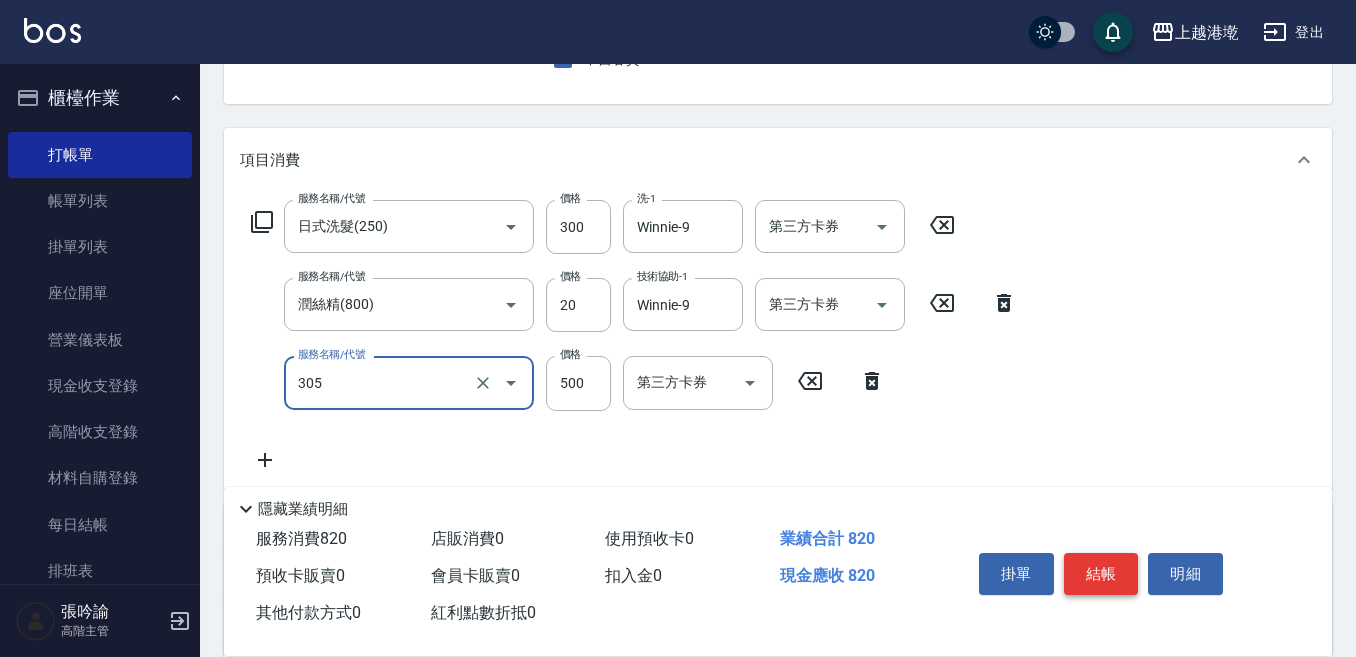 type on "剪髮500(305)" 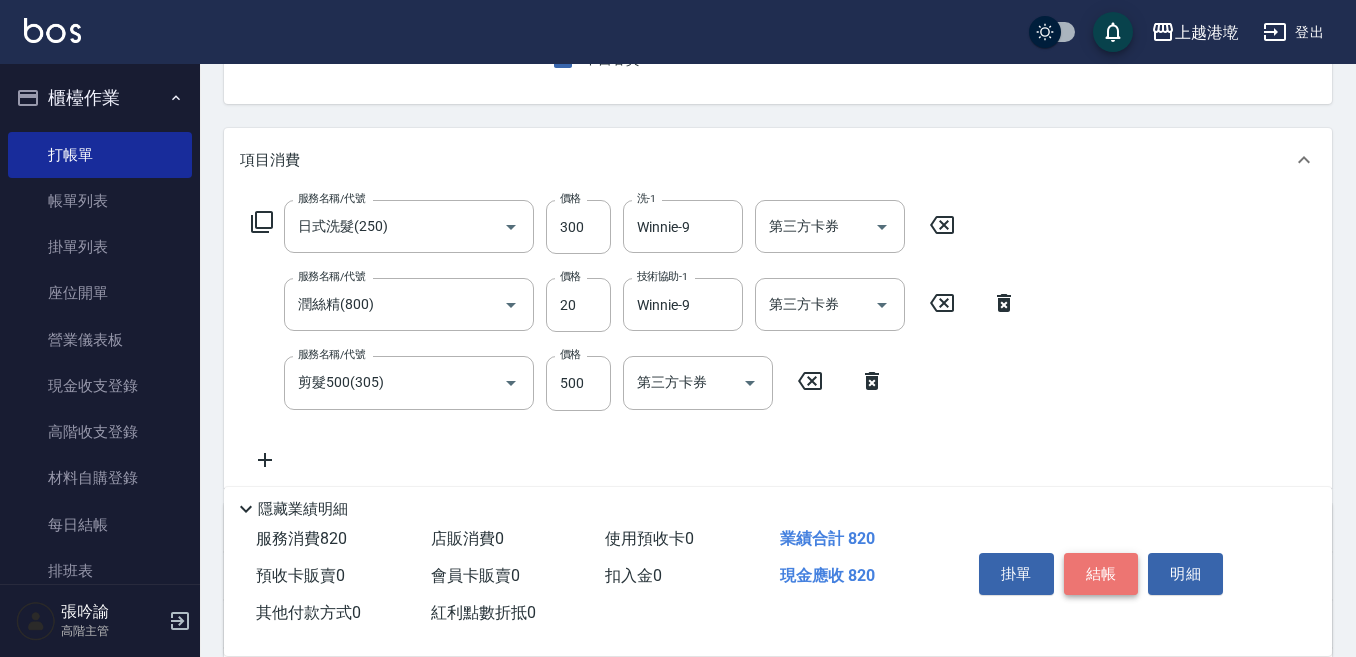 click on "結帳" at bounding box center (1101, 574) 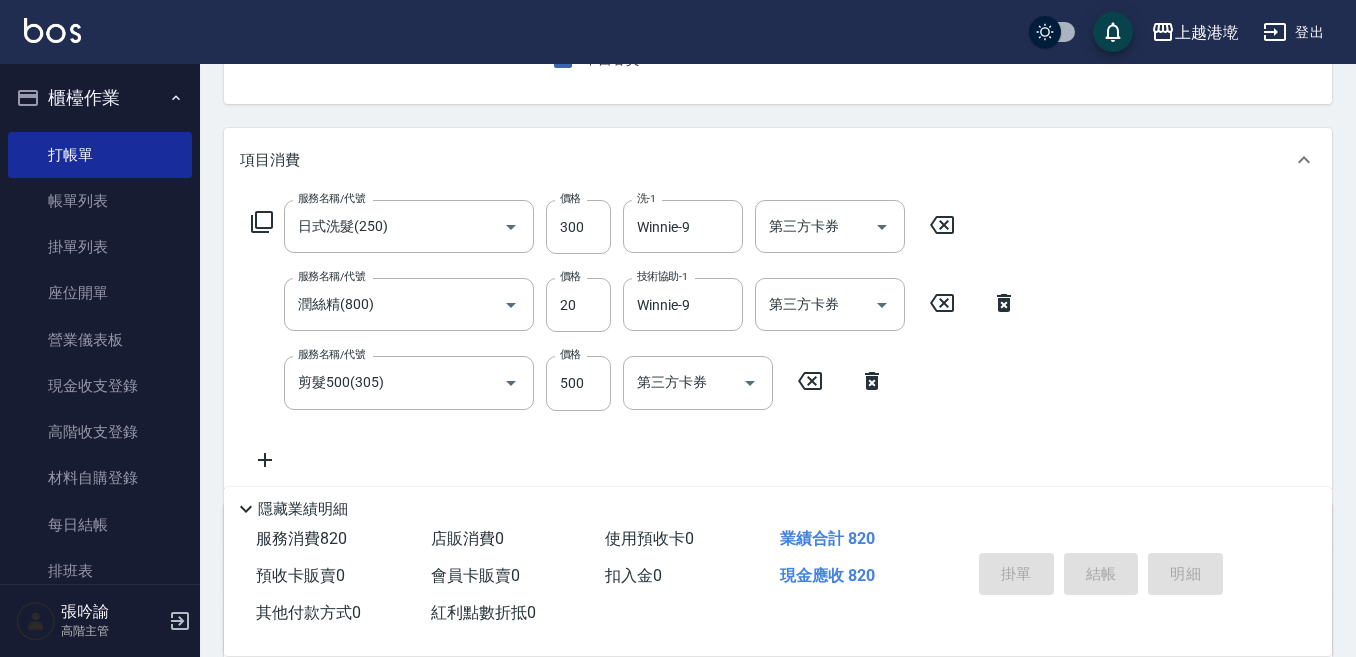 type 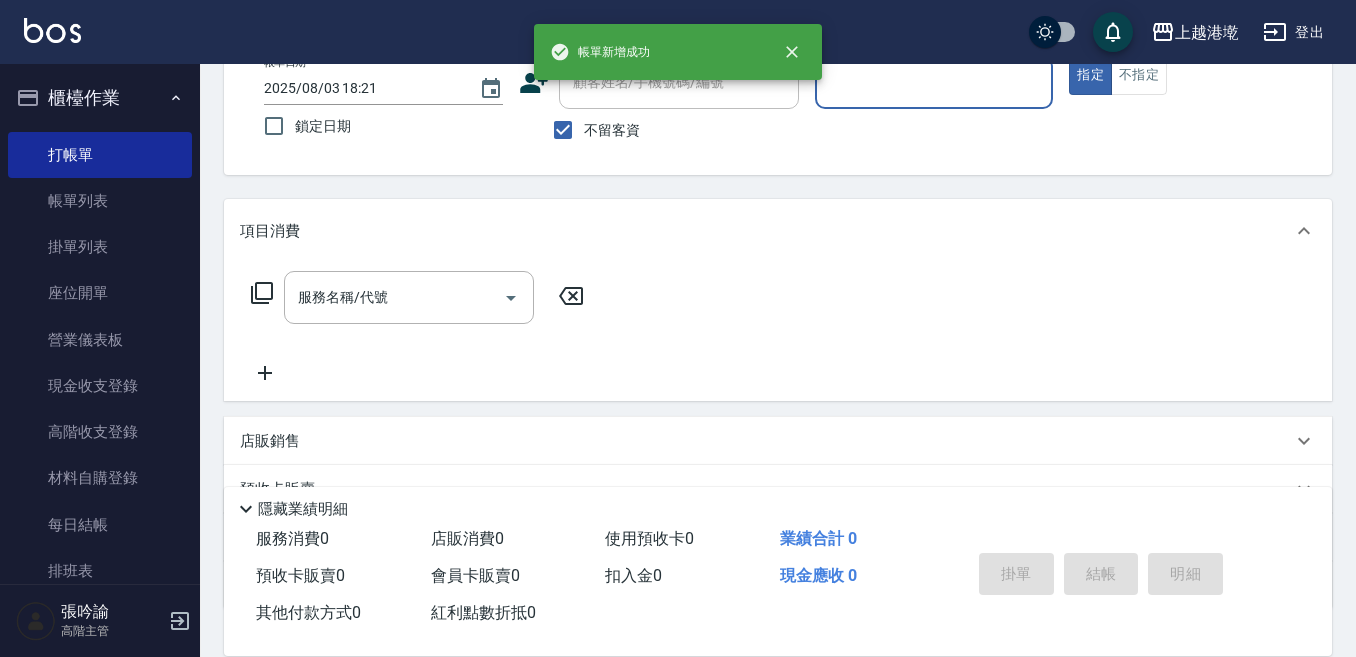 scroll, scrollTop: 94, scrollLeft: 0, axis: vertical 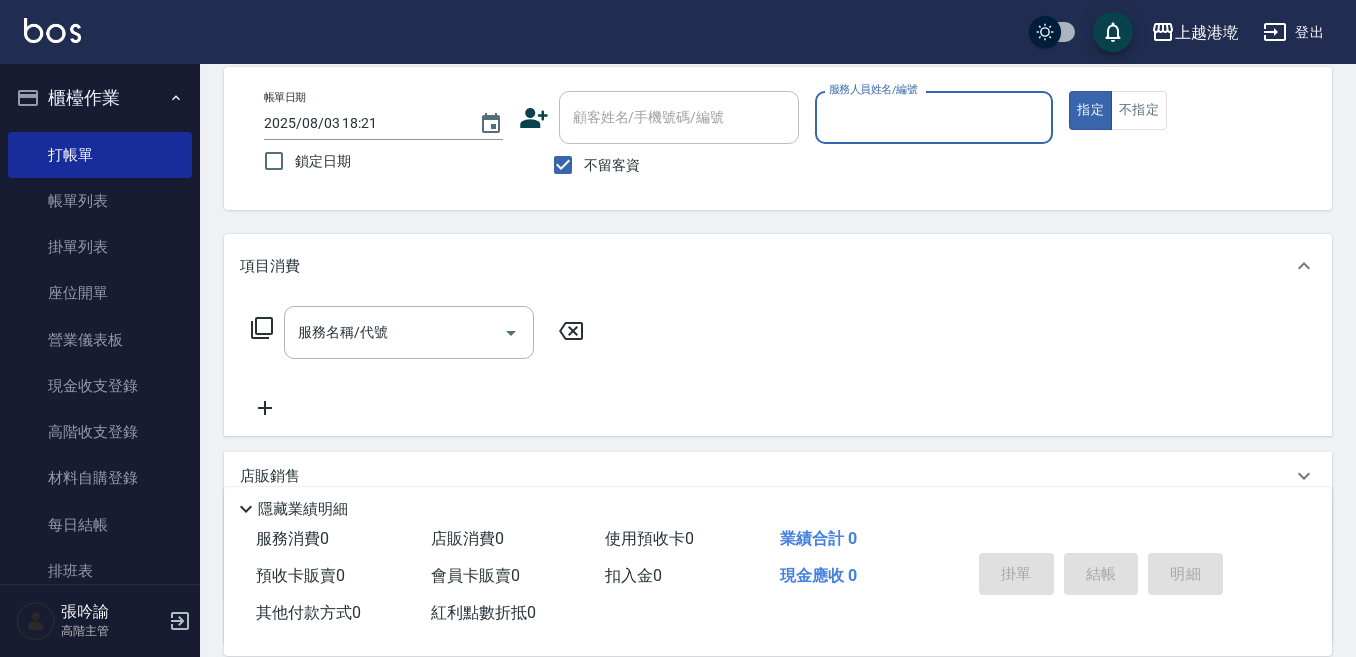 click on "服務人員姓名/編號" at bounding box center (934, 117) 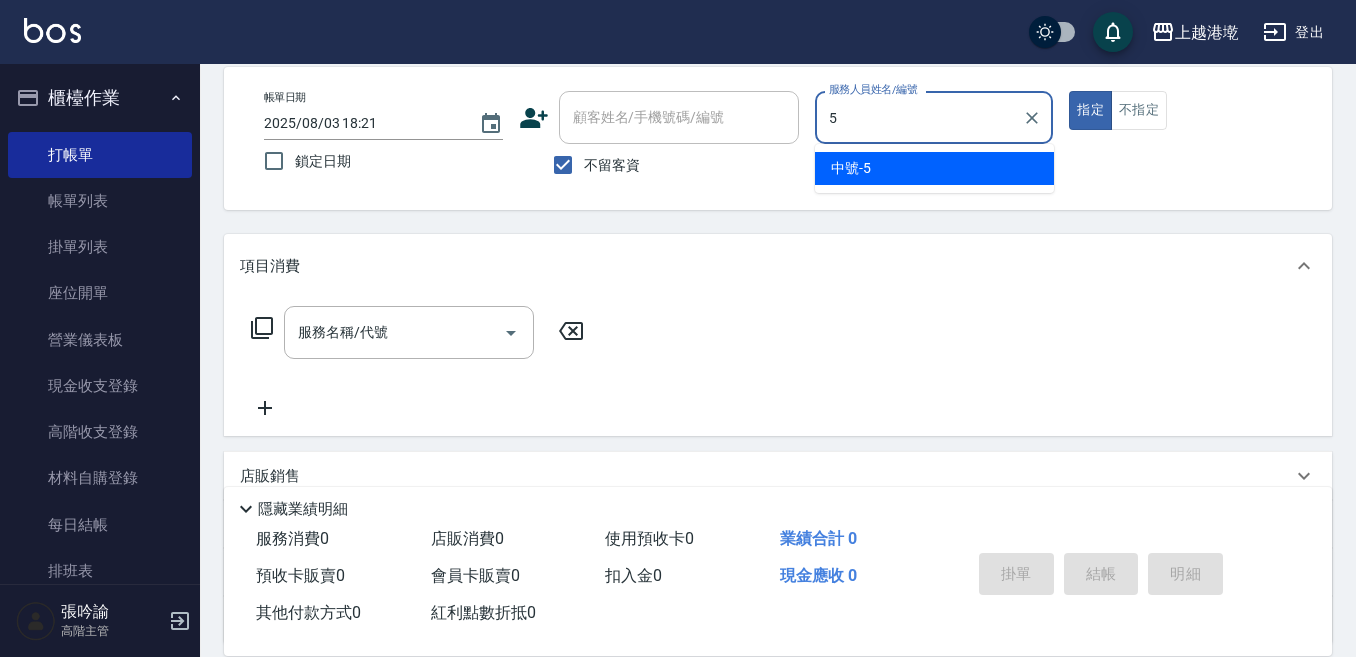 type on "中號-5" 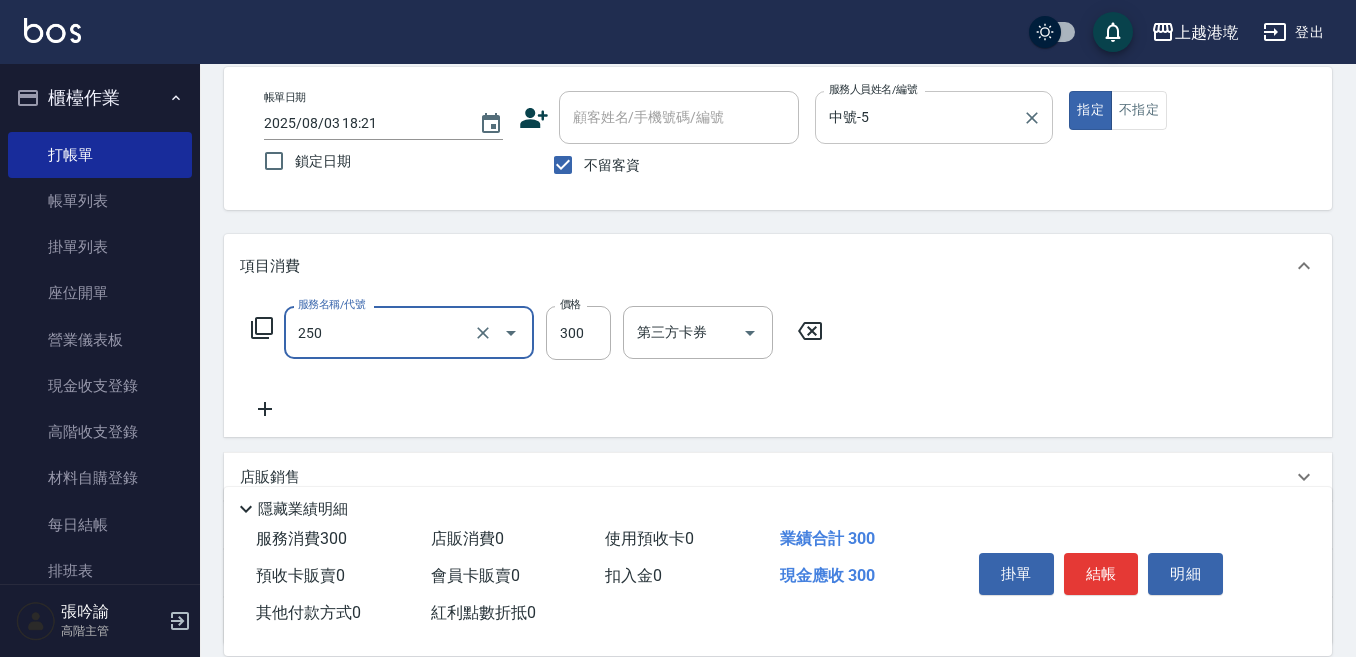 type on "日式洗髮(250)" 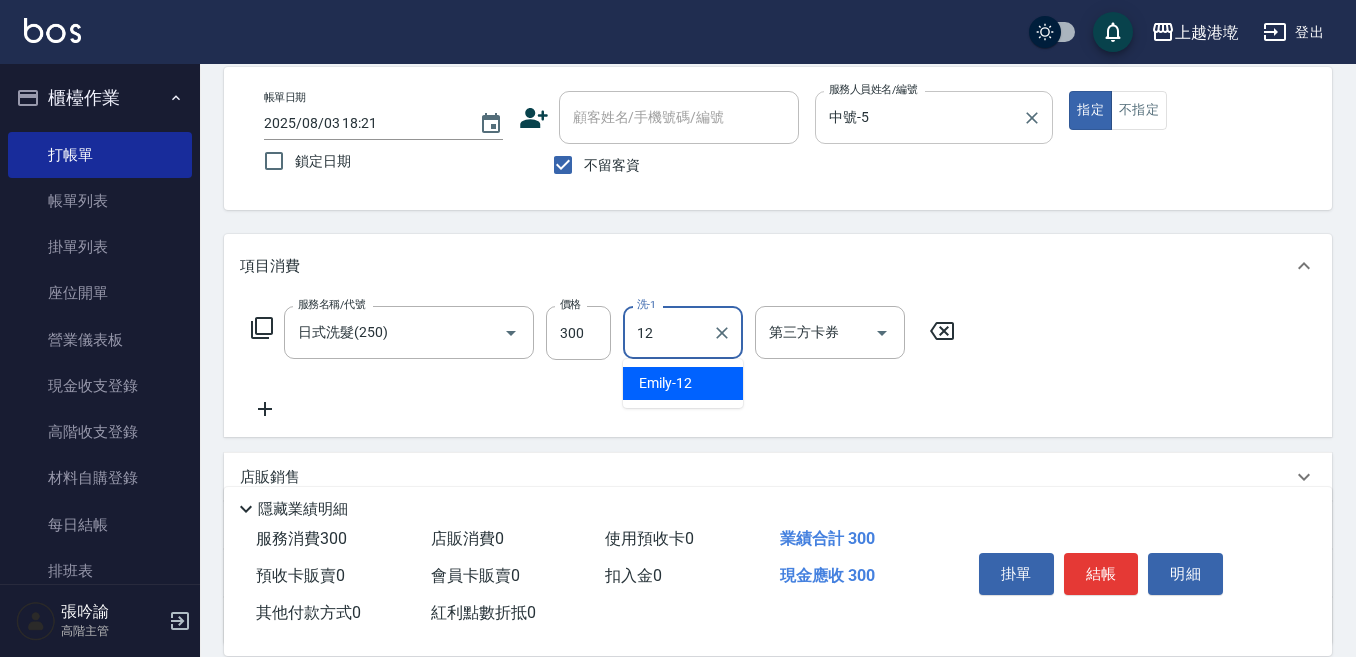 type on "[FIRST]-[NUMBER]" 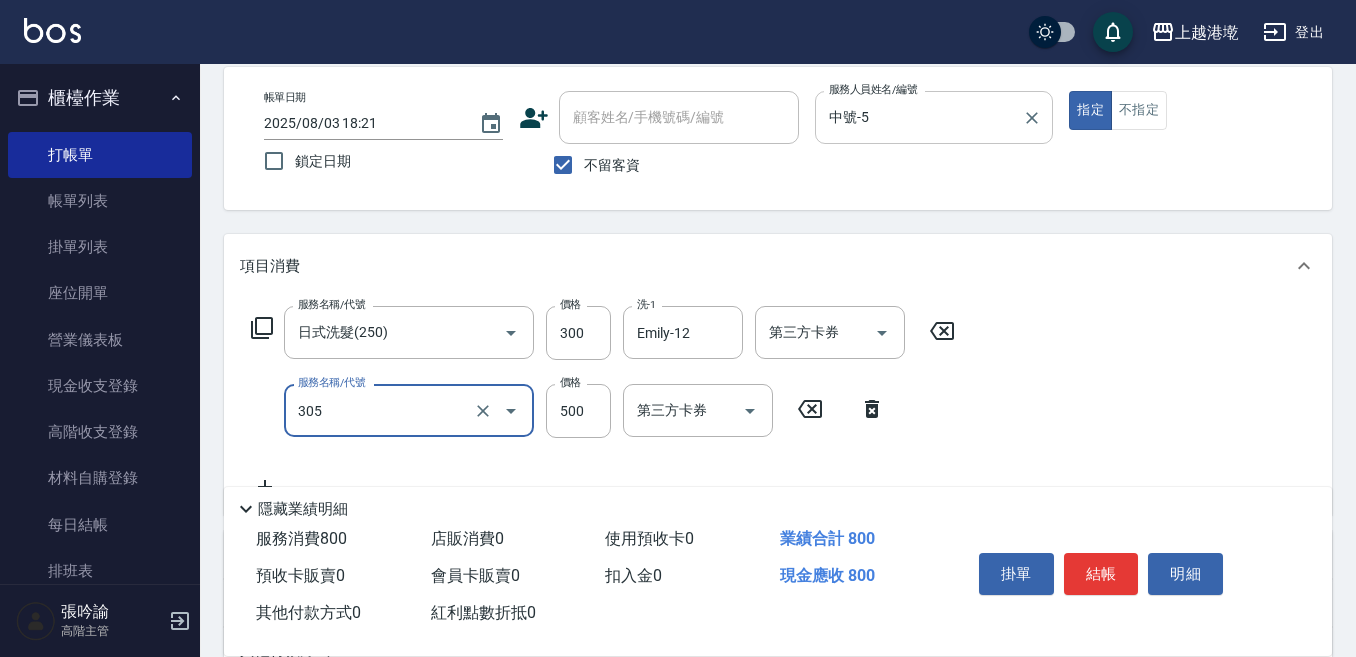 type on "剪髮500(305)" 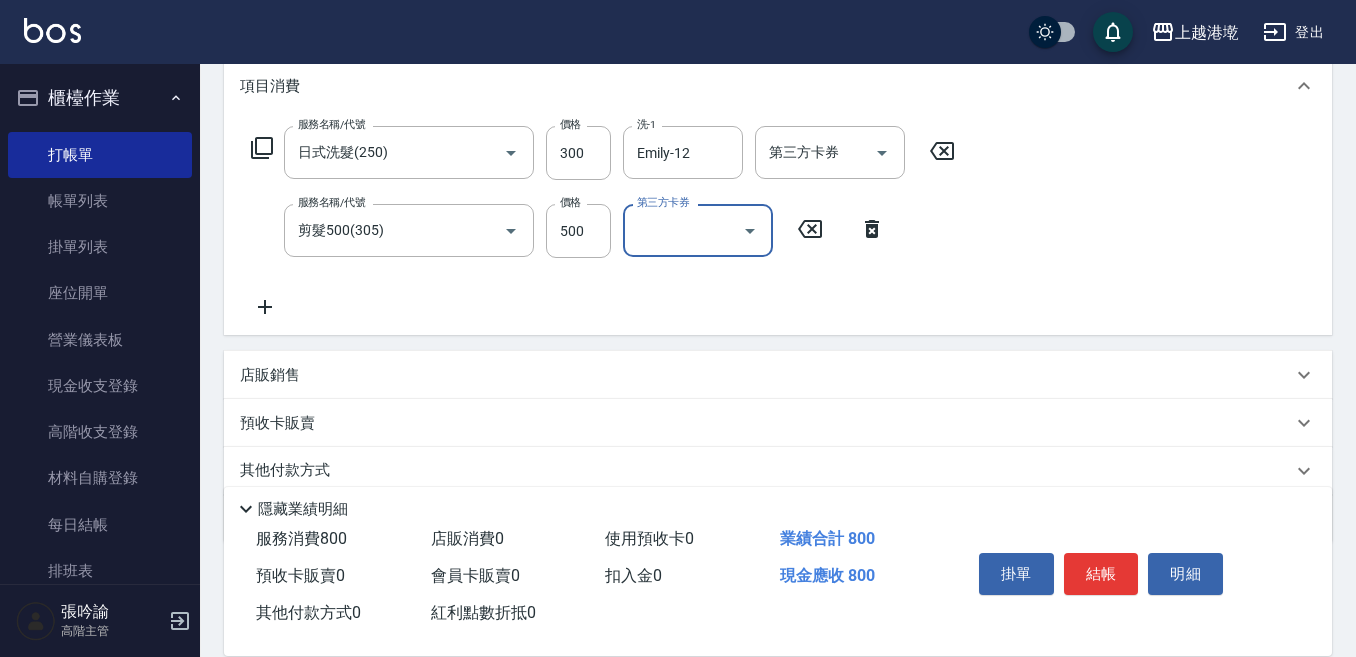 scroll, scrollTop: 294, scrollLeft: 0, axis: vertical 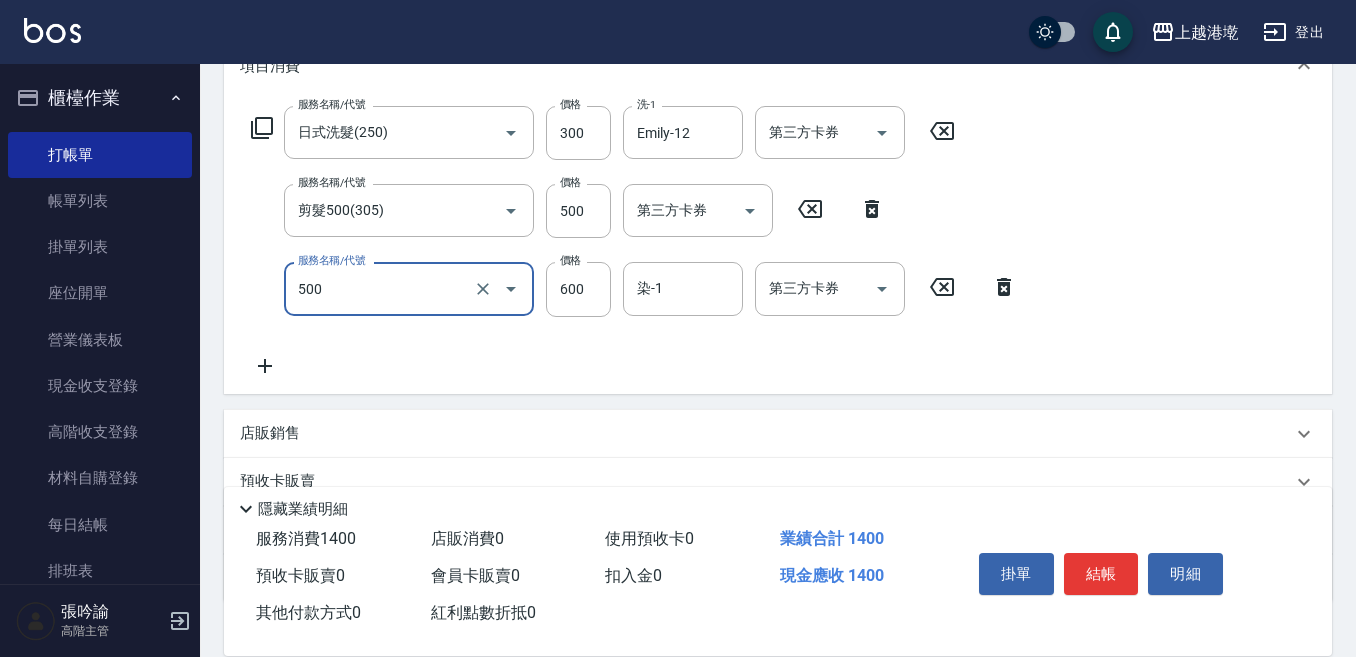 type on "補染(500)" 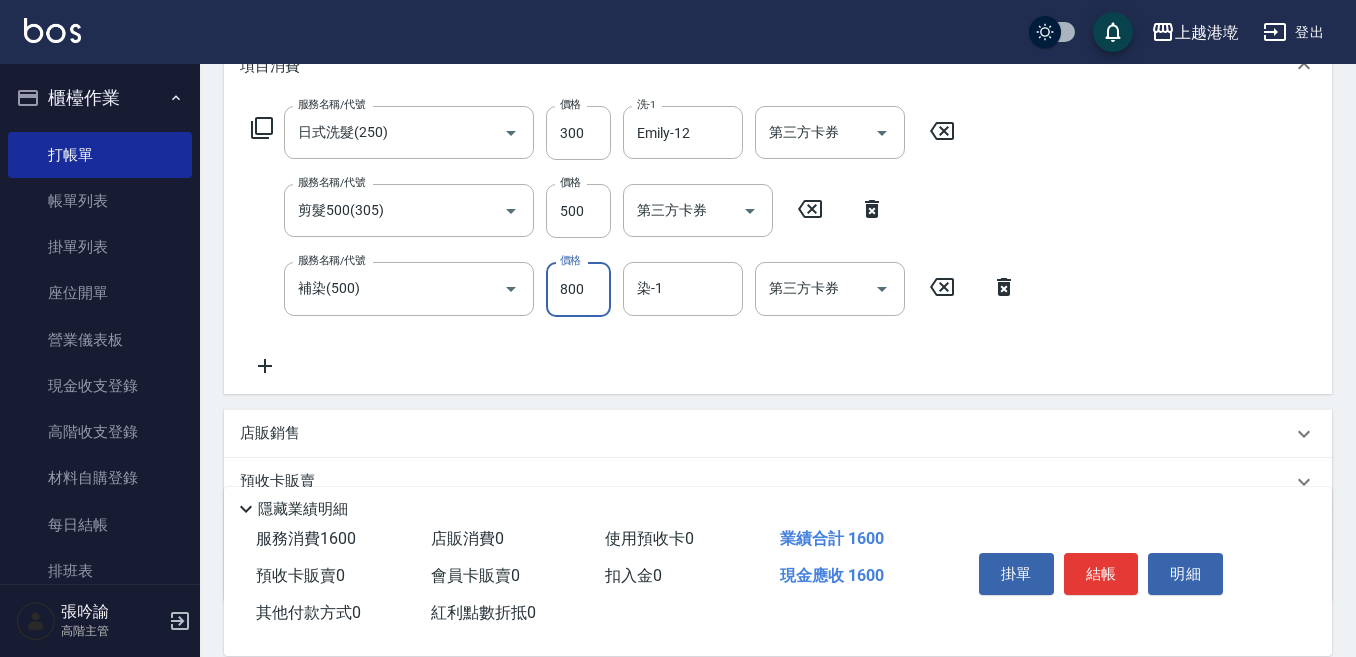 type on "800" 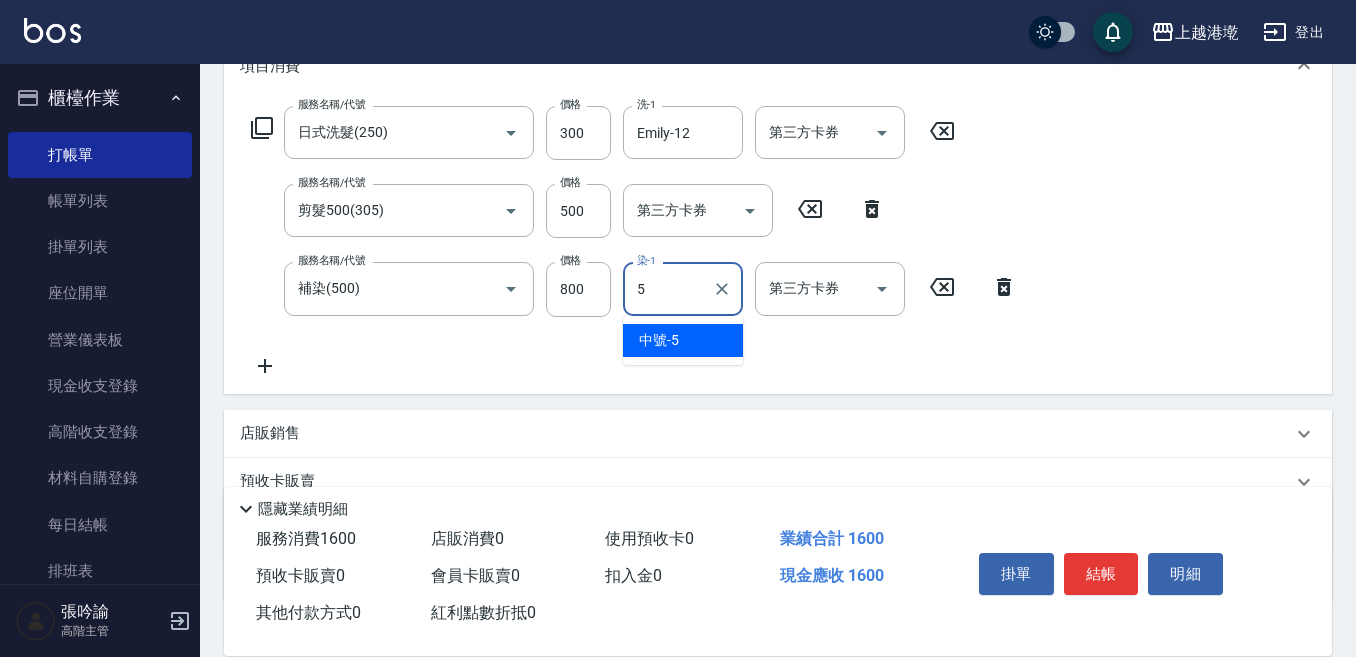 type on "中號-5" 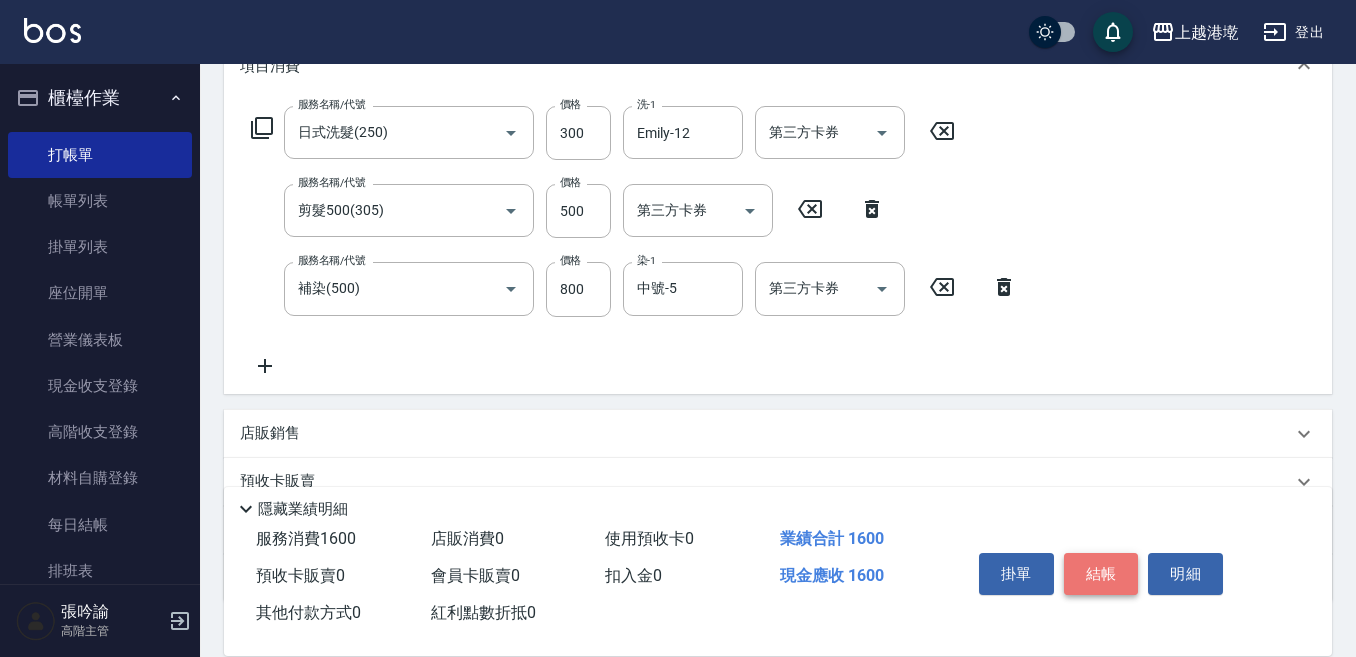 drag, startPoint x: 1113, startPoint y: 561, endPoint x: 1125, endPoint y: 551, distance: 15.6205 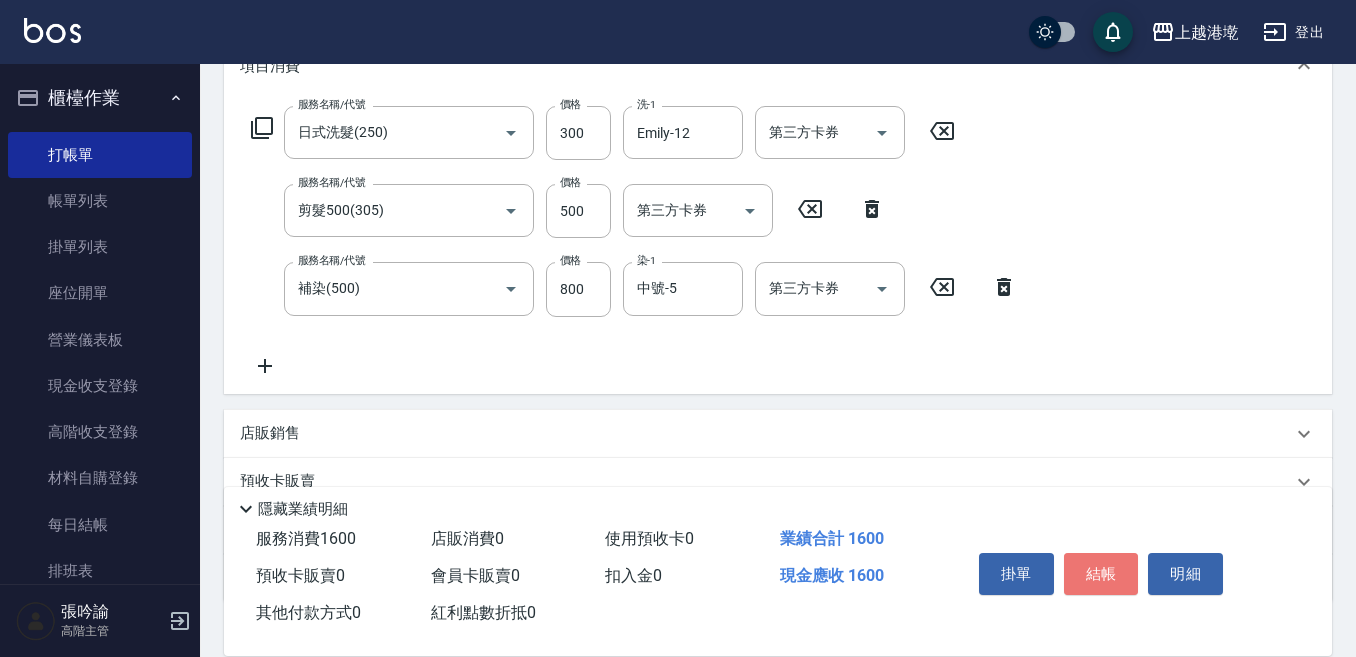 click on "結帳" at bounding box center (1101, 574) 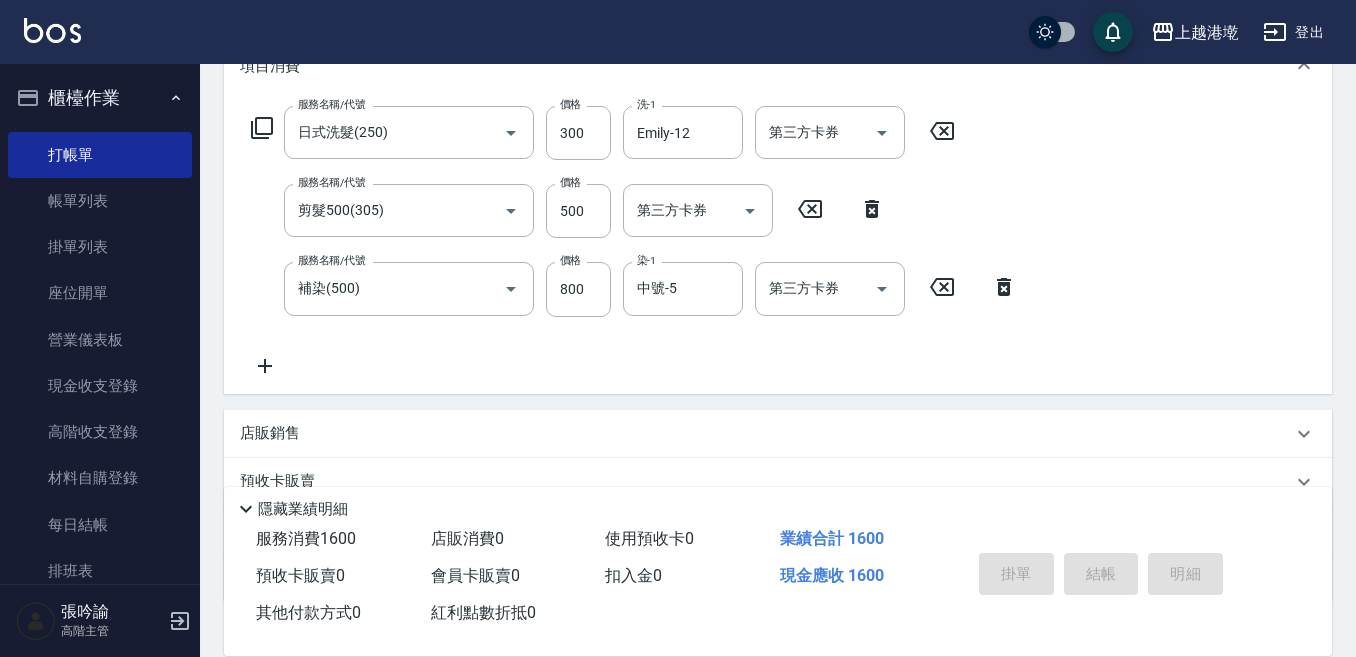 type 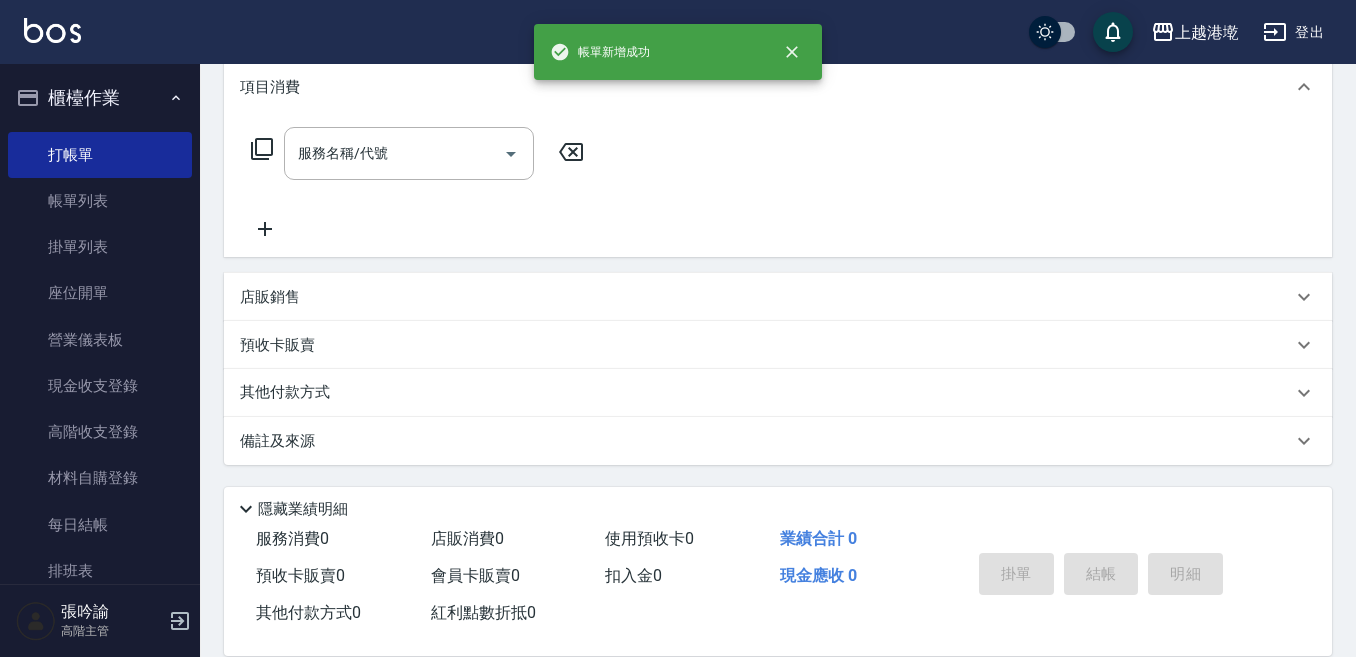 scroll, scrollTop: 0, scrollLeft: 0, axis: both 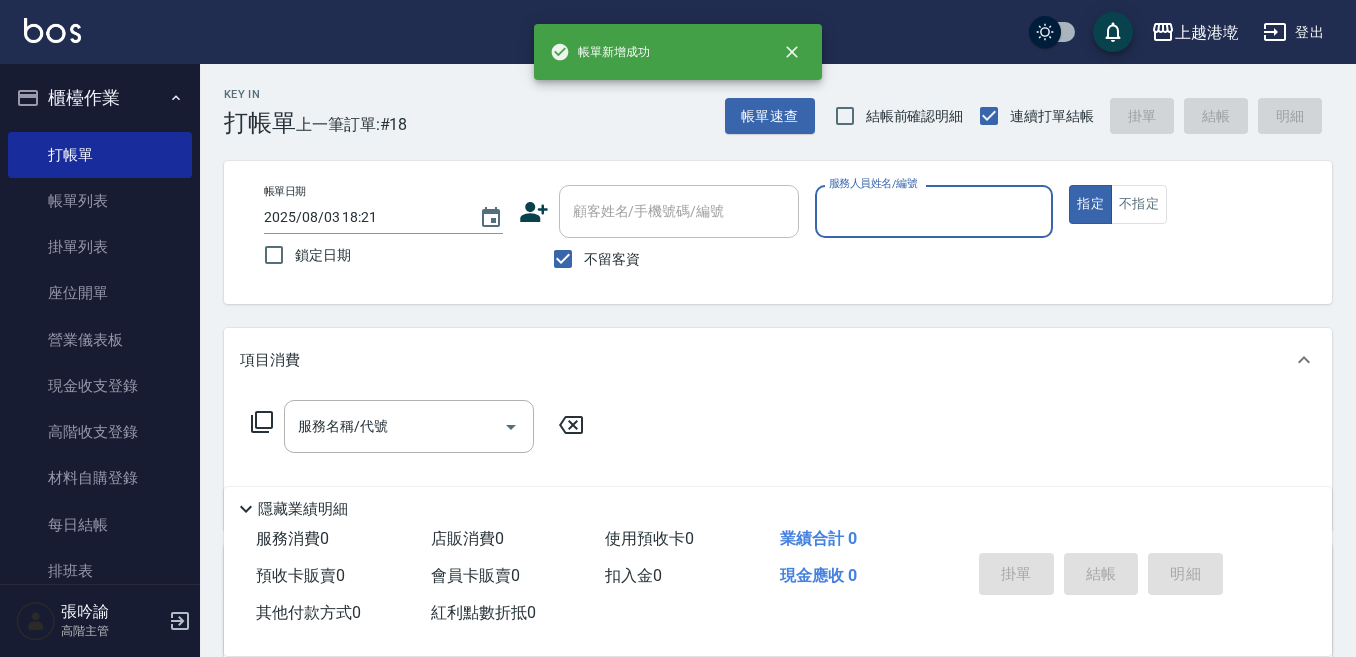 click on "服務人員姓名/編號" at bounding box center (934, 211) 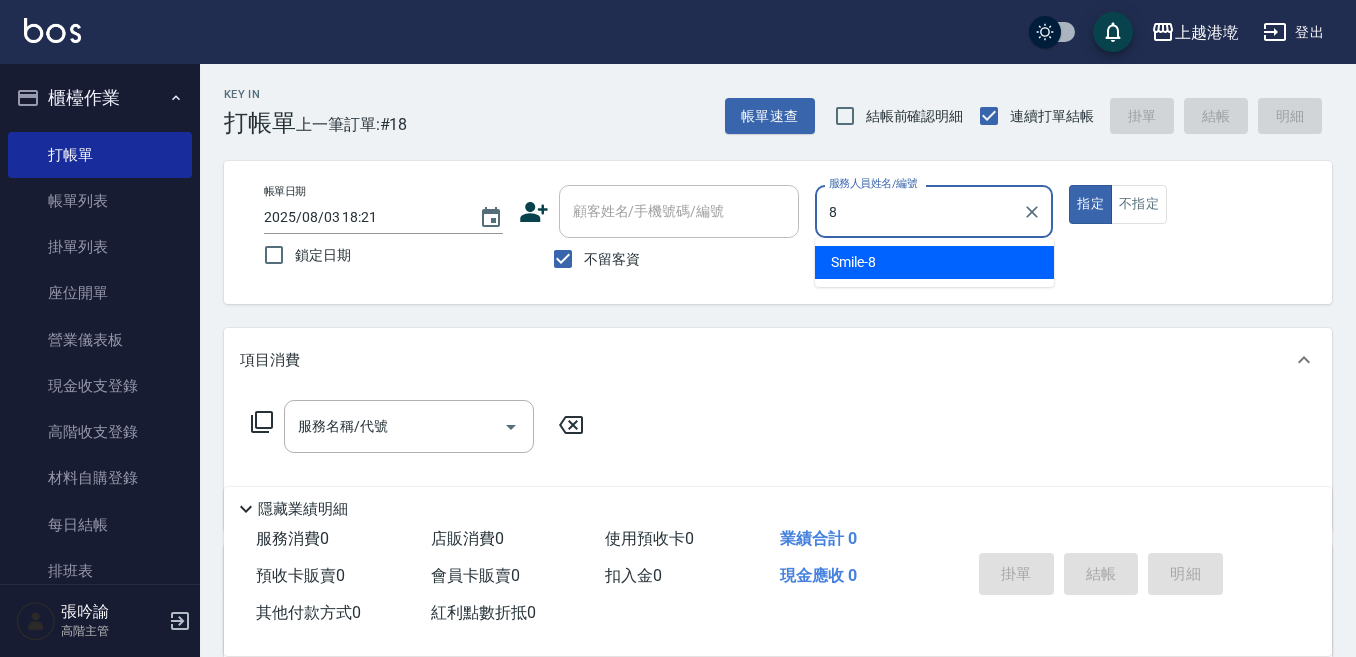 type on "Smile-[NUMBER]" 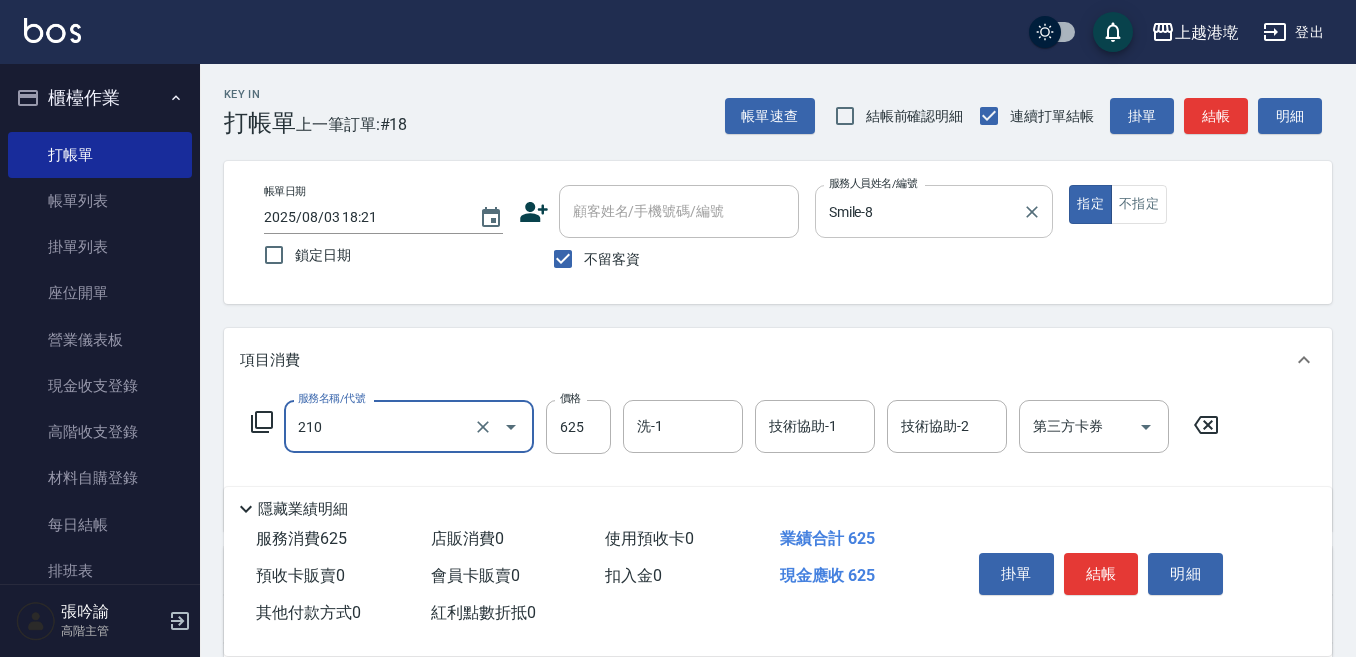 type on "精油洗卡(抵)(210)" 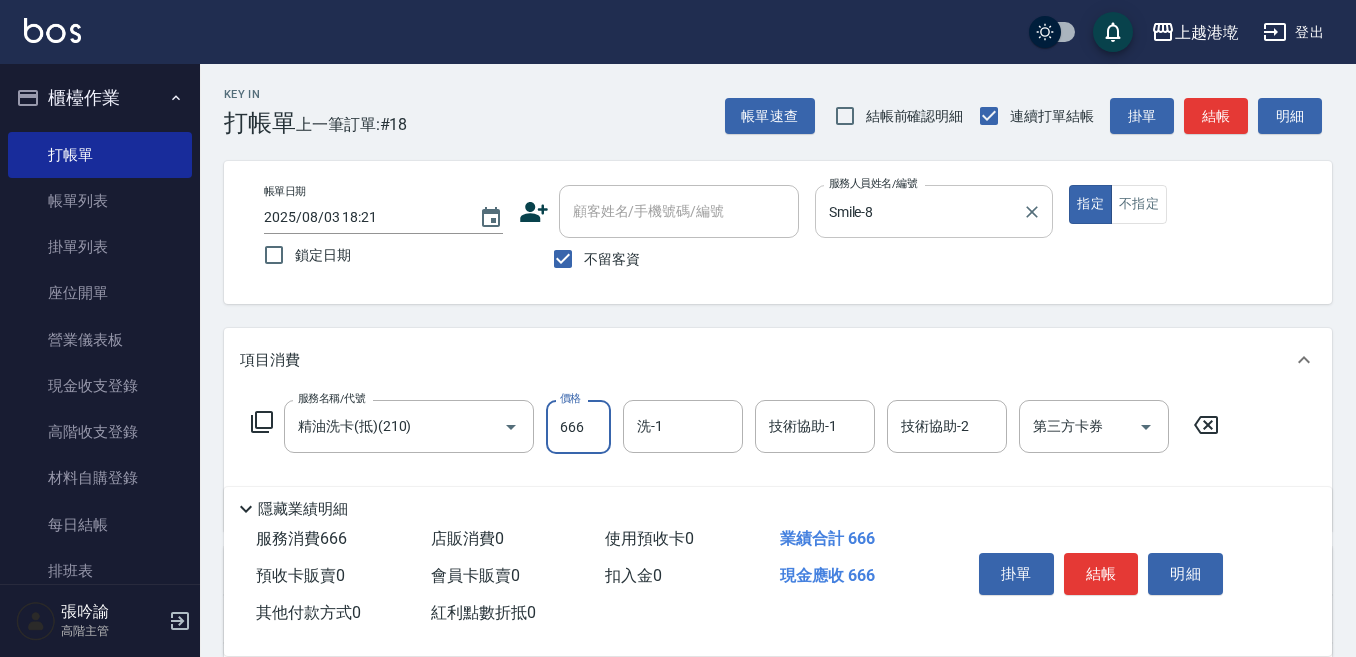 type on "666" 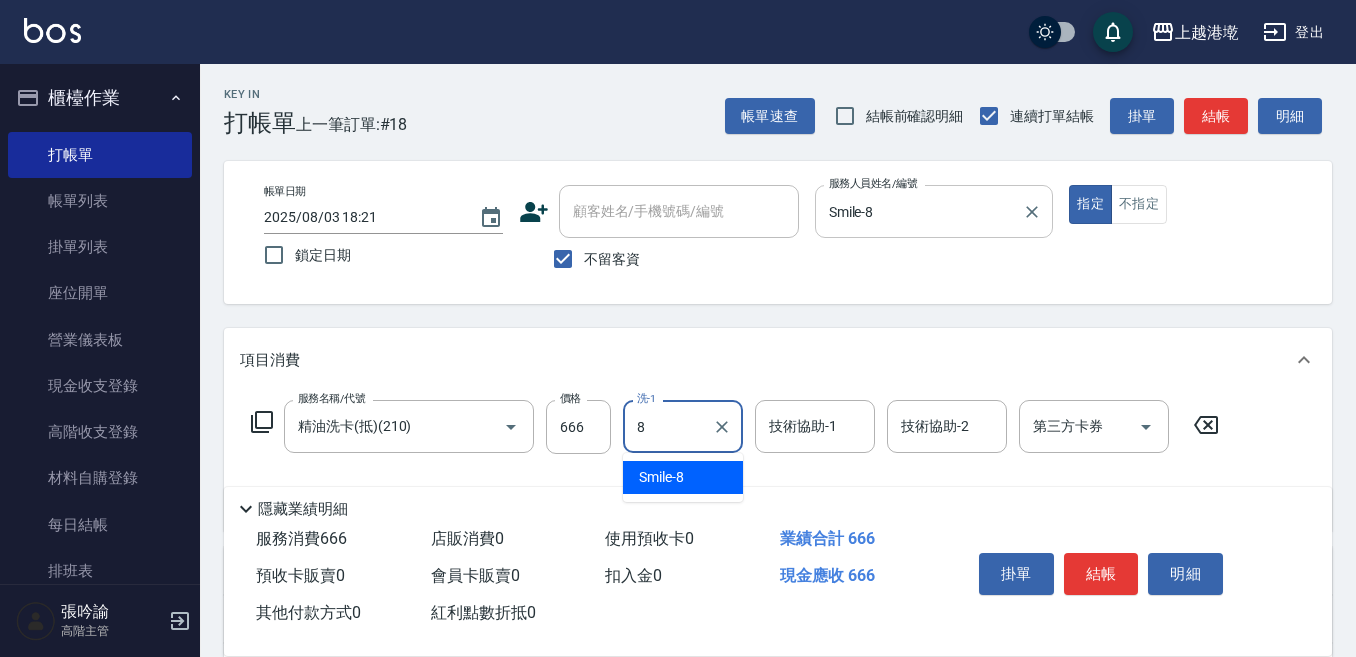 type on "Smile-[NUMBER]" 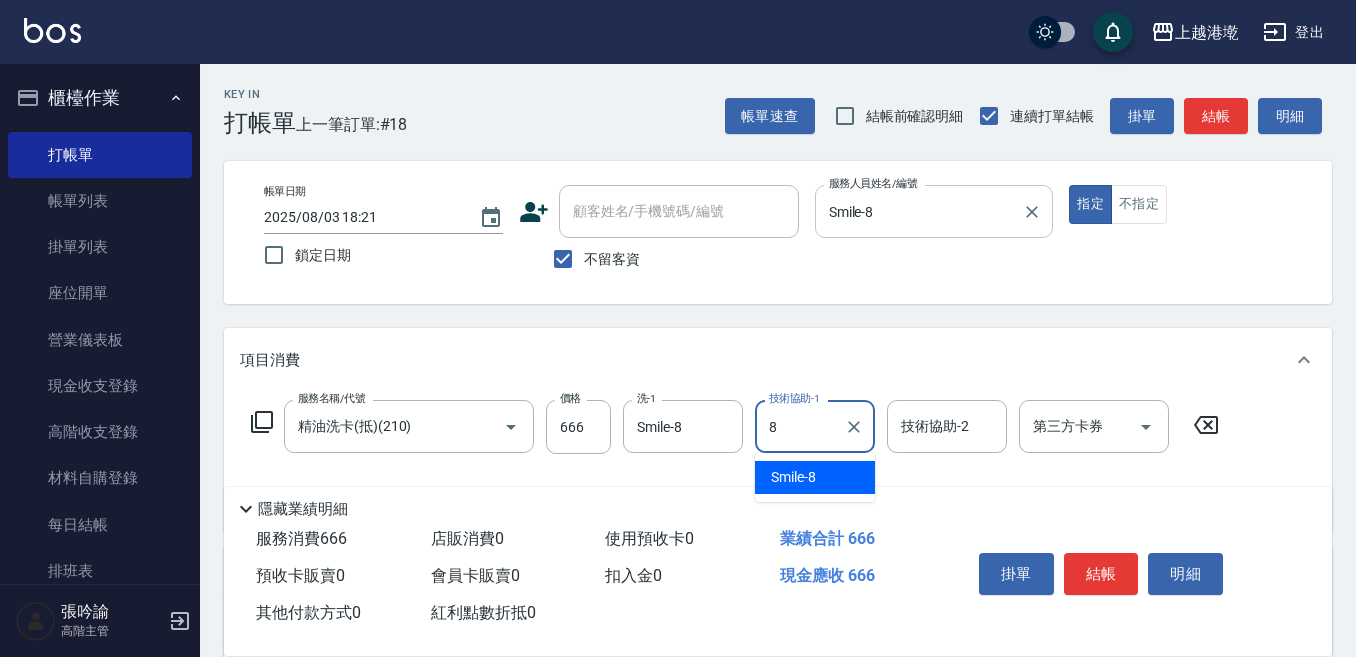 type on "Smile-[NUMBER]" 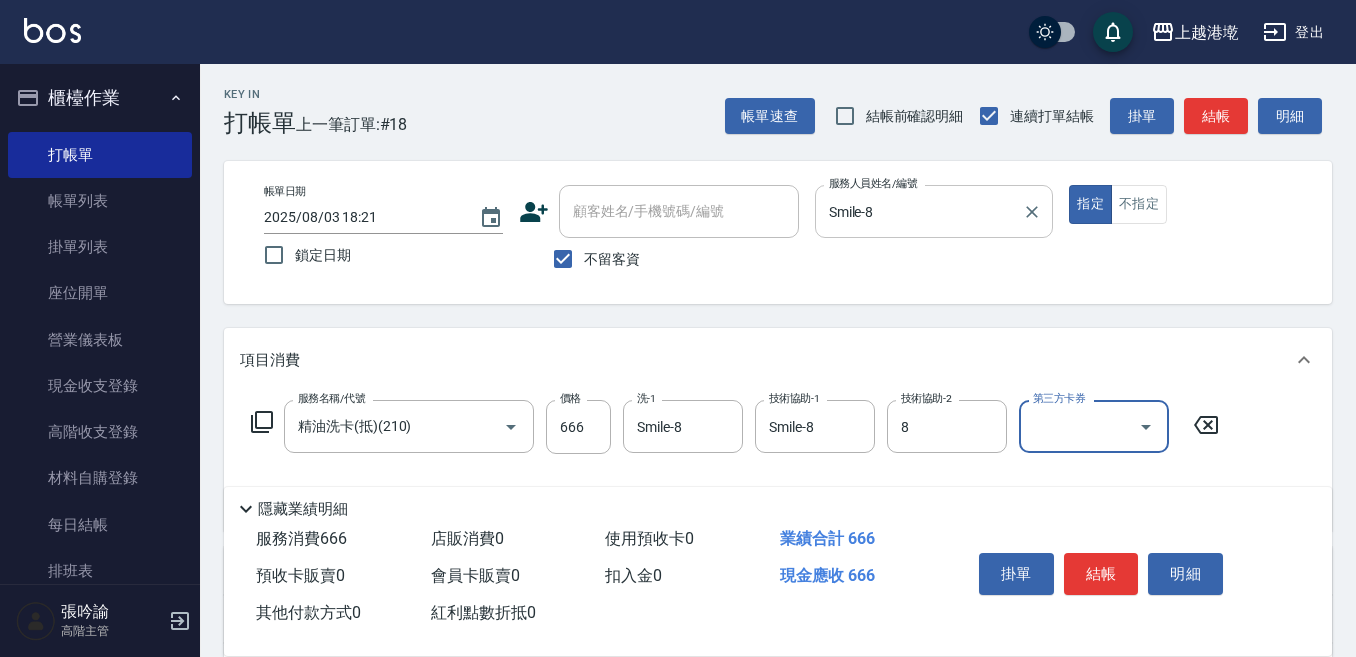 type on "Smile-[NUMBER]" 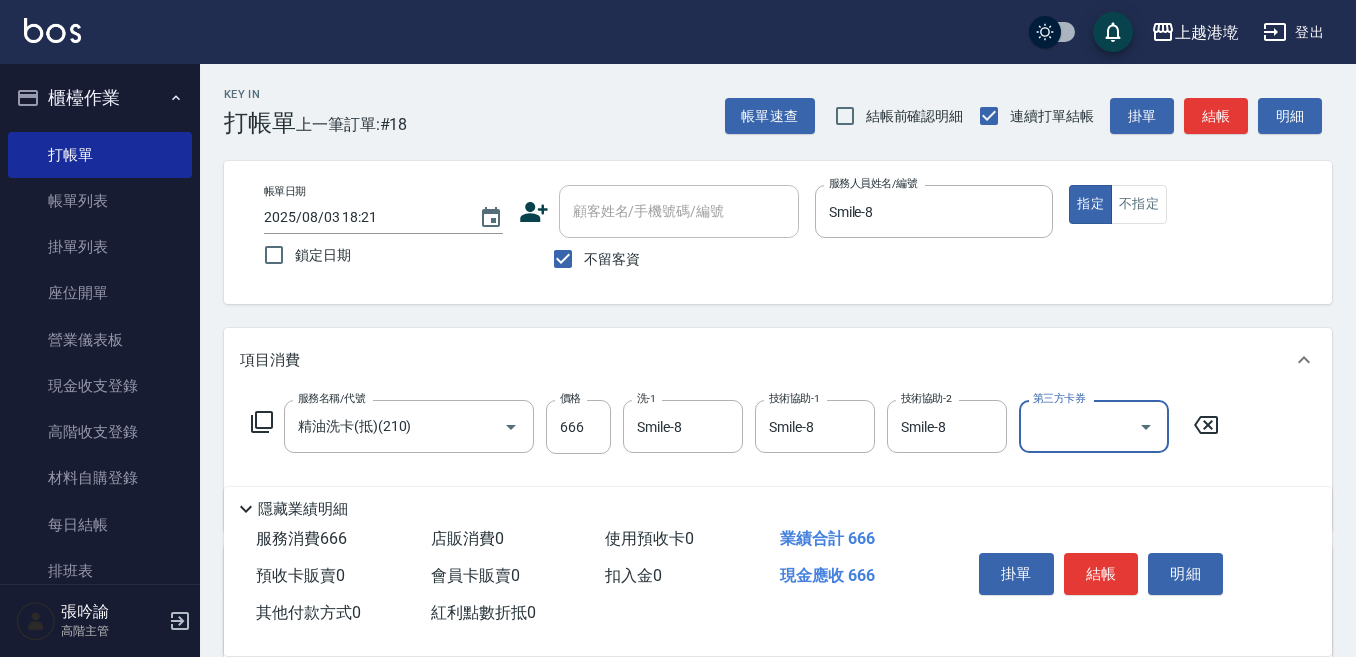 click on "第三方卡券" at bounding box center (1079, 426) 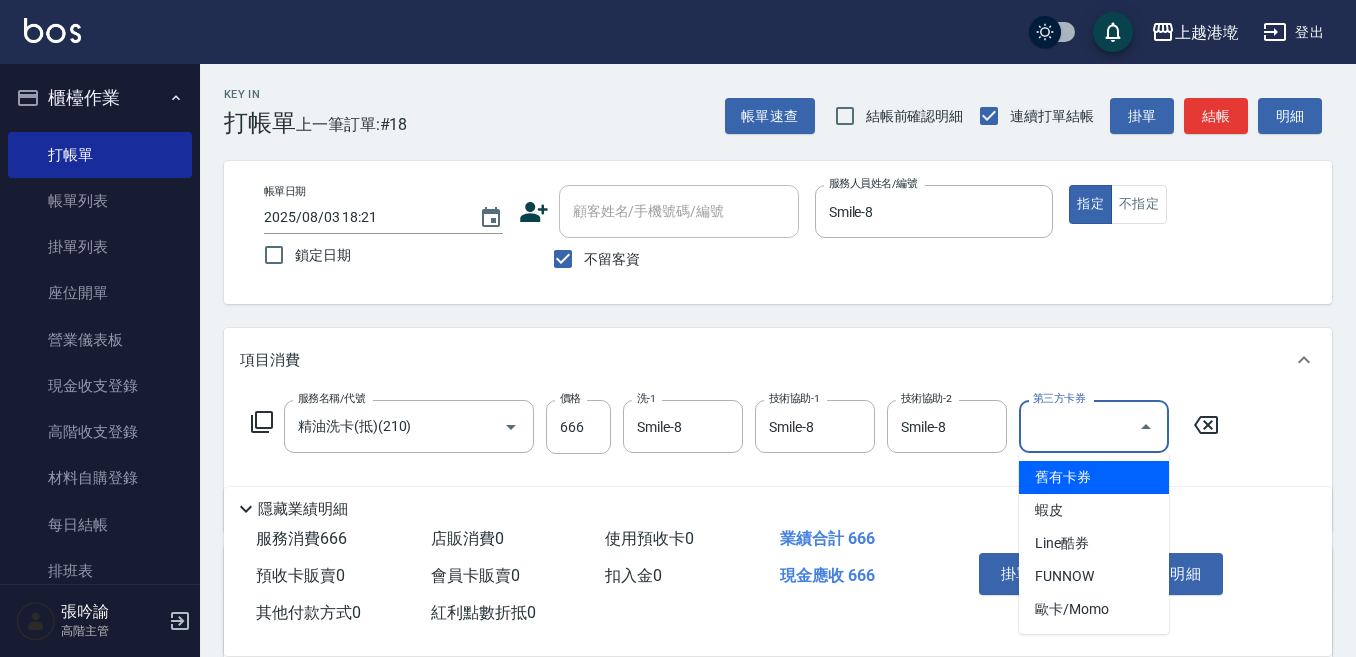 click on "舊有卡券" at bounding box center (1094, 477) 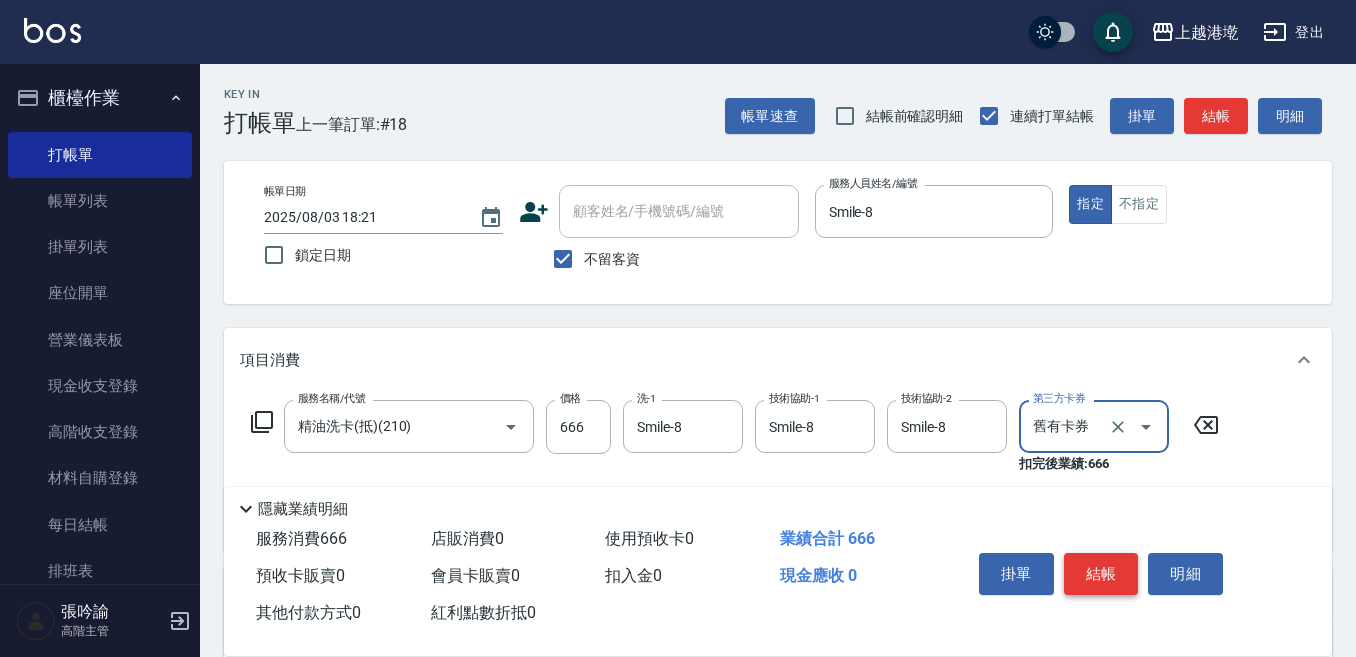 type on "舊有卡券" 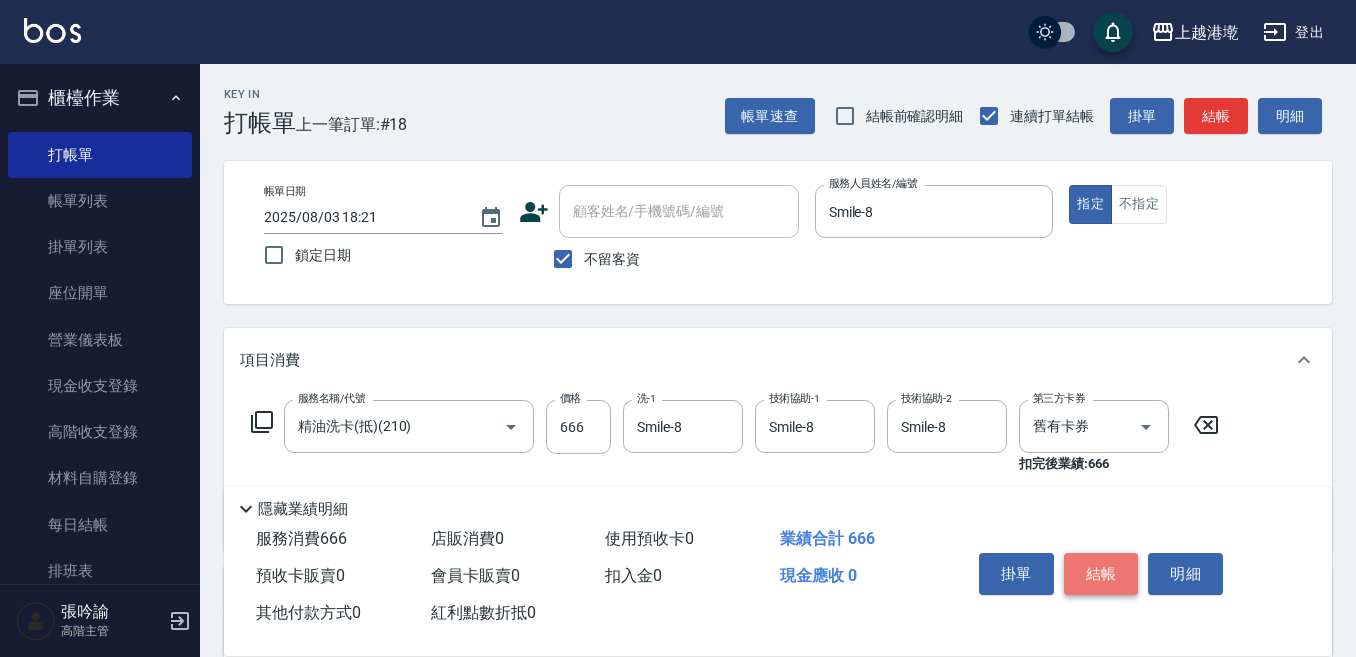 click on "結帳" at bounding box center (1101, 574) 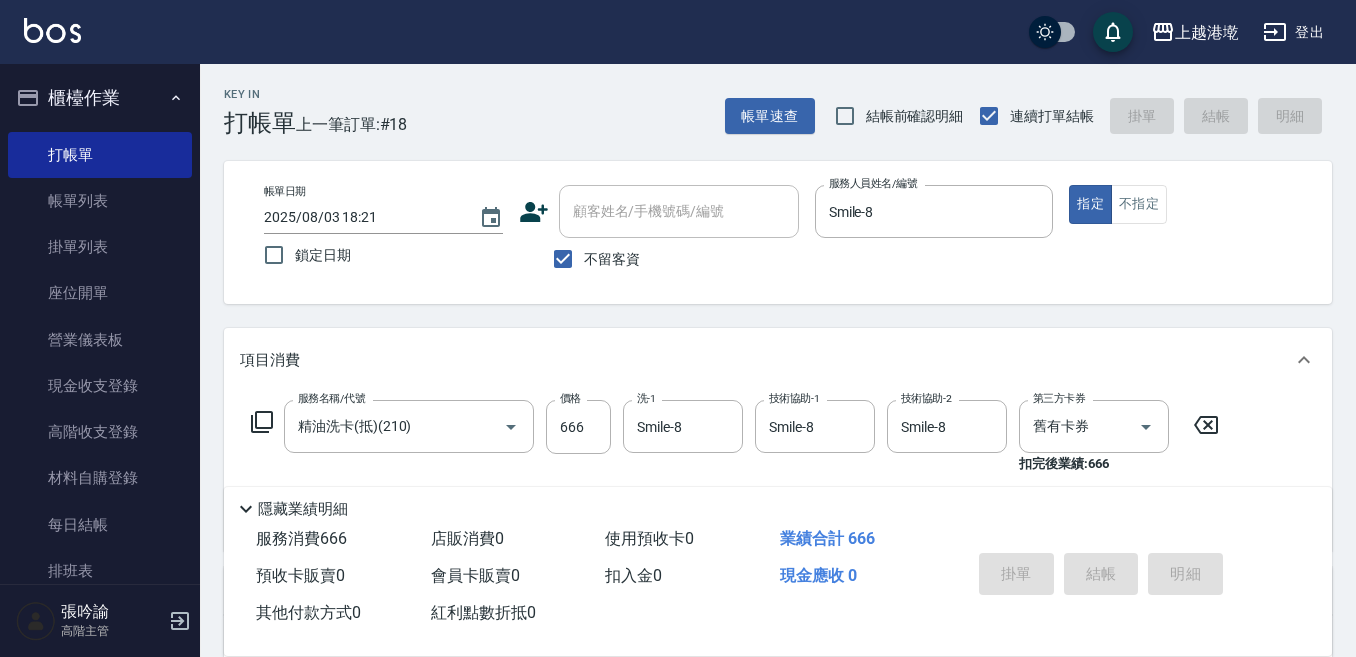 type on "2025/08/03 18:22" 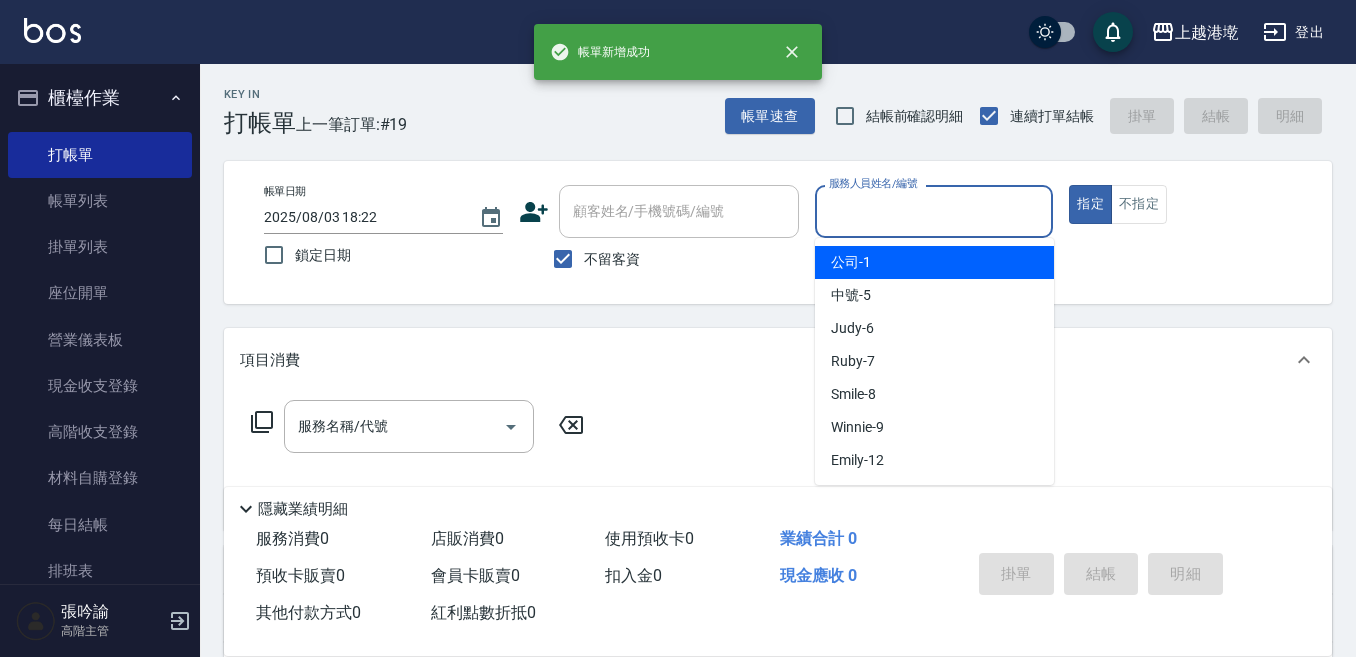 click on "服務人員姓名/編號" at bounding box center [934, 211] 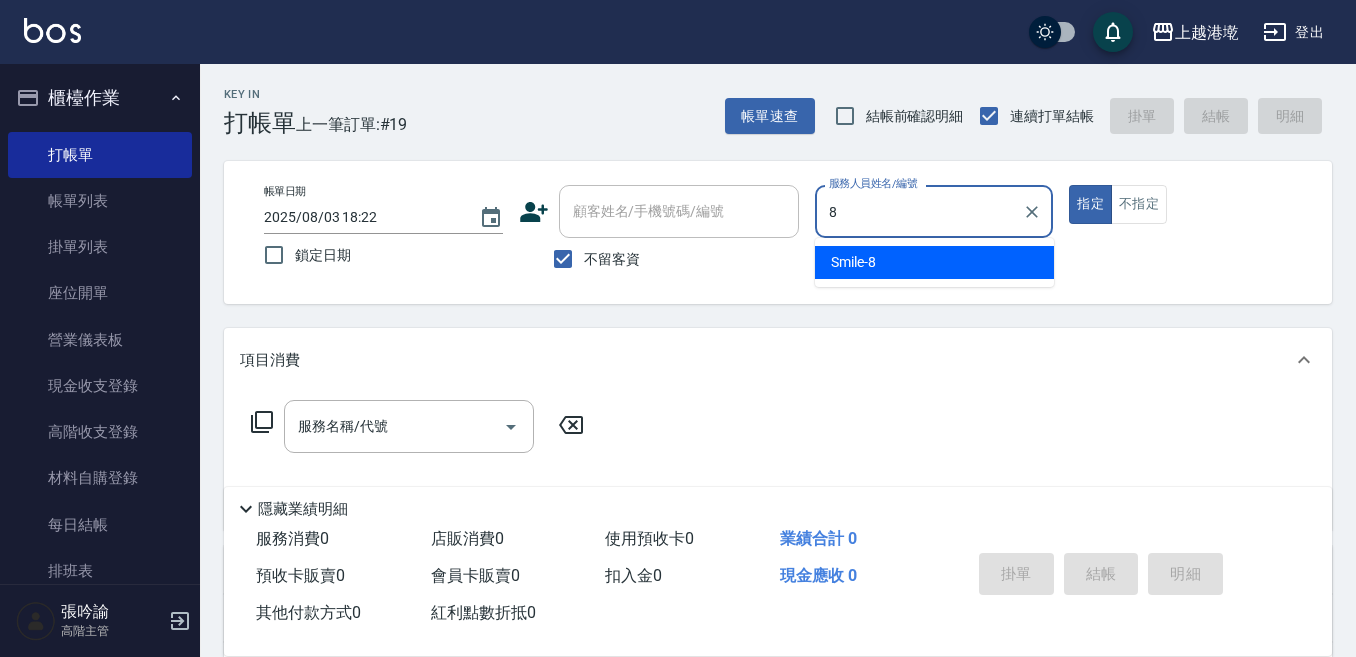 type on "Smile-[NUMBER]" 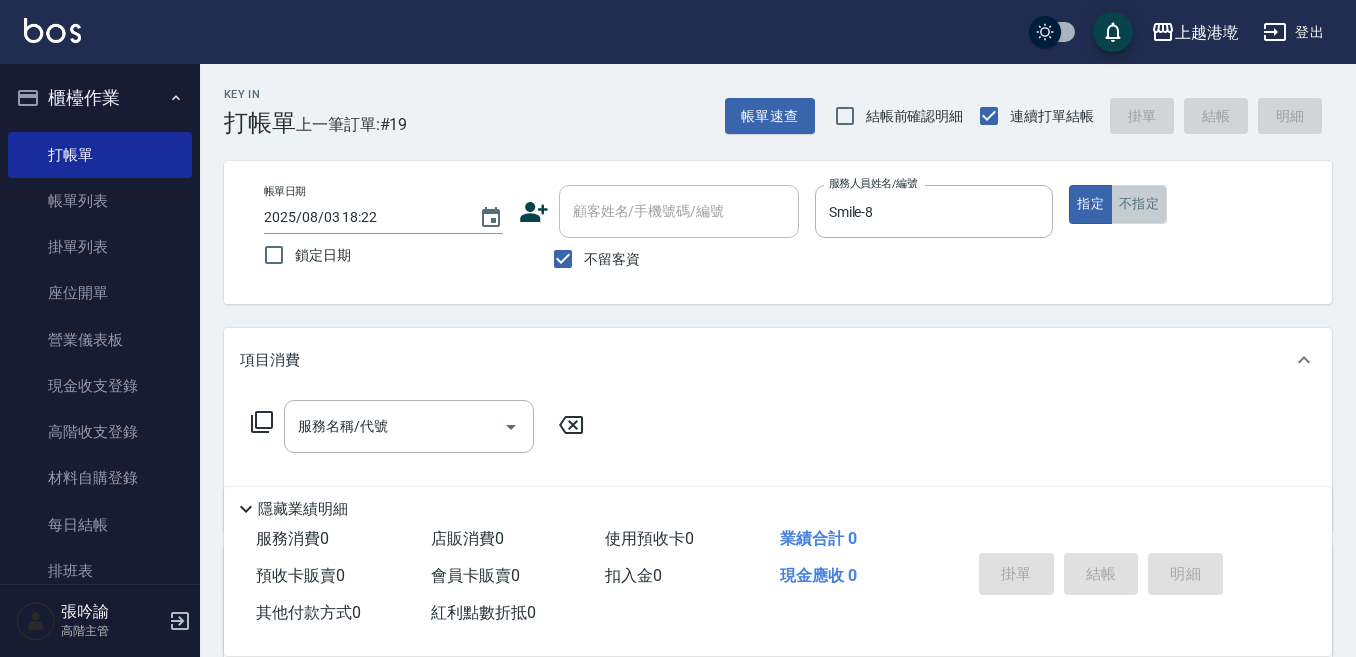 click on "不指定" at bounding box center [1139, 204] 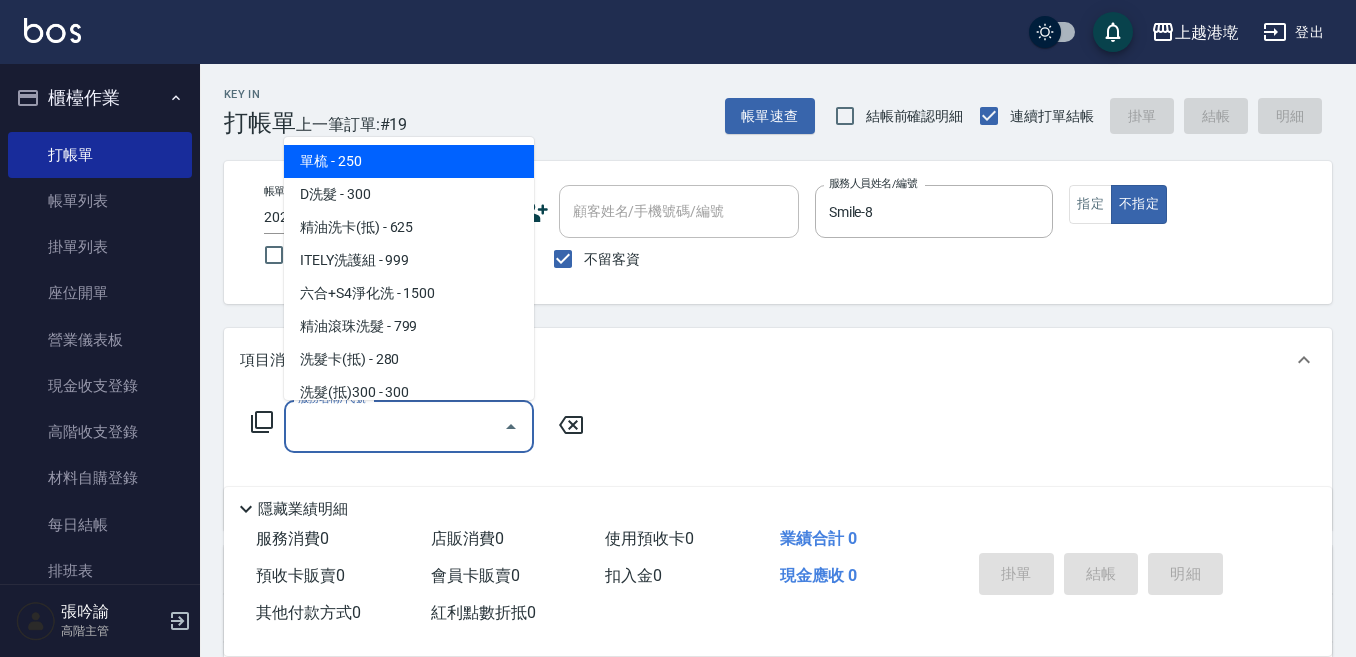 click on "服務名稱/代號" at bounding box center [394, 426] 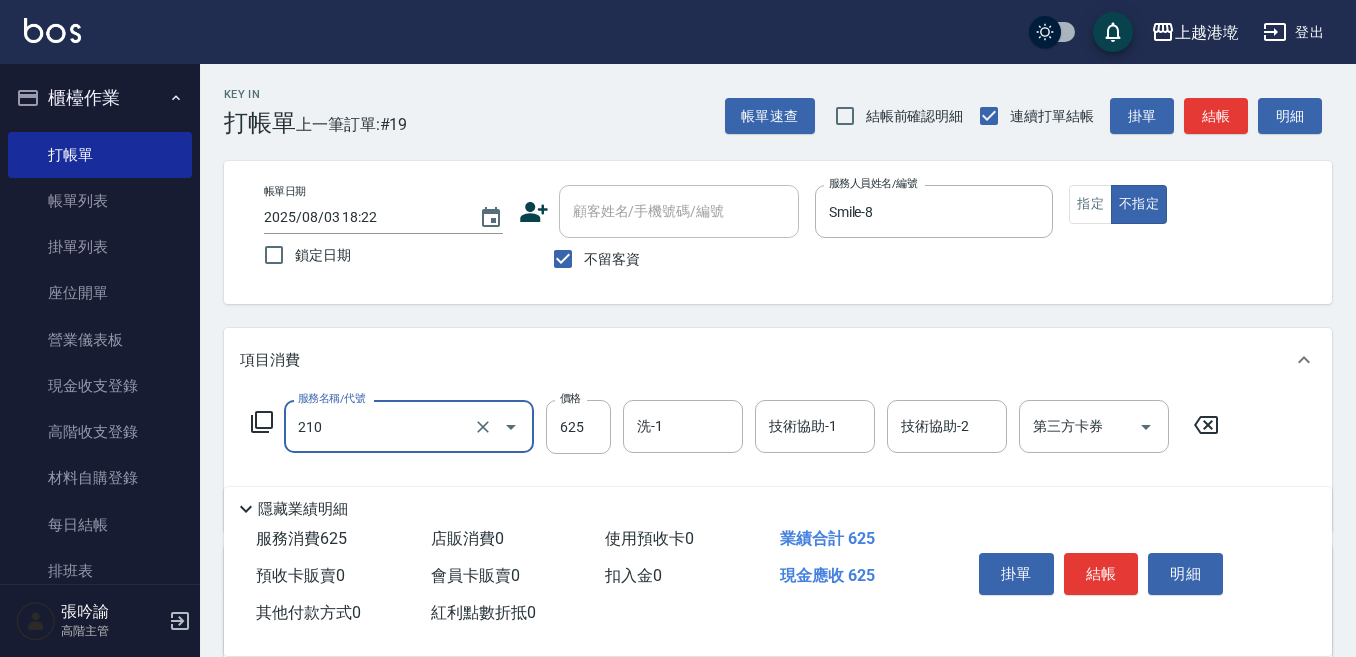 type on "精油洗卡(抵)(210)" 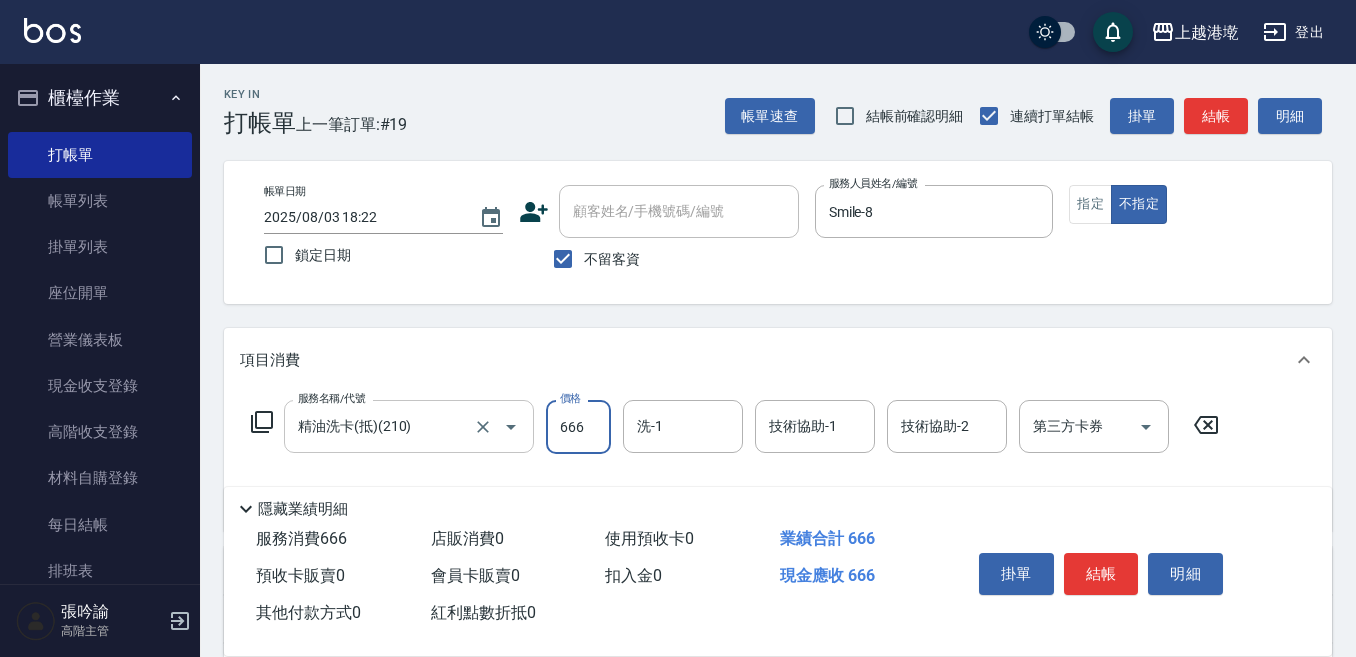 type on "666" 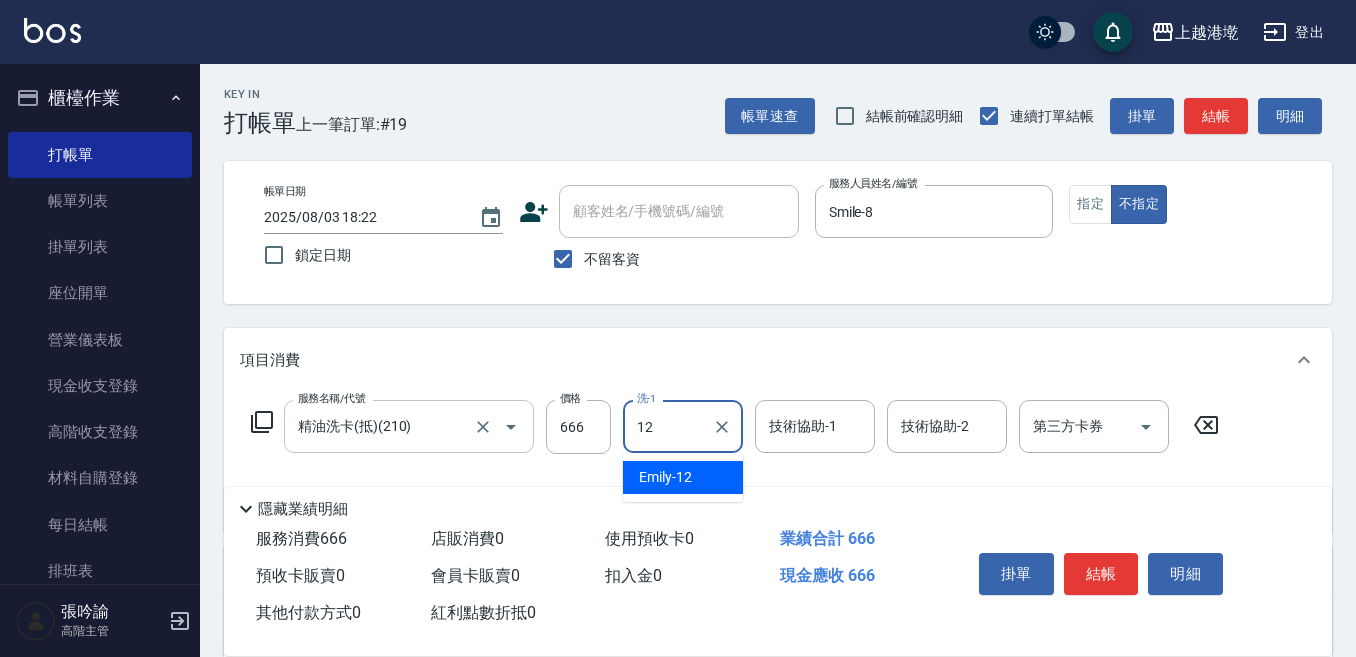 type on "[FIRST]-[NUMBER]" 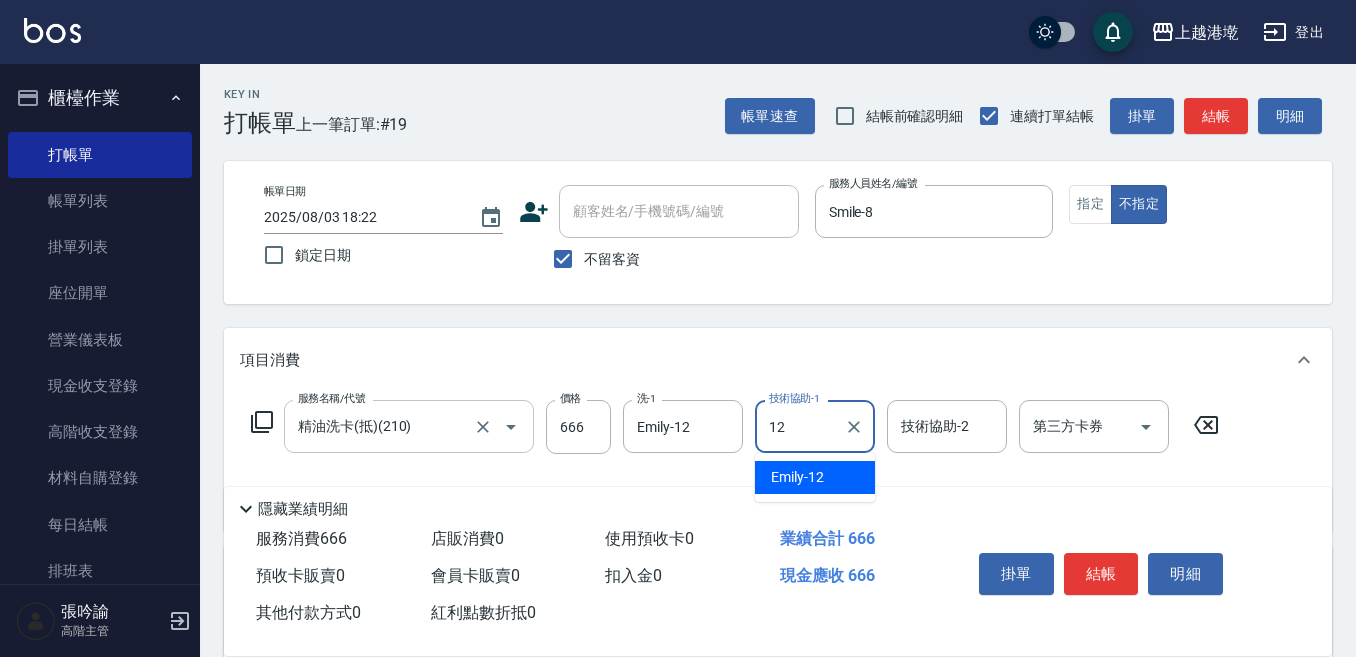 type on "[FIRST]-[NUMBER]" 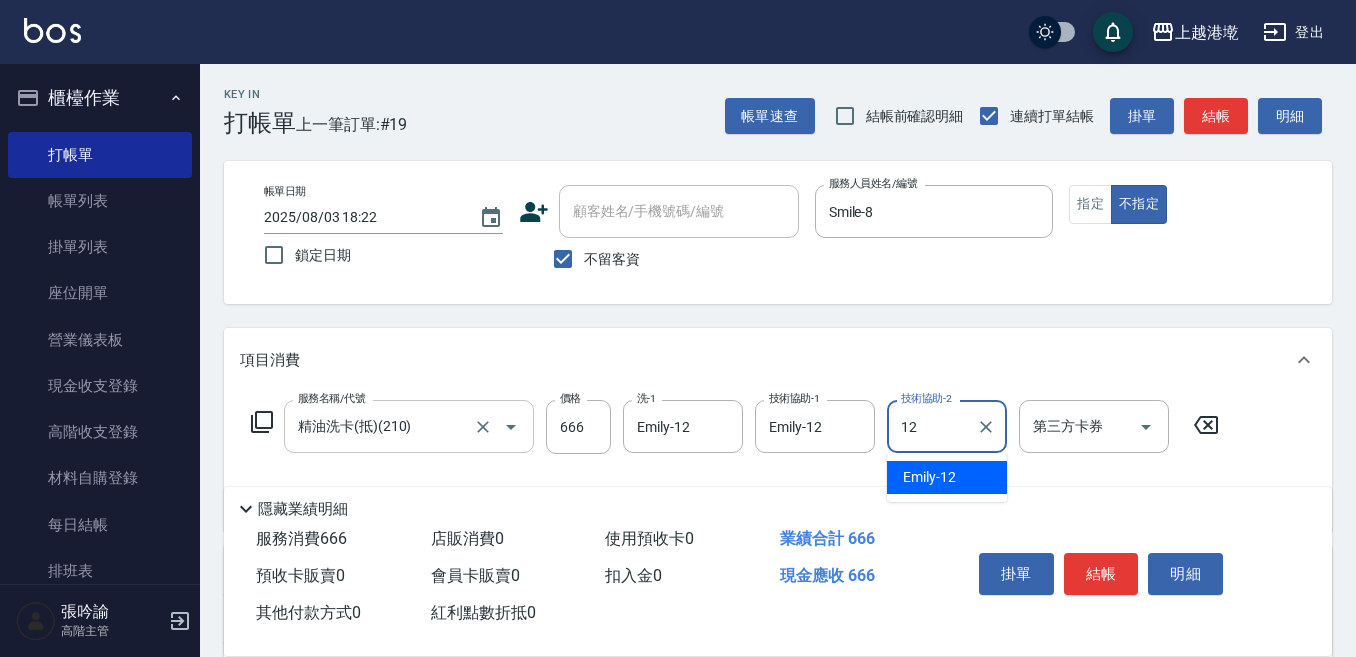 type on "[FIRST]-[NUMBER]" 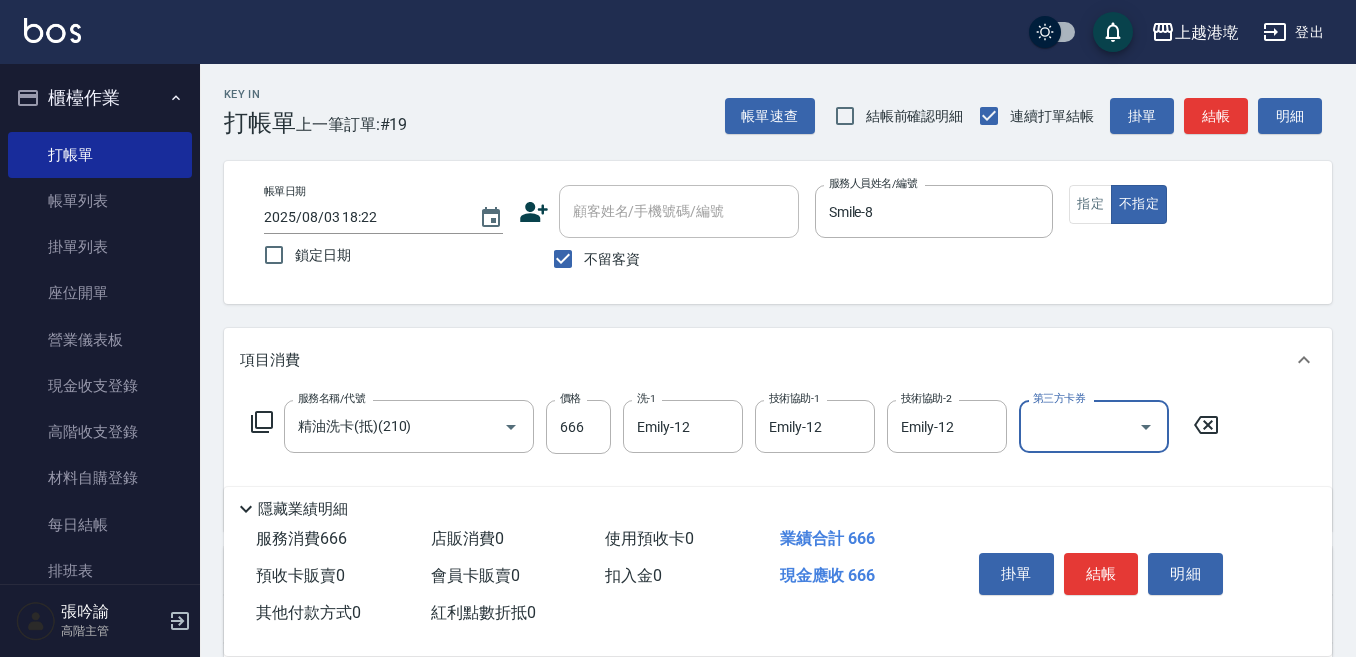 click on "第三方卡券" at bounding box center [1079, 426] 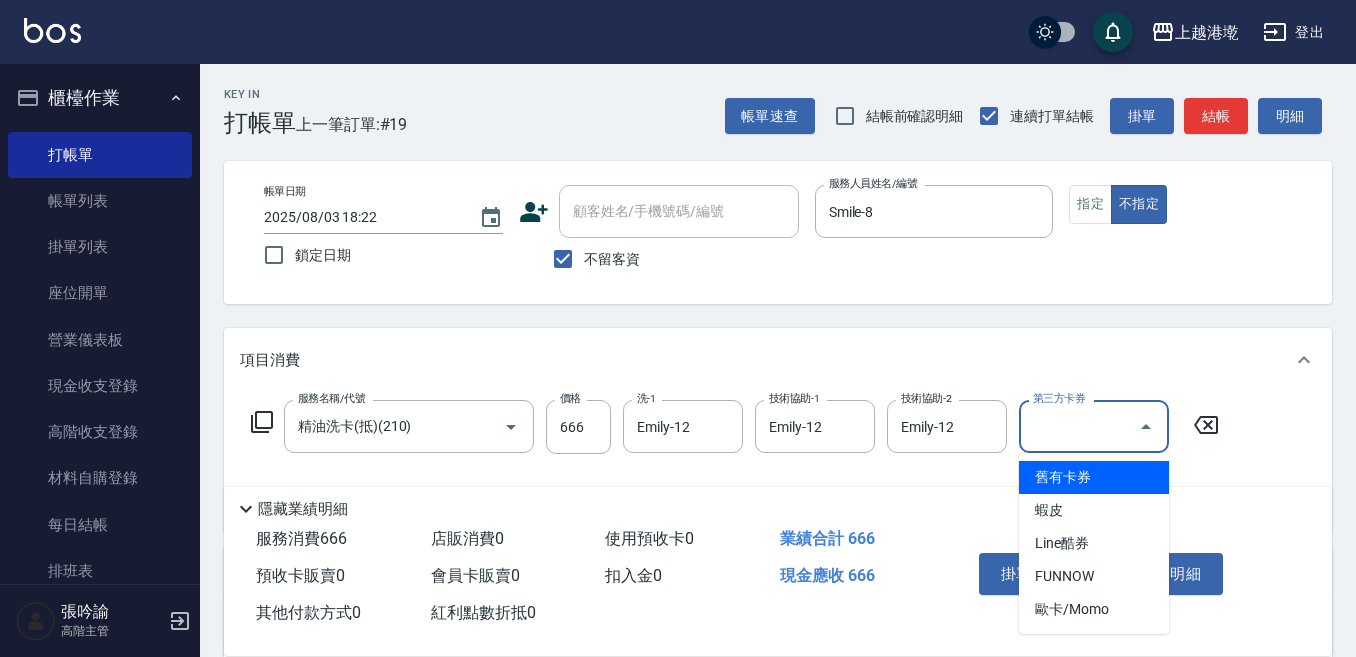 click on "舊有卡券" at bounding box center (1094, 477) 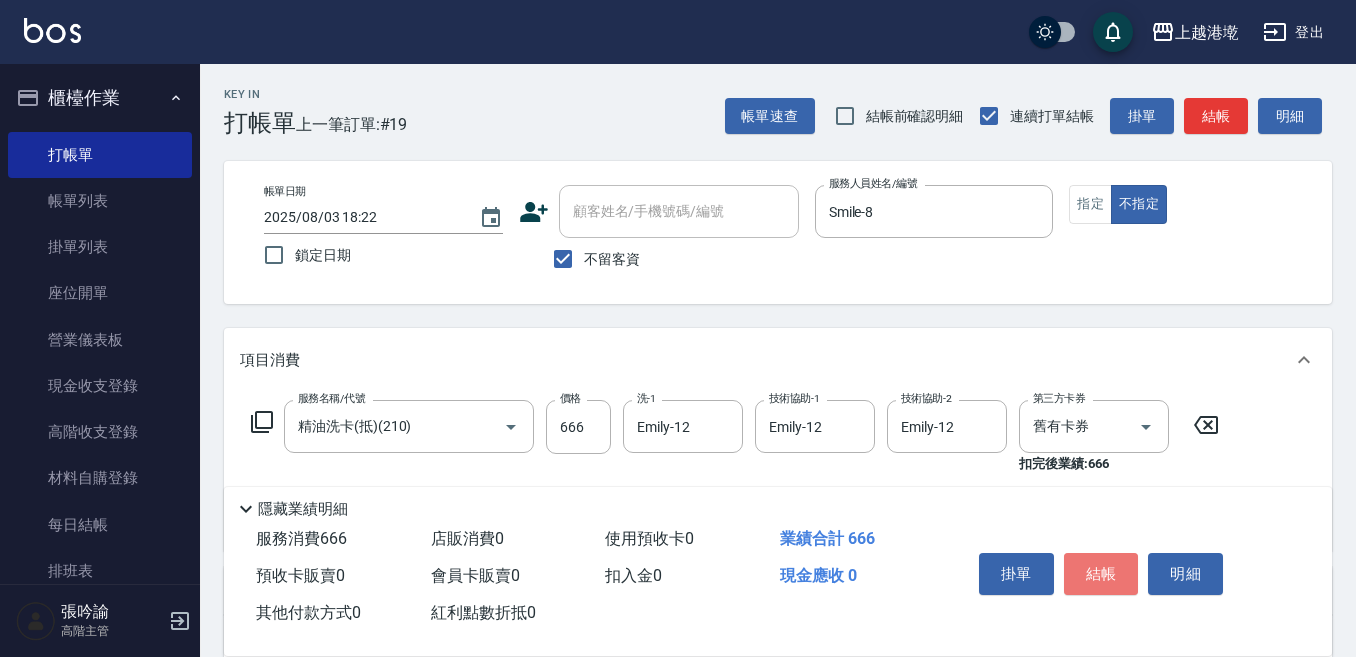 drag, startPoint x: 1104, startPoint y: 565, endPoint x: 1114, endPoint y: 583, distance: 20.59126 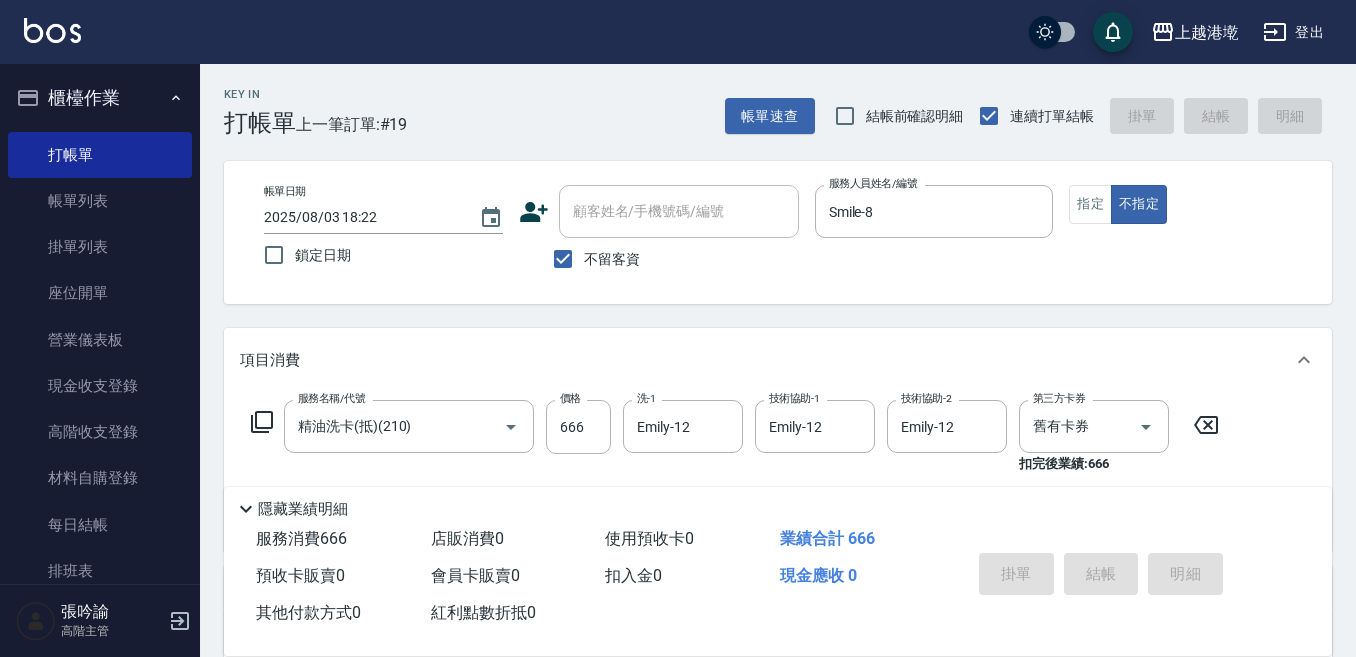 type 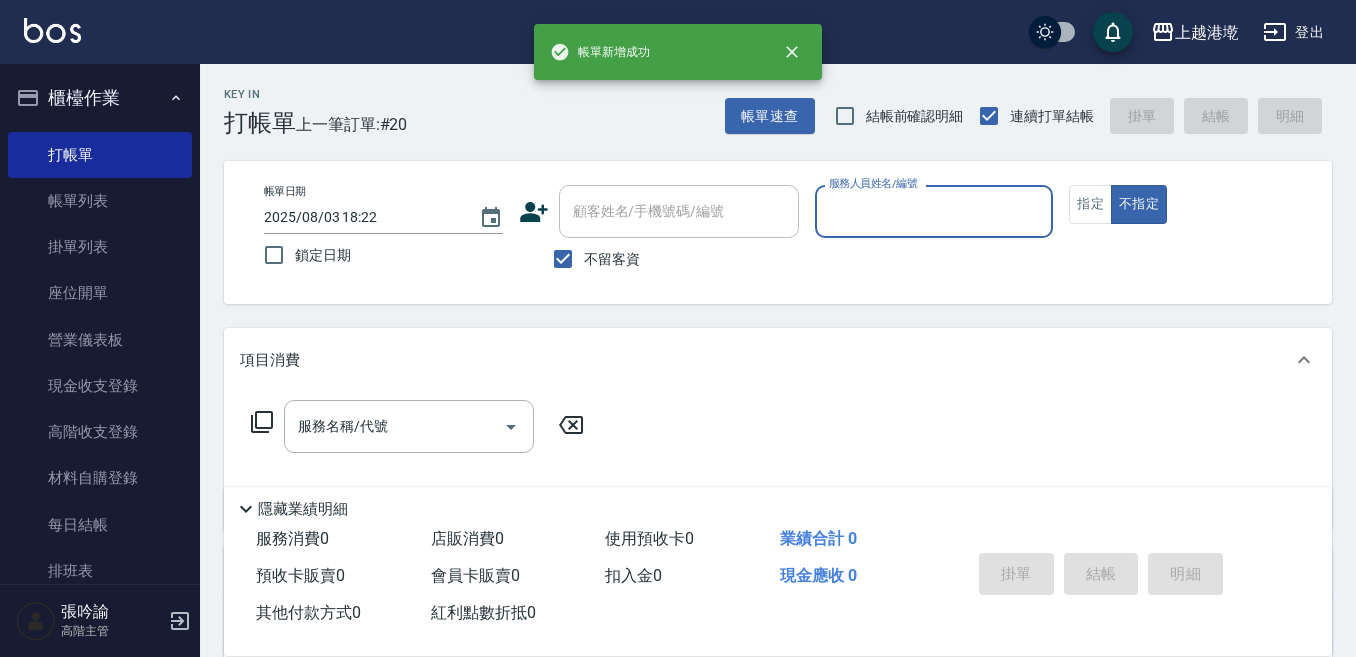click on "服務人員姓名/編號" at bounding box center (934, 211) 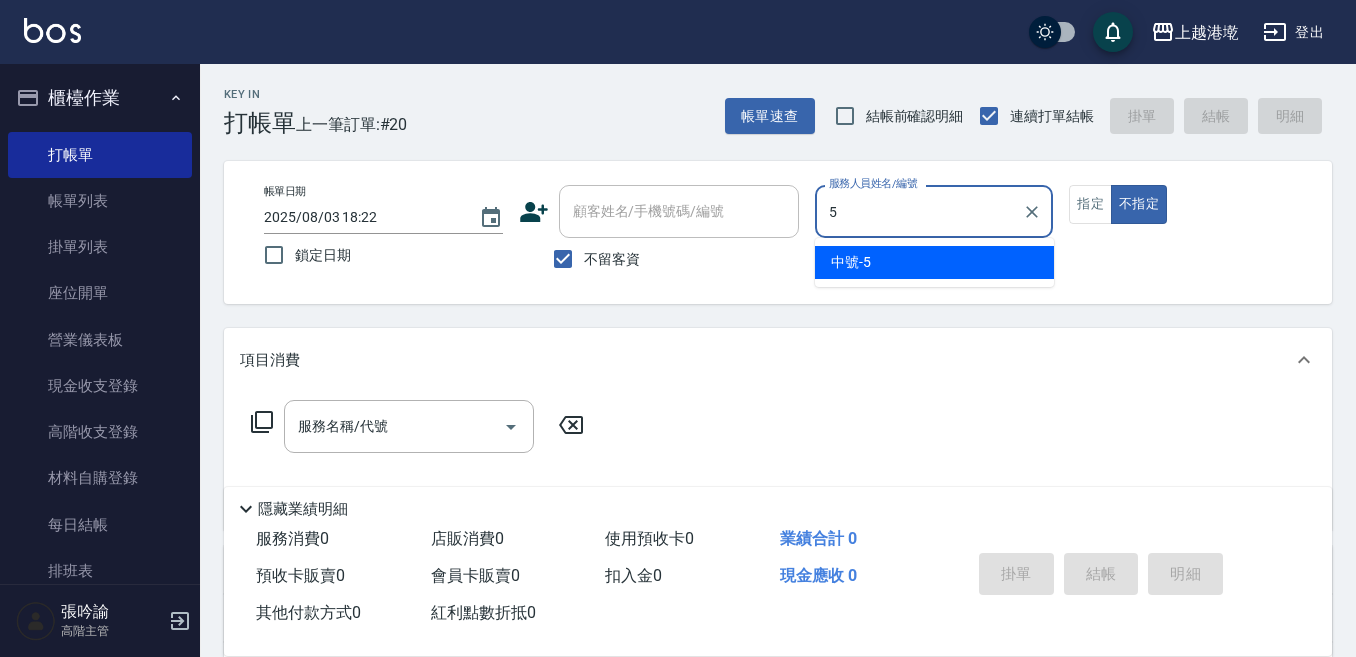 type on "中號-5" 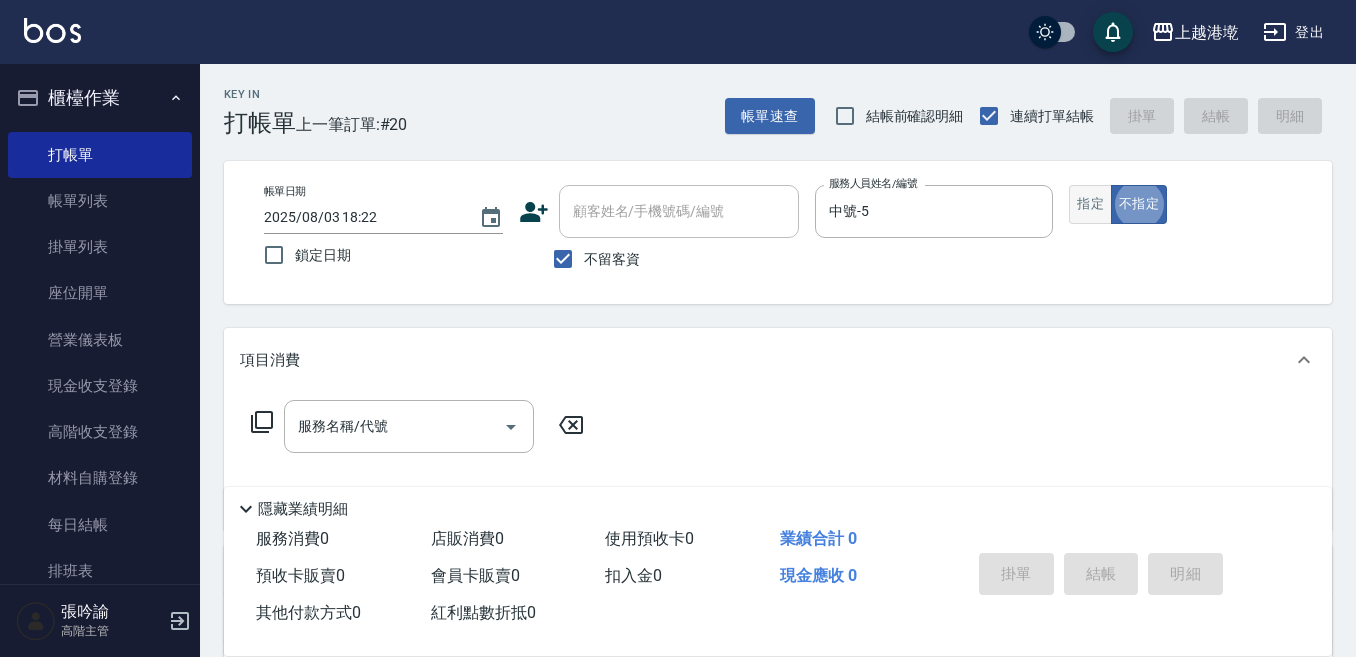 click on "指定" at bounding box center [1090, 204] 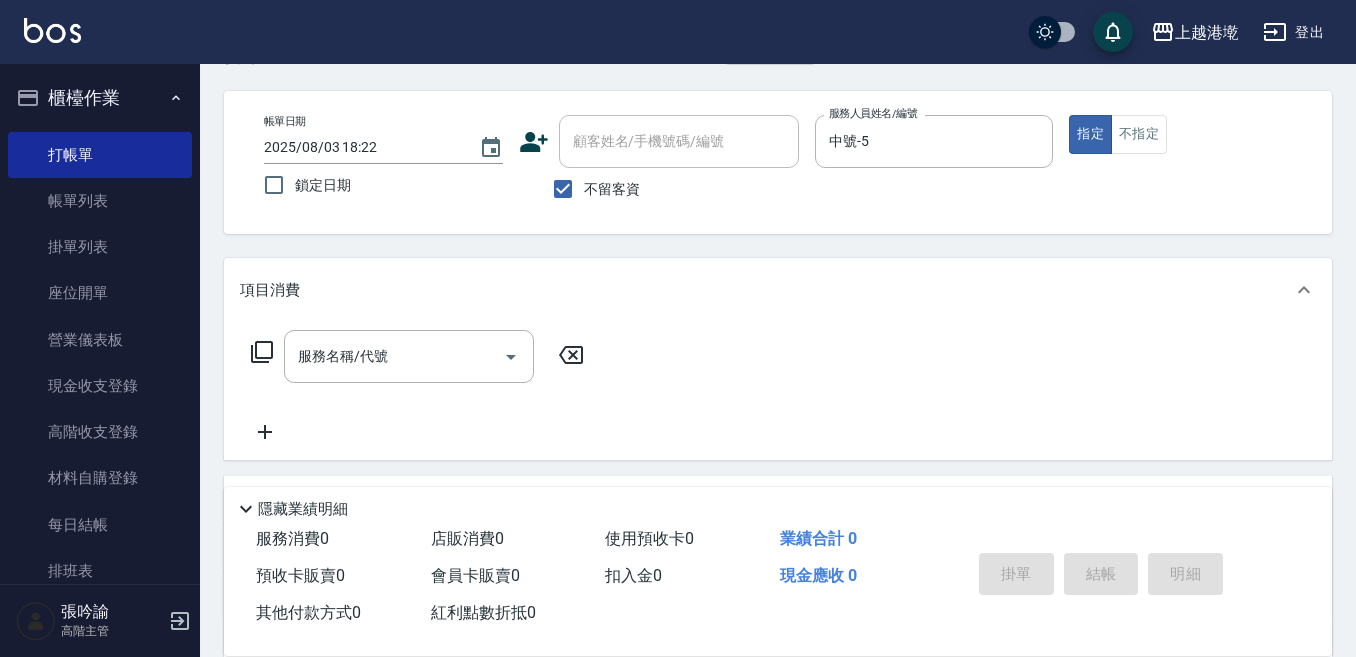 scroll, scrollTop: 200, scrollLeft: 0, axis: vertical 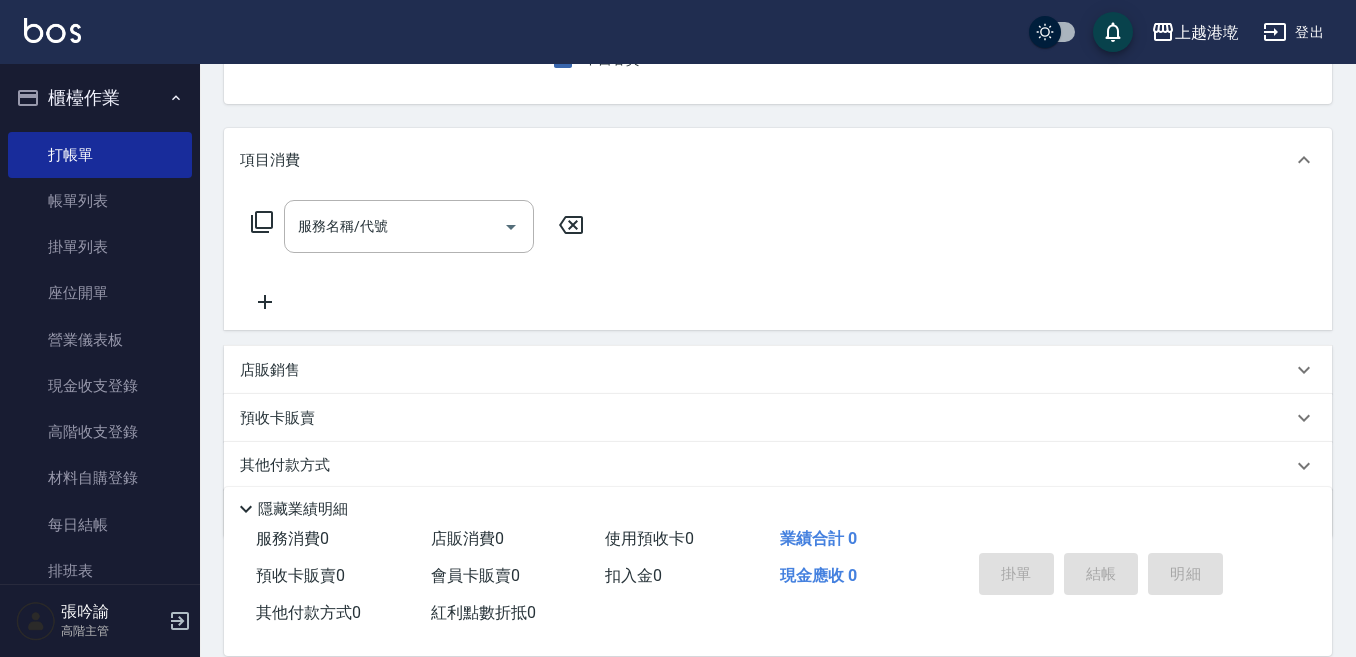 click on "服務名稱/代號 服務名稱/代號" at bounding box center (409, 226) 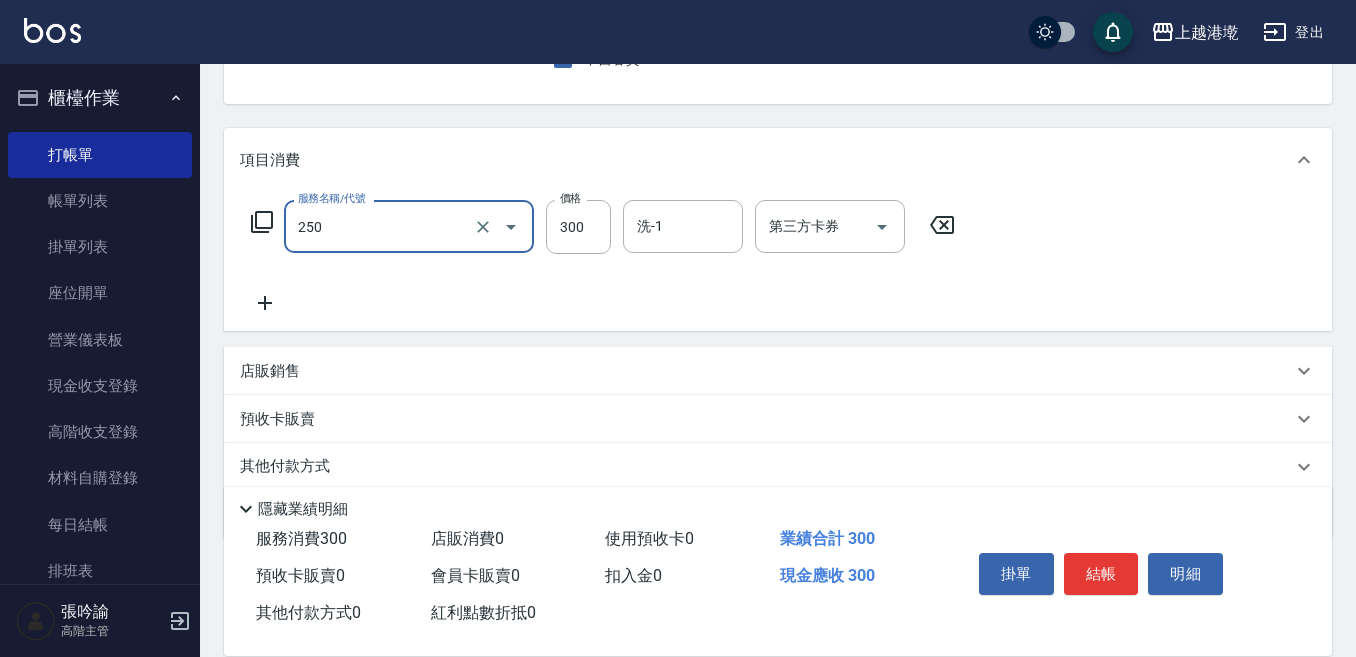 type on "日式洗髮(250)" 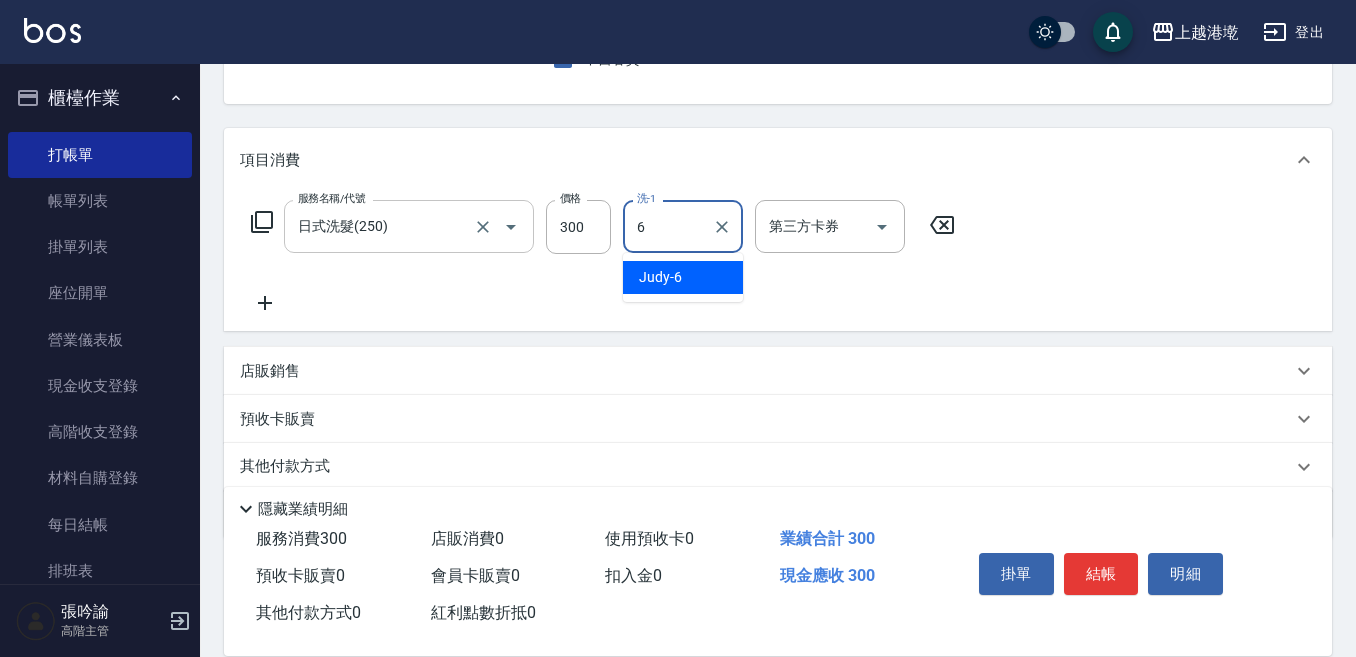 type on "Judy-6" 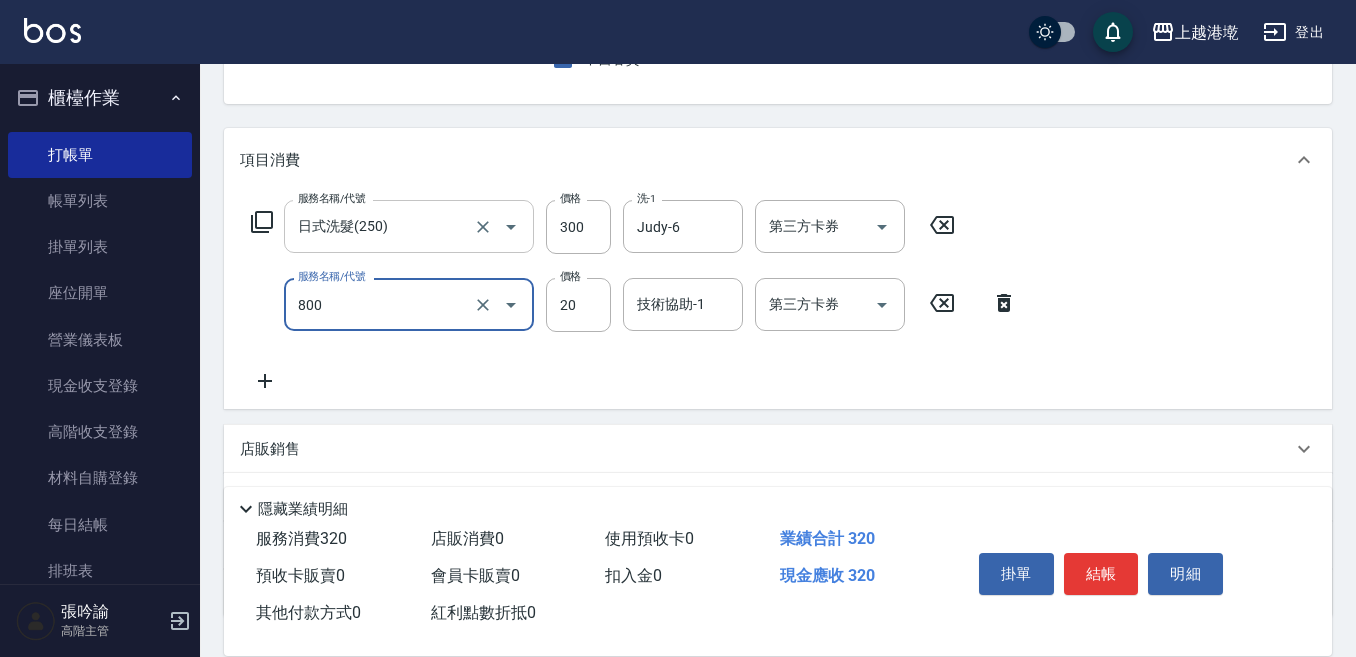 type on "潤絲精([NUMBER])" 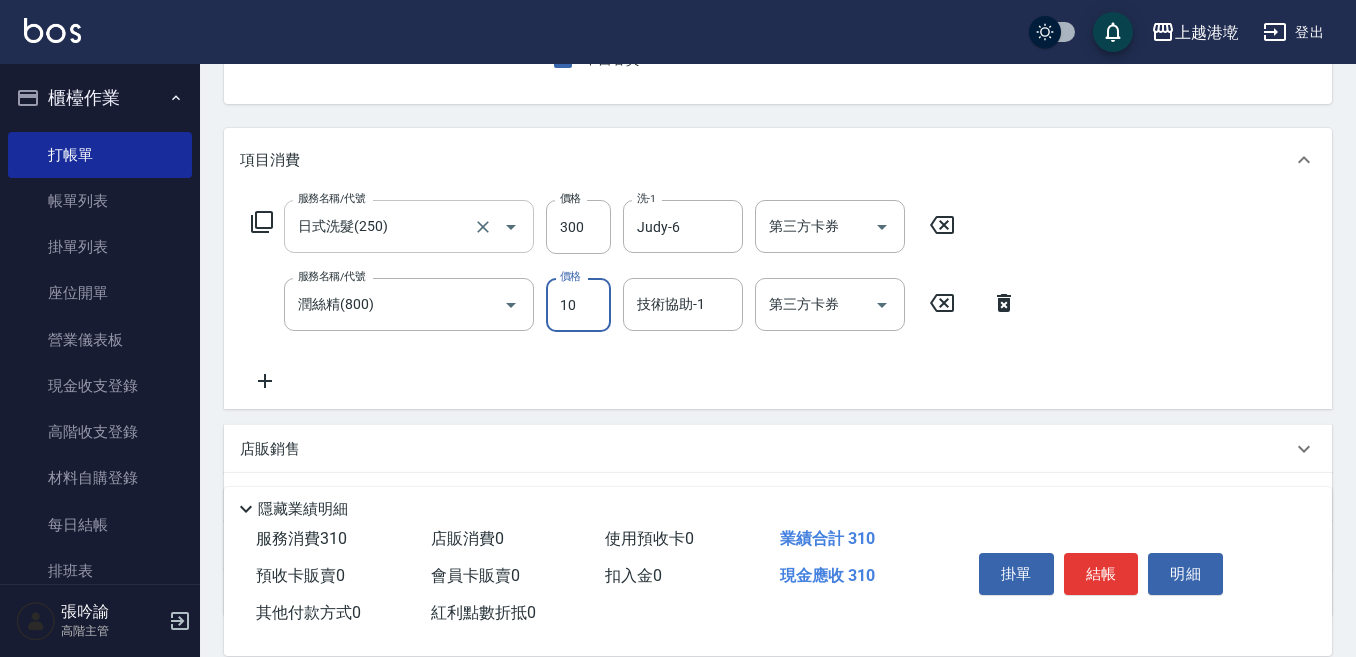 type on "10" 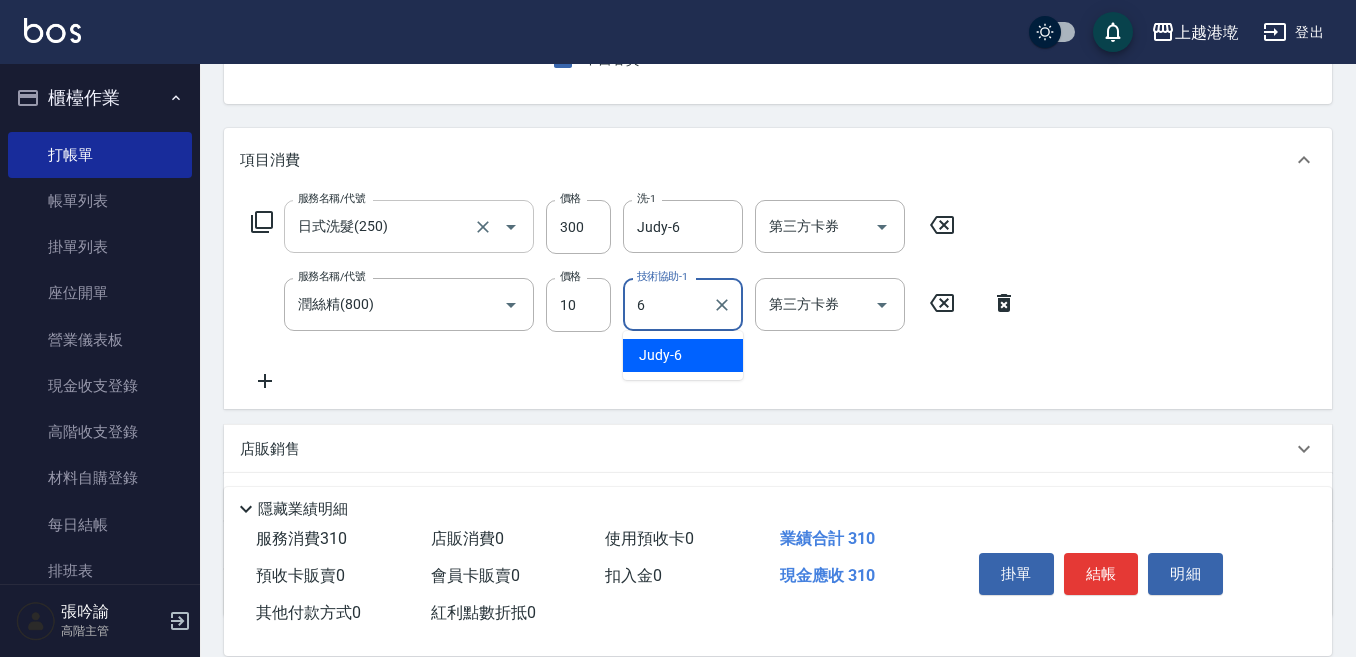 type on "Judy-6" 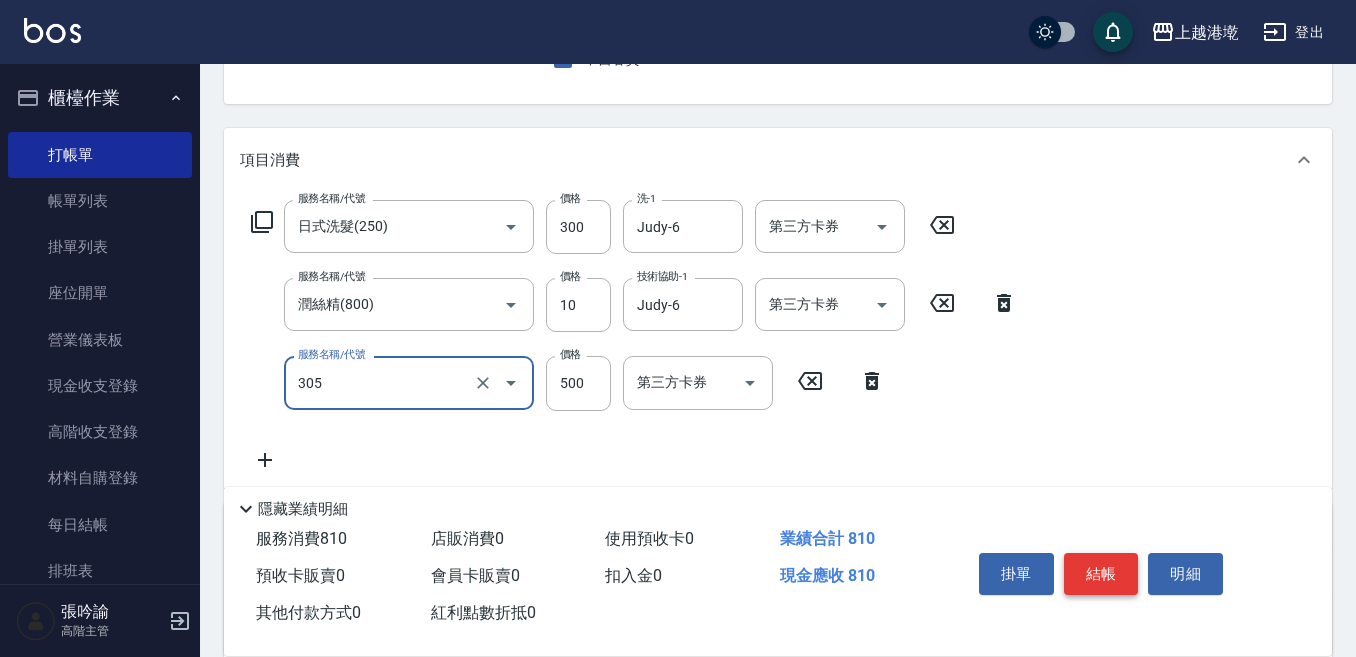 type on "剪髮500(305)" 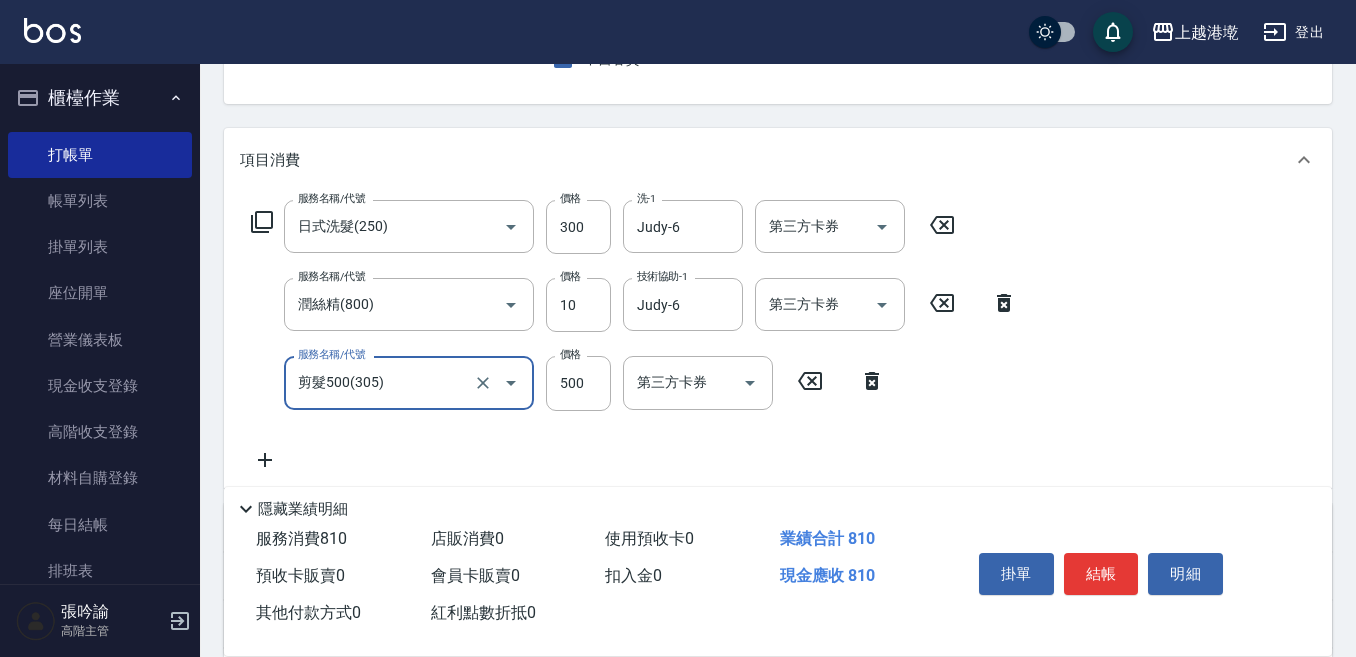 click on "結帳" at bounding box center [1101, 574] 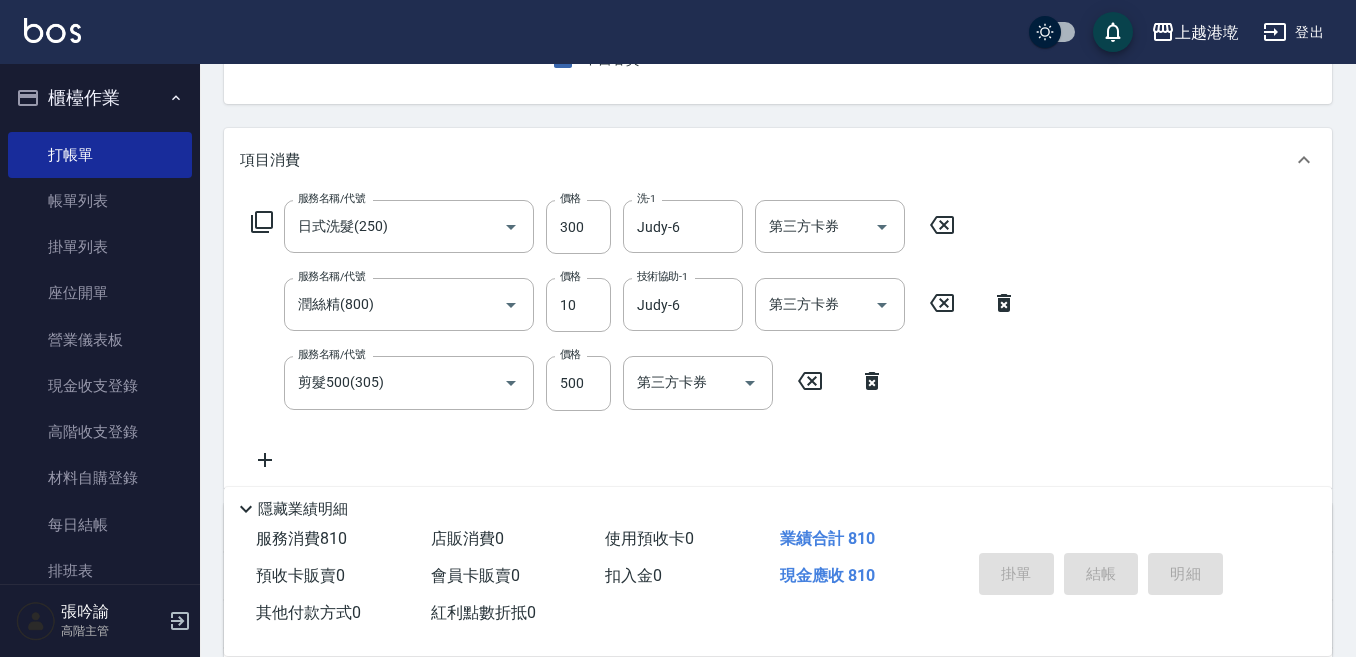 type 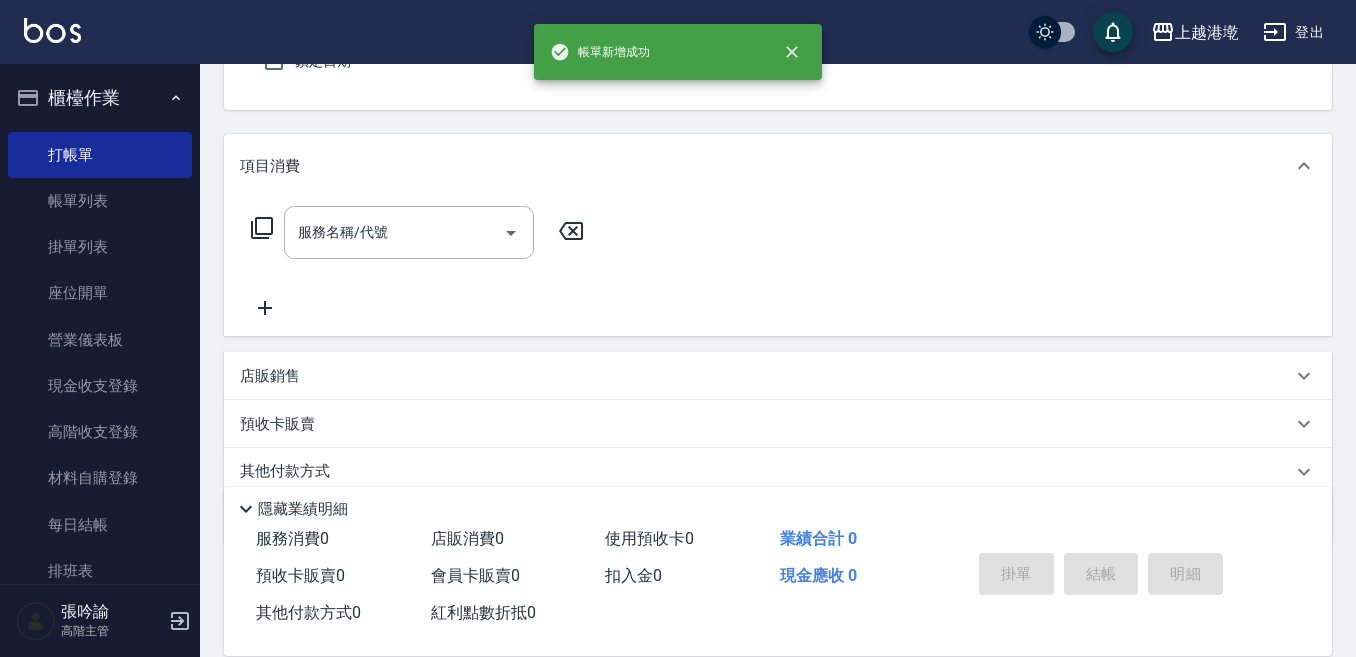 scroll, scrollTop: 94, scrollLeft: 0, axis: vertical 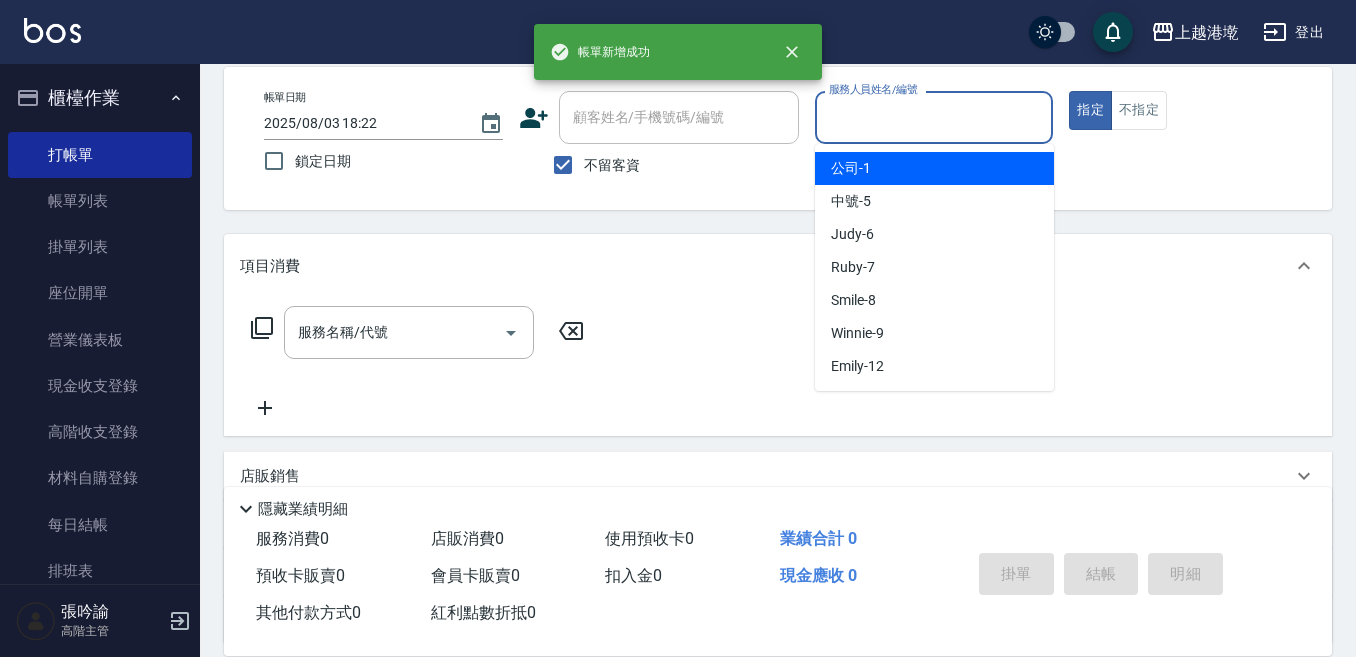 click on "服務人員姓名/編號" at bounding box center (934, 117) 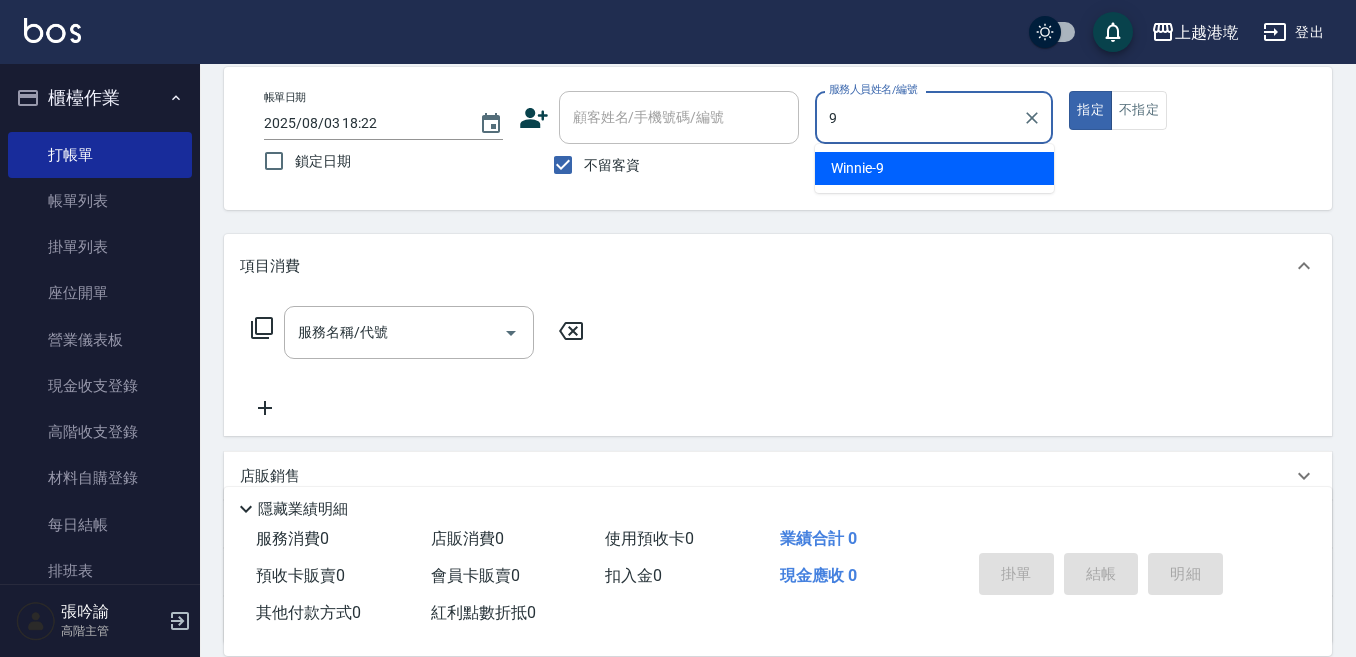 type on "Winnie-9" 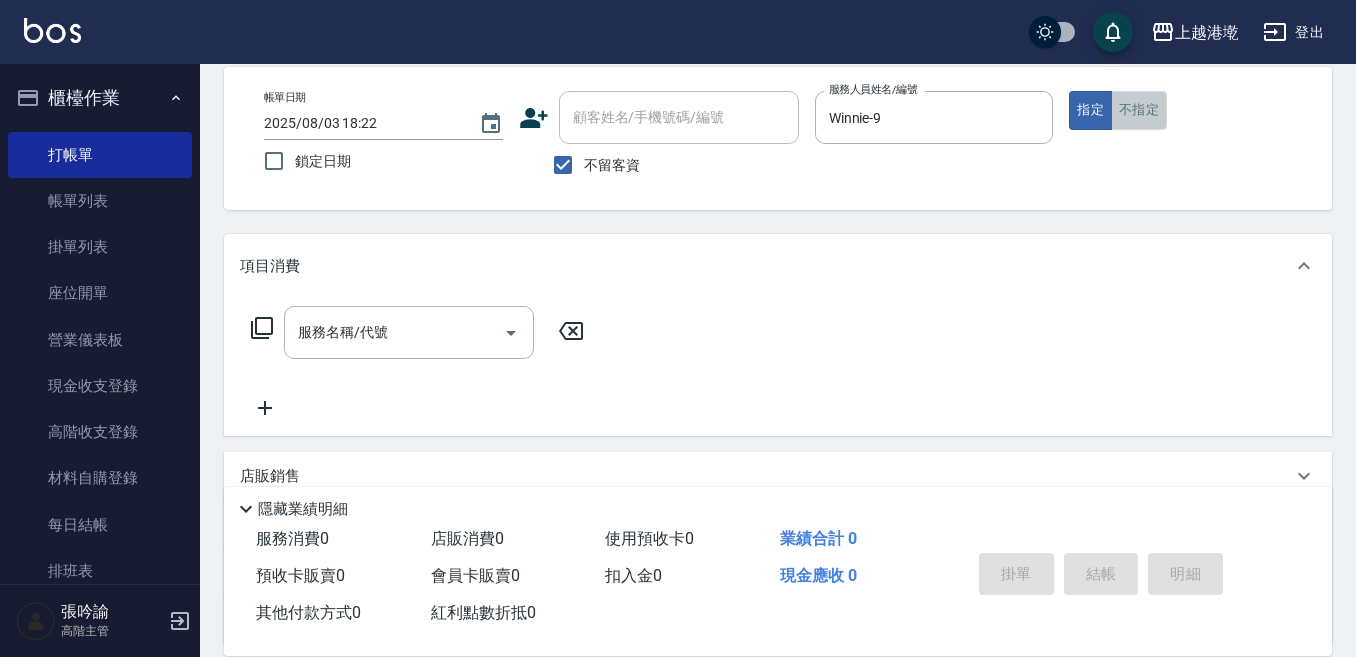 click on "不指定" at bounding box center (1139, 110) 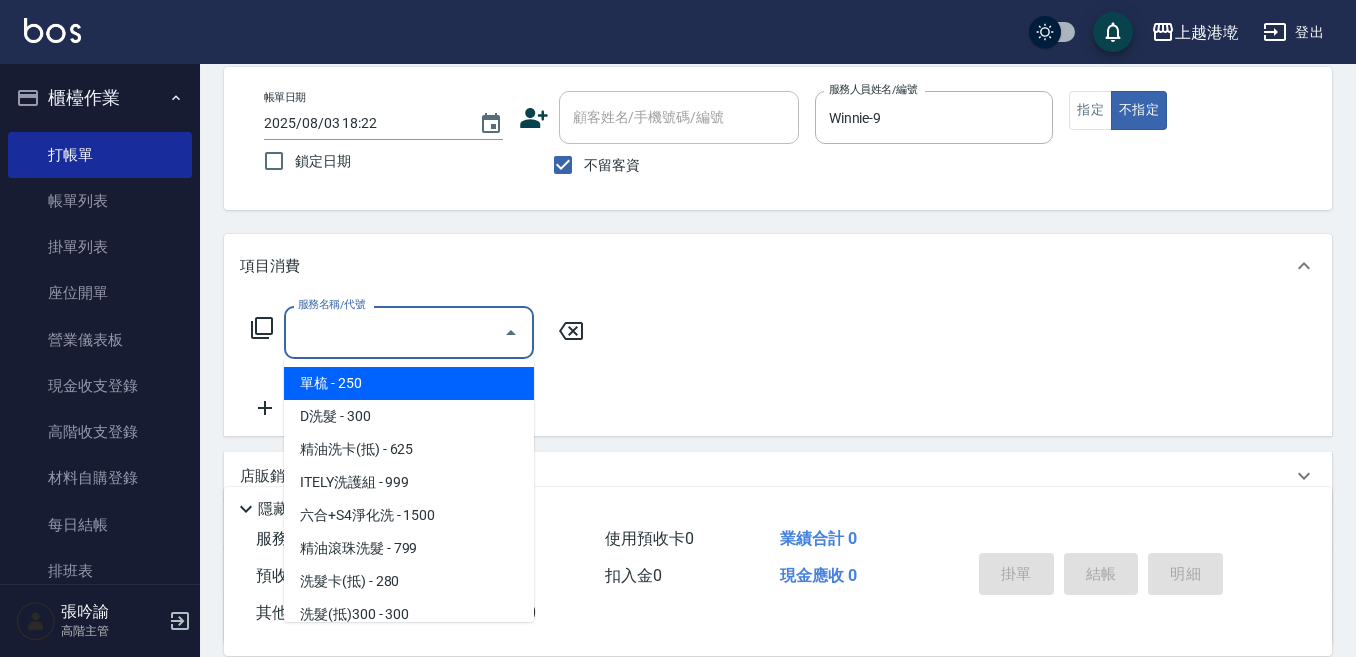 click on "服務名稱/代號" at bounding box center (394, 332) 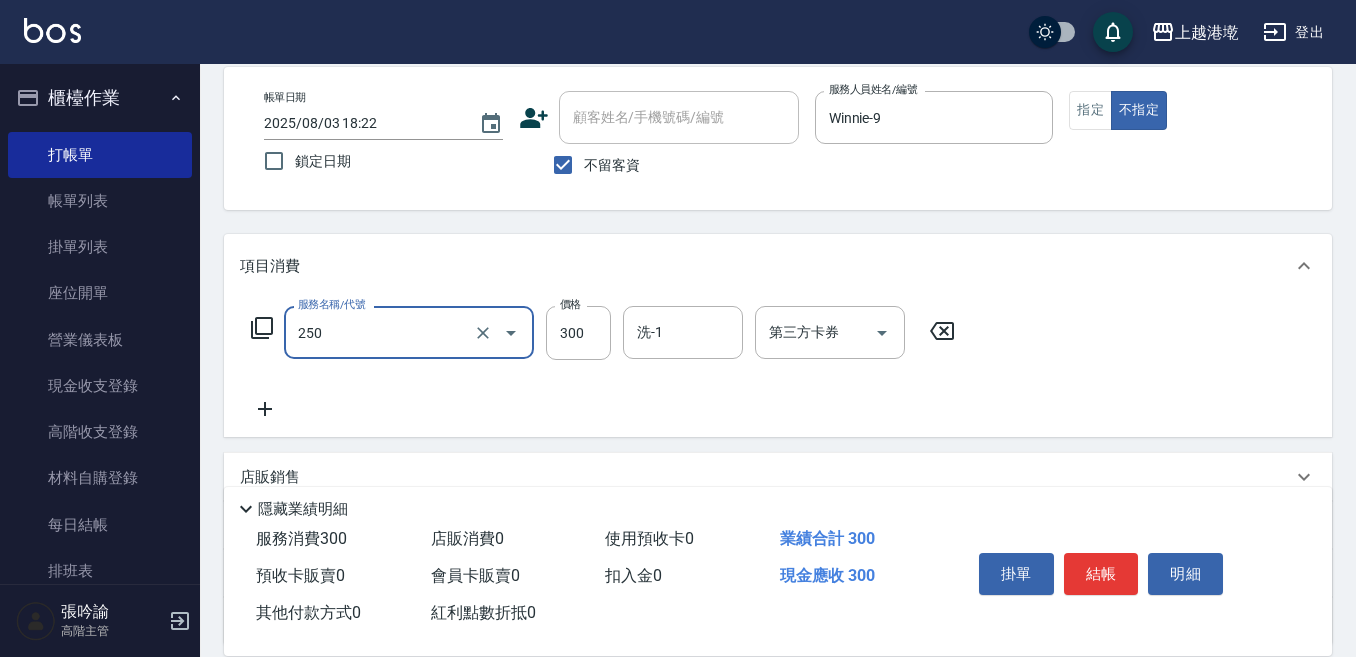 type on "日式洗髮(250)" 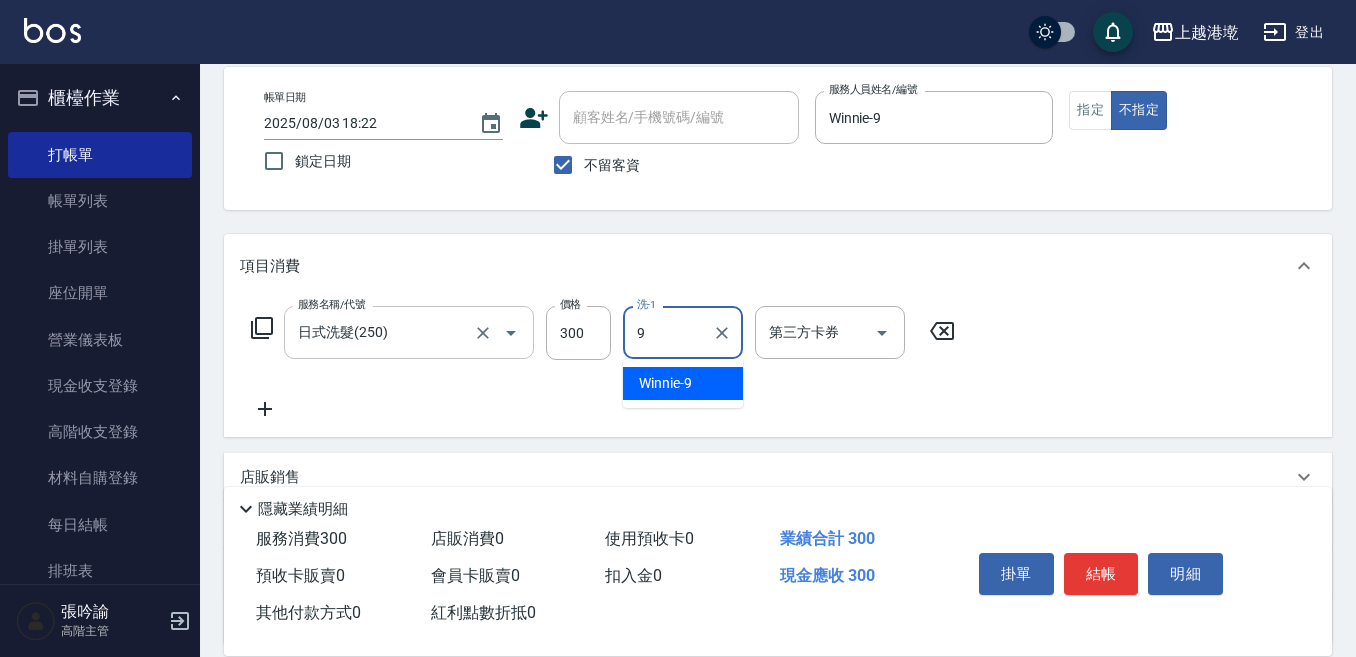 type on "Winnie-9" 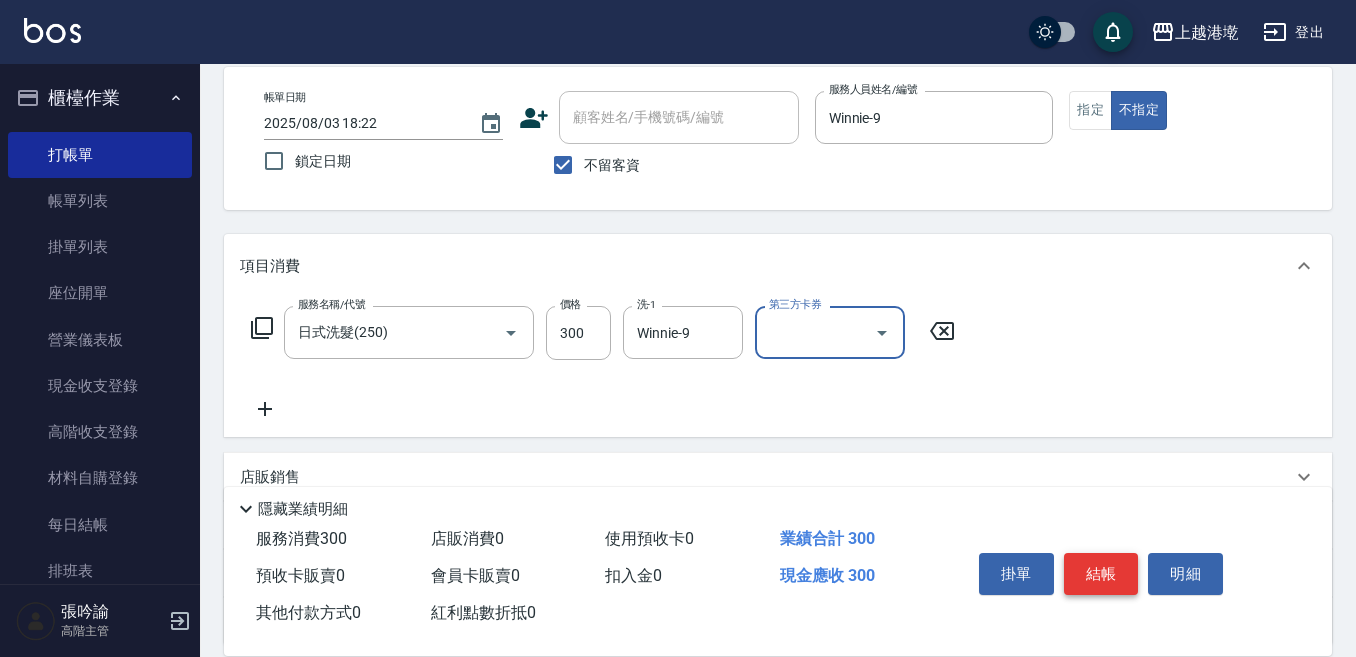 click on "結帳" at bounding box center [1101, 574] 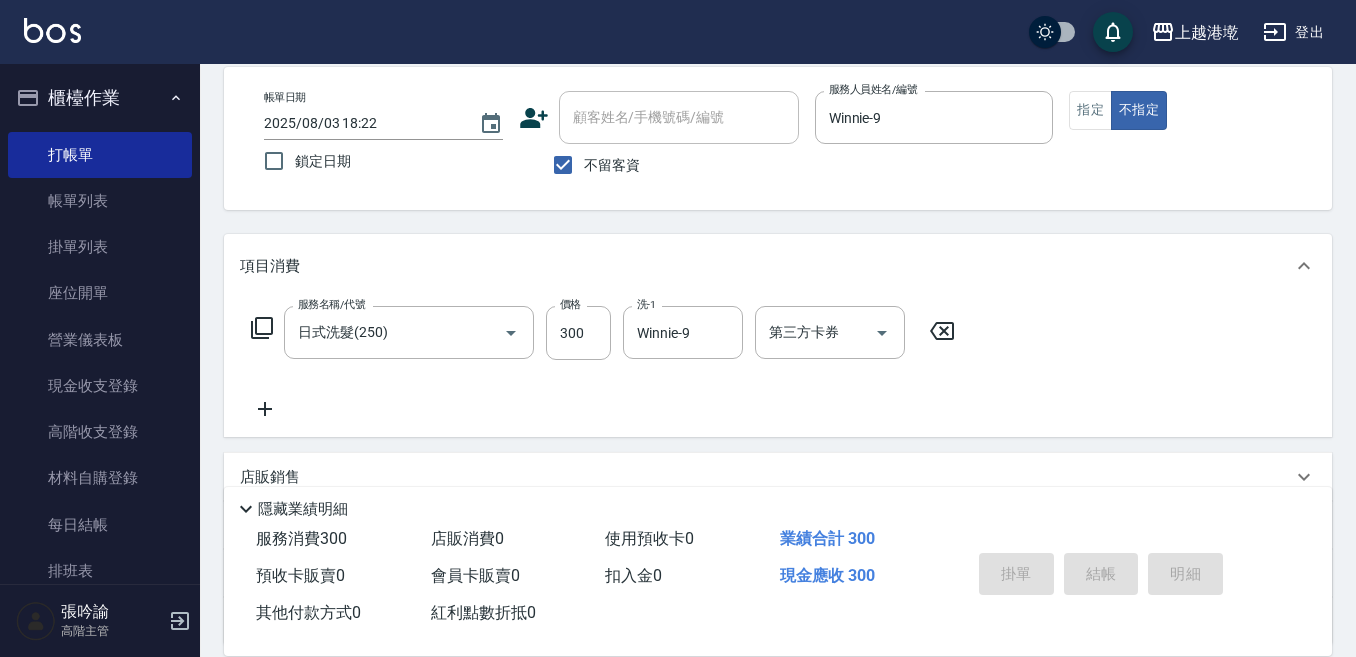 type 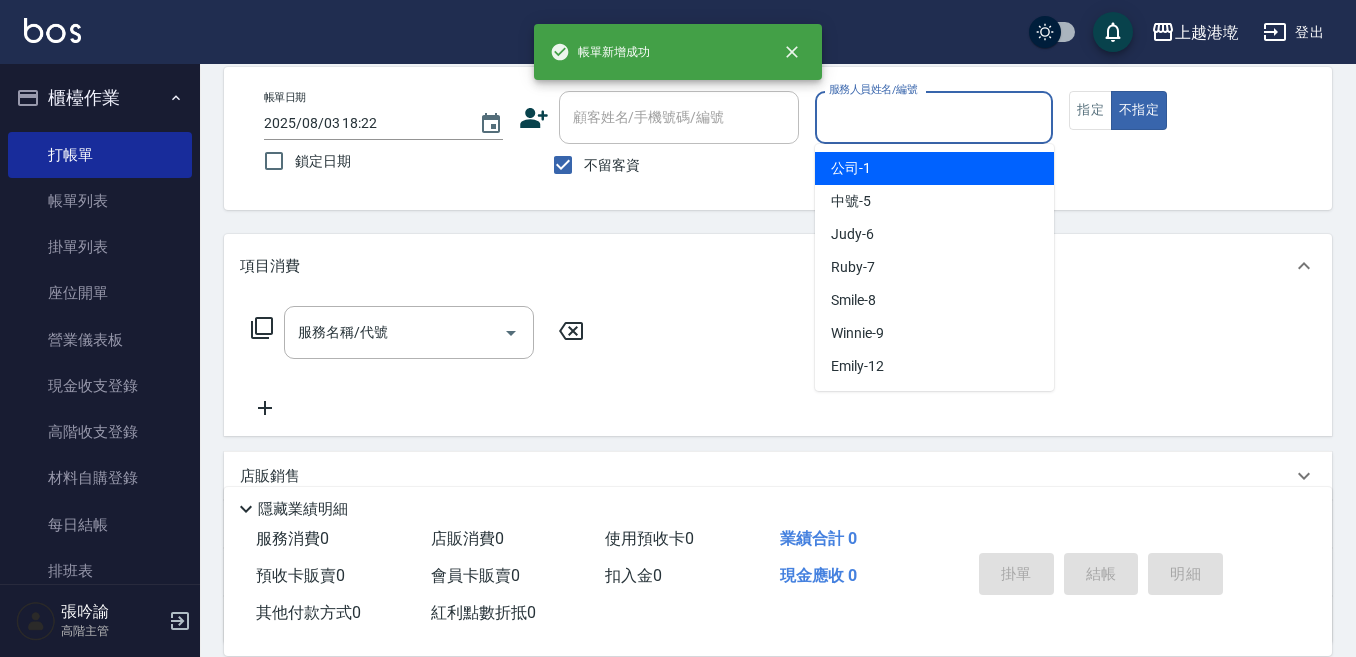 click on "服務人員姓名/編號" at bounding box center [934, 117] 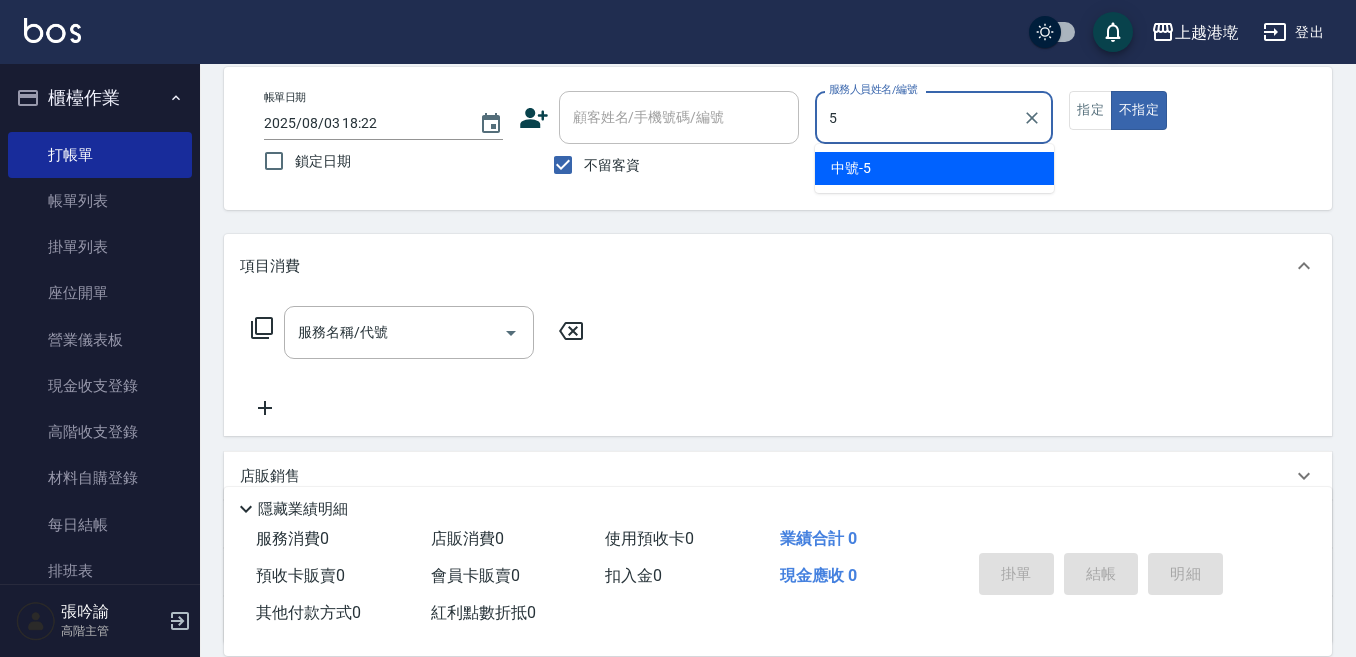 type on "中號-5" 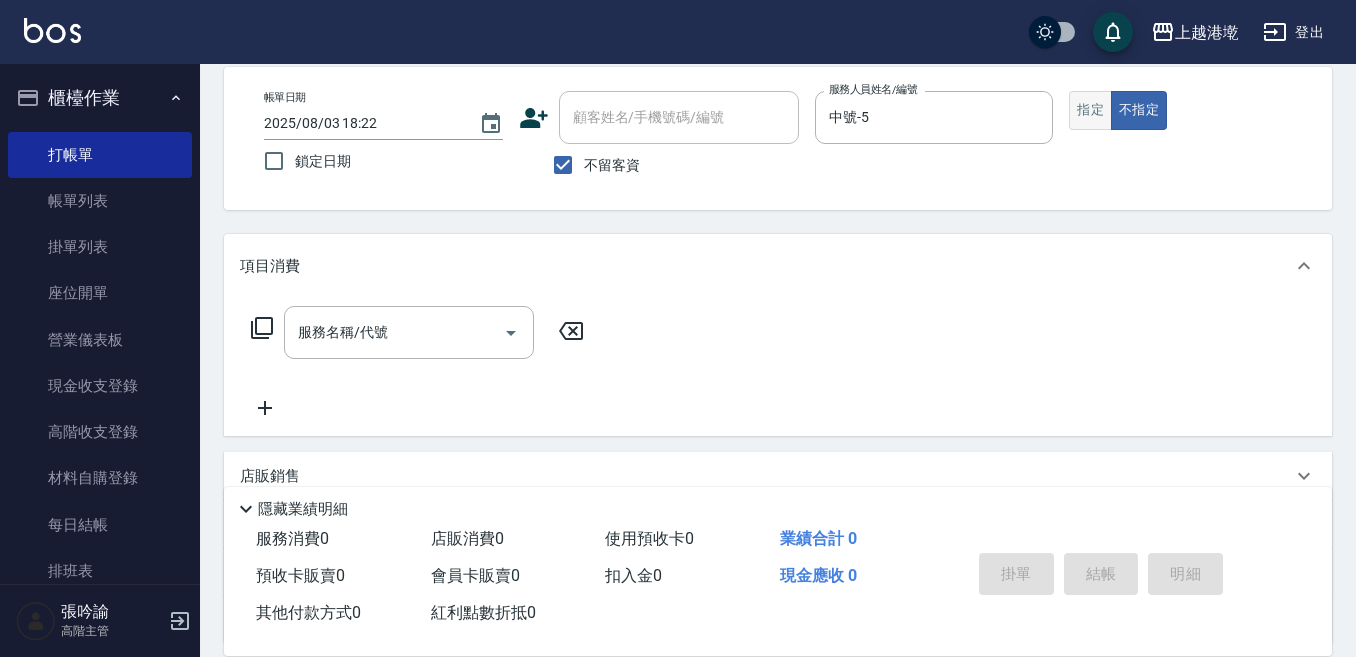drag, startPoint x: 1097, startPoint y: 102, endPoint x: 1075, endPoint y: 118, distance: 27.202942 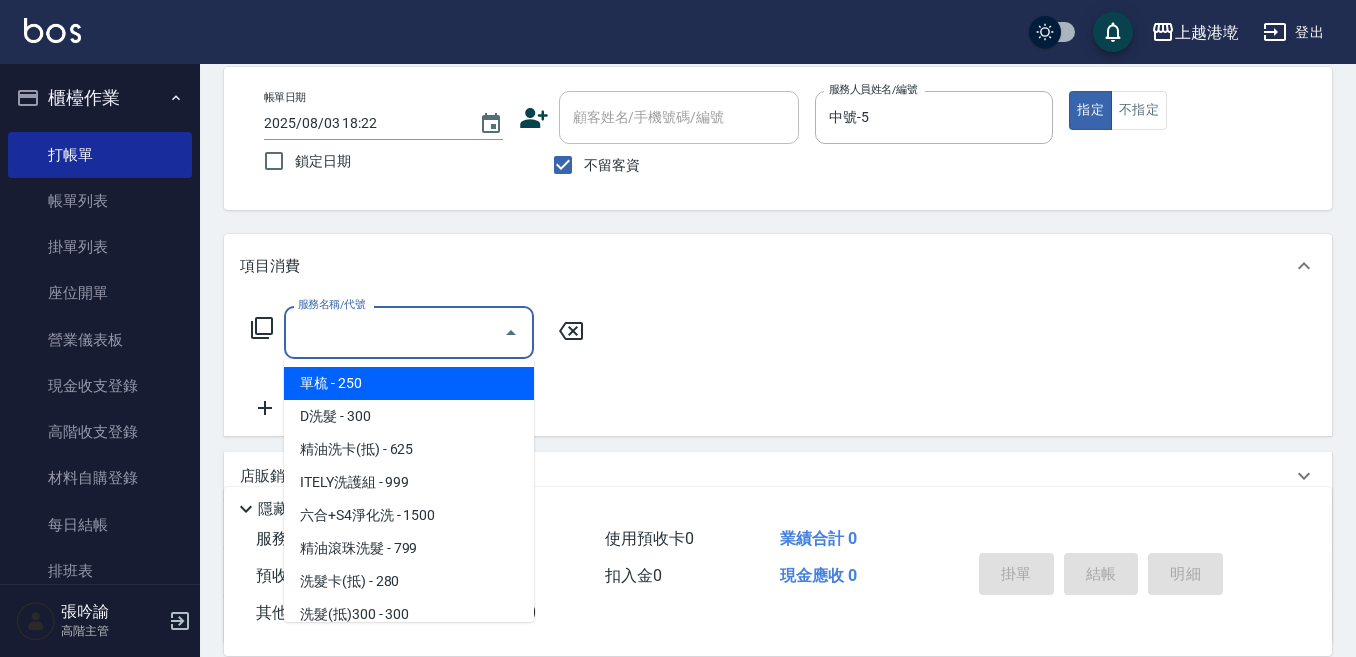 click on "服務名稱/代號" at bounding box center [394, 332] 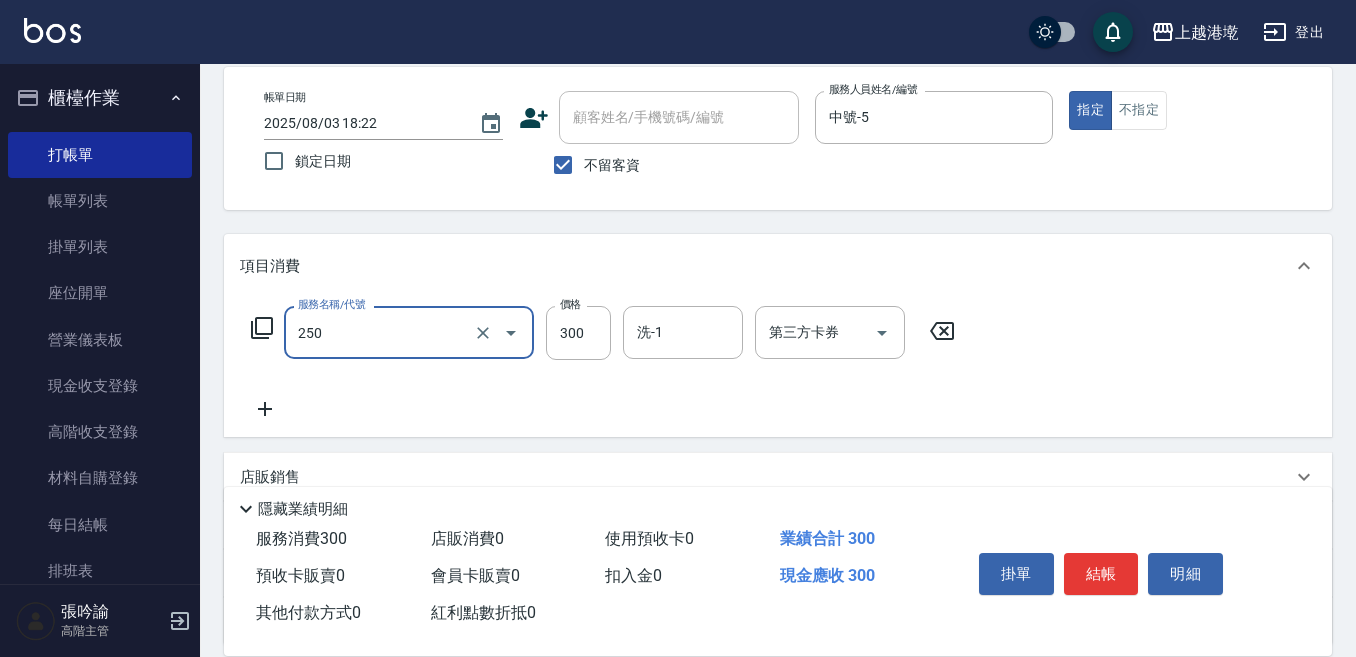 type on "日式洗髮(250)" 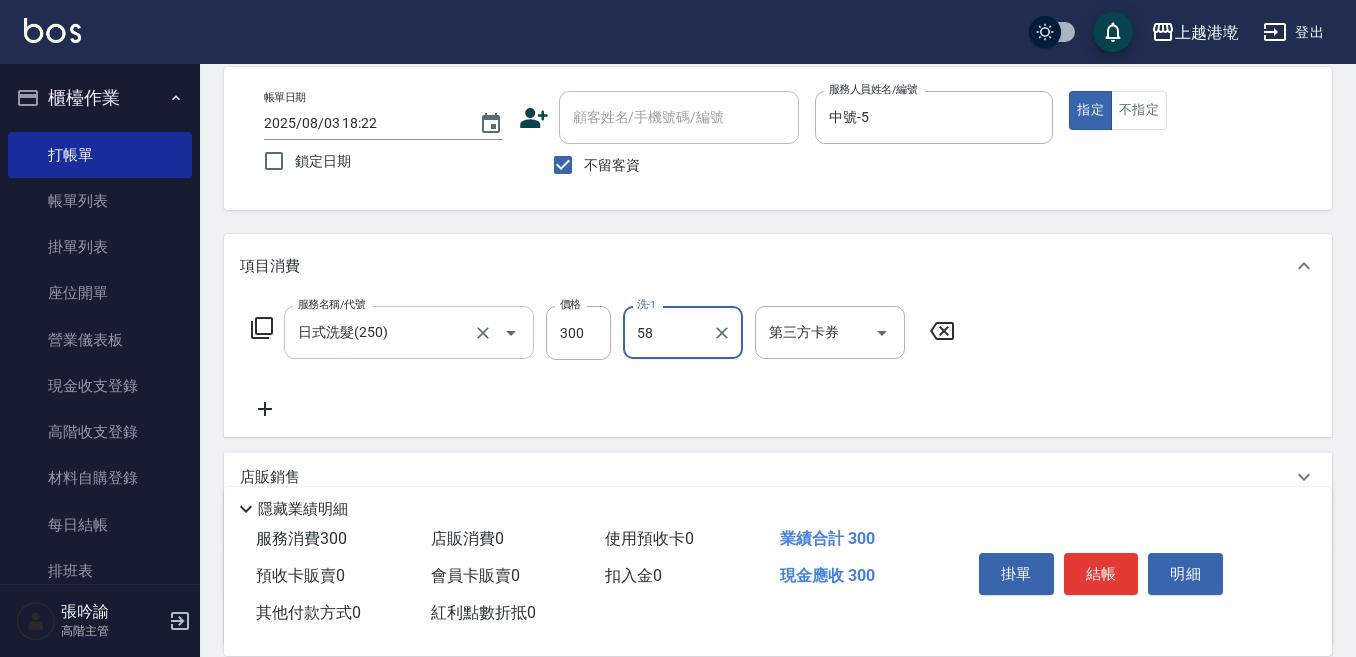 type 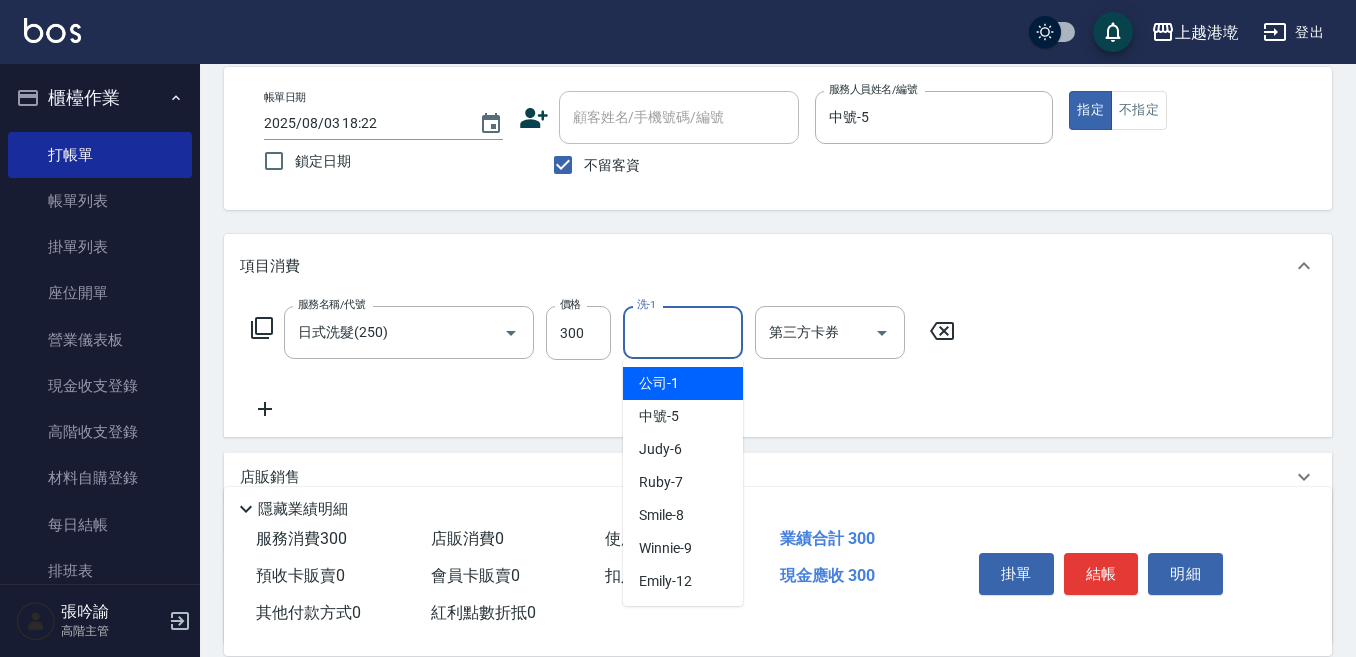 click on "洗-1" at bounding box center [683, 332] 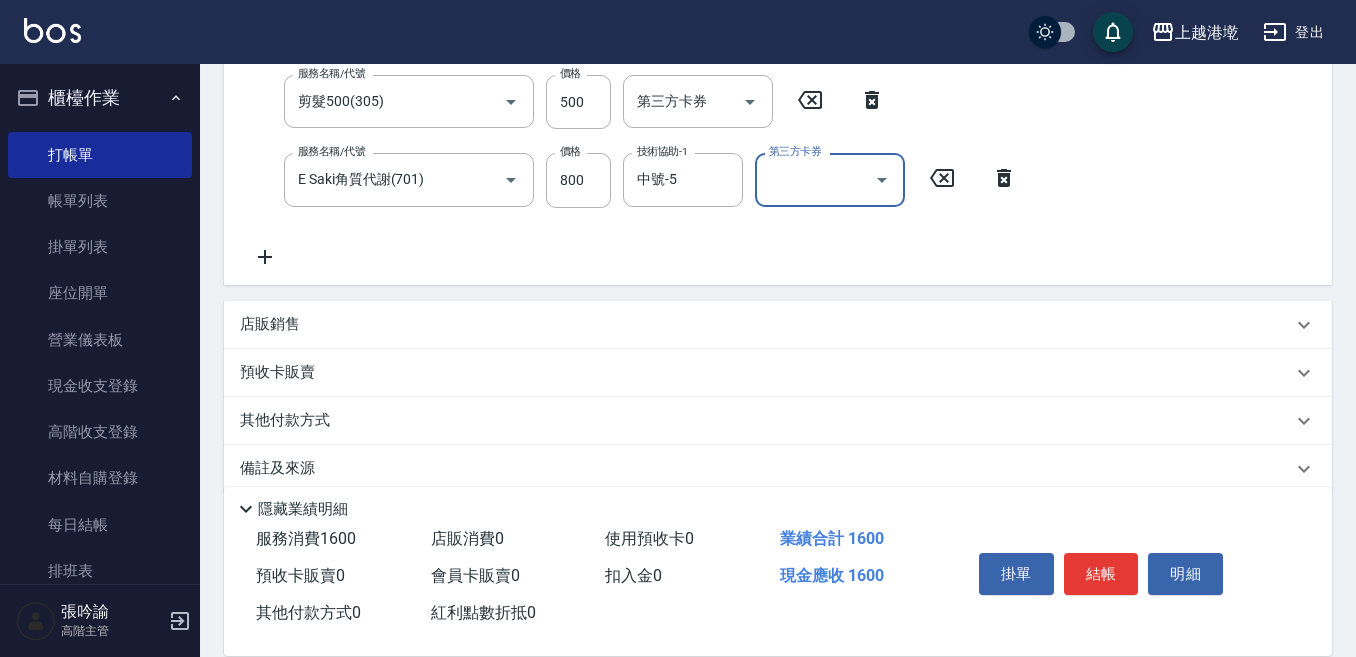 scroll, scrollTop: 431, scrollLeft: 0, axis: vertical 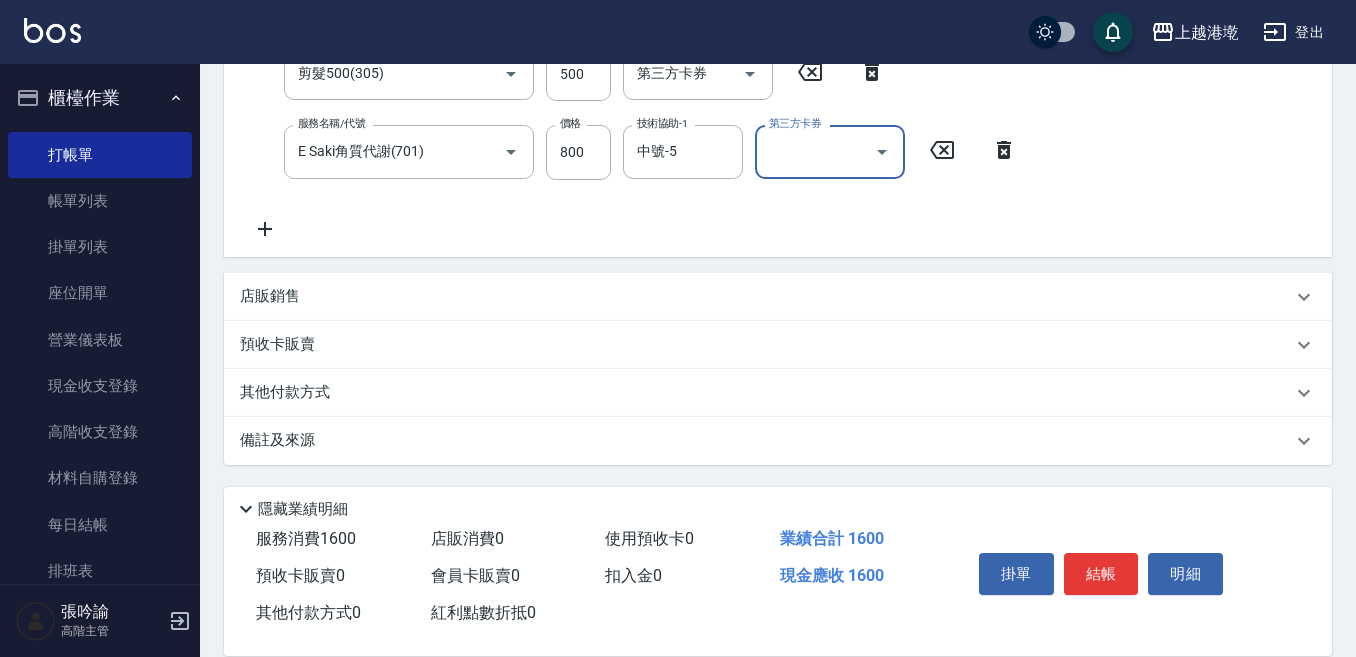click on "店販銷售" at bounding box center (766, 296) 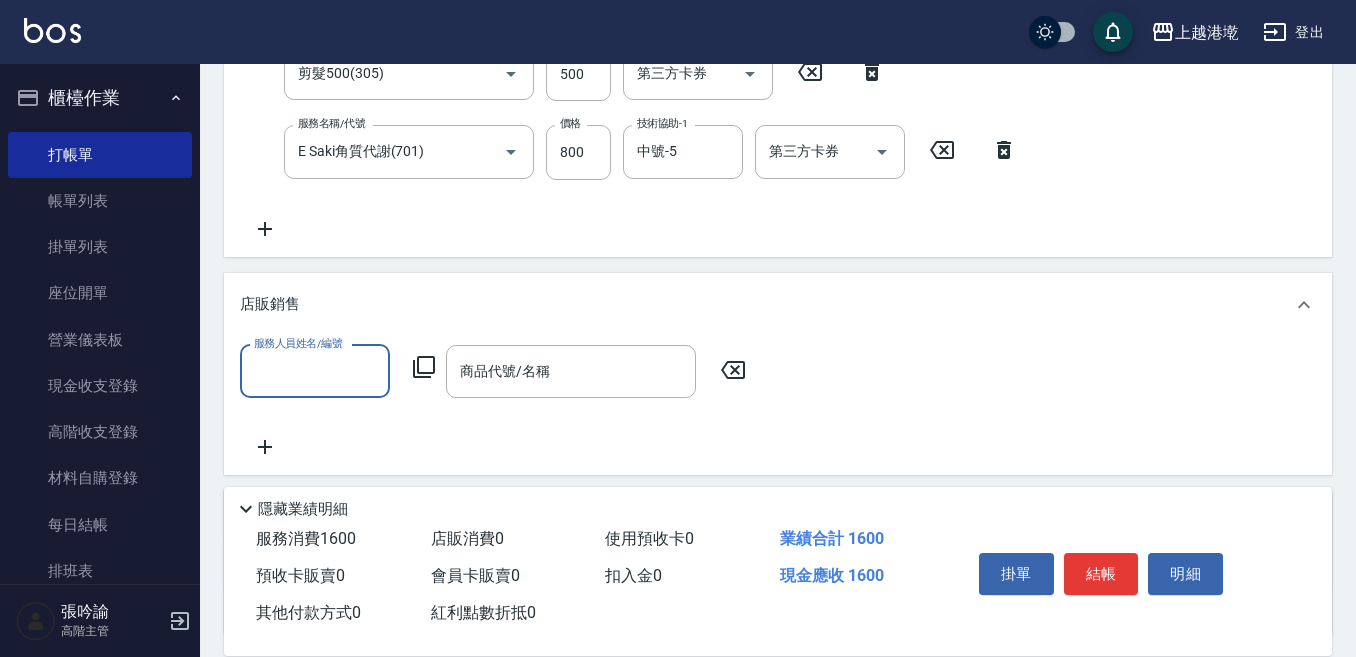 scroll, scrollTop: 0, scrollLeft: 0, axis: both 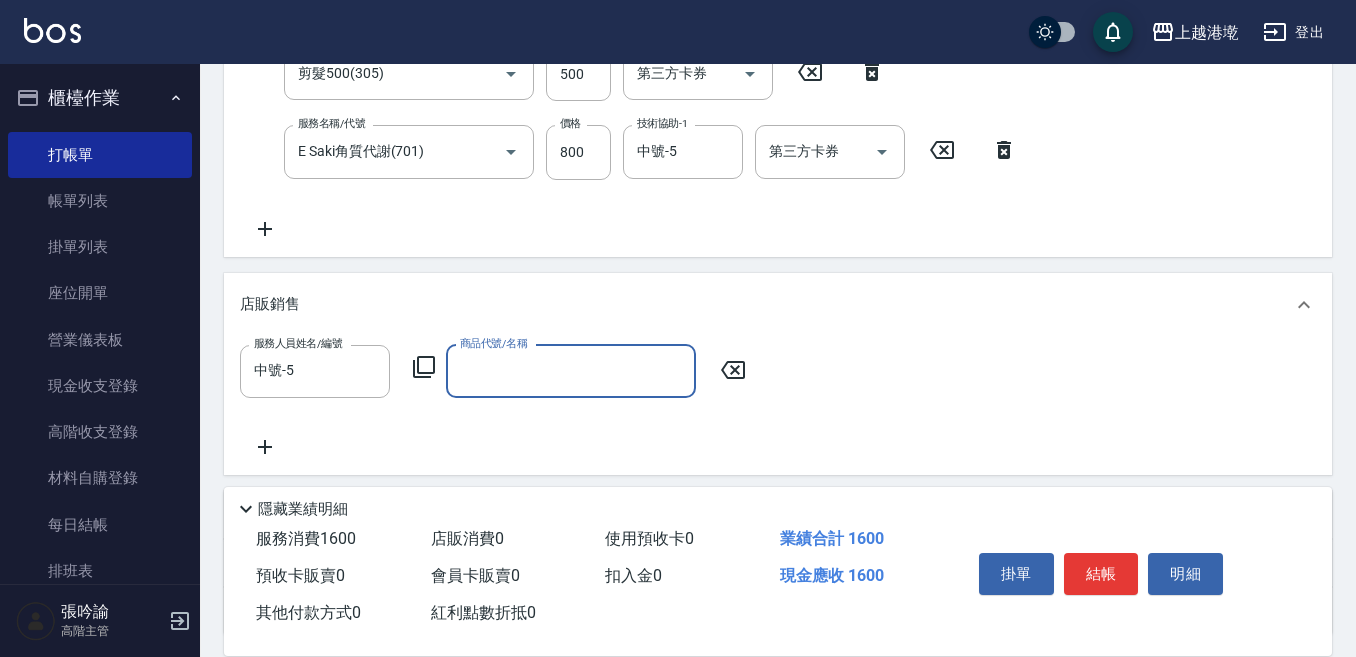 click on "商品代號/名稱" at bounding box center (571, 371) 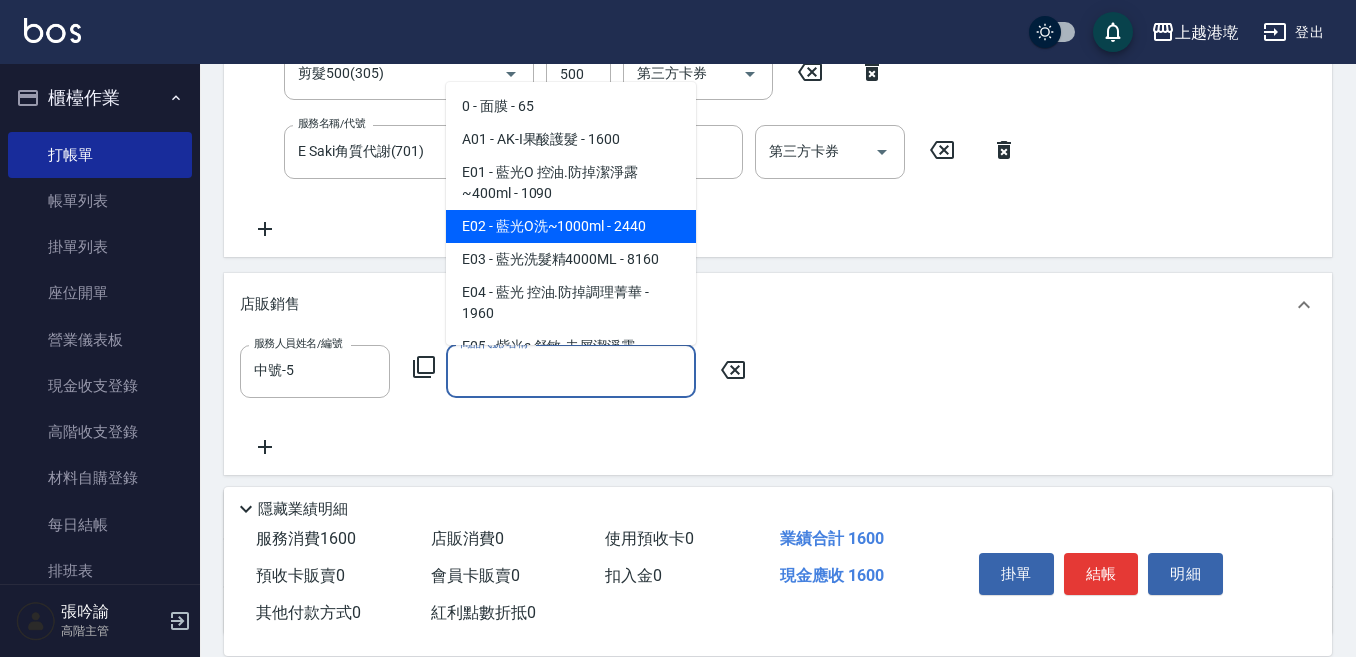 click on "E02 - 藍光O洗~1000ml - 2440" at bounding box center (571, 226) 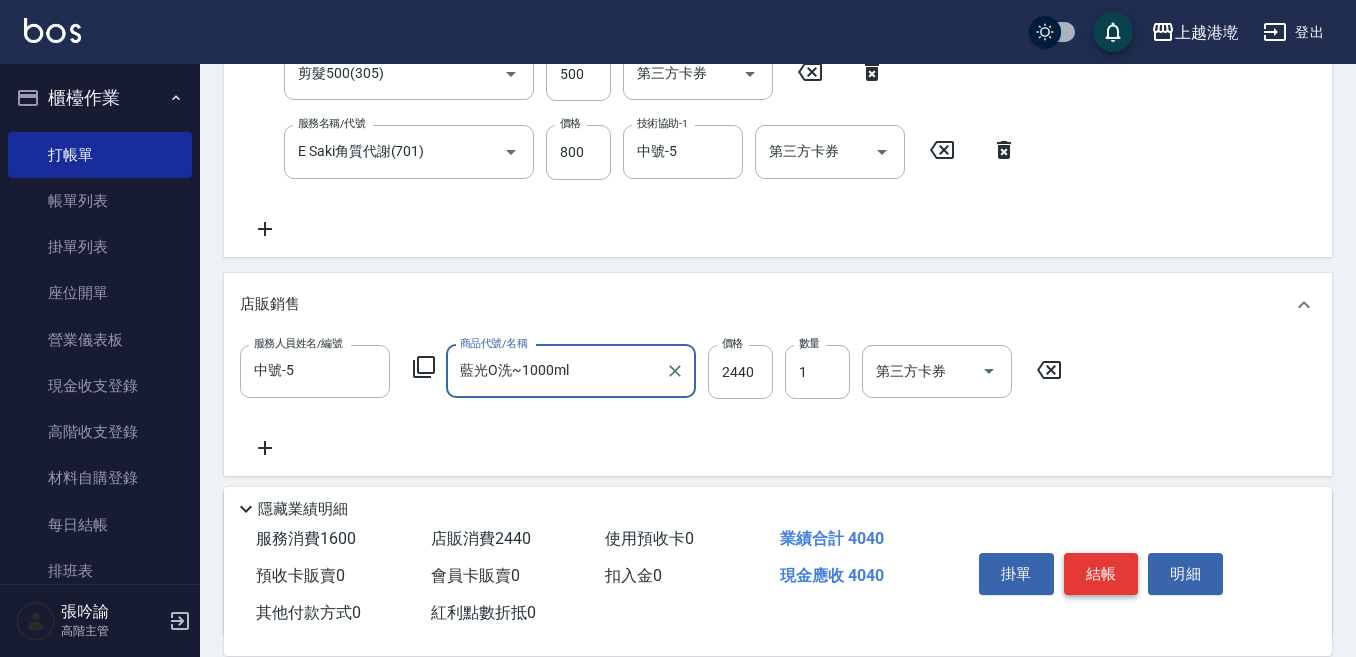 click on "結帳" at bounding box center (1101, 574) 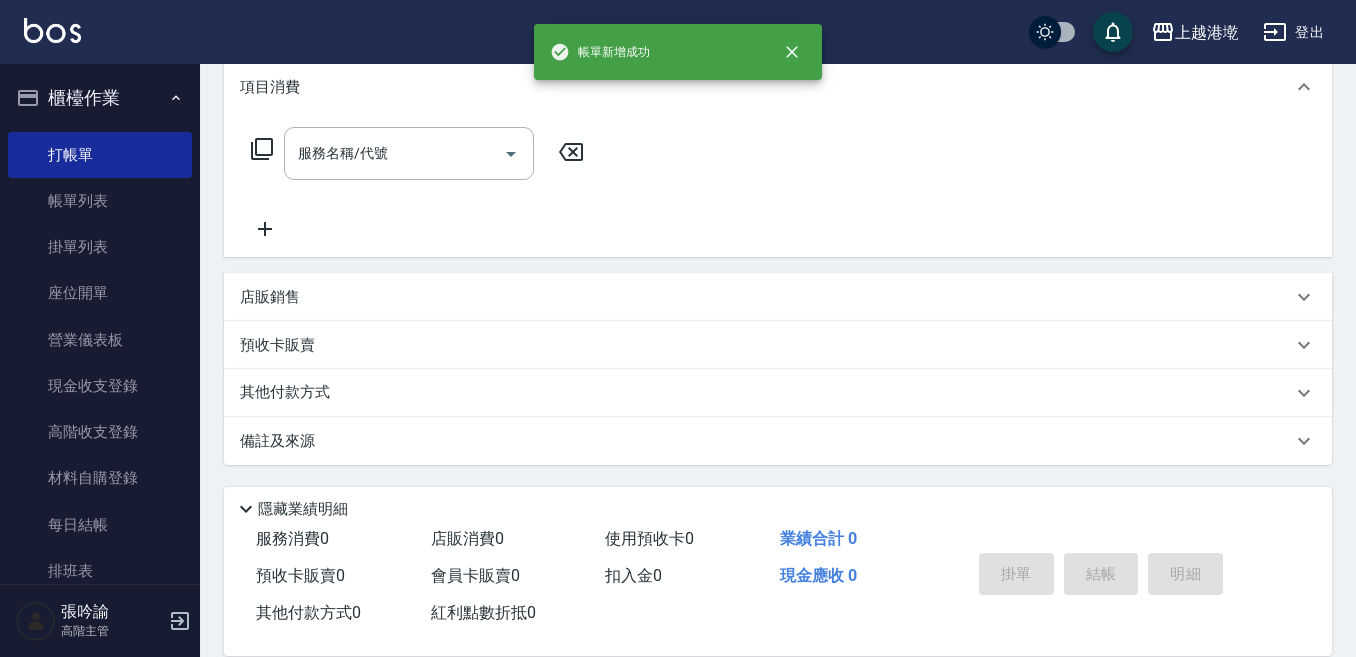 scroll, scrollTop: 0, scrollLeft: 0, axis: both 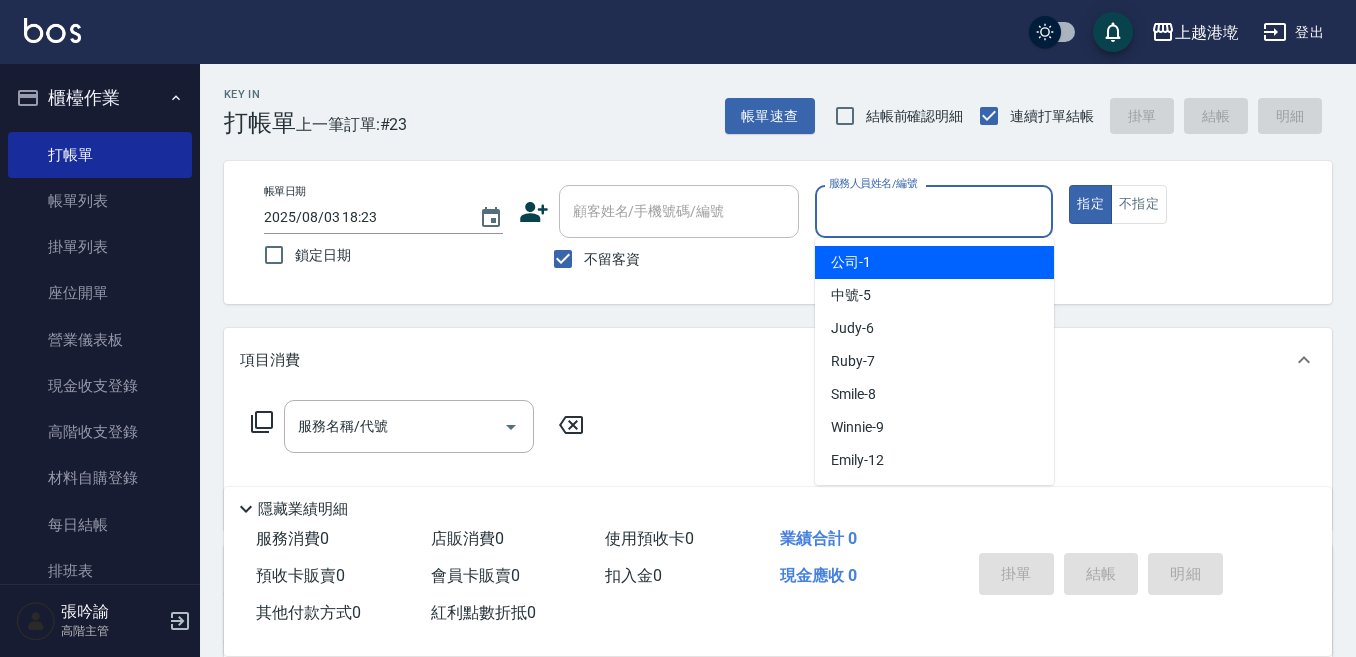 click on "服務人員姓名/編號" at bounding box center (934, 211) 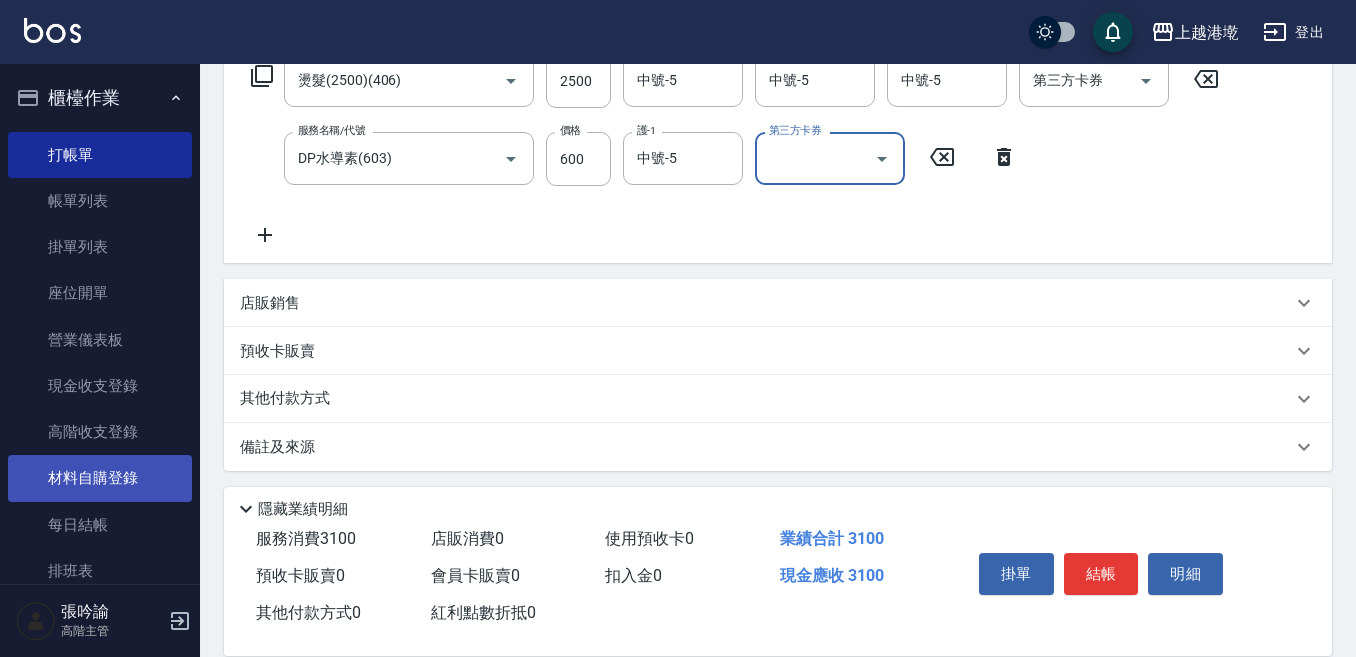 scroll, scrollTop: 352, scrollLeft: 0, axis: vertical 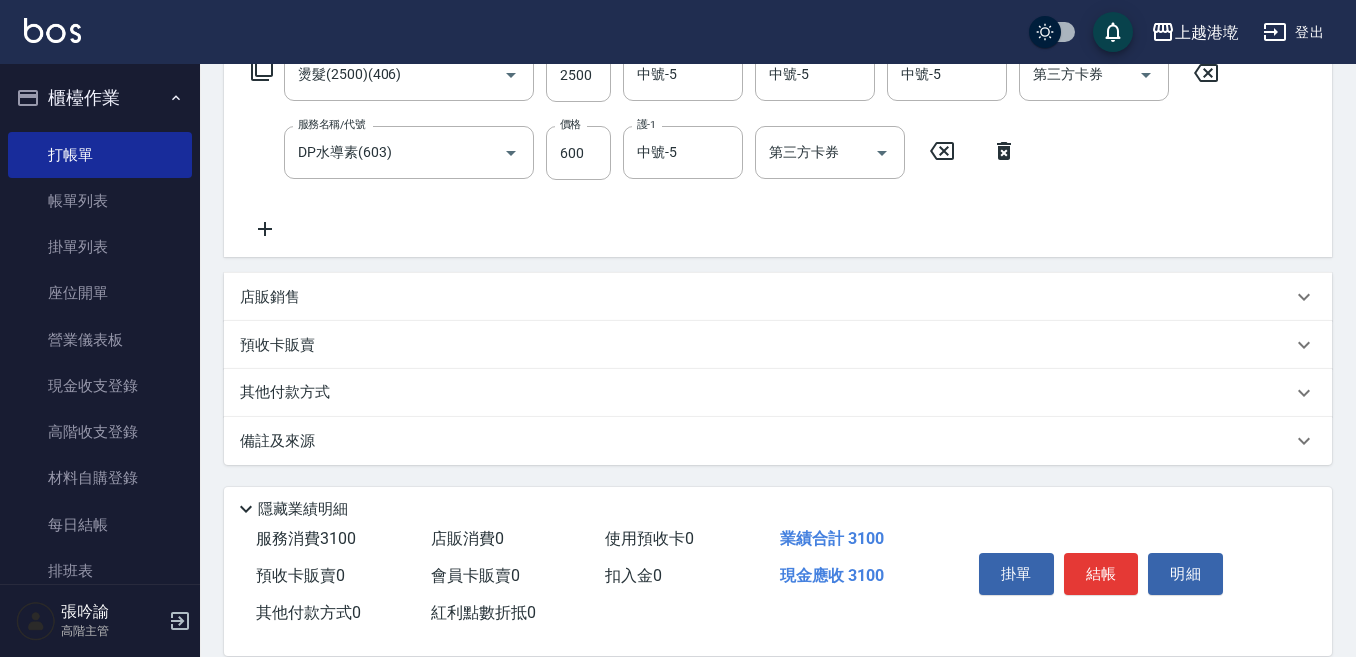 click on "店販銷售" at bounding box center [270, 297] 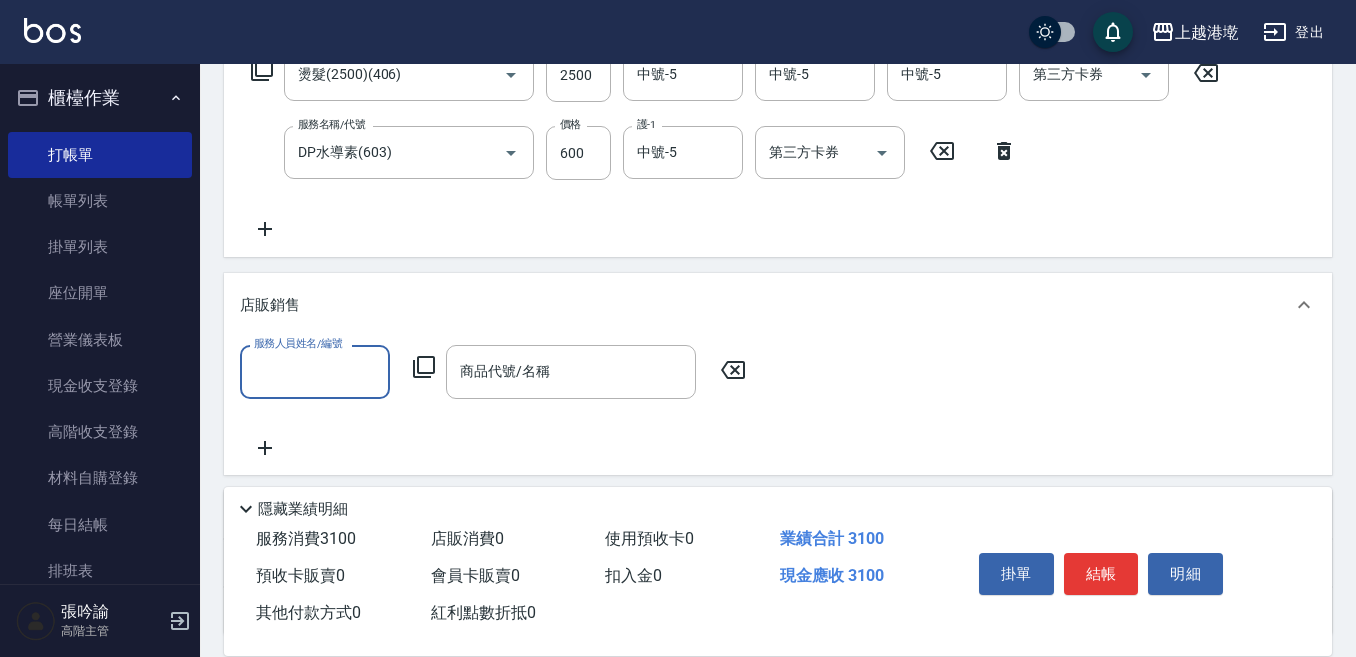 scroll, scrollTop: 0, scrollLeft: 0, axis: both 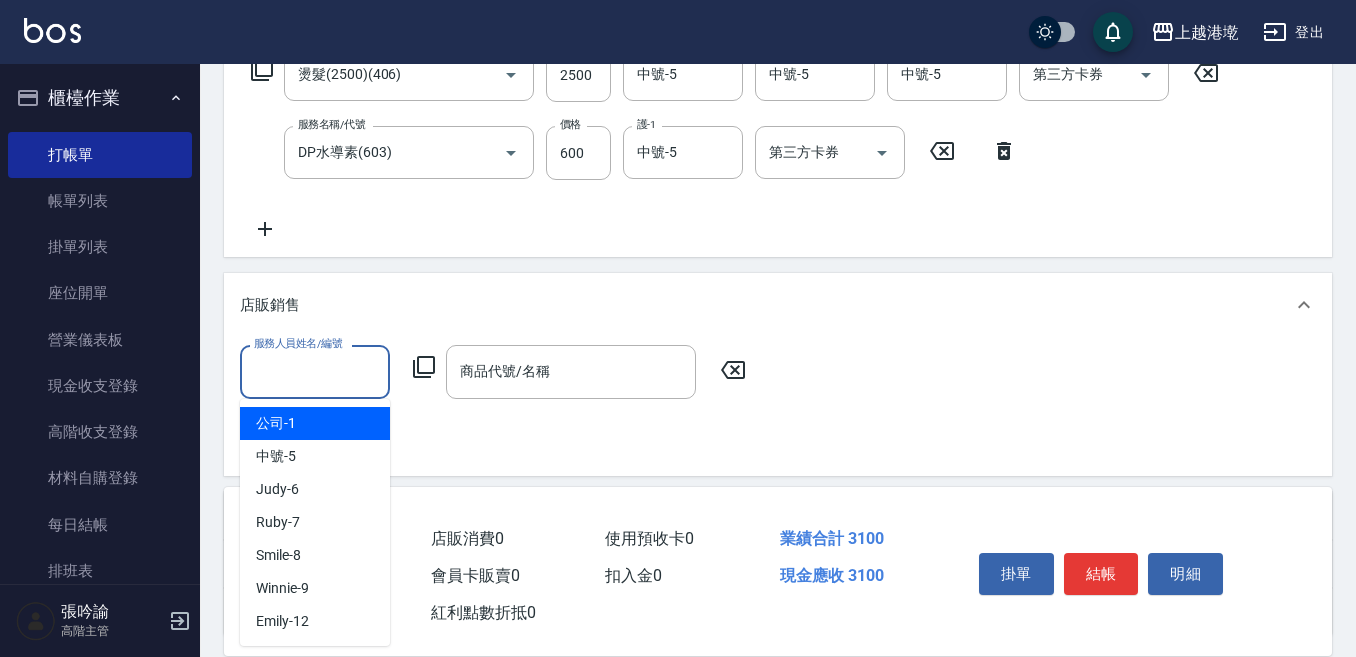 click on "服務人員姓名/編號" at bounding box center [315, 371] 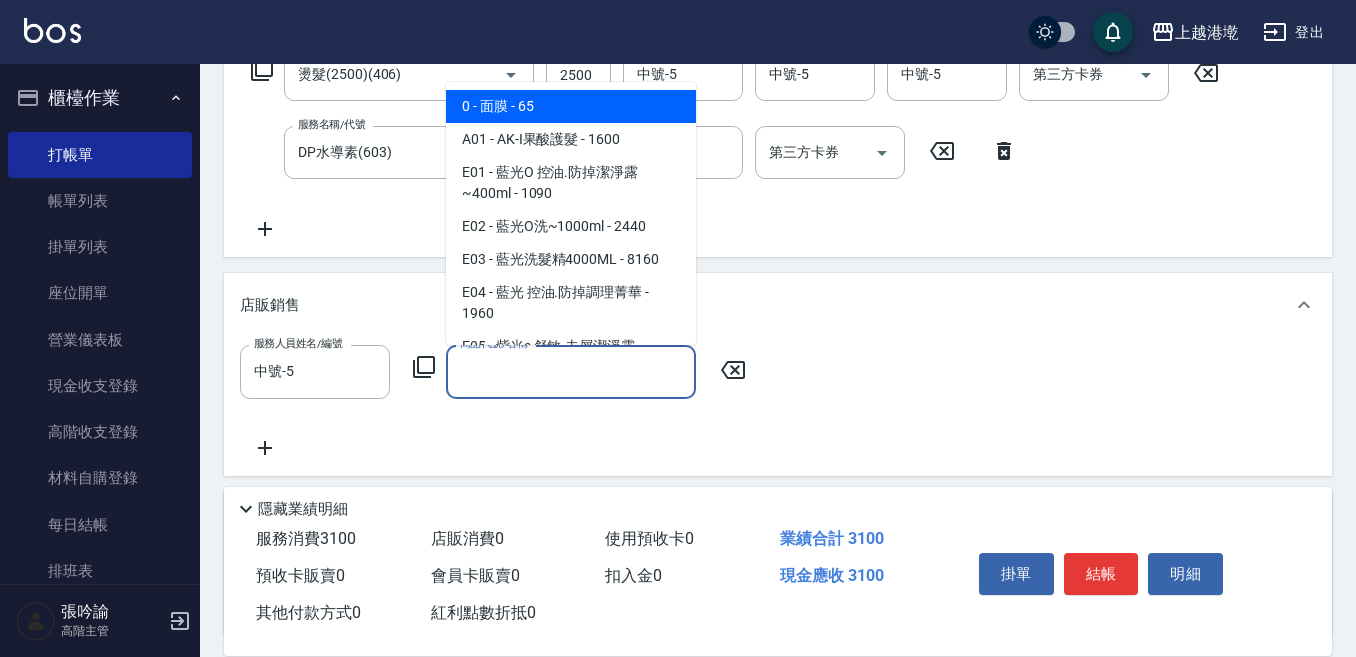 click on "商品代號/名稱" at bounding box center [571, 371] 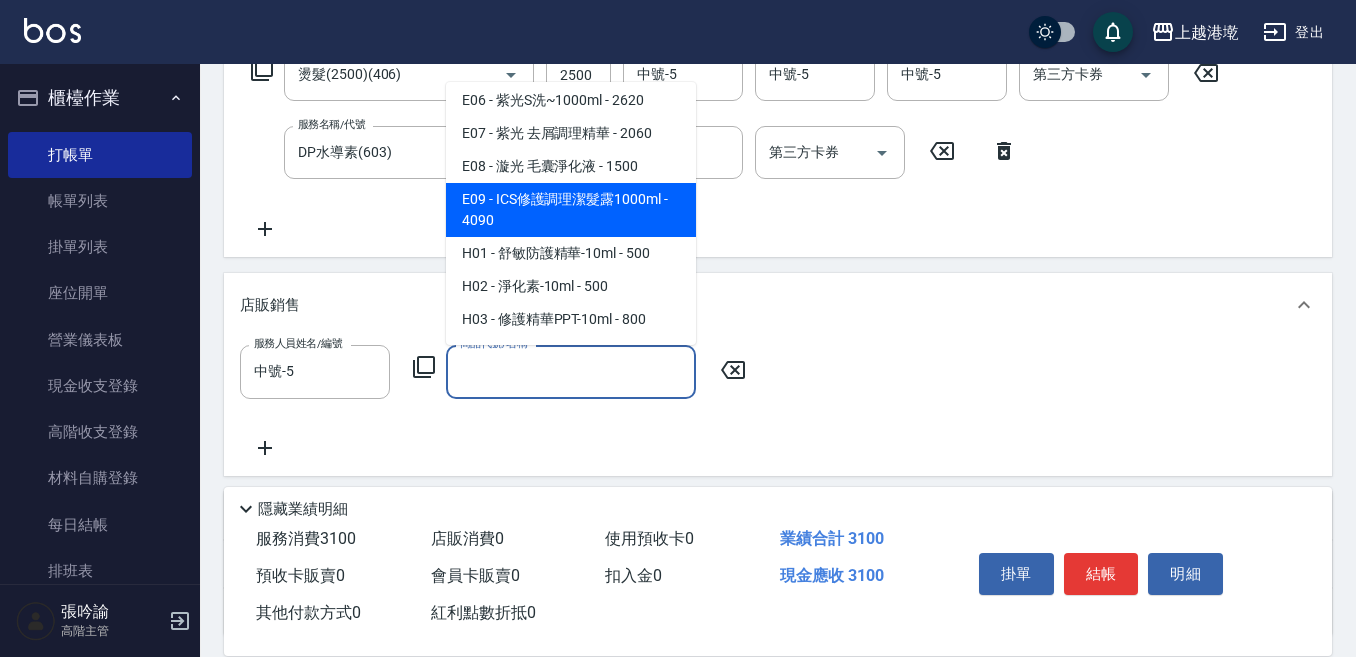 scroll, scrollTop: 400, scrollLeft: 0, axis: vertical 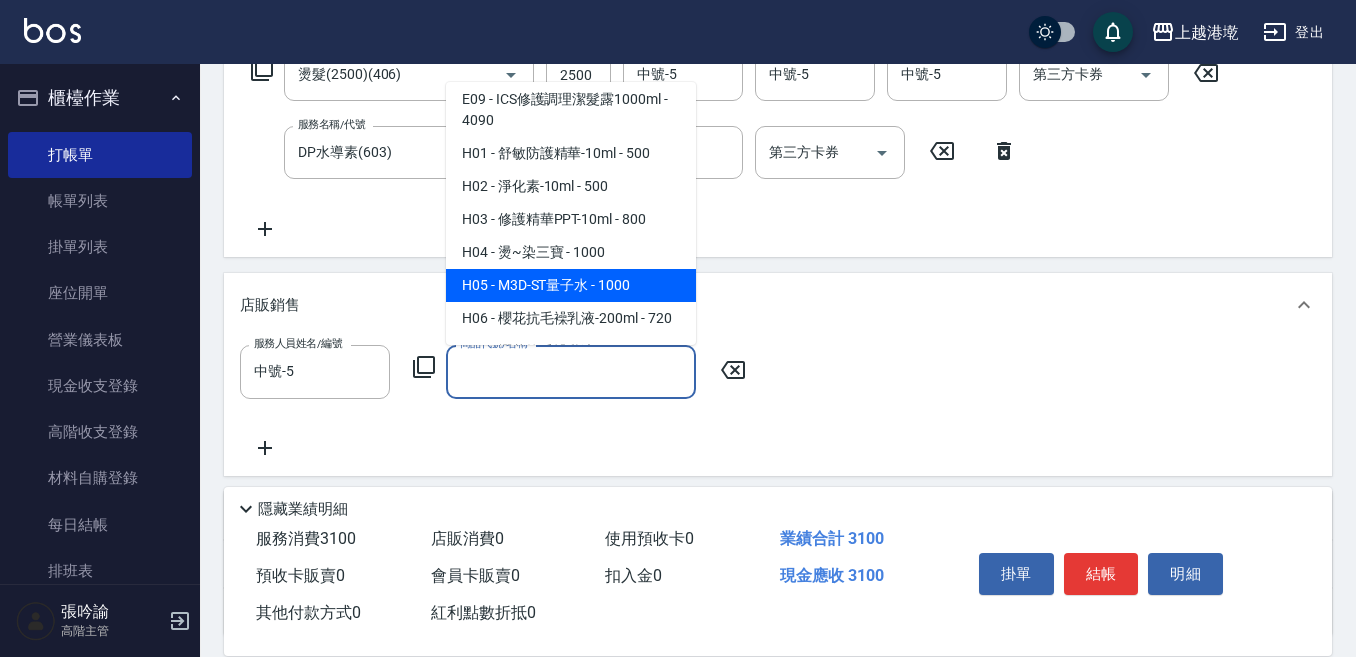 click on "H05 - M3D-ST量子水 - 1000" at bounding box center [571, 285] 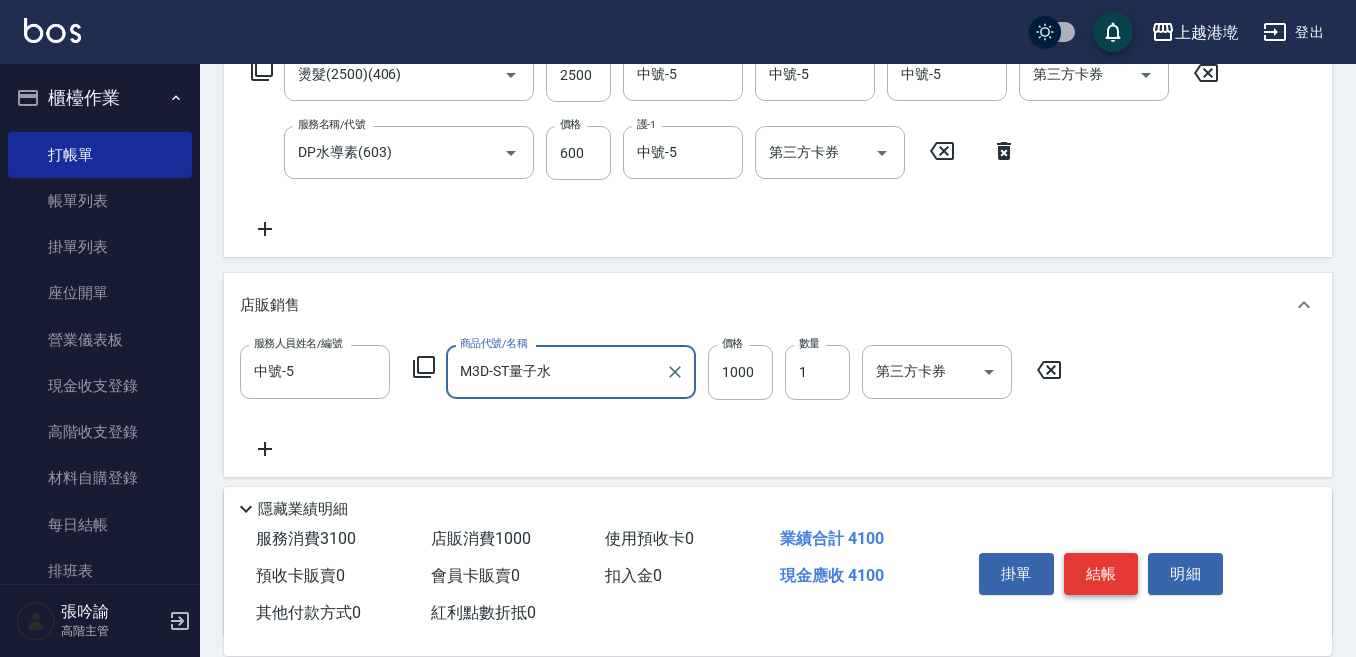 click on "結帳" at bounding box center [1101, 574] 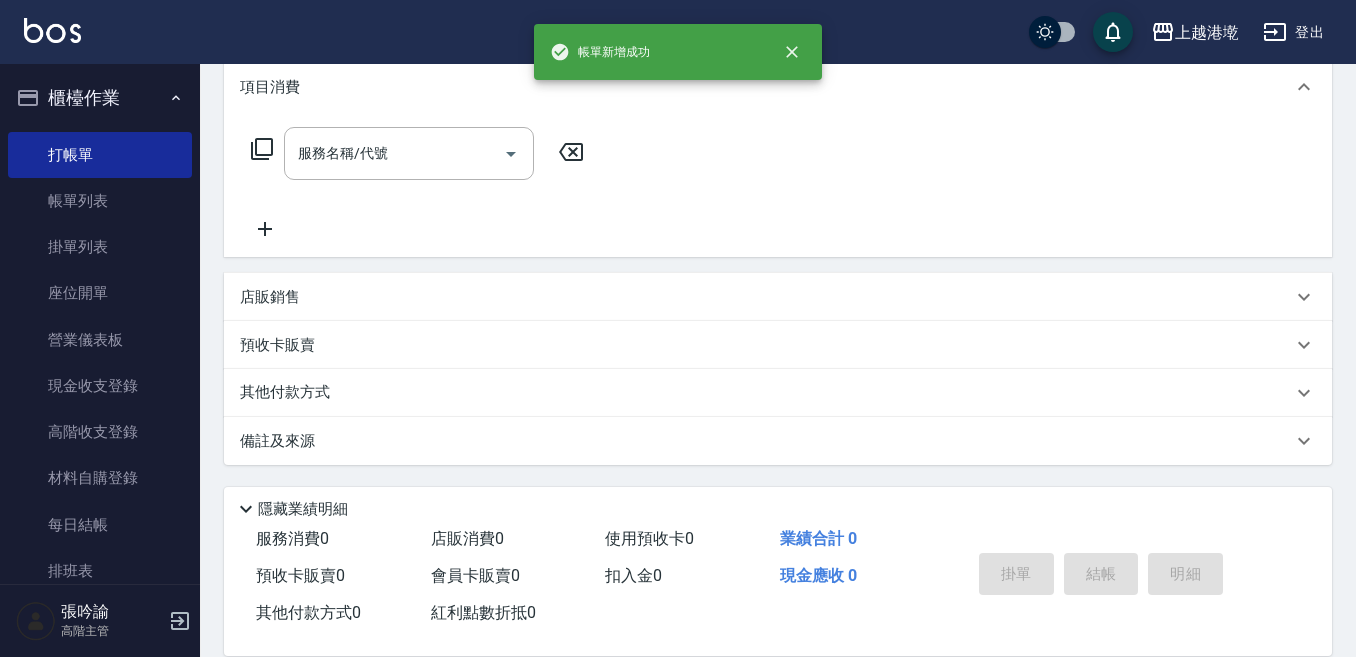 scroll, scrollTop: 0, scrollLeft: 0, axis: both 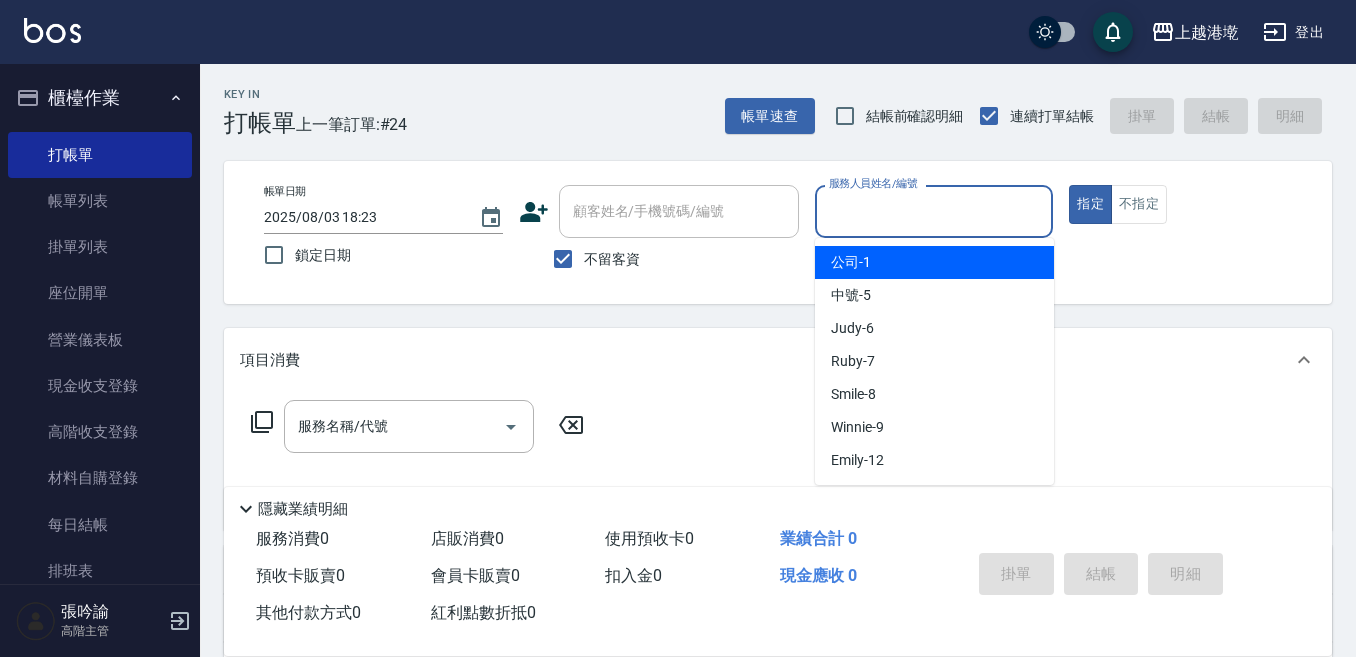 click on "服務人員姓名/編號" at bounding box center [934, 211] 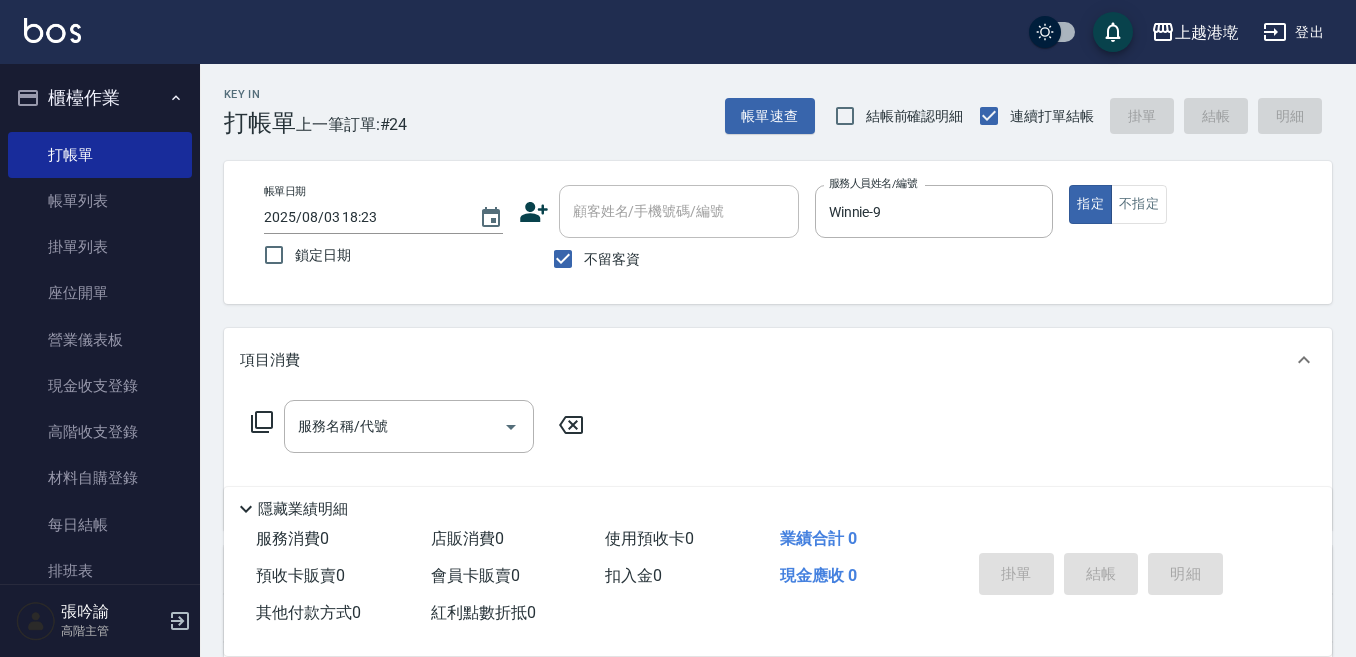 drag, startPoint x: 1135, startPoint y: 193, endPoint x: 1072, endPoint y: 233, distance: 74.62573 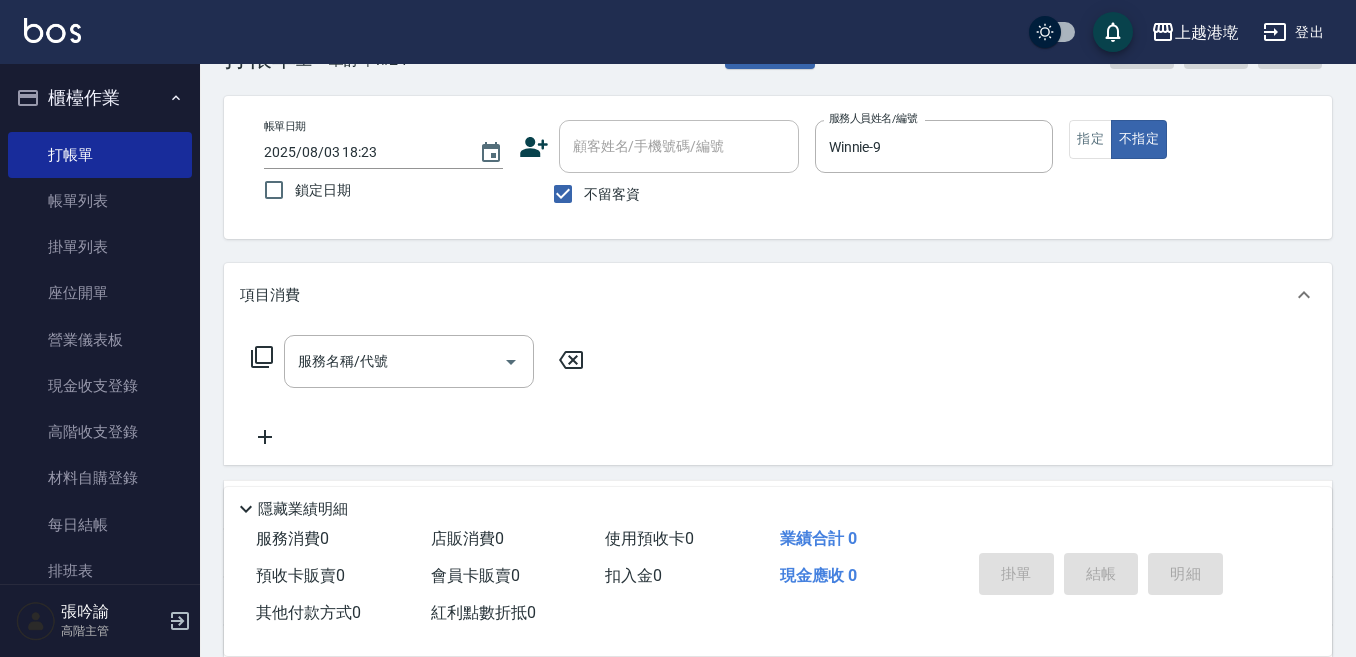 scroll, scrollTop: 100, scrollLeft: 0, axis: vertical 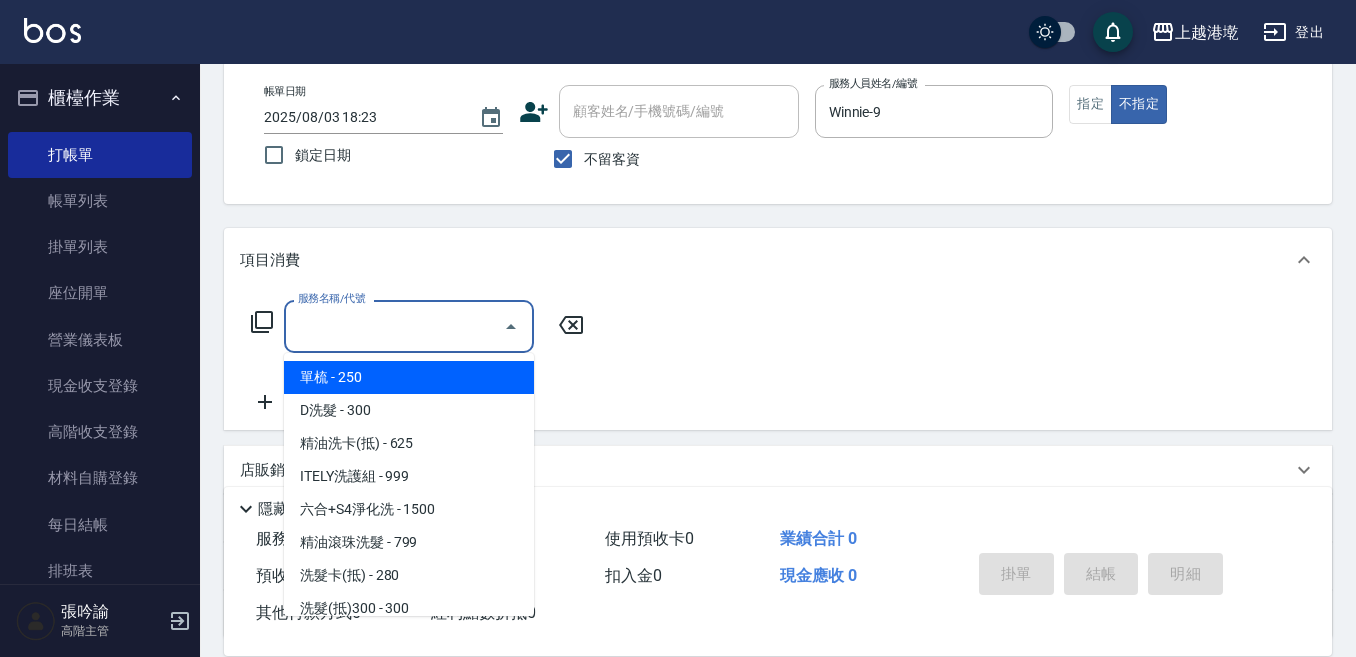 click on "服務名稱/代號" at bounding box center [394, 326] 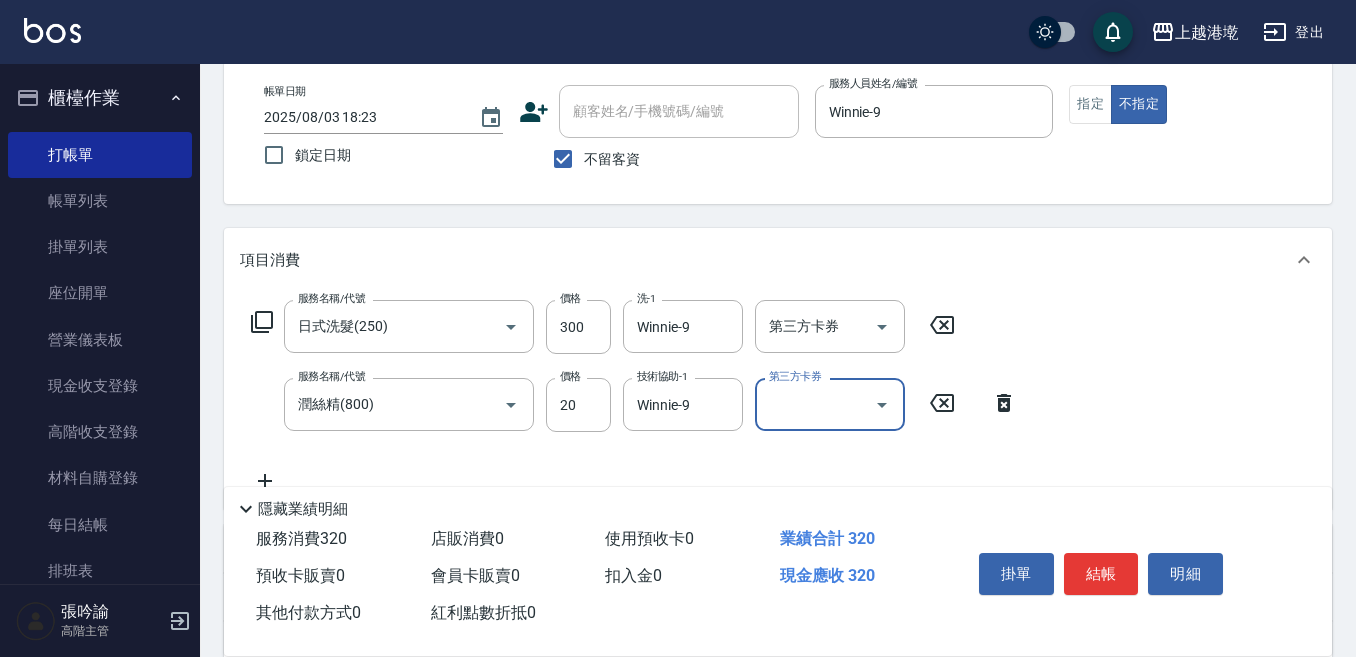 click on "結帳" at bounding box center (1101, 574) 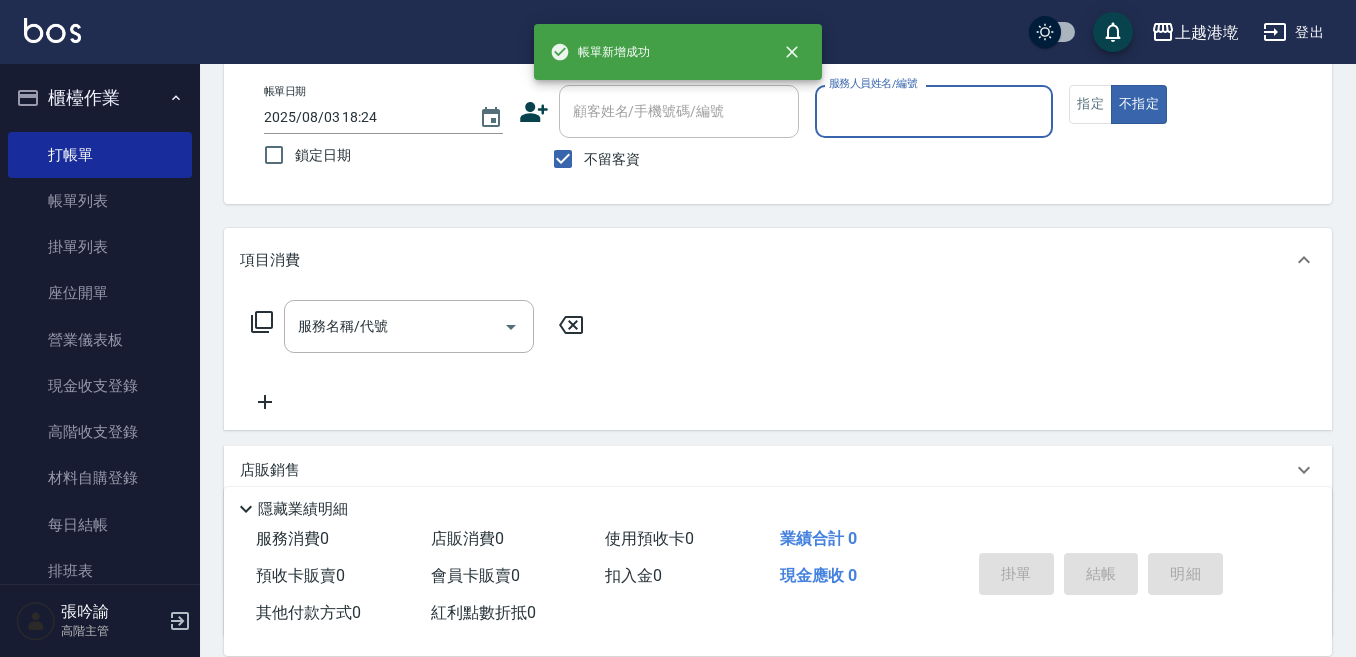 click on "服務人員姓名/編號" at bounding box center [934, 111] 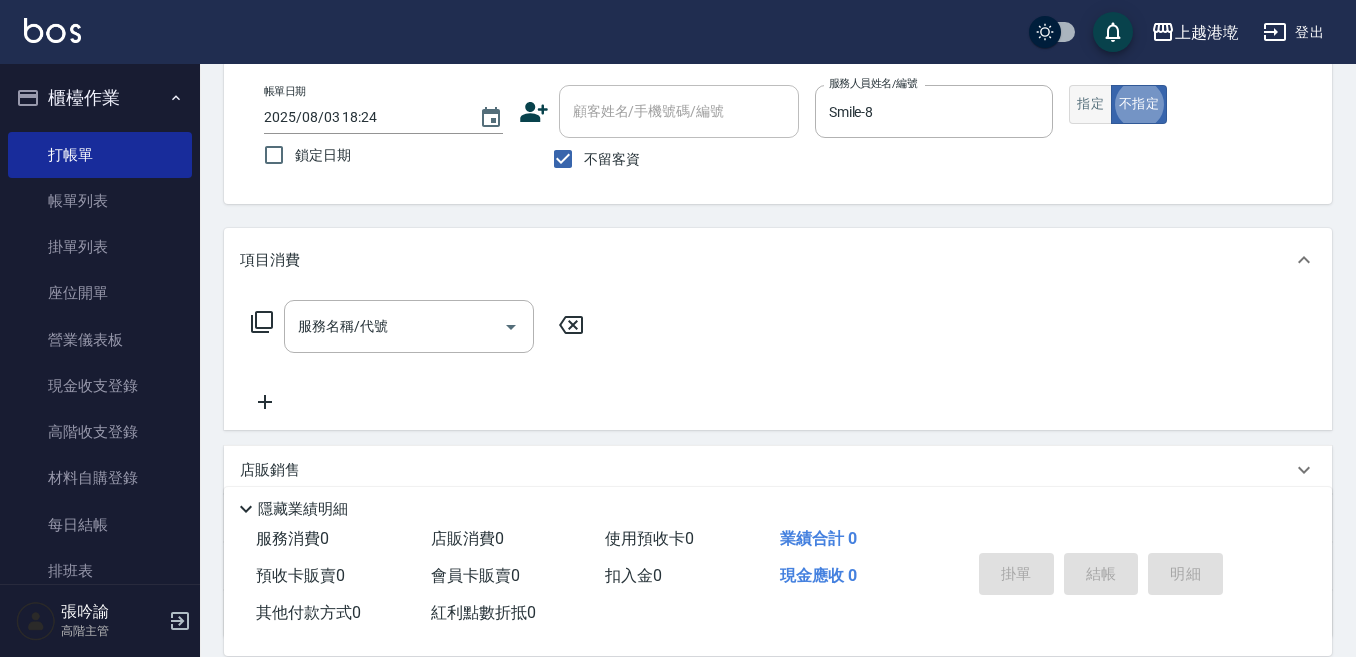 click on "指定" at bounding box center [1090, 104] 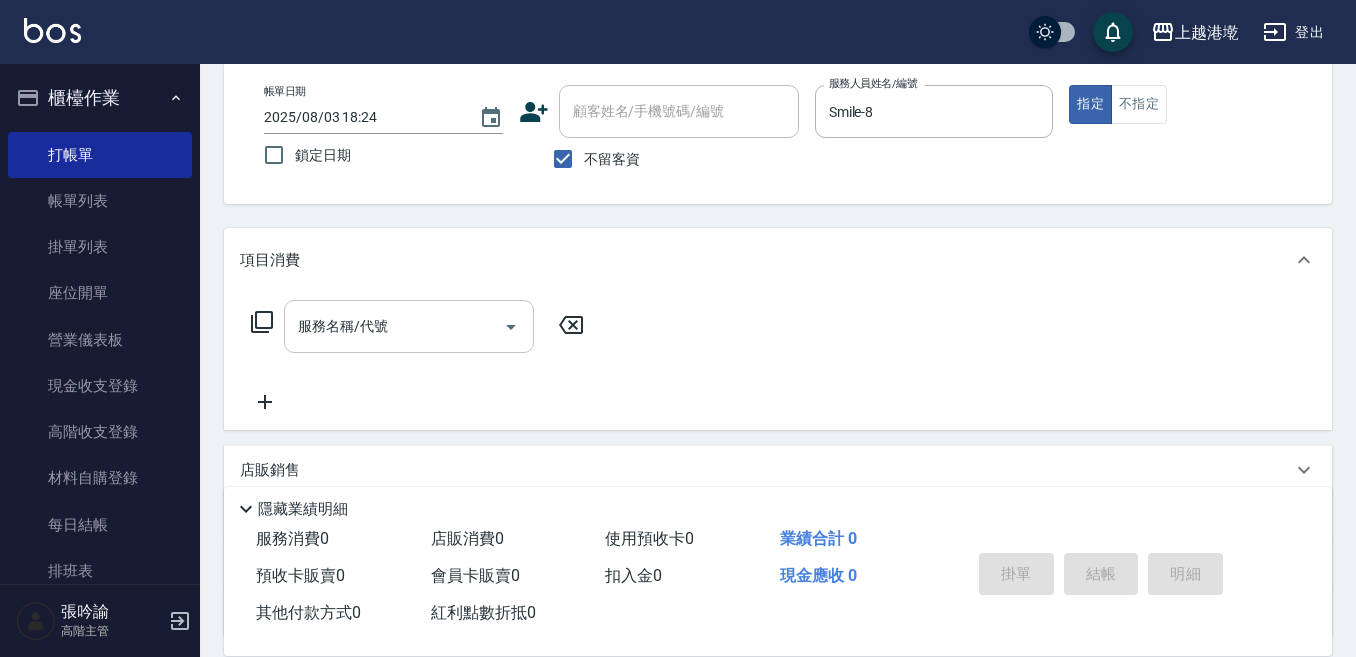 drag, startPoint x: 361, startPoint y: 340, endPoint x: 349, endPoint y: 339, distance: 12.0415945 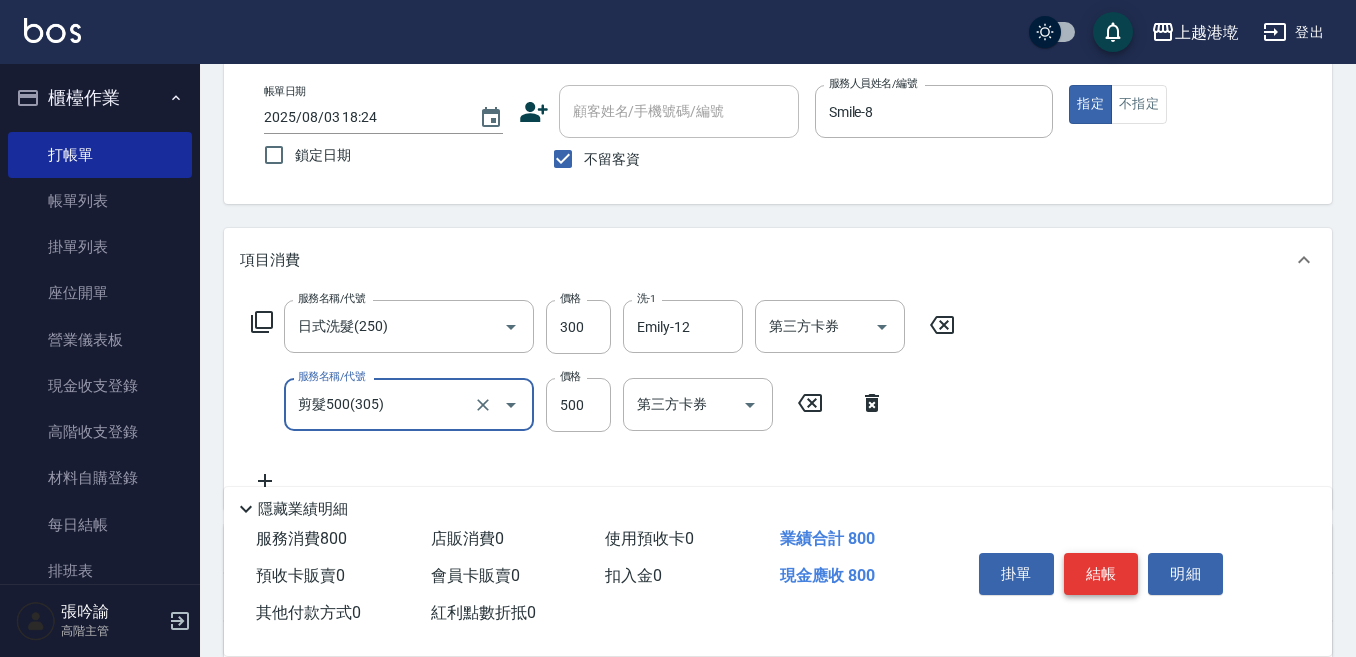 click on "結帳" at bounding box center (1101, 574) 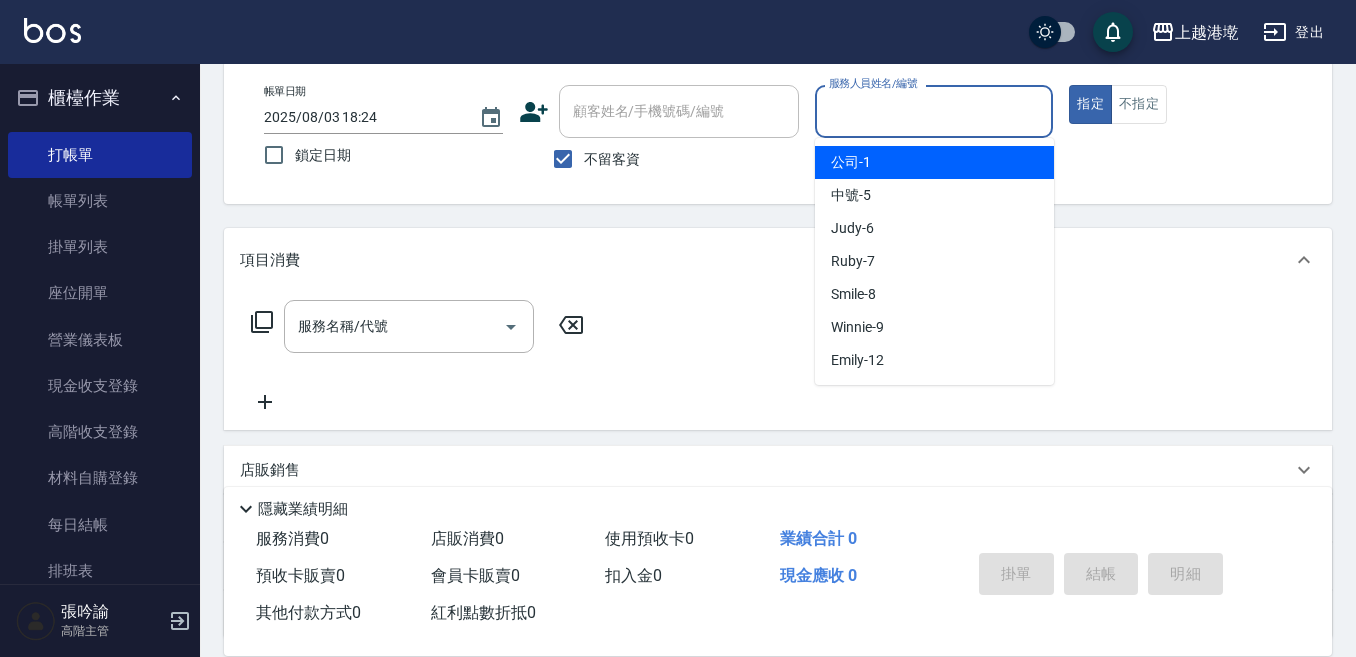 click on "服務人員姓名/編號" at bounding box center (934, 111) 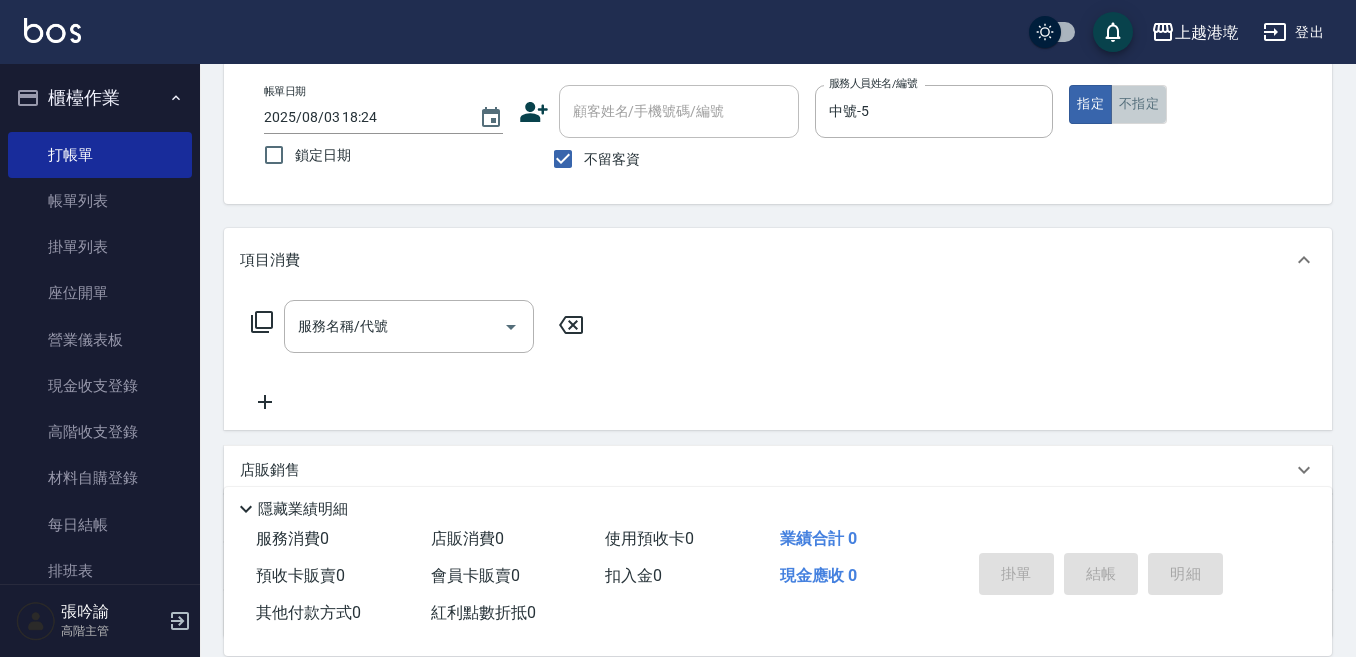 click on "不指定" at bounding box center (1139, 104) 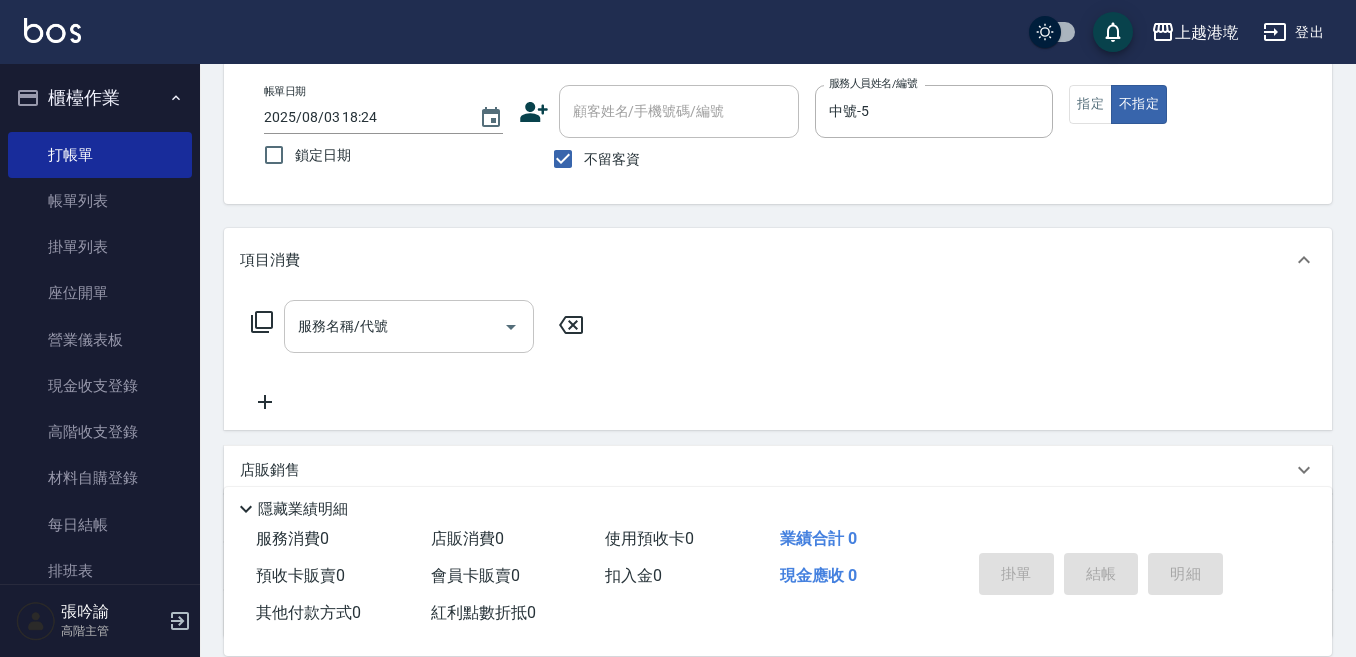 click on "服務名稱/代號" at bounding box center (394, 326) 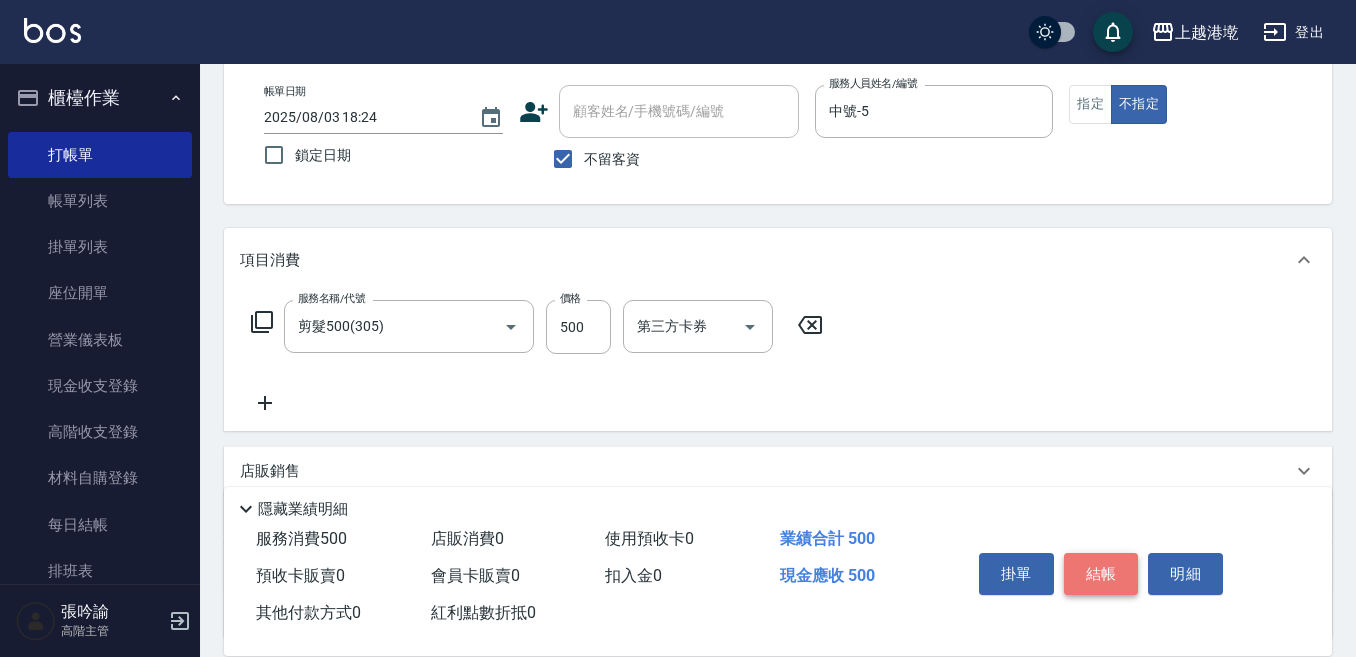 click on "結帳" at bounding box center (1101, 574) 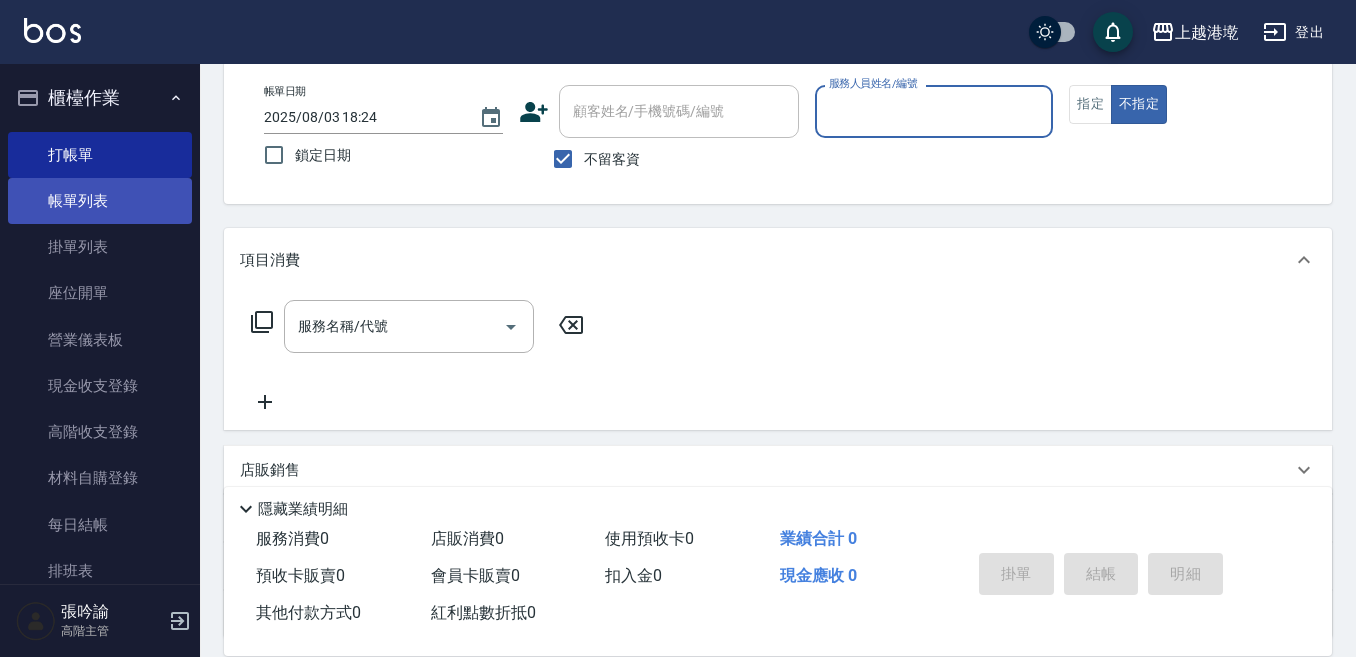 click on "帳單列表" at bounding box center (100, 201) 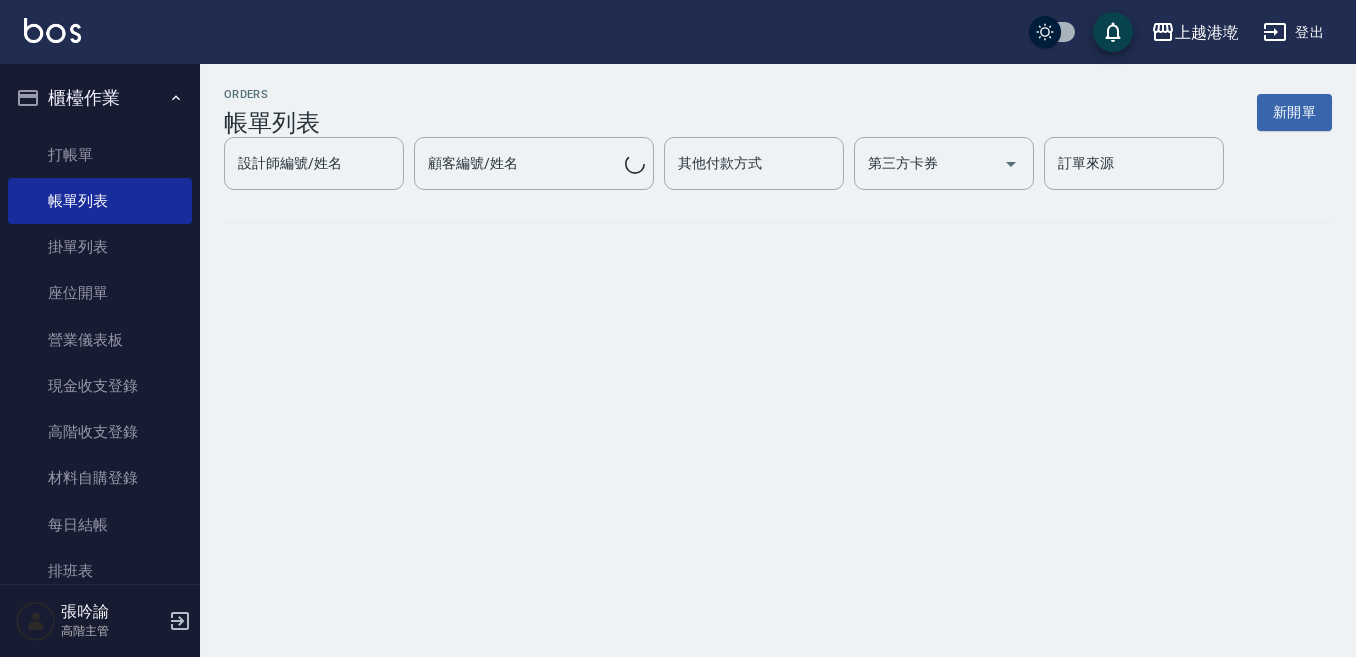 scroll, scrollTop: 0, scrollLeft: 0, axis: both 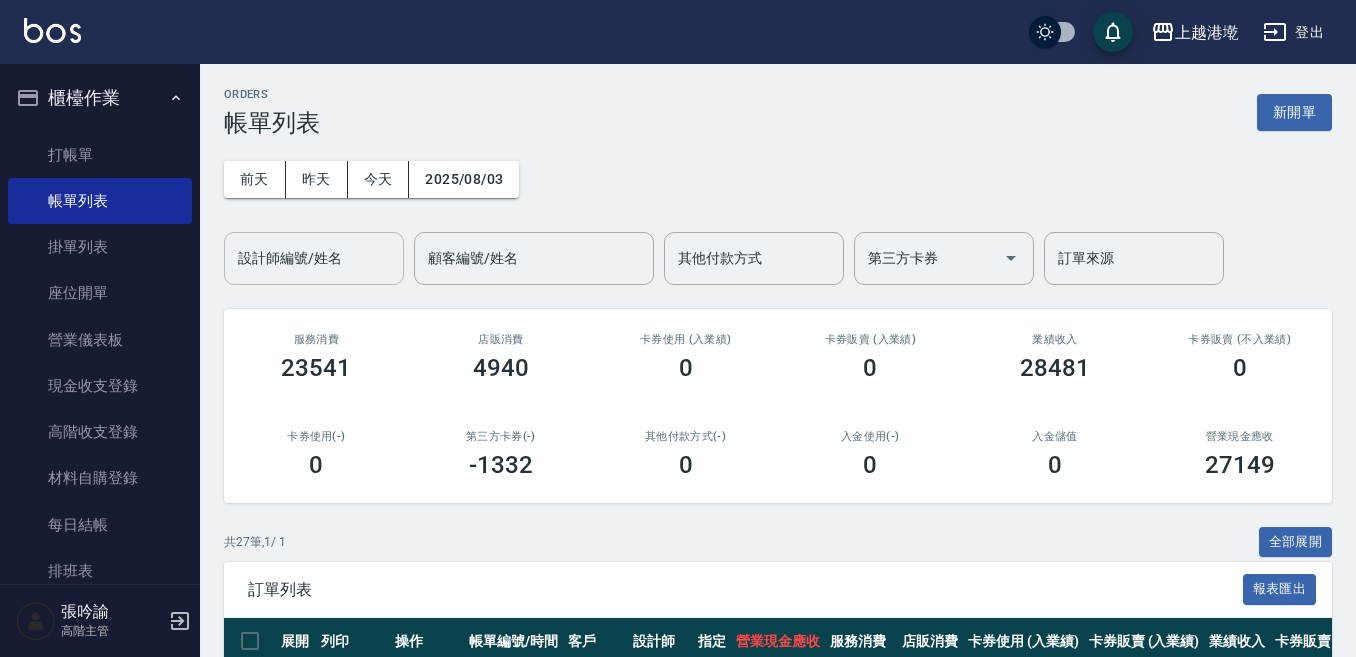 click on "設計師編號/姓名" at bounding box center [314, 258] 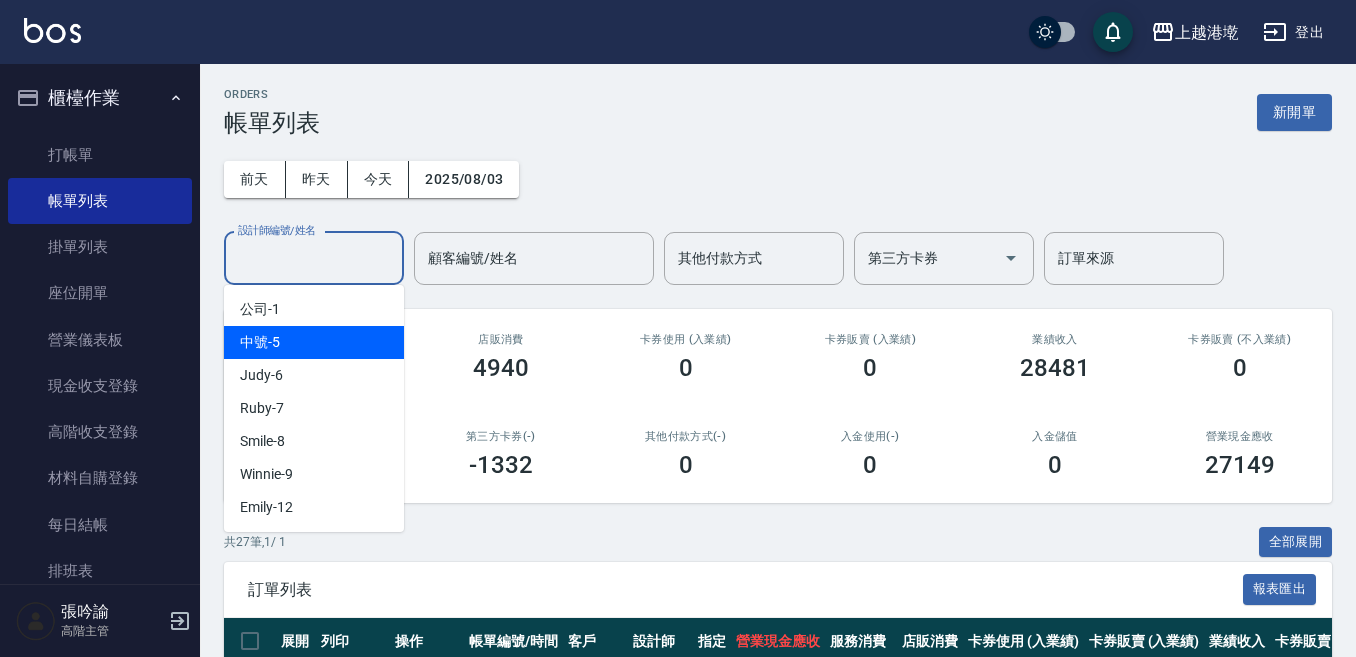 click on "中號 -5" at bounding box center (314, 342) 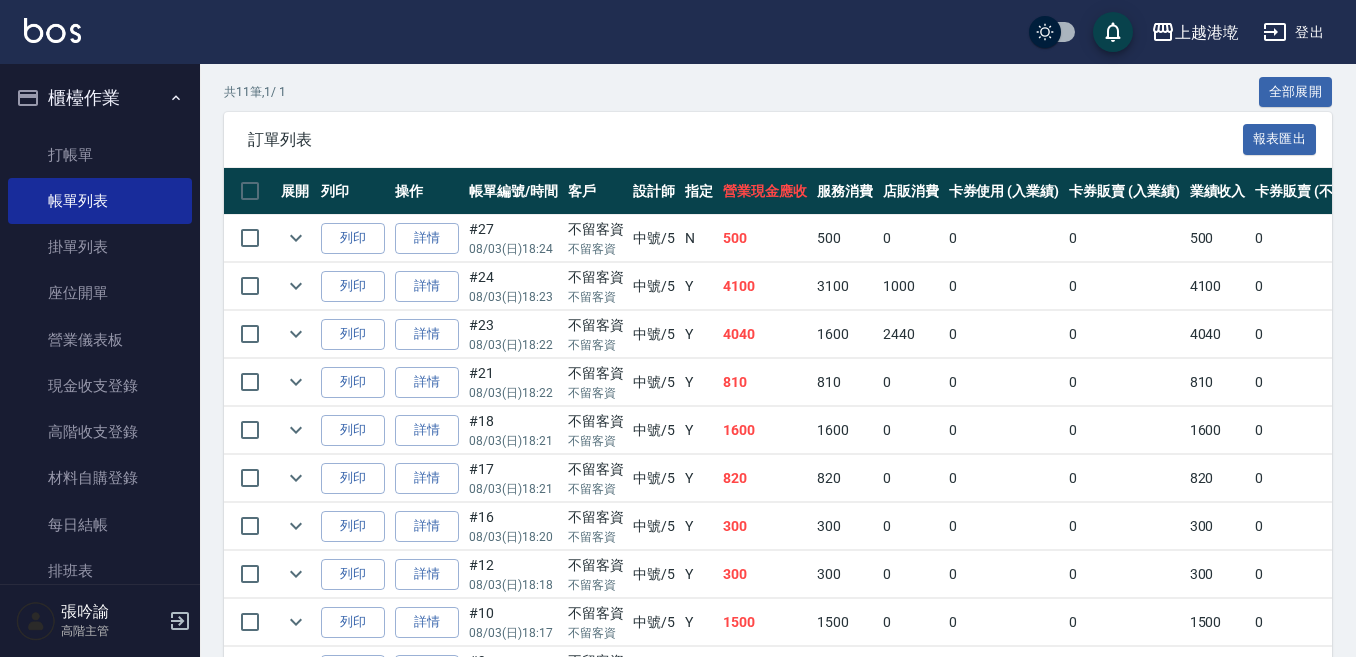 scroll, scrollTop: 131, scrollLeft: 0, axis: vertical 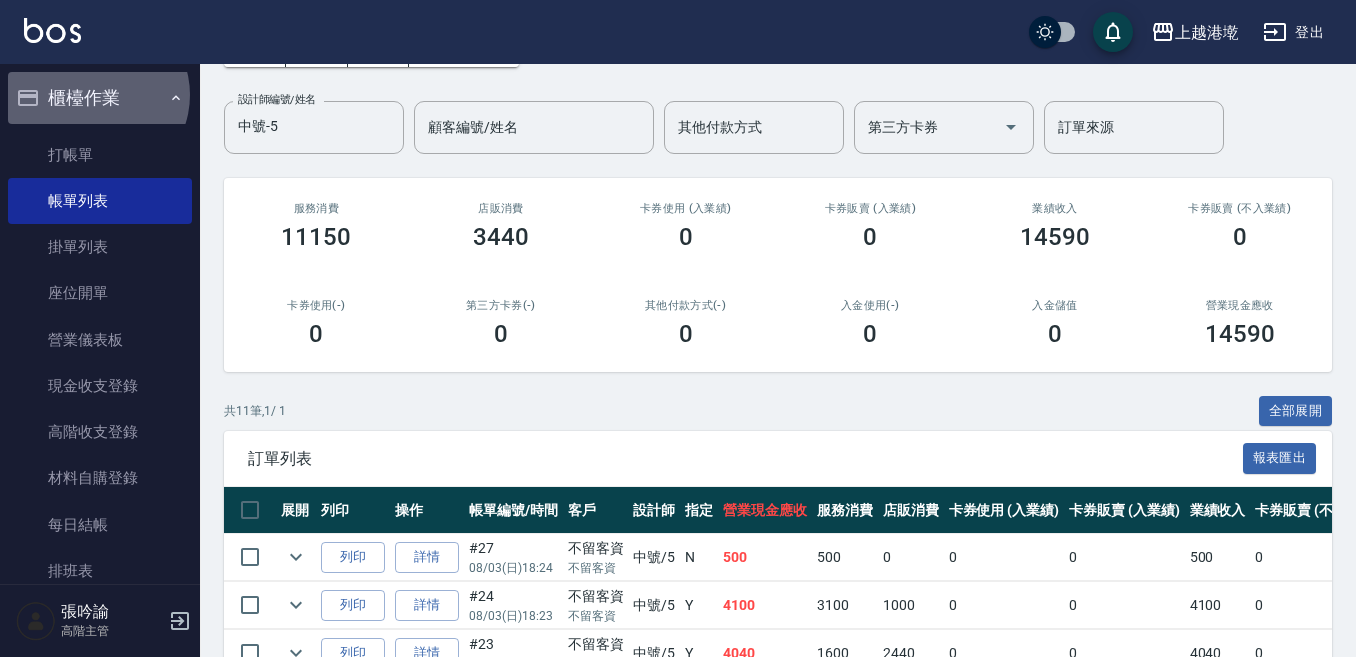 click on "櫃檯作業" at bounding box center [100, 98] 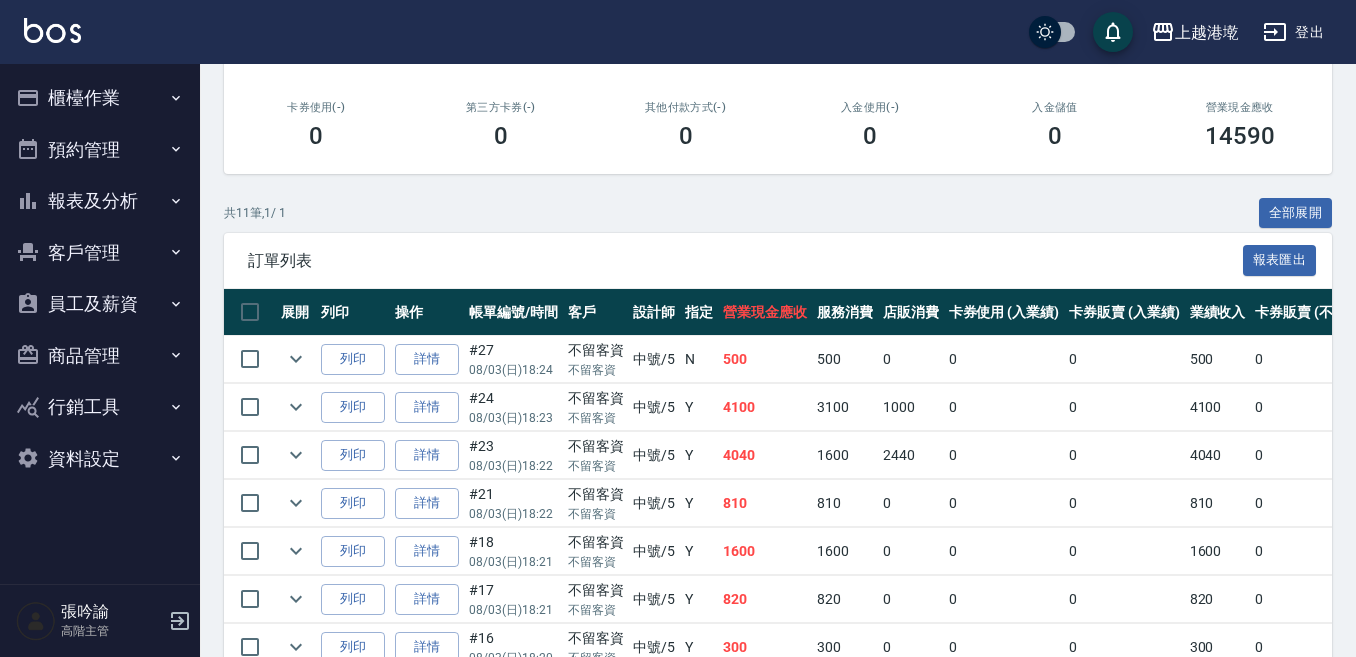 scroll, scrollTop: 331, scrollLeft: 0, axis: vertical 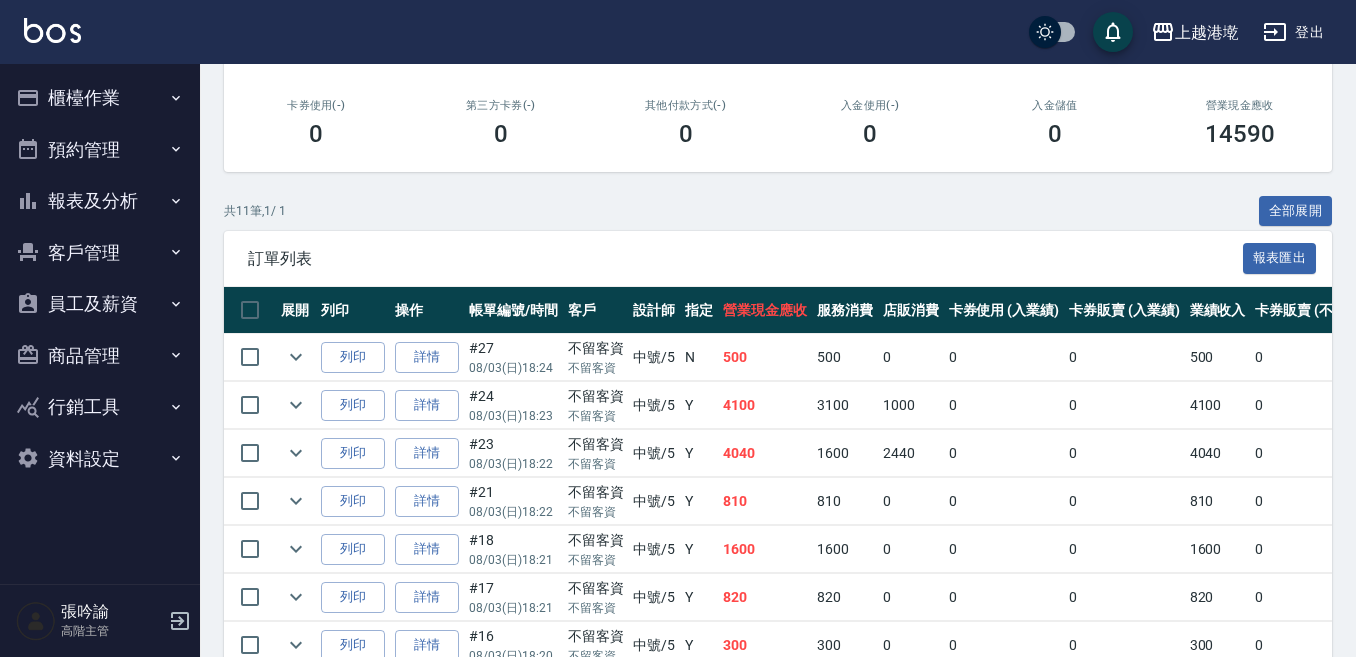 drag, startPoint x: 81, startPoint y: 198, endPoint x: 98, endPoint y: 211, distance: 21.400934 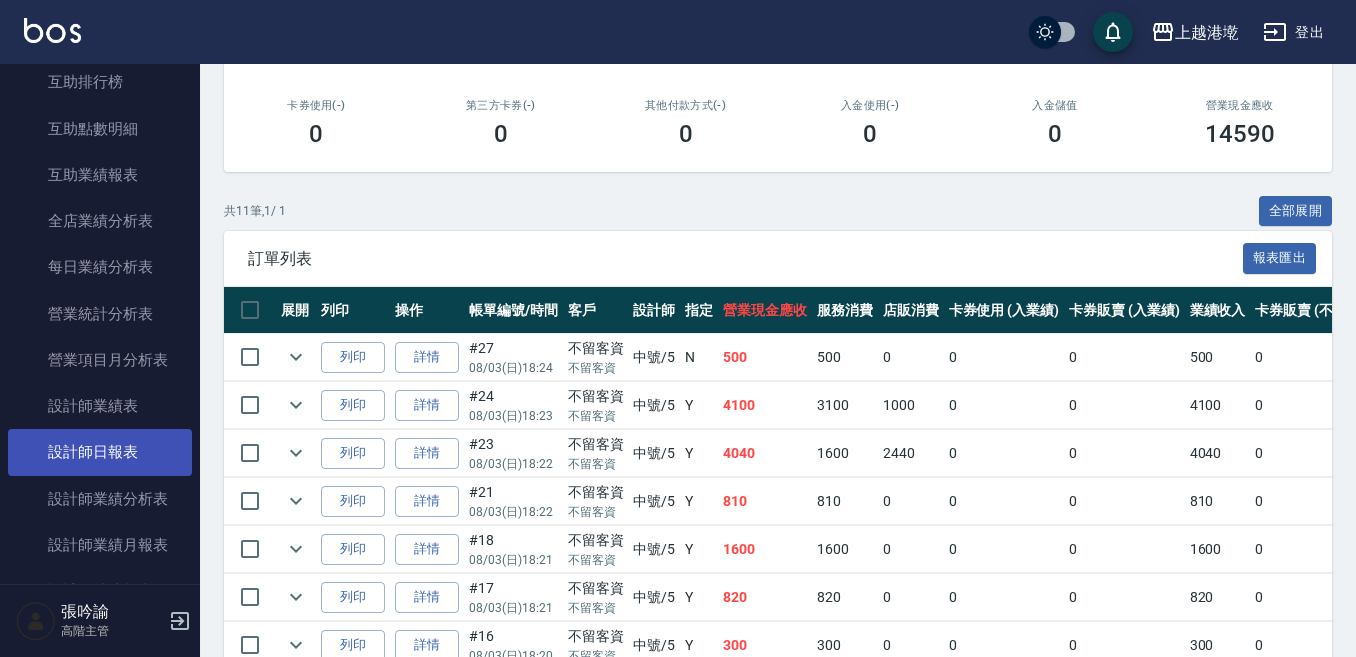 scroll, scrollTop: 500, scrollLeft: 0, axis: vertical 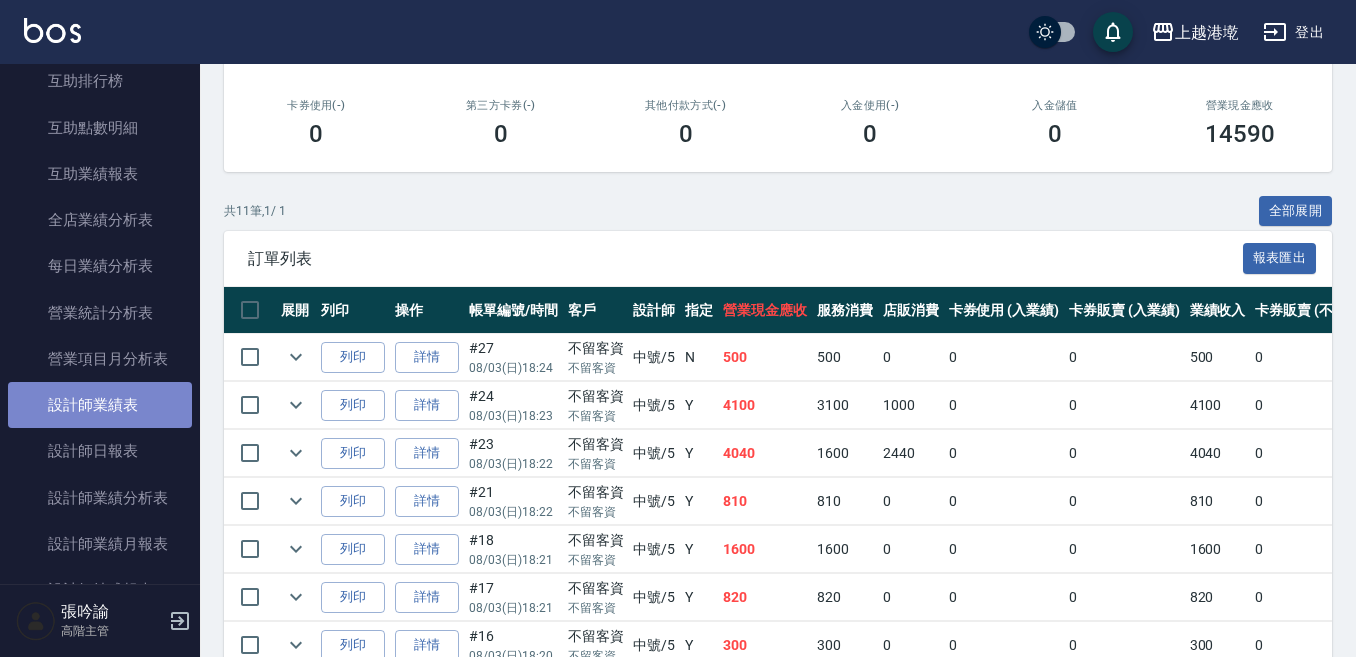 click on "設計師業績表" at bounding box center (100, 405) 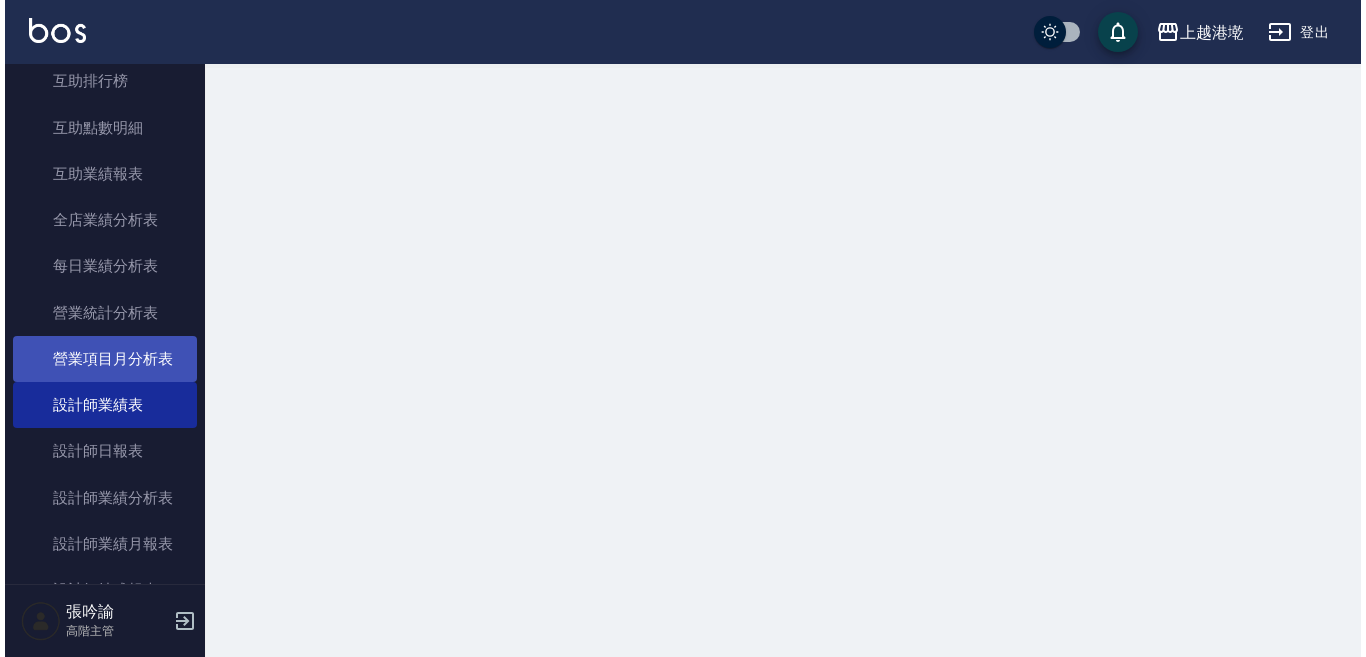 scroll, scrollTop: 0, scrollLeft: 0, axis: both 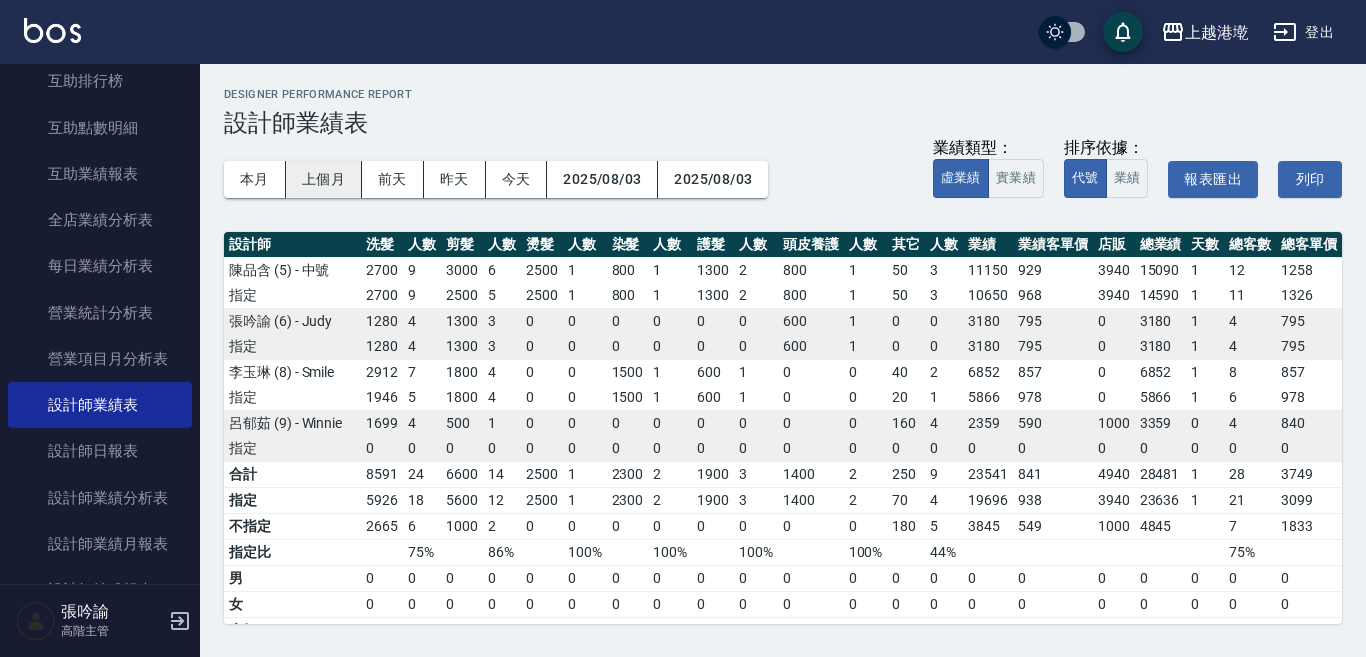 drag, startPoint x: 240, startPoint y: 183, endPoint x: 297, endPoint y: 192, distance: 57.706154 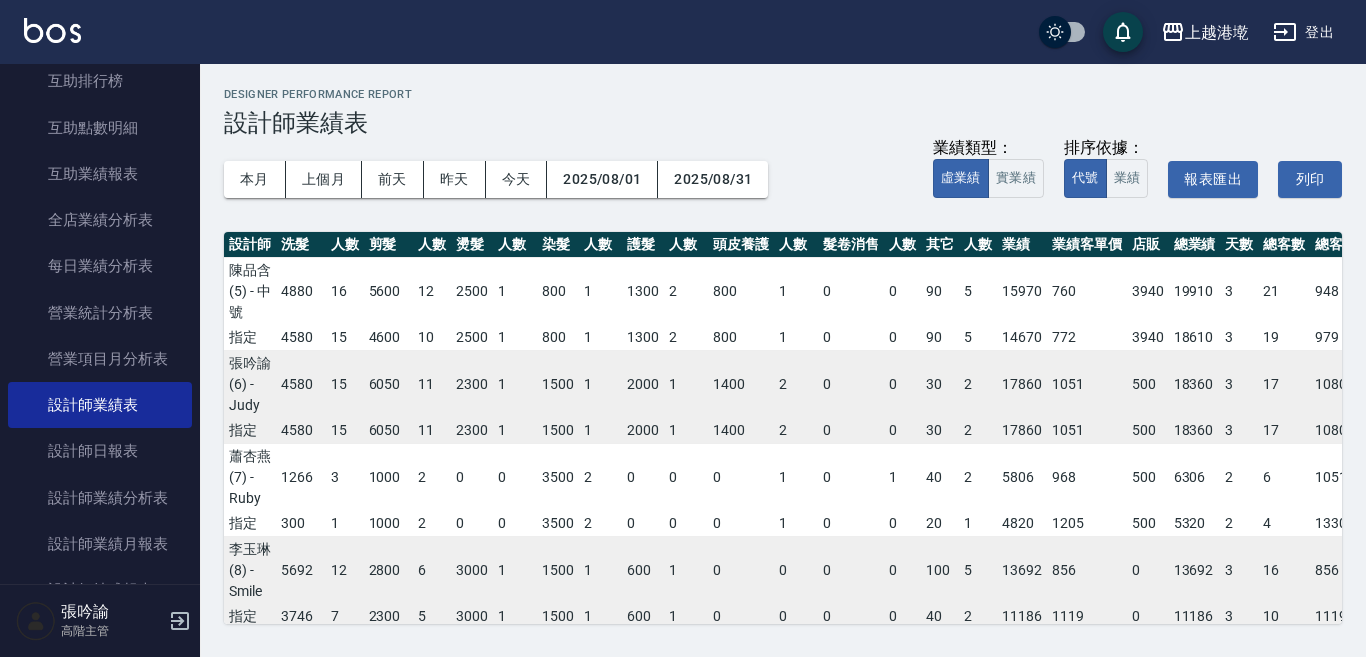 scroll, scrollTop: 0, scrollLeft: 44, axis: horizontal 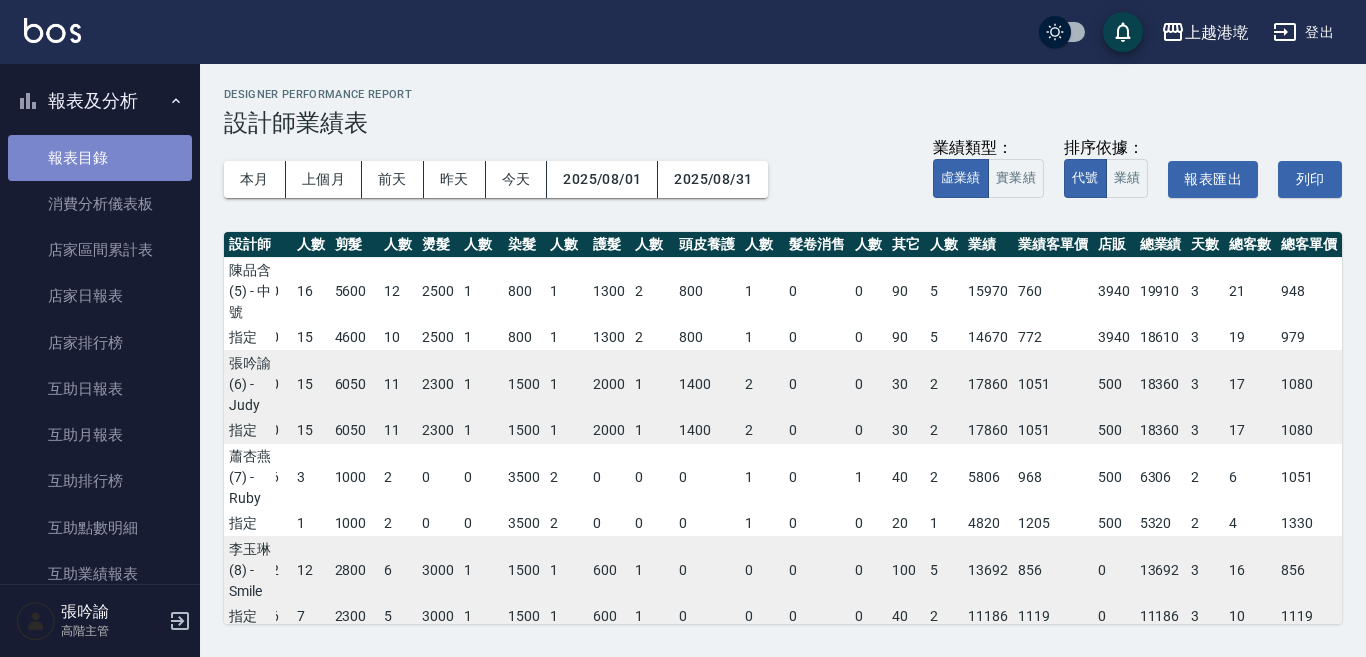click on "報表目錄" at bounding box center (100, 158) 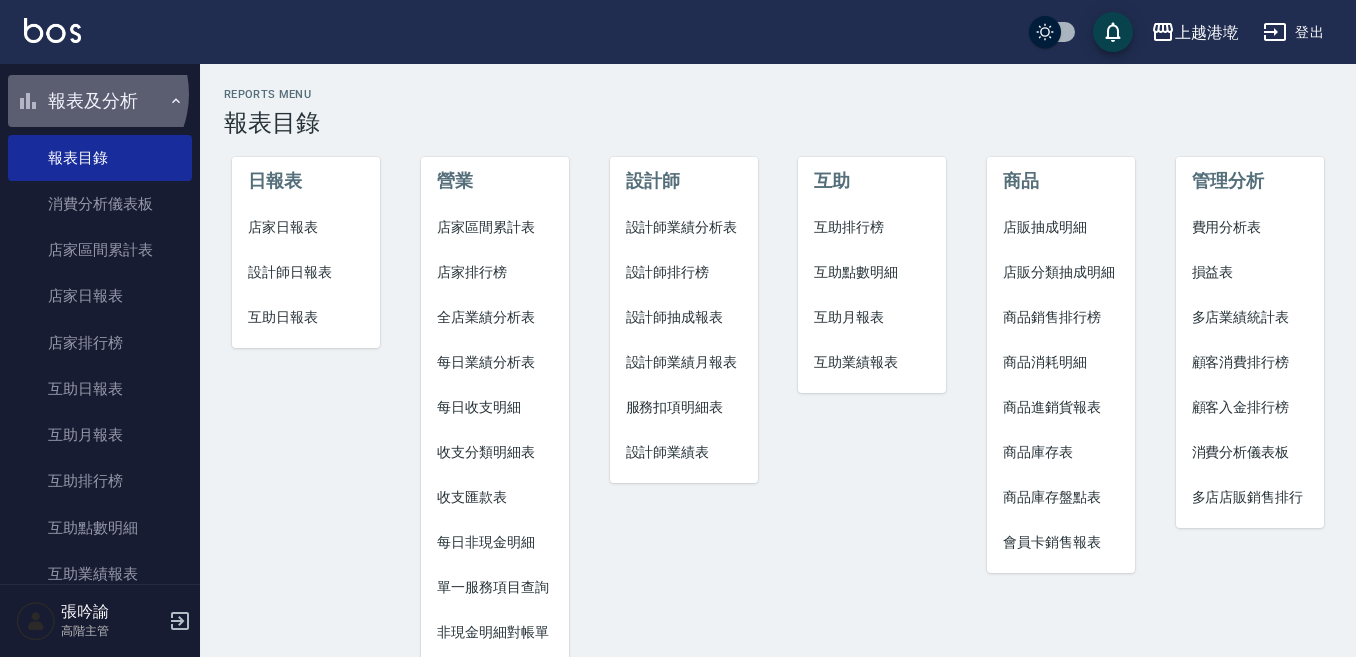 click on "報表及分析" at bounding box center (100, 101) 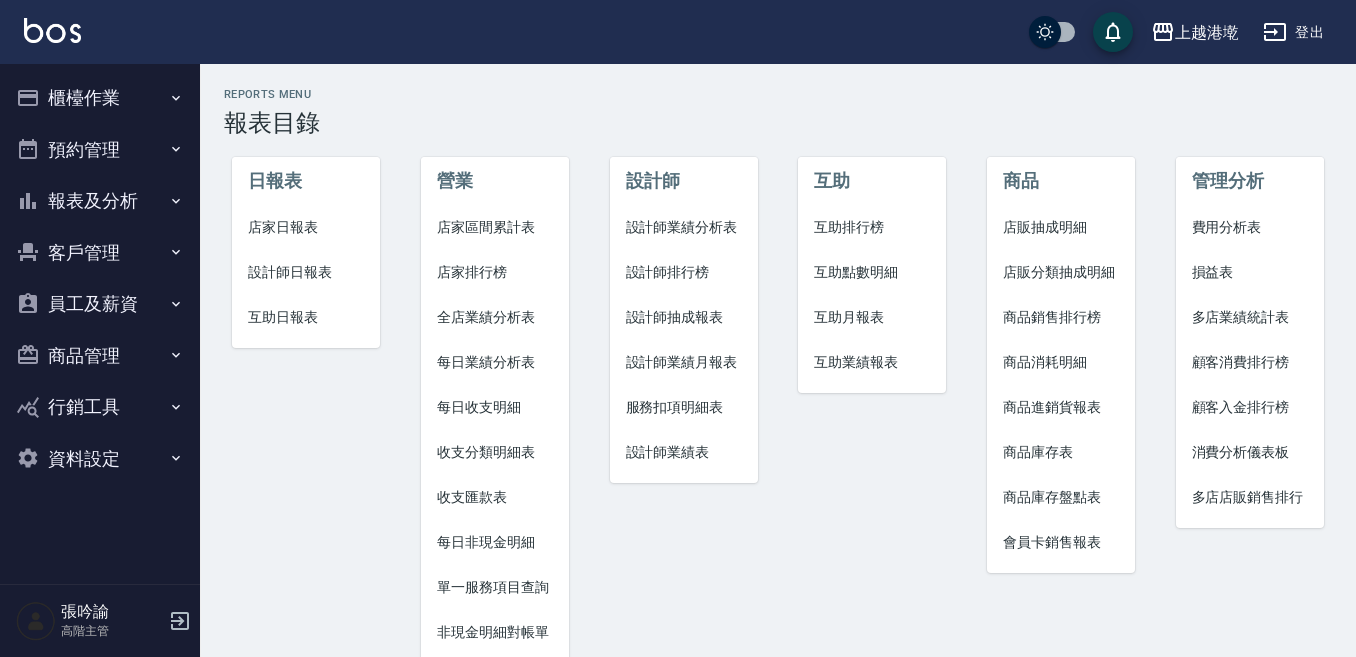 scroll, scrollTop: 0, scrollLeft: 0, axis: both 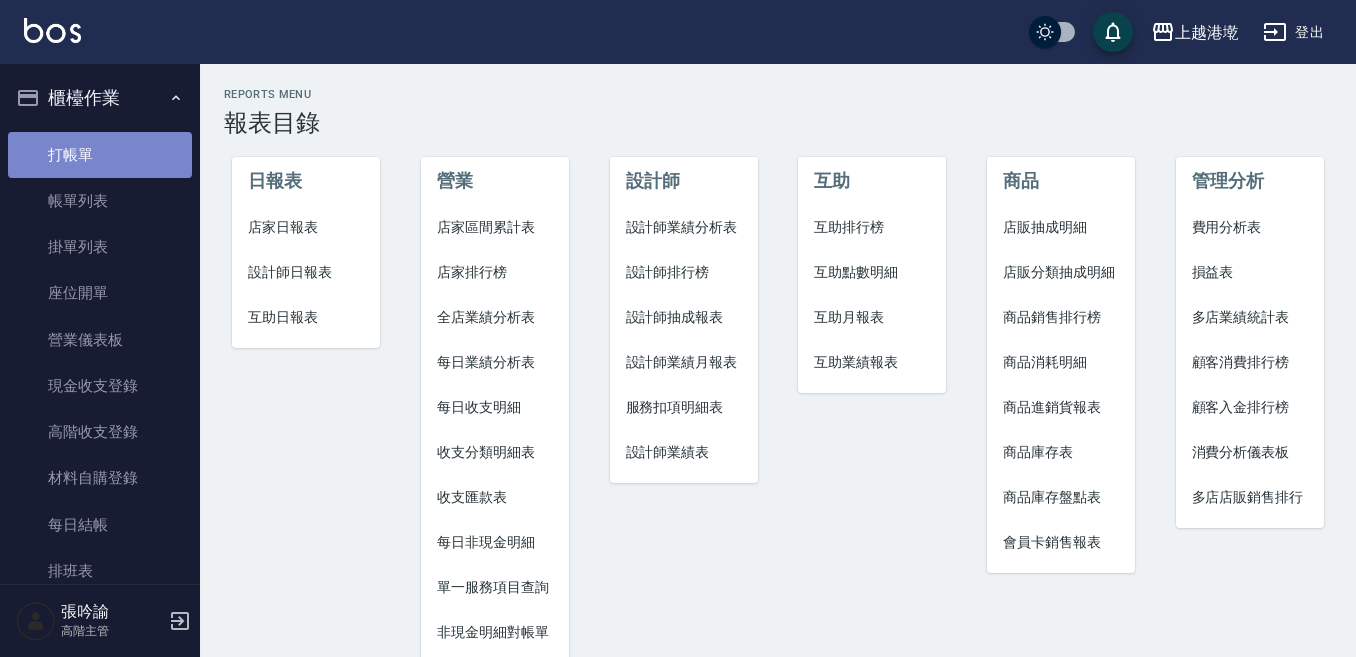 click on "打帳單" at bounding box center [100, 155] 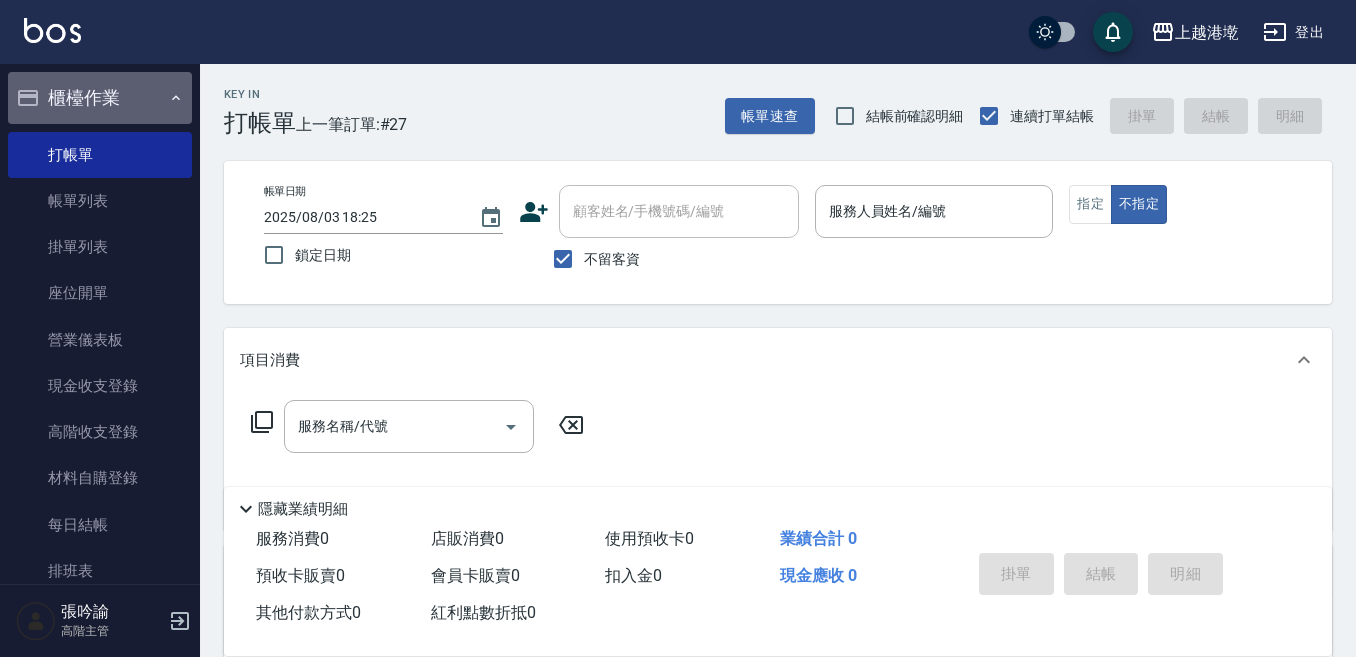 click on "櫃檯作業" at bounding box center (100, 98) 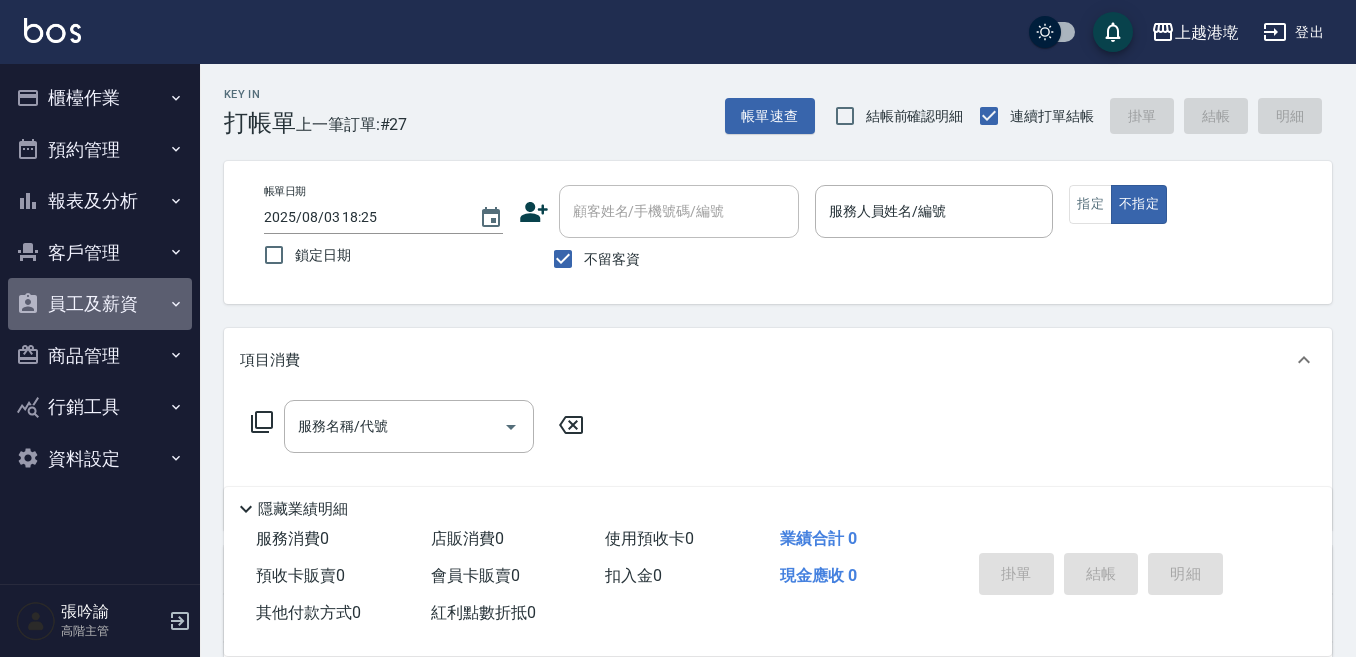 click on "員工及薪資" at bounding box center (100, 304) 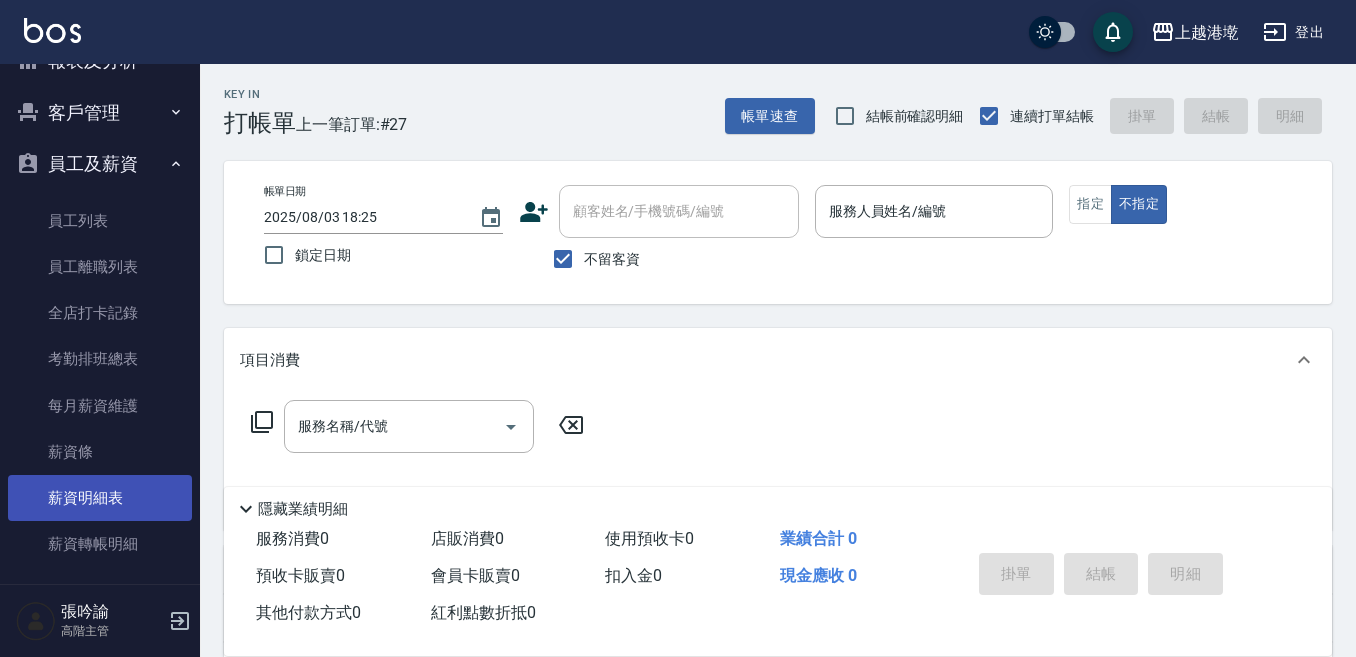 scroll, scrollTop: 200, scrollLeft: 0, axis: vertical 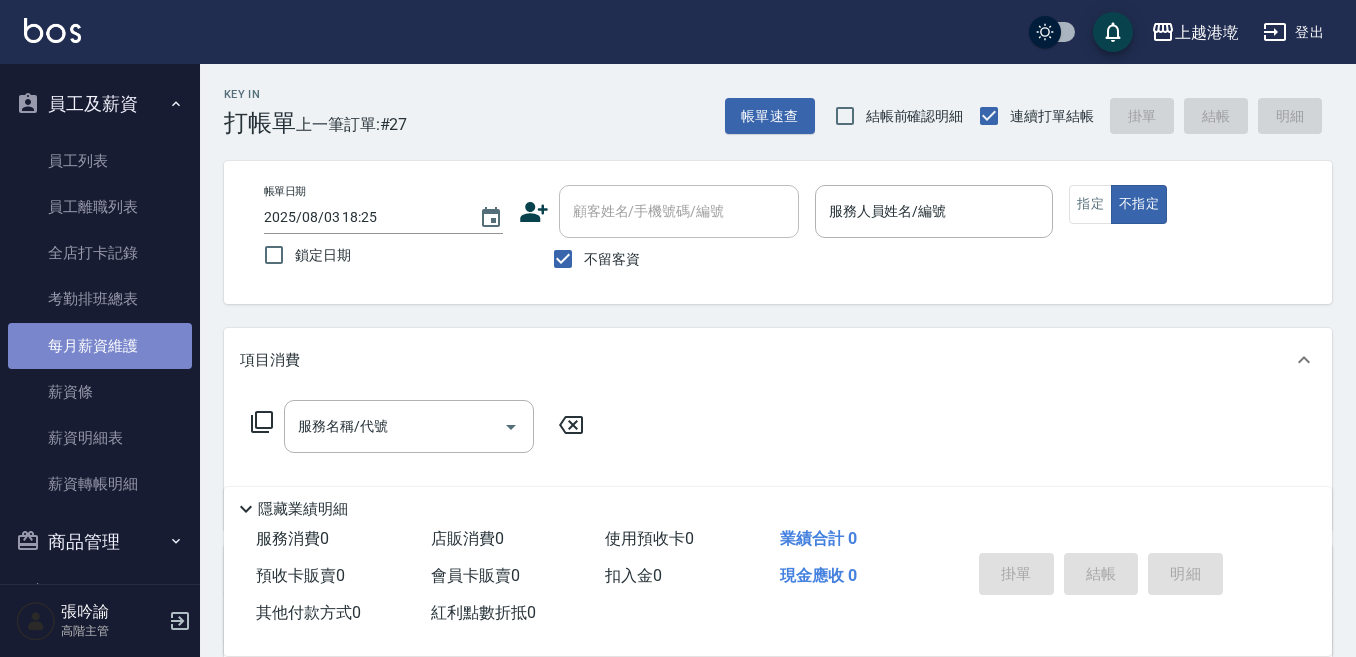 click on "每月薪資維護" at bounding box center [100, 346] 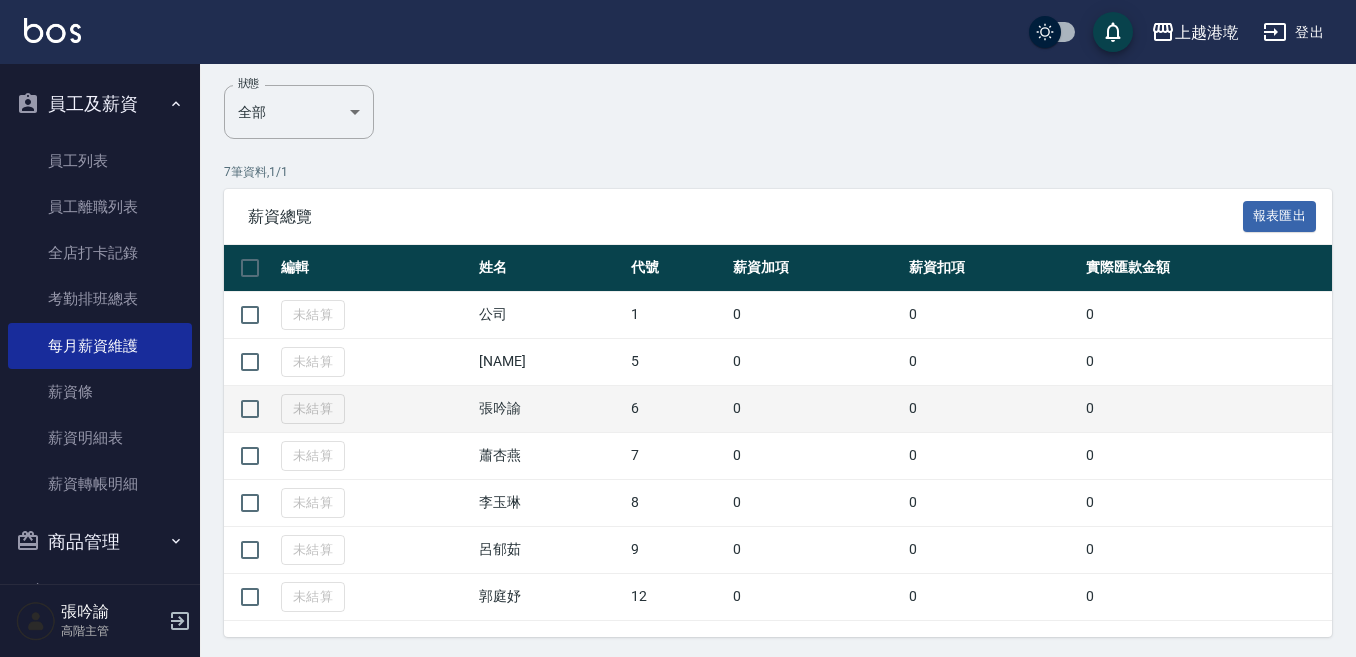 scroll, scrollTop: 267, scrollLeft: 0, axis: vertical 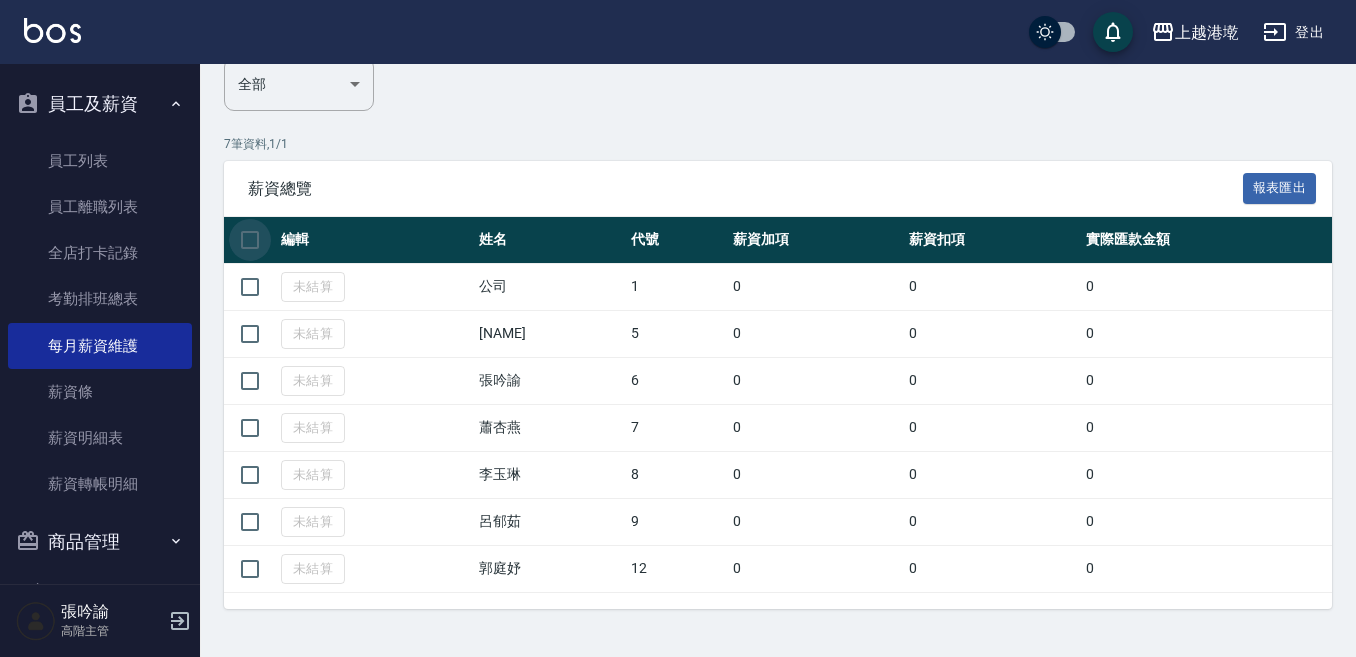 click at bounding box center [250, 240] 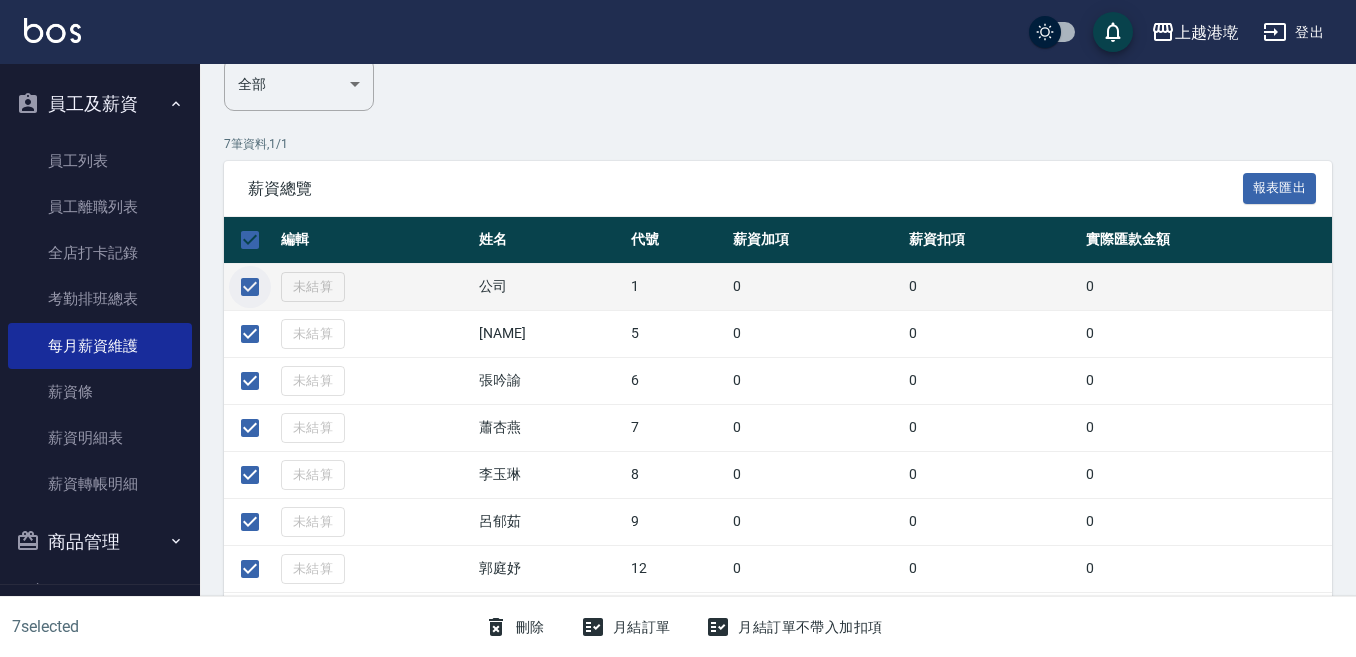 click at bounding box center (250, 287) 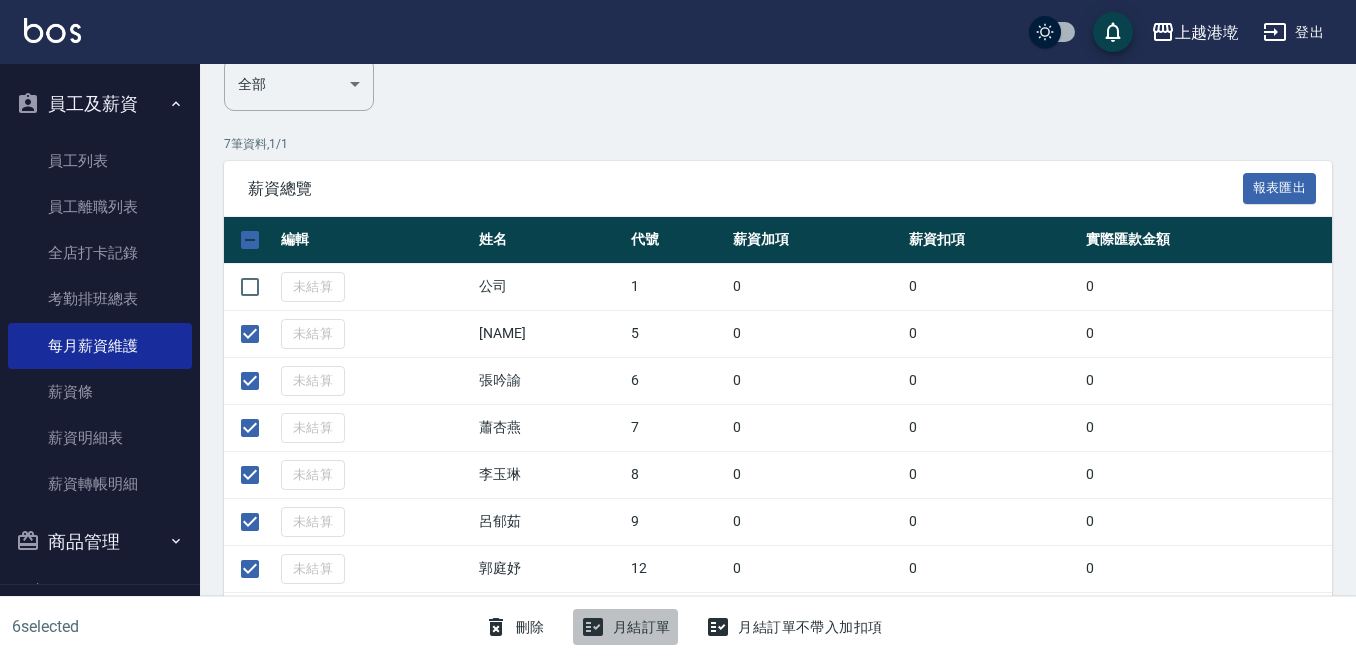 click on "月結訂單" at bounding box center [626, 627] 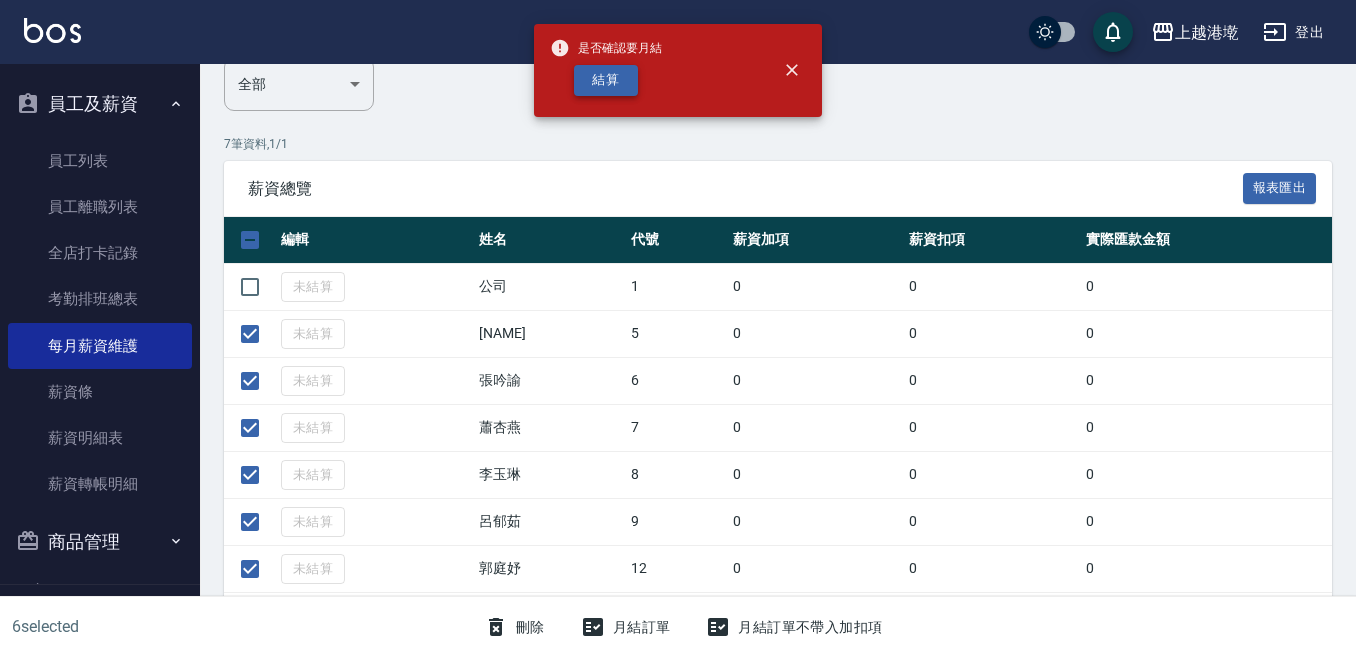 click on "結算" at bounding box center (606, 80) 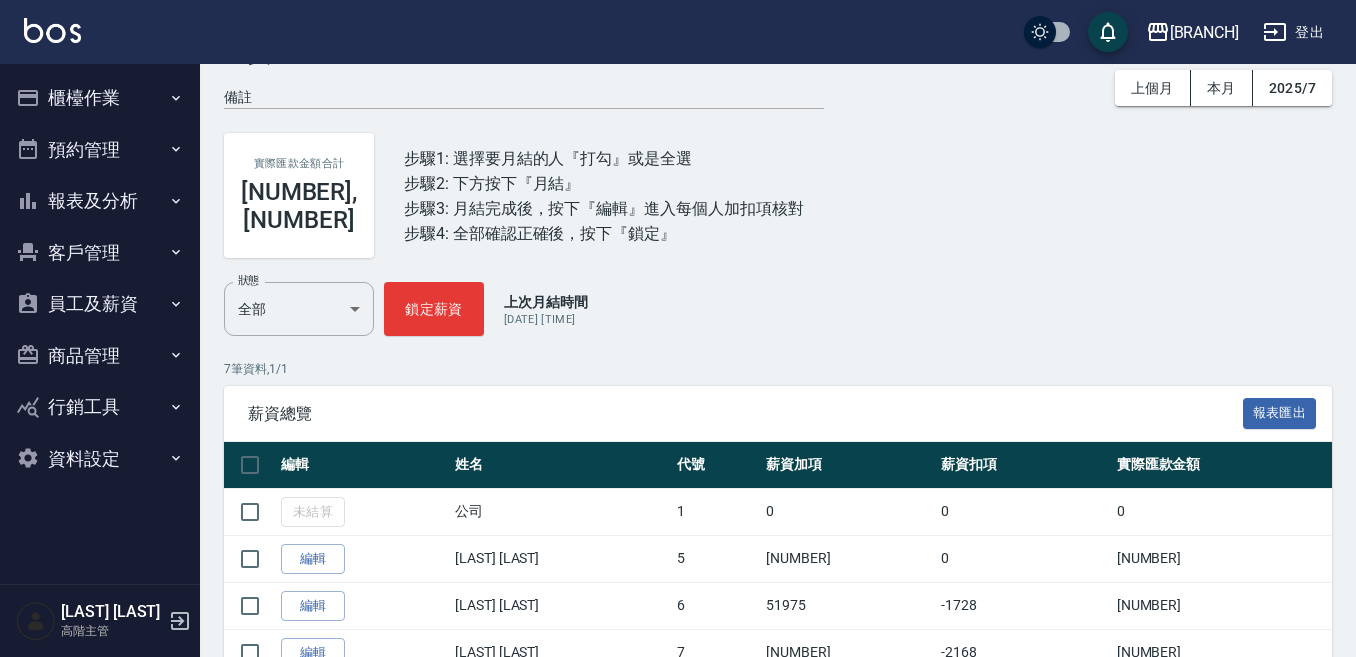 scroll, scrollTop: 0, scrollLeft: 0, axis: both 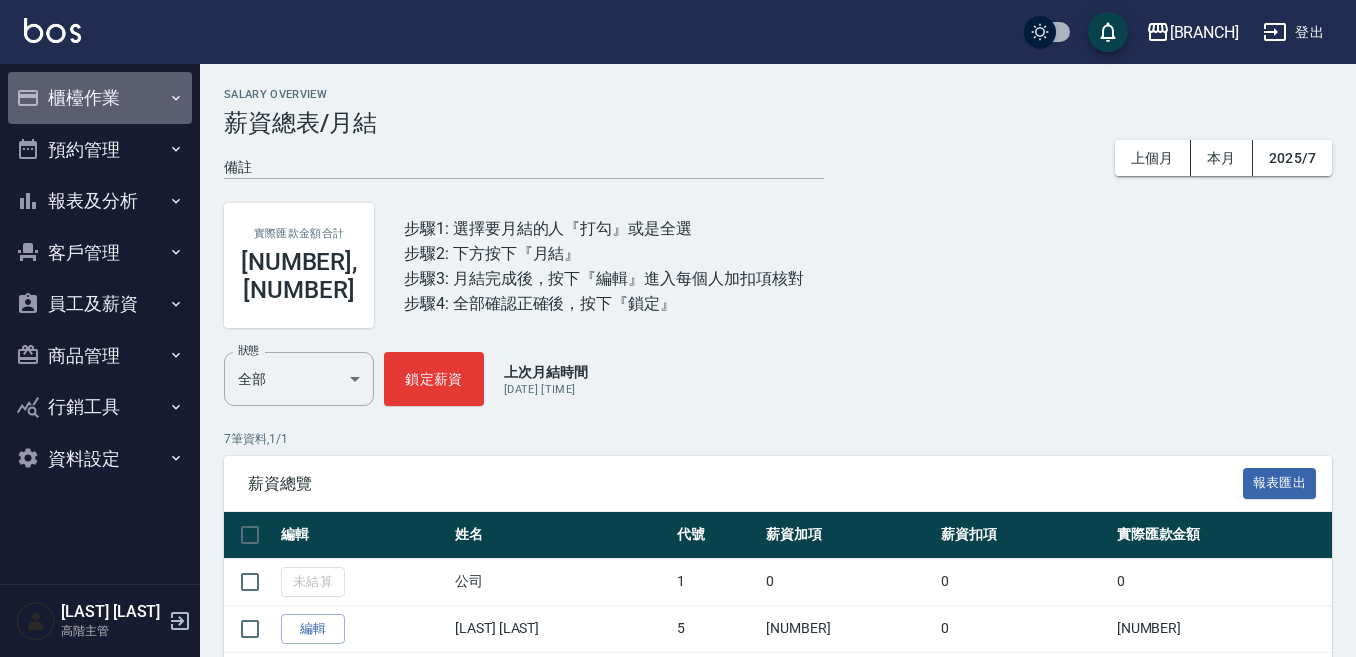 click on "櫃檯作業" at bounding box center [100, 98] 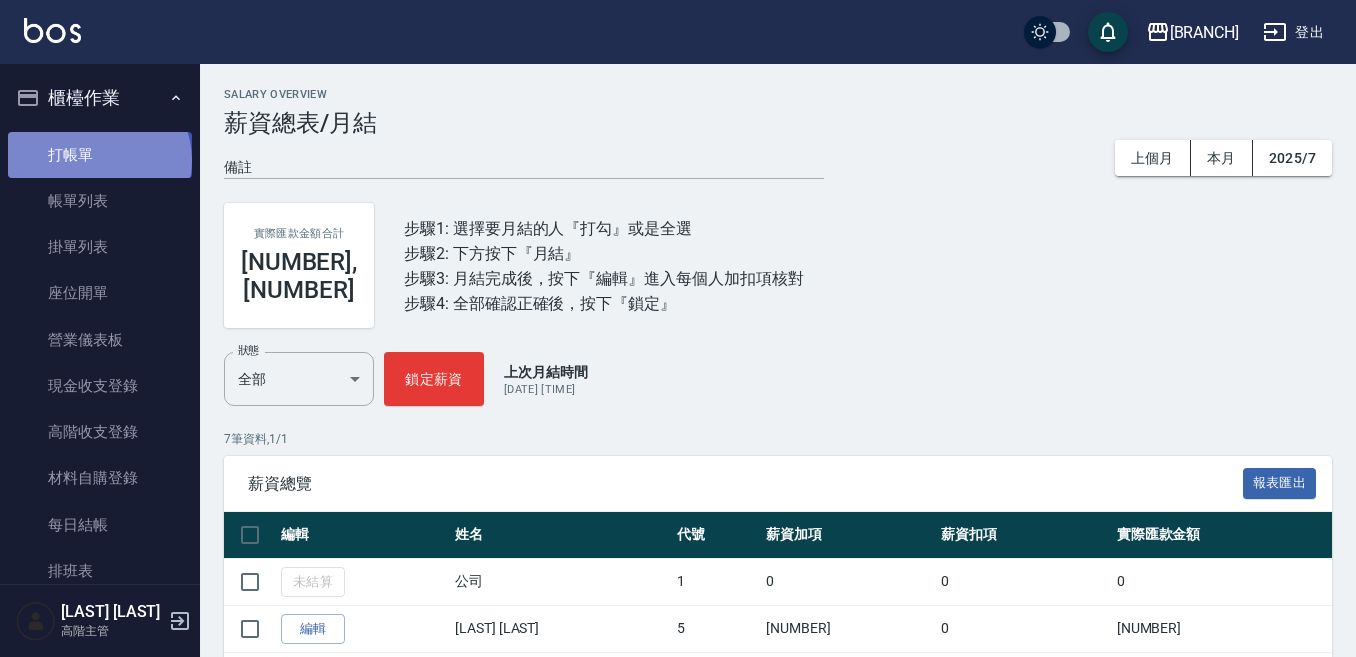 drag, startPoint x: 97, startPoint y: 160, endPoint x: 144, endPoint y: 160, distance: 47 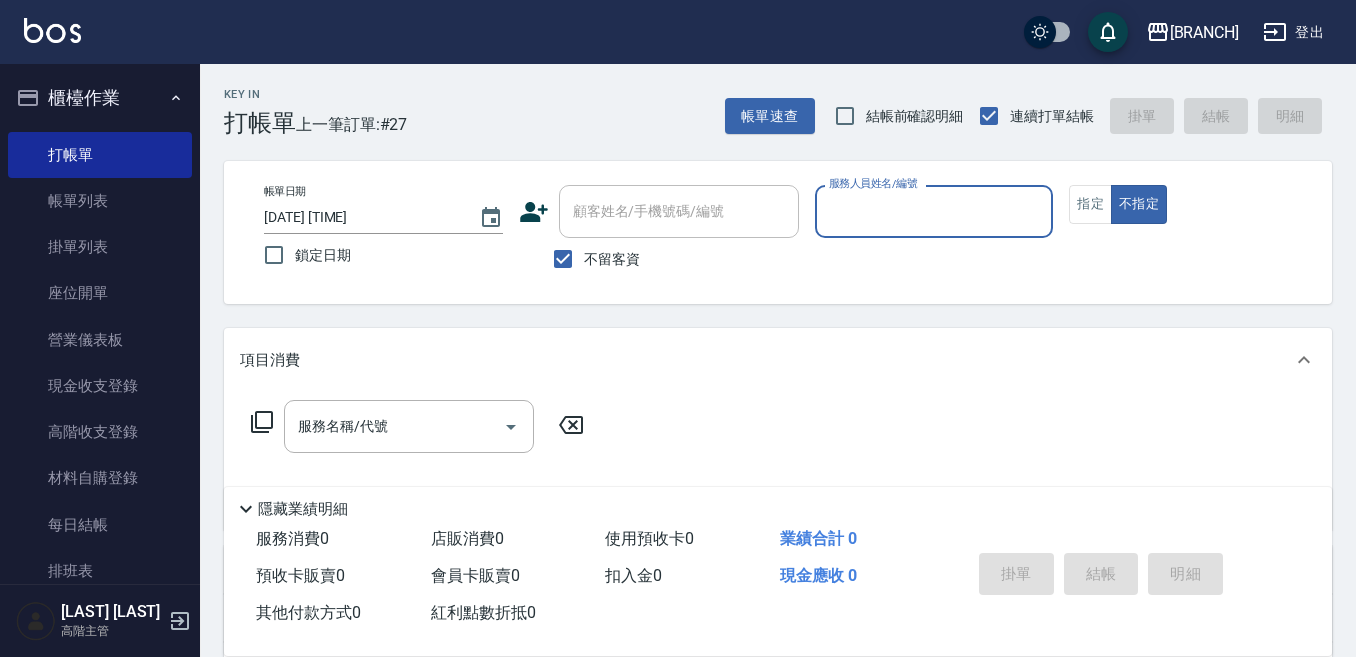 click on "不指定" at bounding box center [1139, 204] 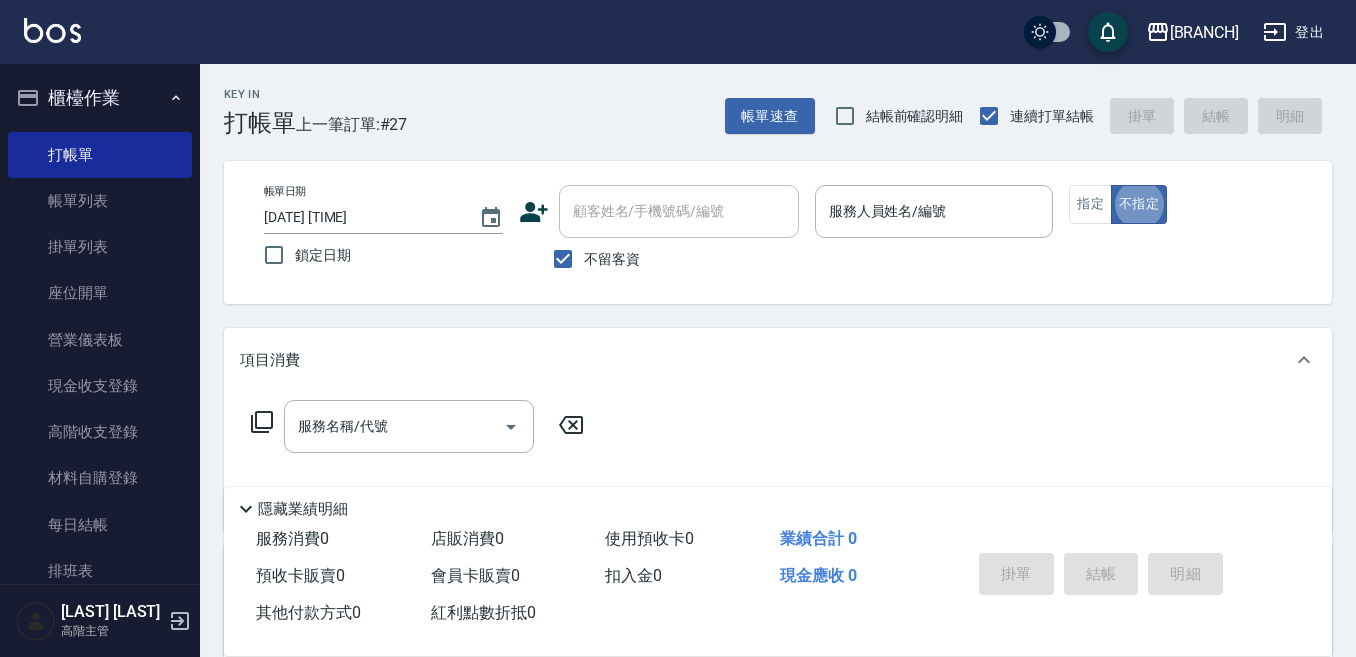 type on "false" 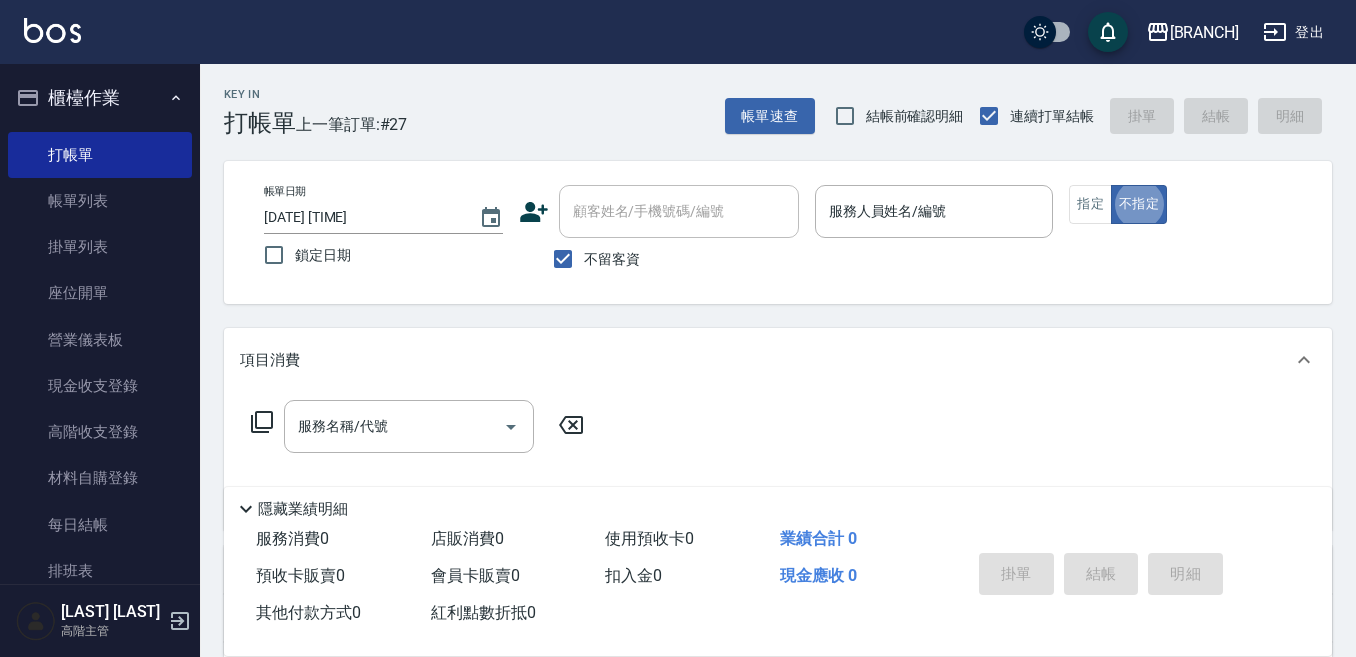 click on "不指定" at bounding box center [1139, 204] 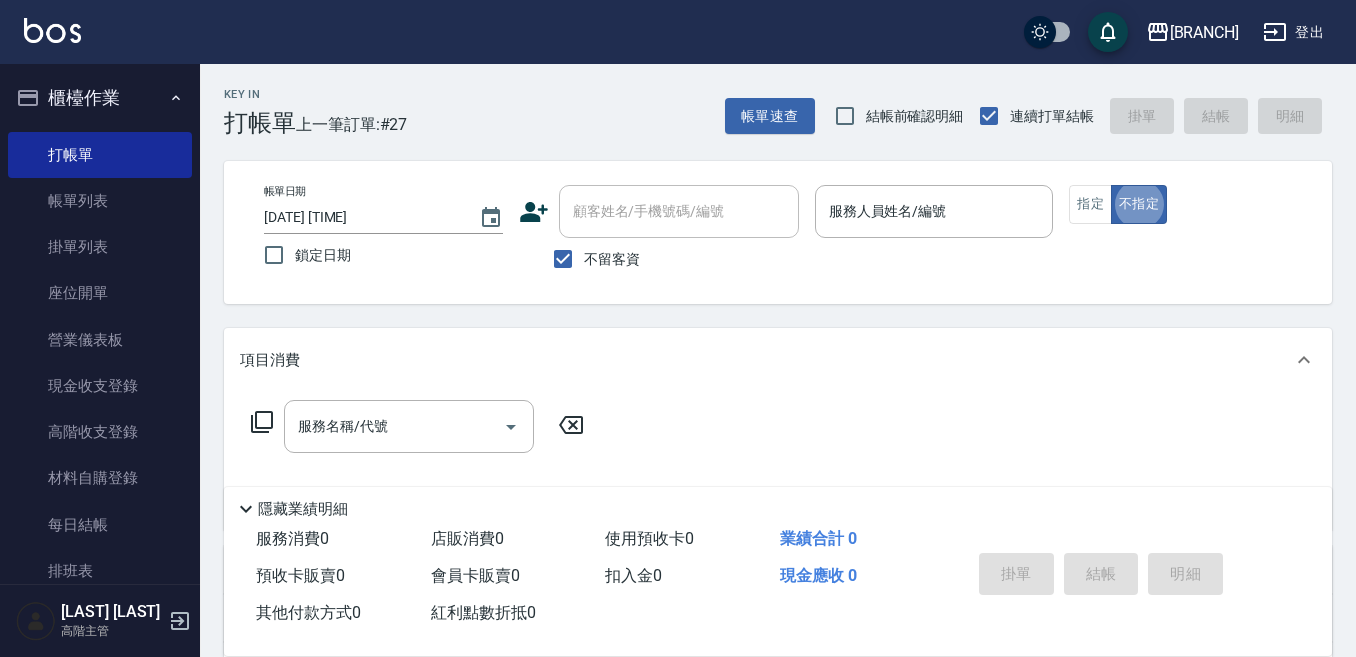 click on "不指定" at bounding box center [1139, 204] 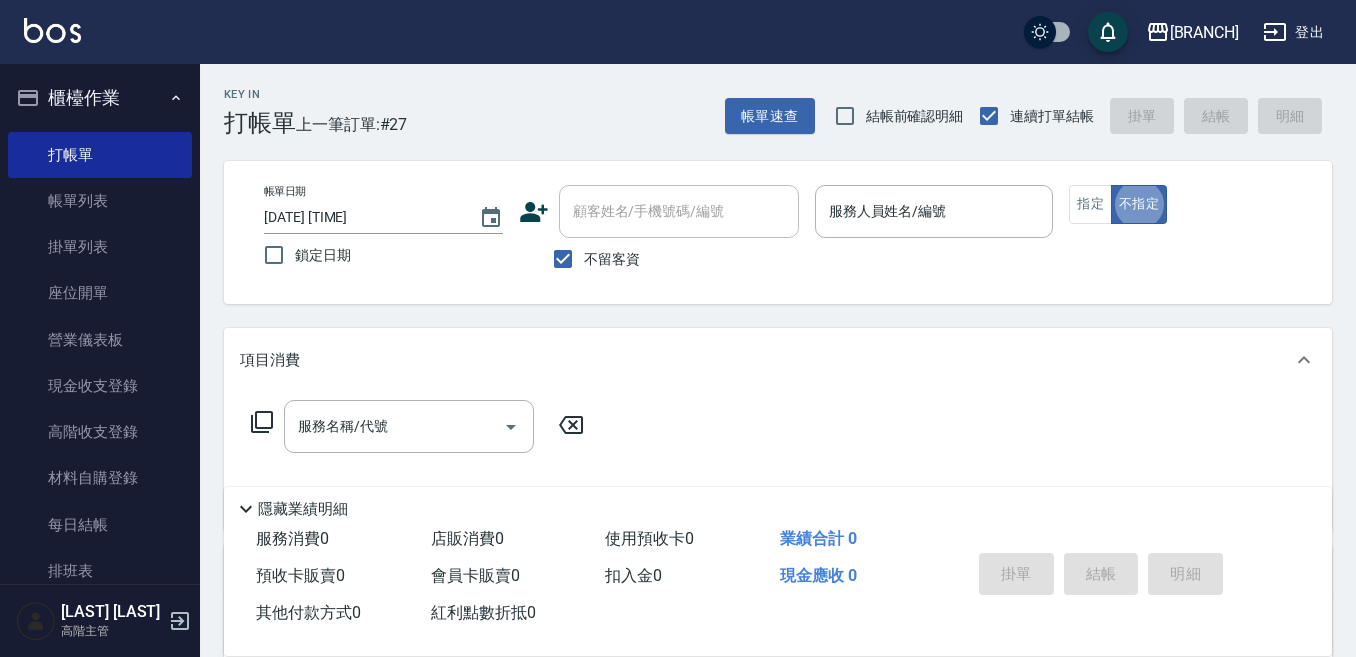 click on "不指定" at bounding box center (1139, 204) 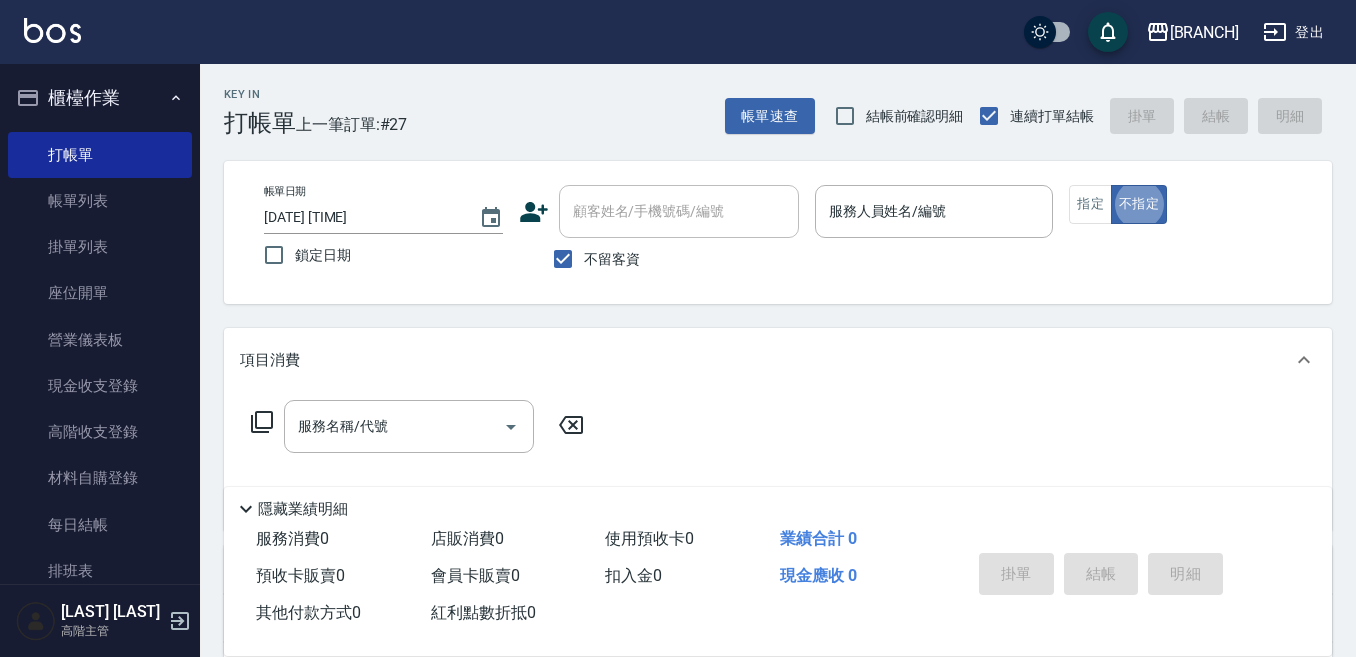 click on "不指定" at bounding box center [1139, 204] 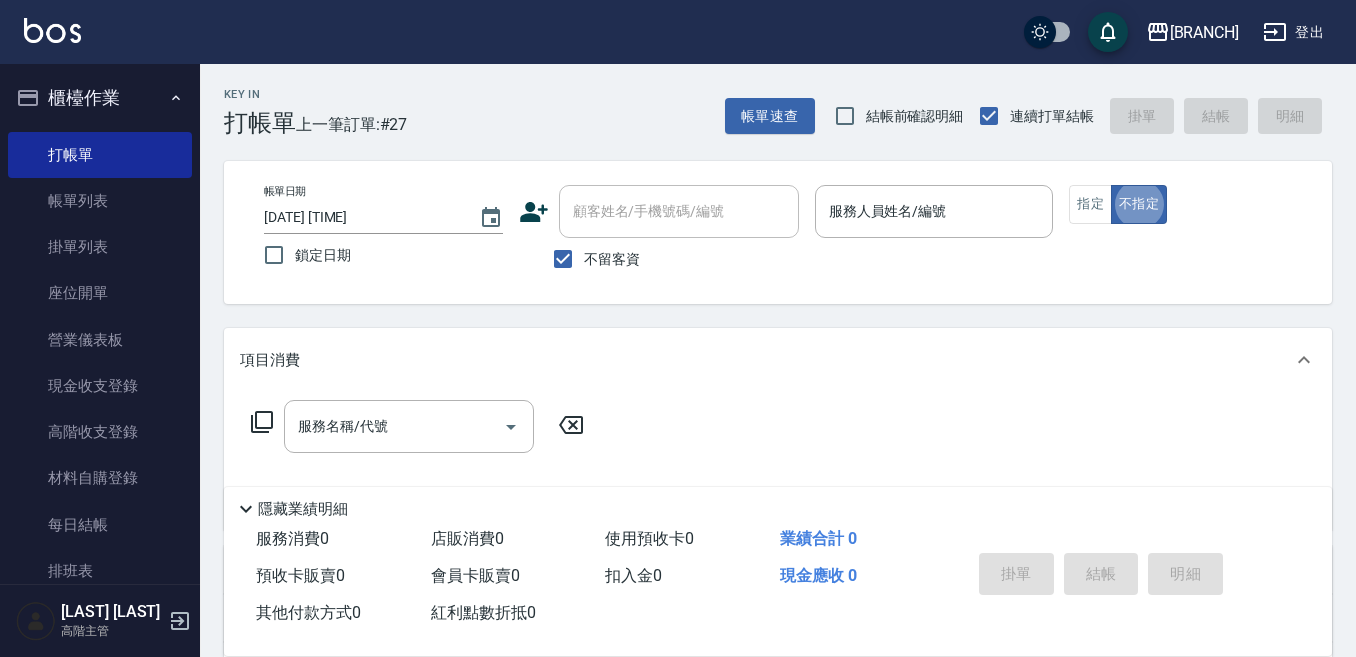 click on "不指定" at bounding box center [1139, 204] 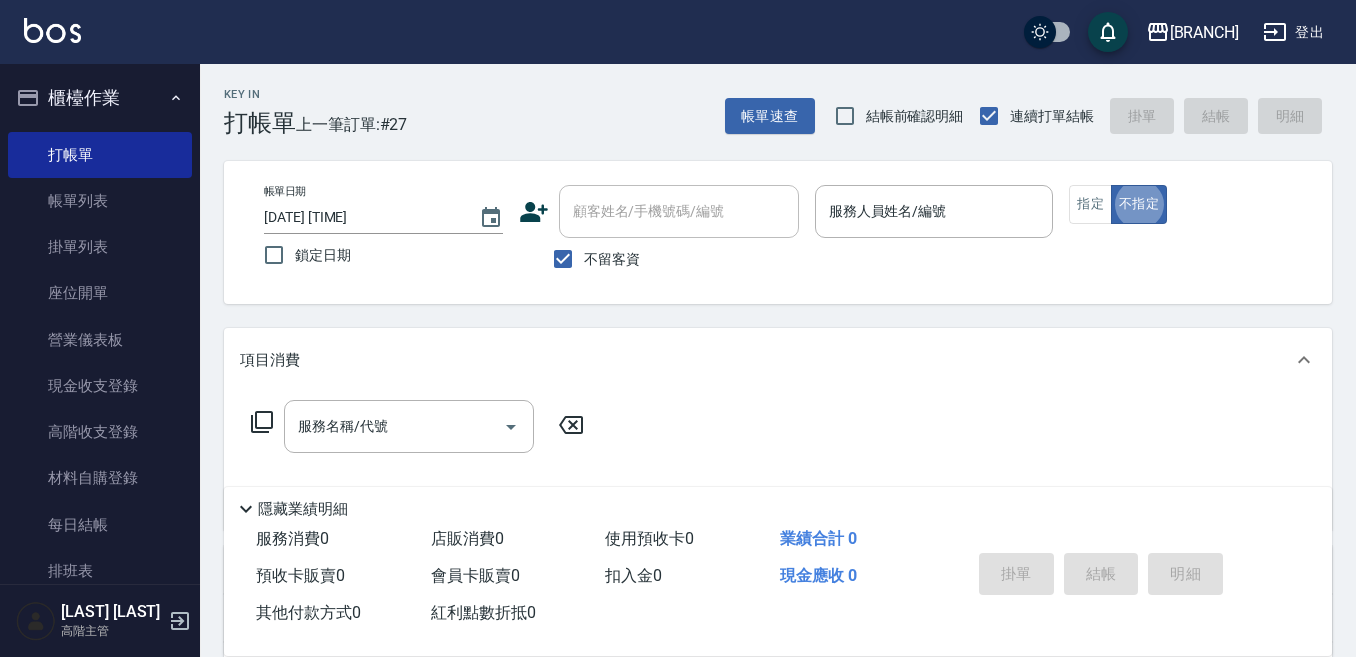 click on "不指定" at bounding box center [1139, 204] 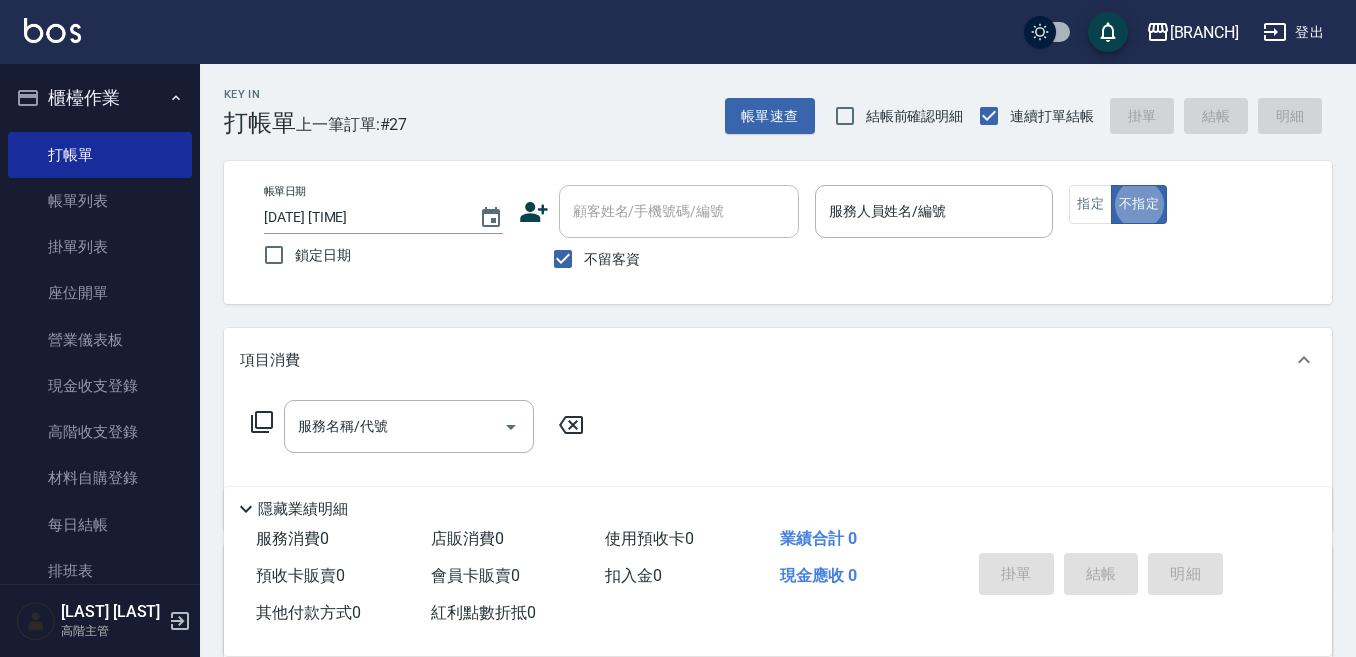 click on "不指定" at bounding box center (1139, 204) 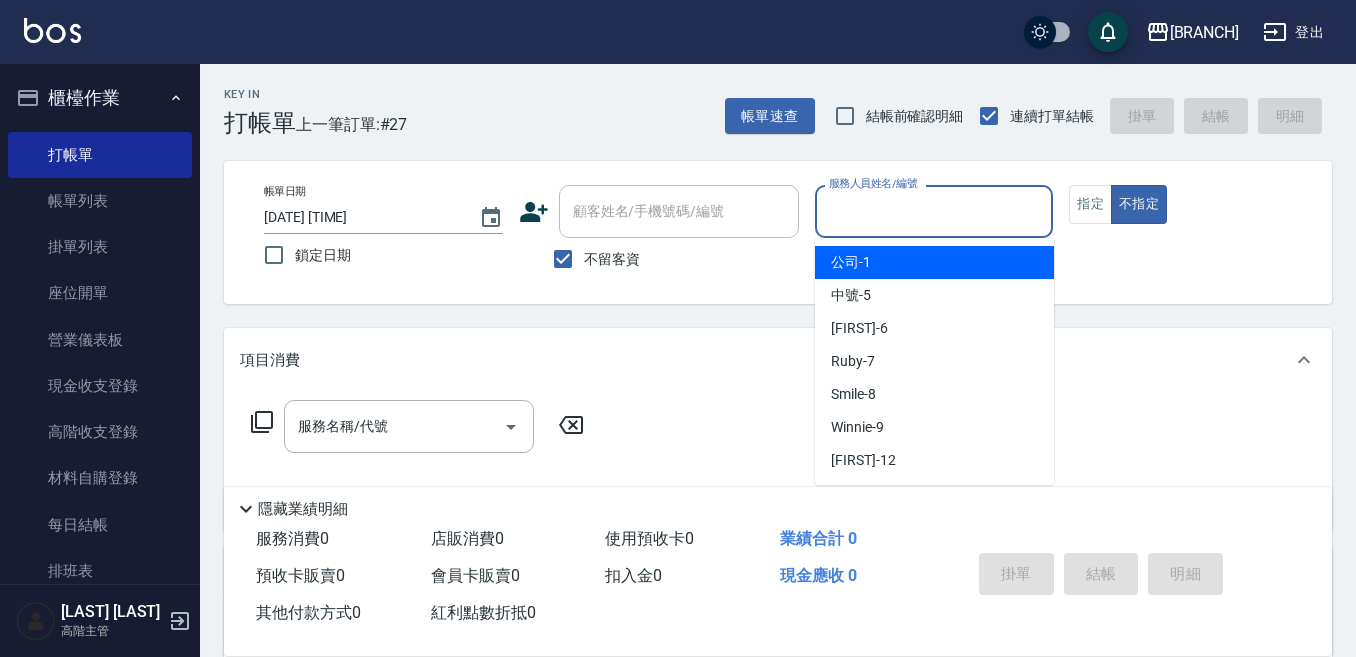 click on "服務人員姓名/編號" at bounding box center [934, 211] 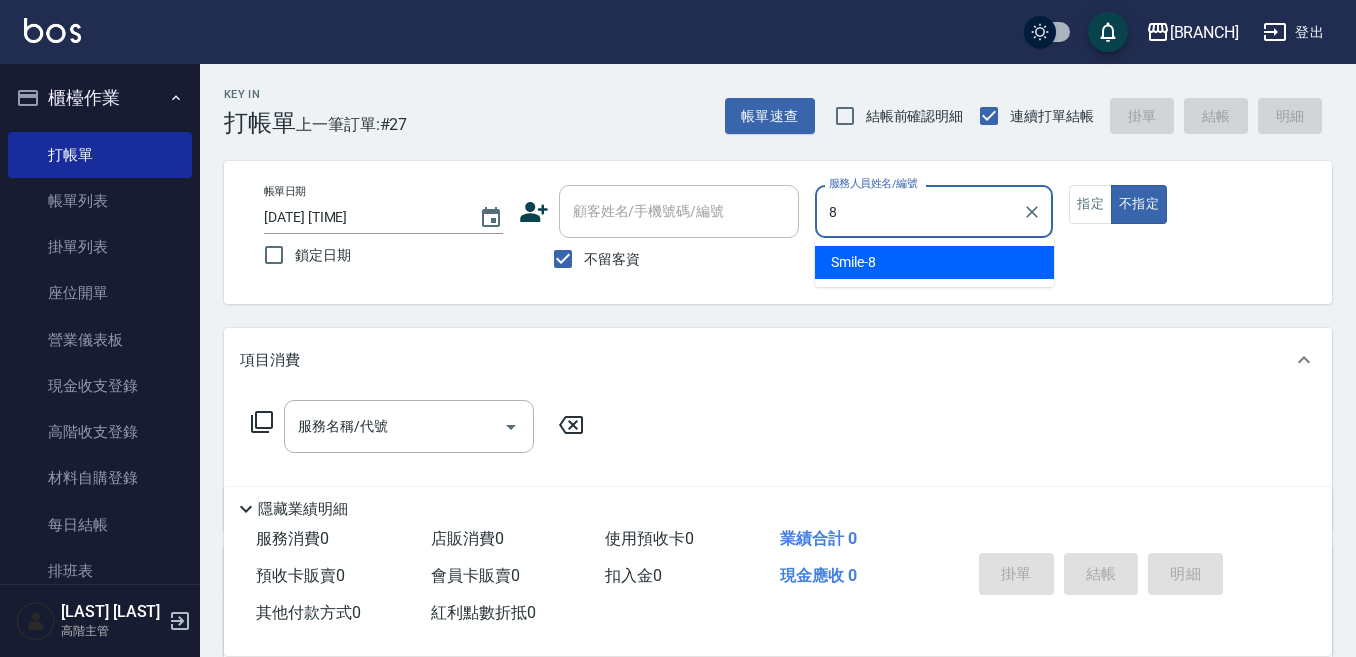 type on "Smile-[NUMBER]" 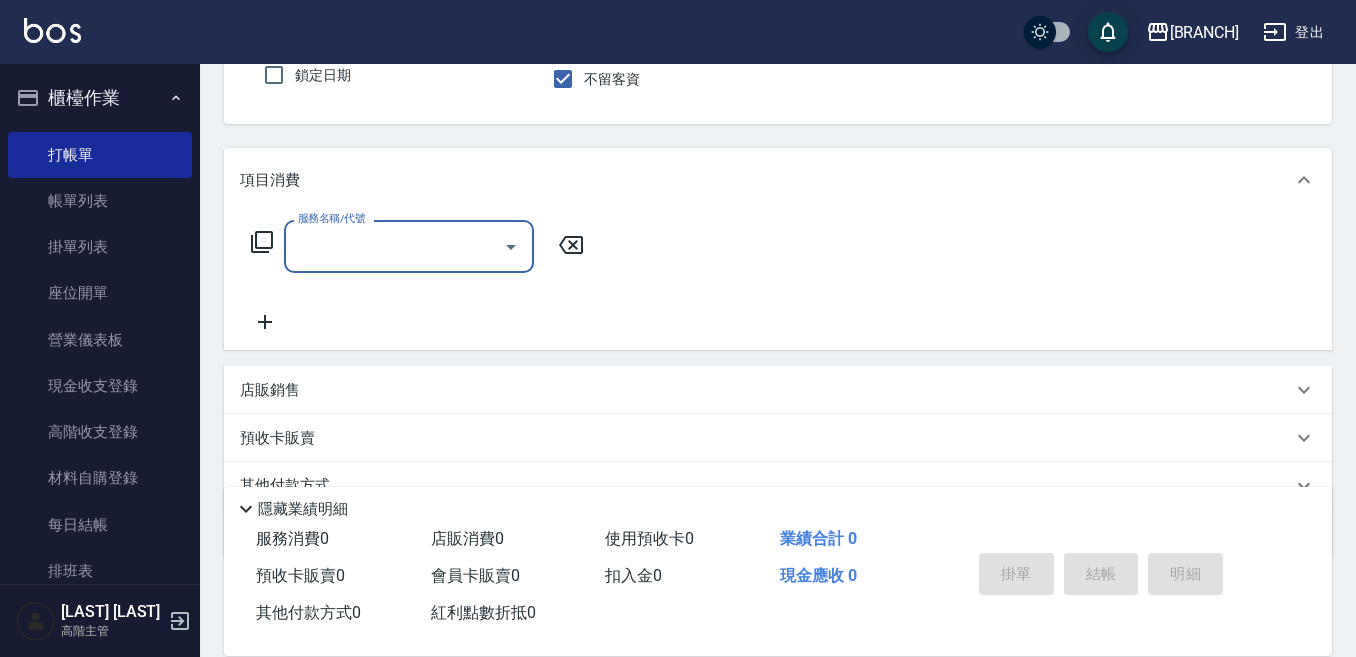 scroll, scrollTop: 200, scrollLeft: 0, axis: vertical 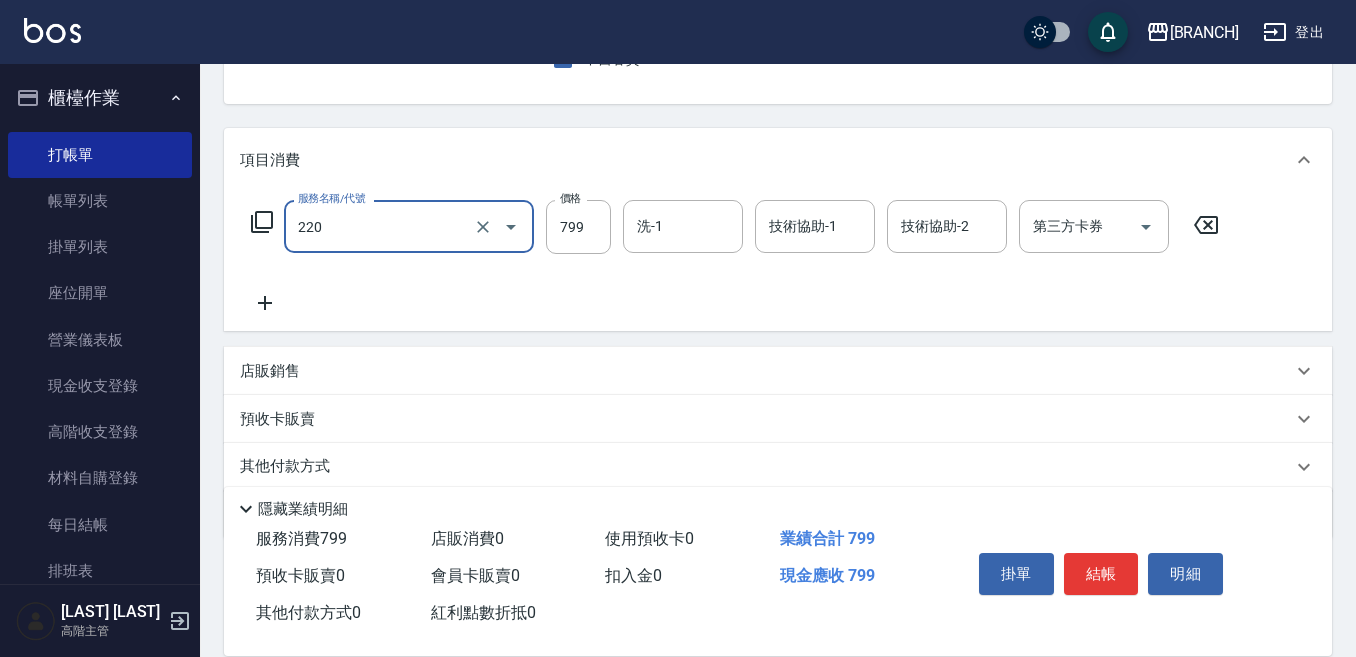 type on "精油滾珠洗髮([NUMBER])" 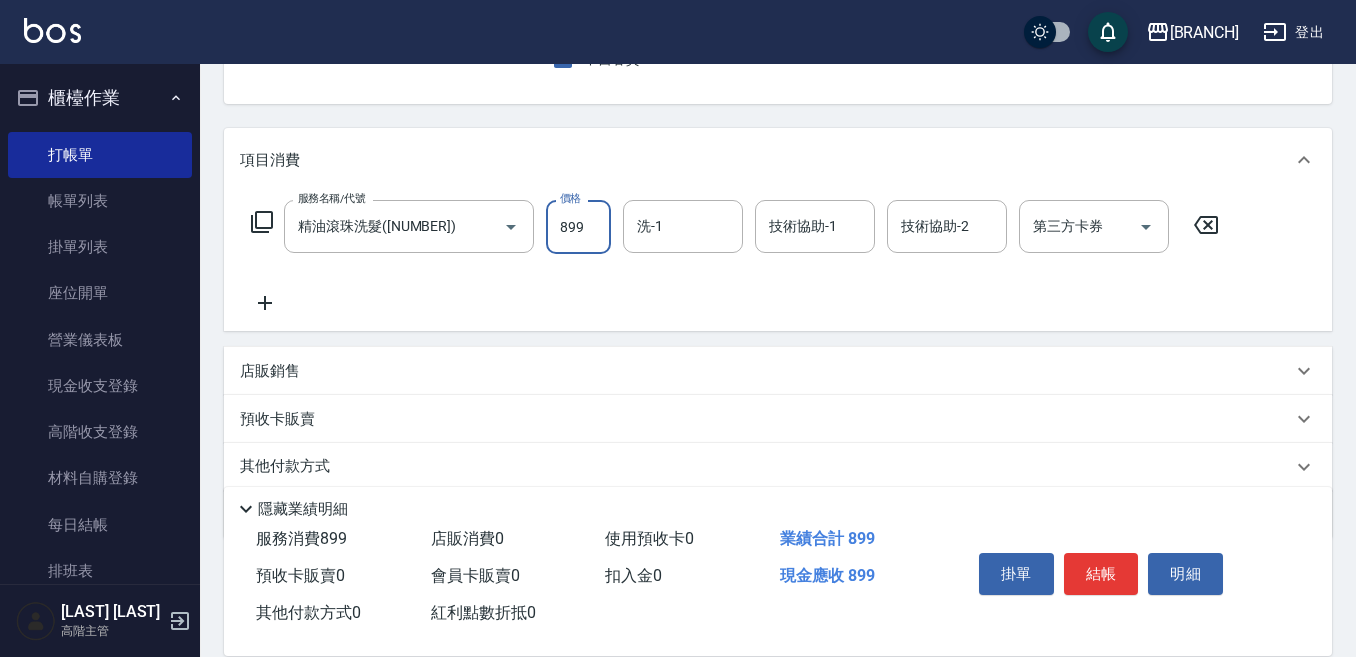 type on "899" 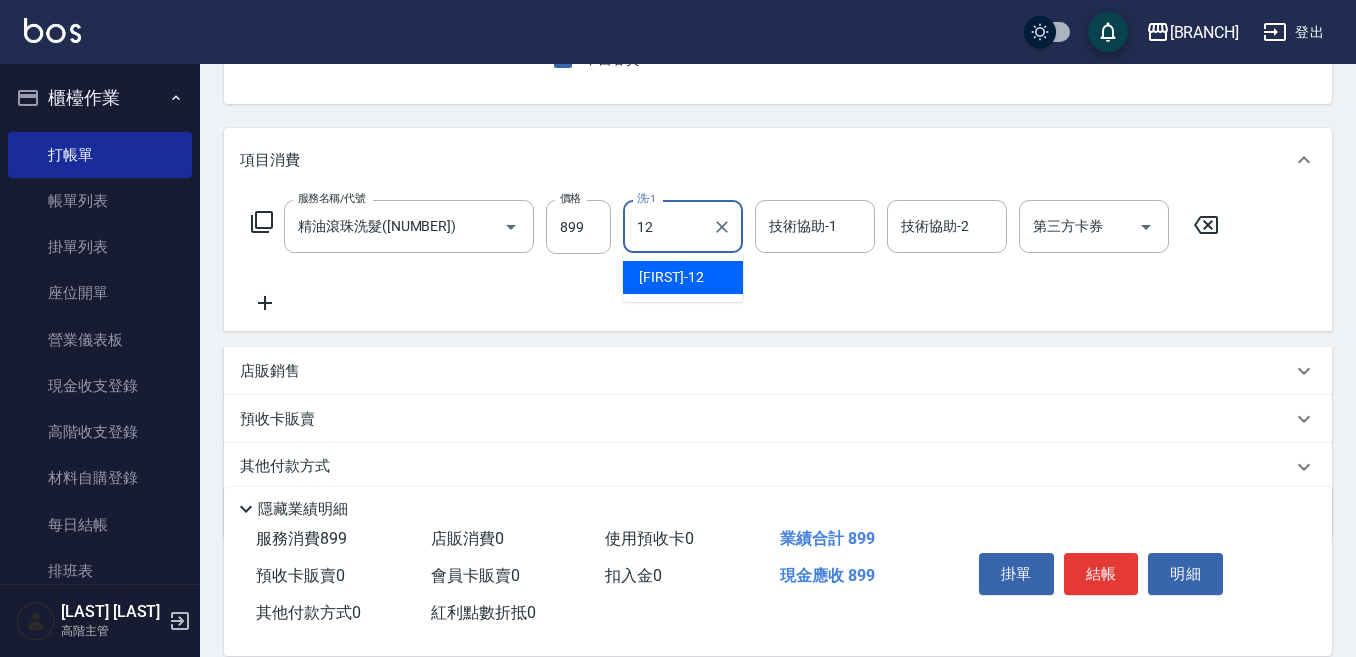 type on "[FIRST]-[NUMBER]" 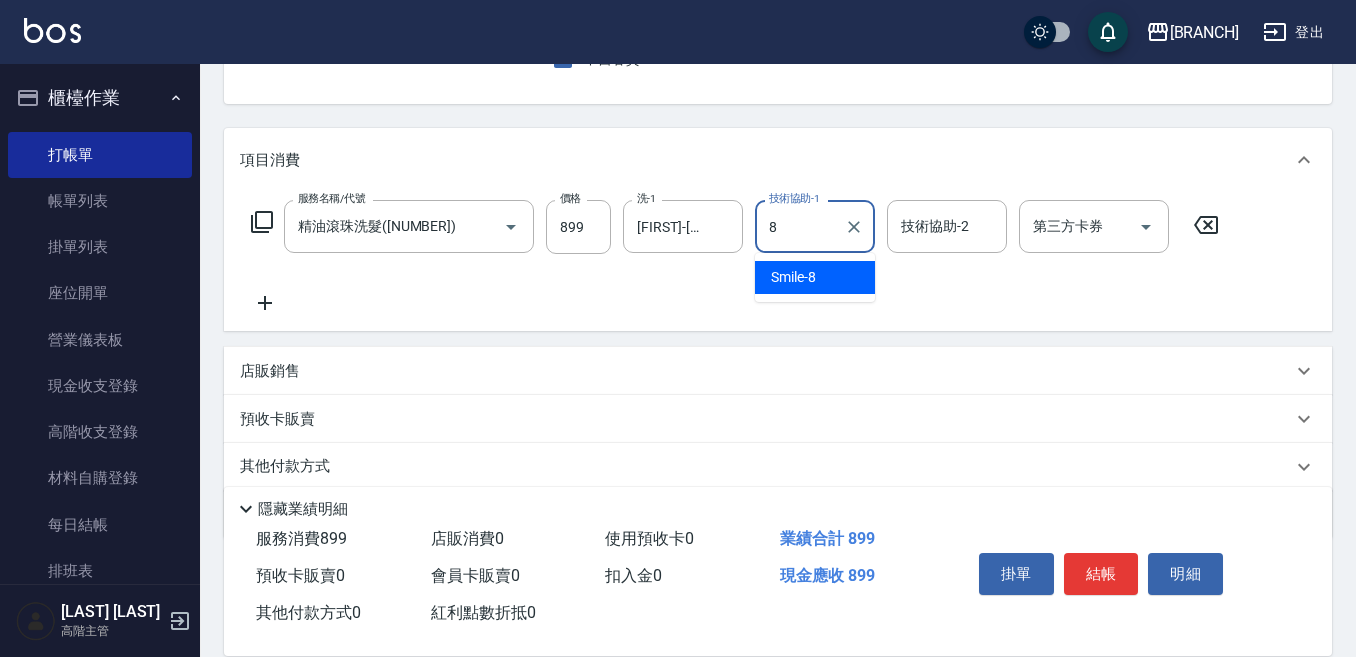 type on "Smile-[NUMBER]" 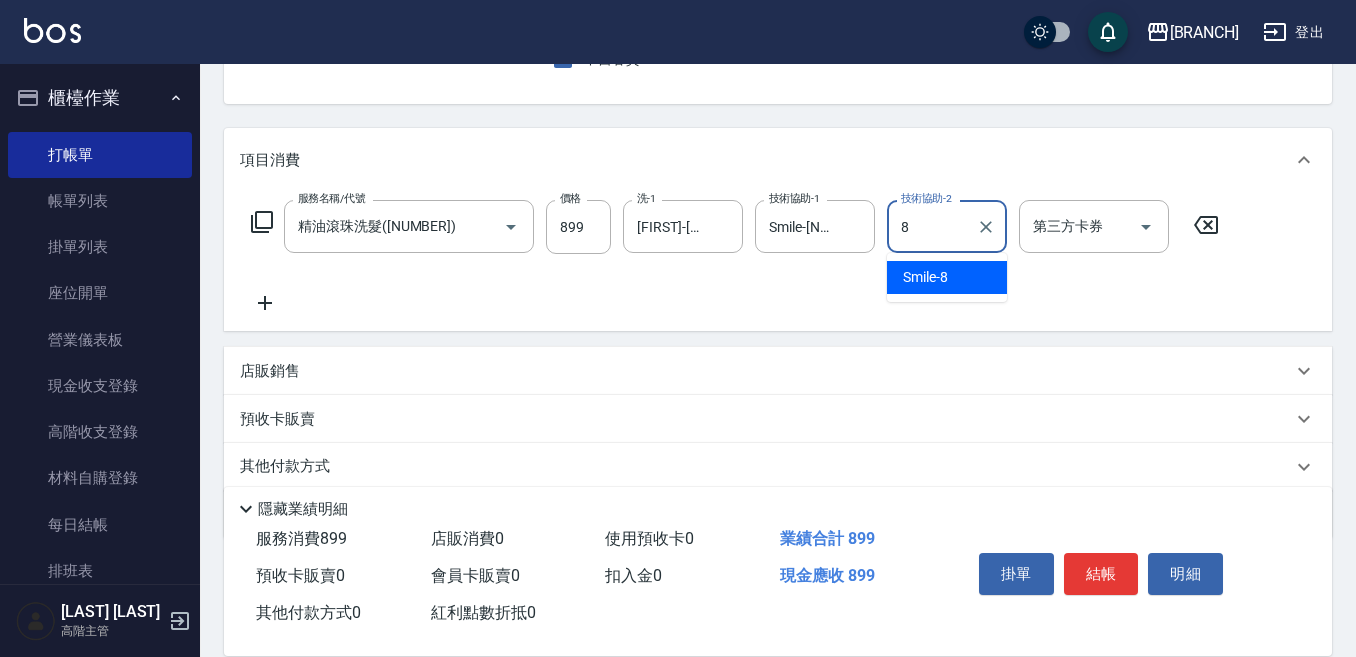 type on "Smile-[NUMBER]" 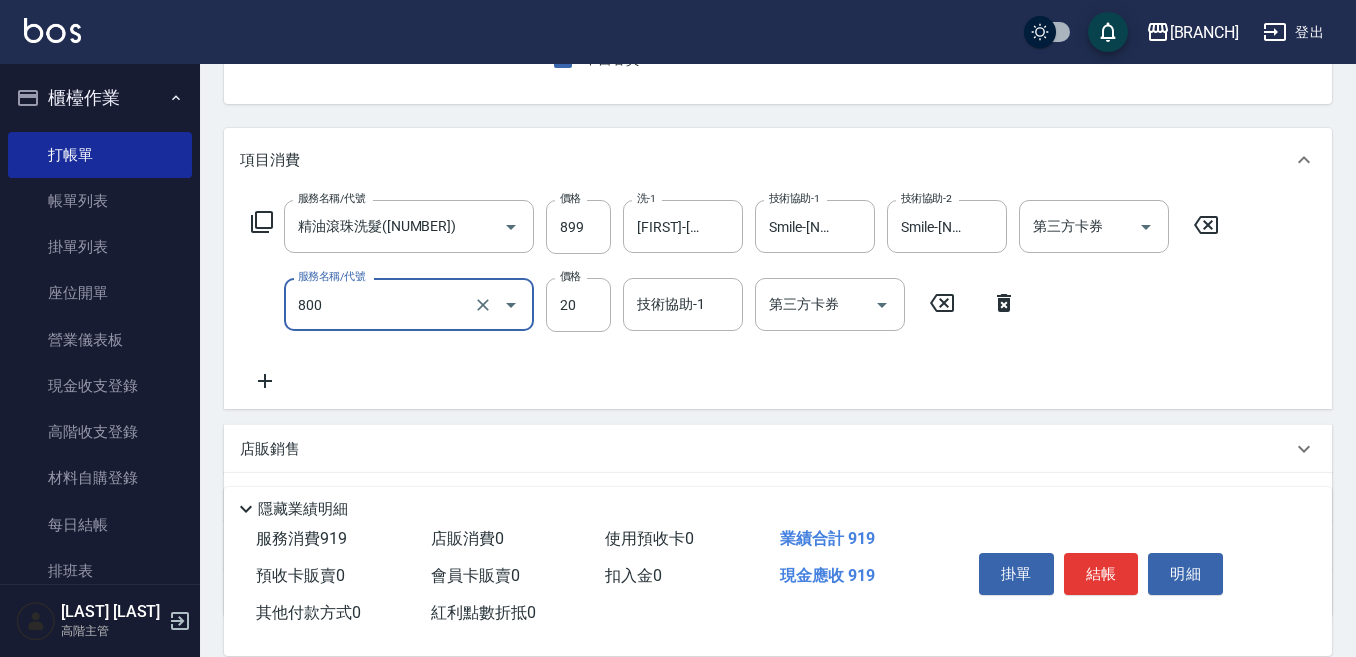 type on "潤絲精([NUMBER])" 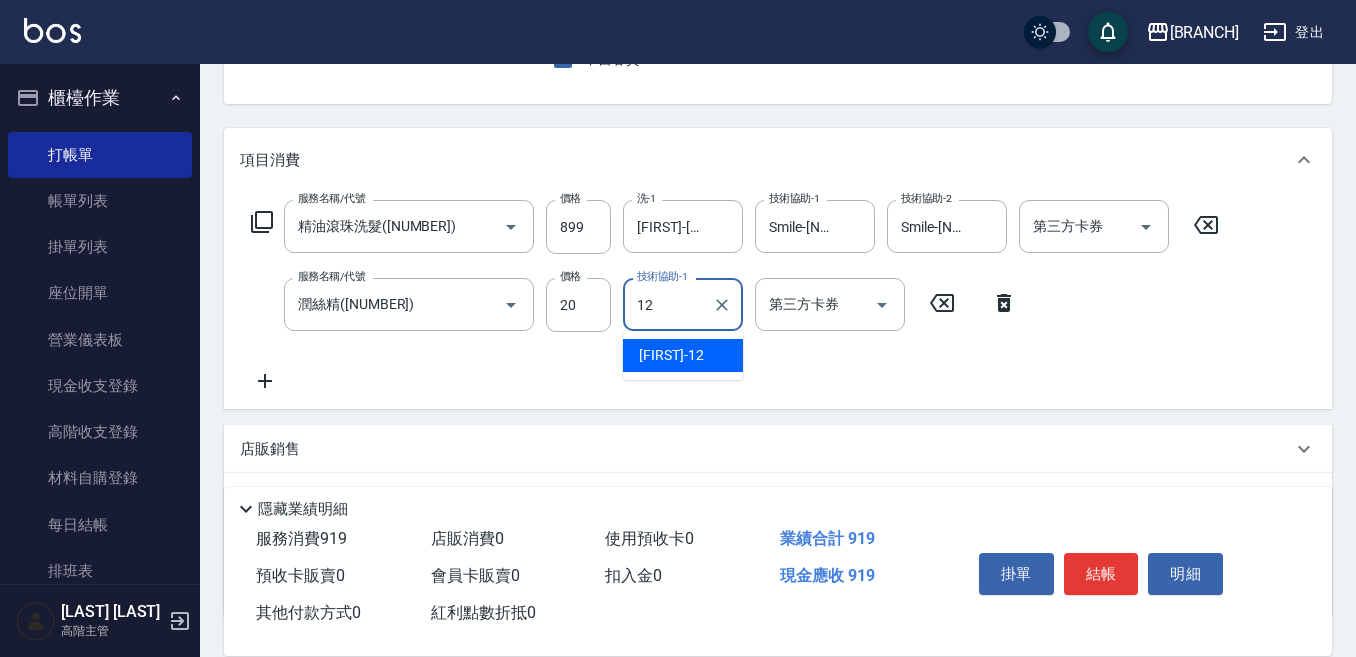 type on "[FIRST]-[NUMBER]" 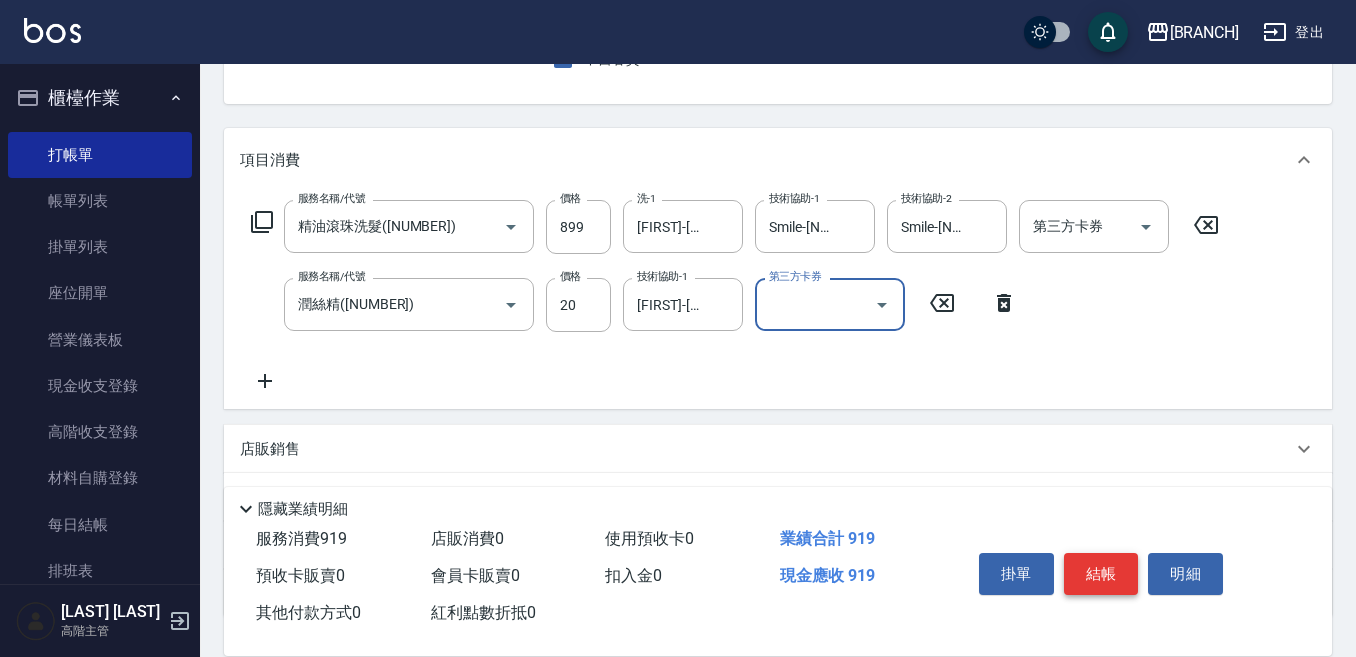 click on "結帳" at bounding box center [1101, 574] 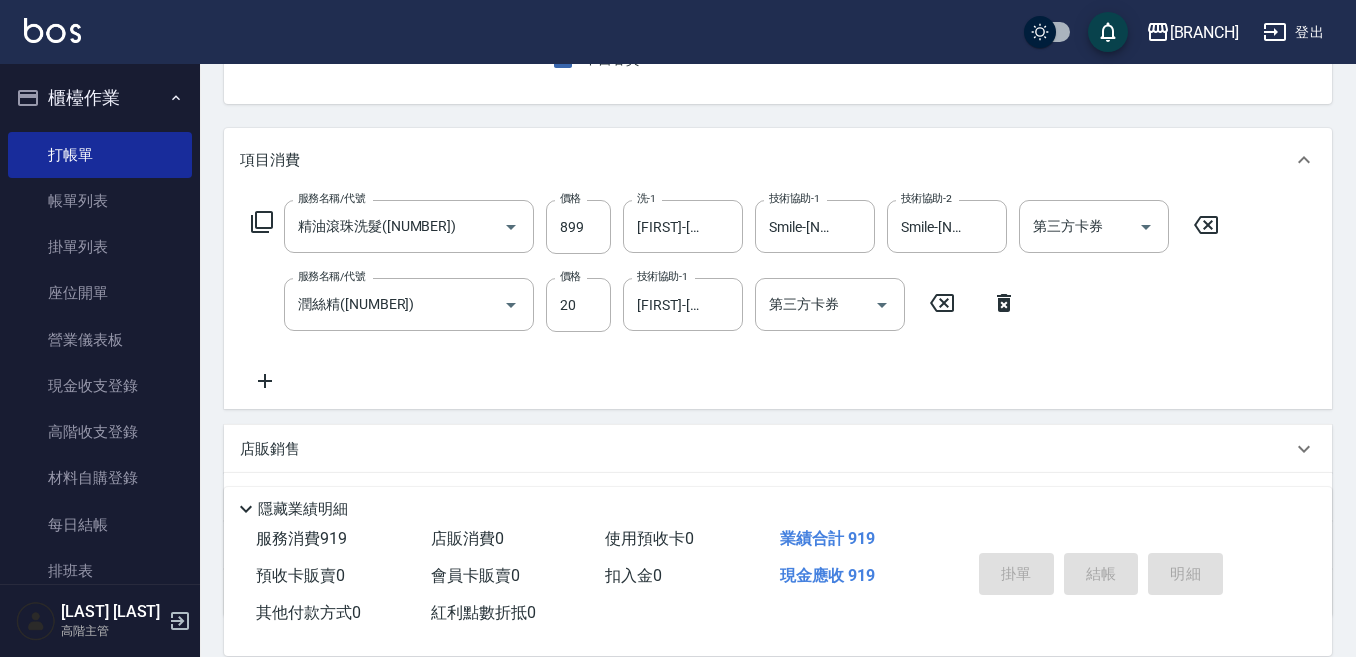 type on "[DATE] [TIME]" 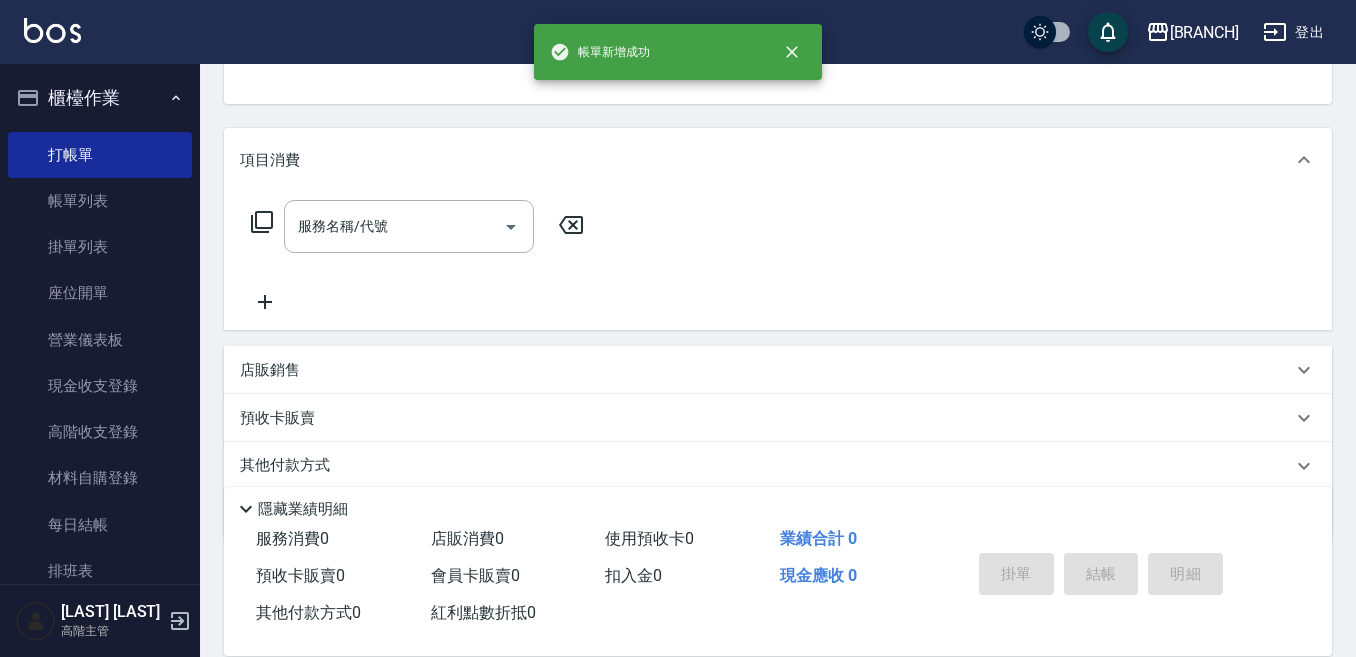 scroll, scrollTop: 194, scrollLeft: 0, axis: vertical 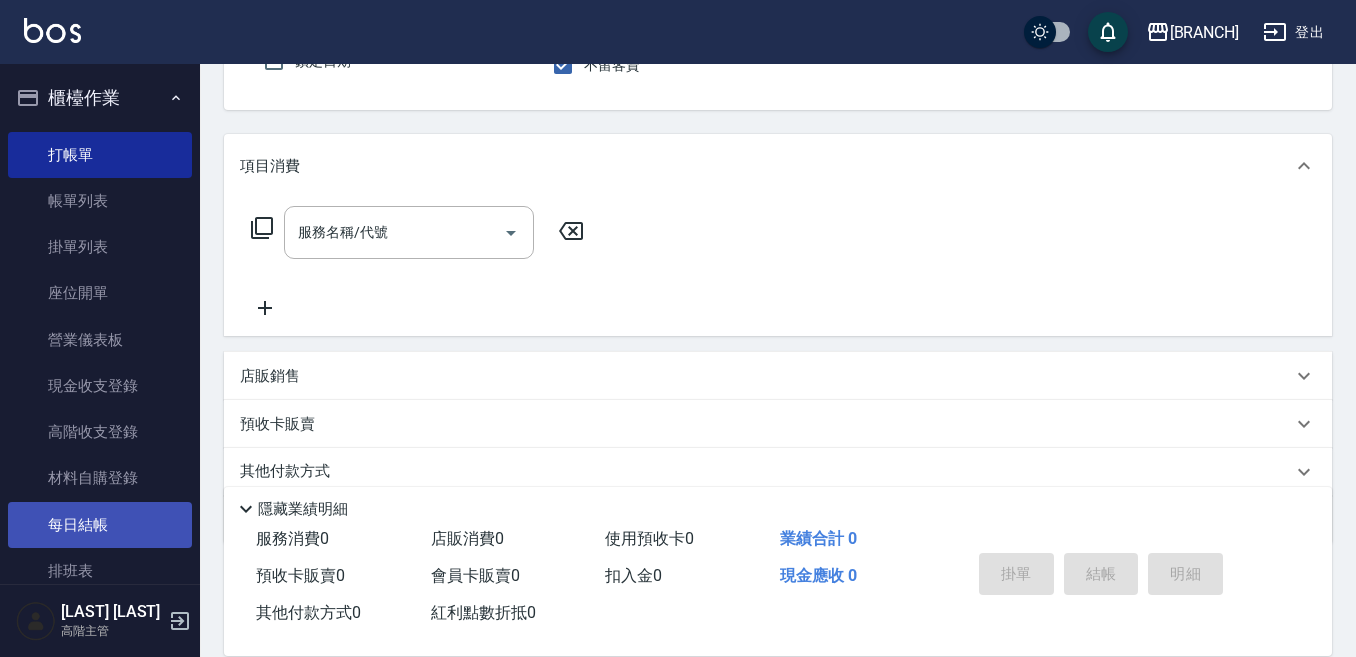 click on "每日結帳" at bounding box center (100, 525) 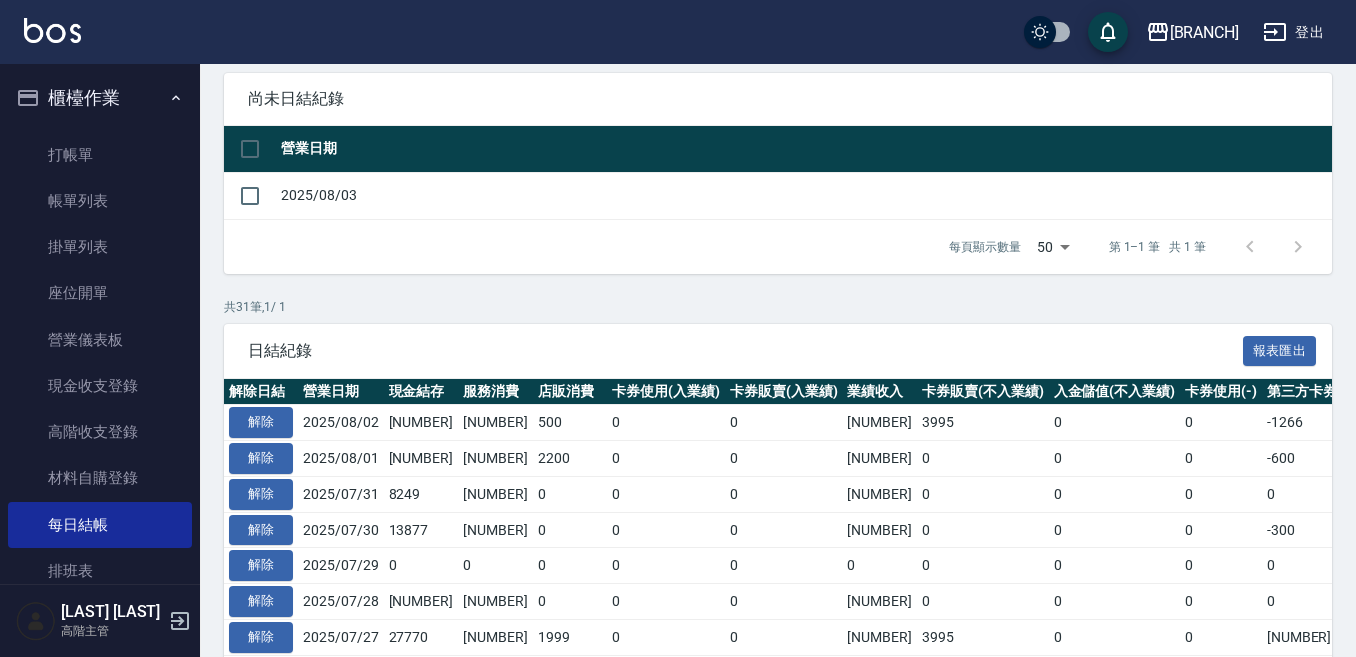 scroll, scrollTop: 200, scrollLeft: 0, axis: vertical 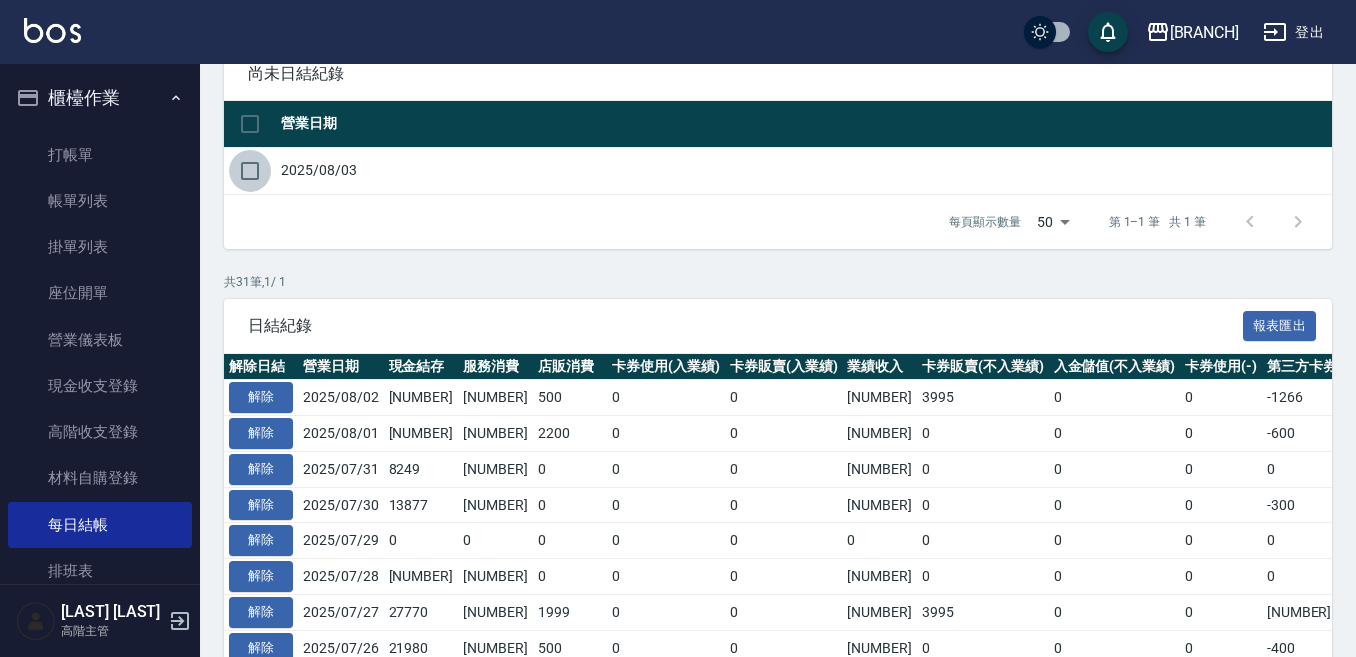 click at bounding box center (250, 171) 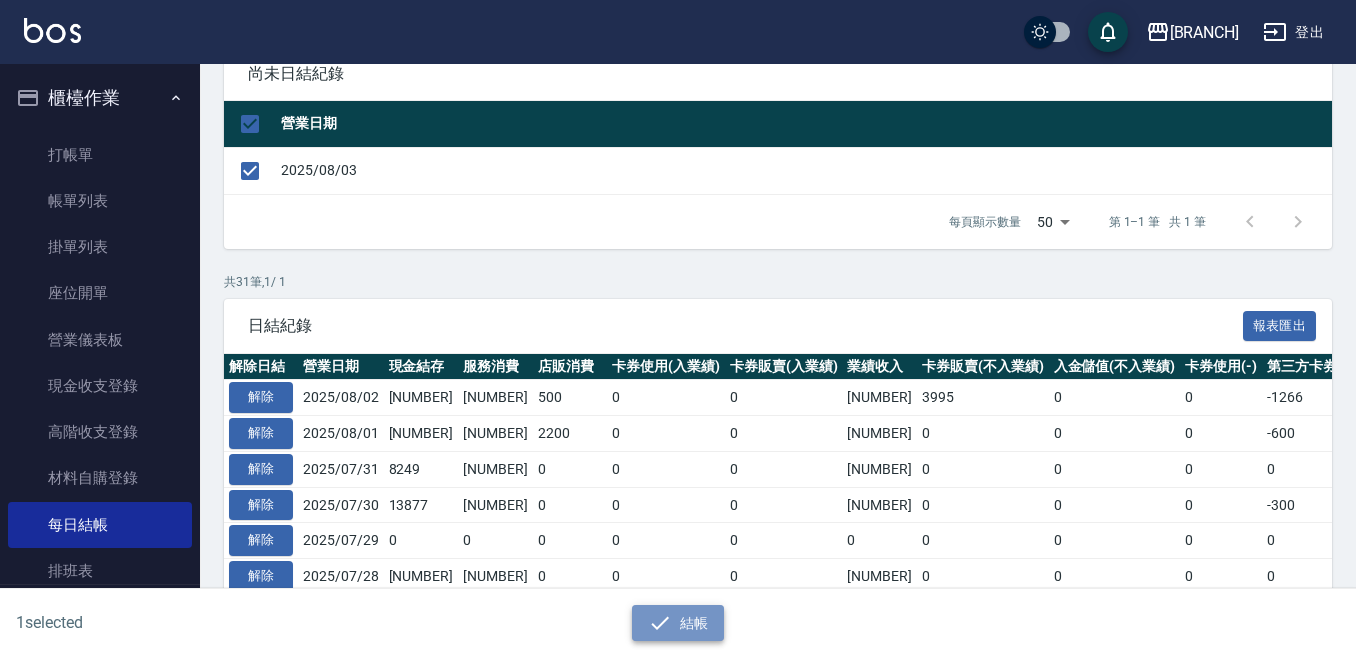 click on "結帳" at bounding box center [678, 623] 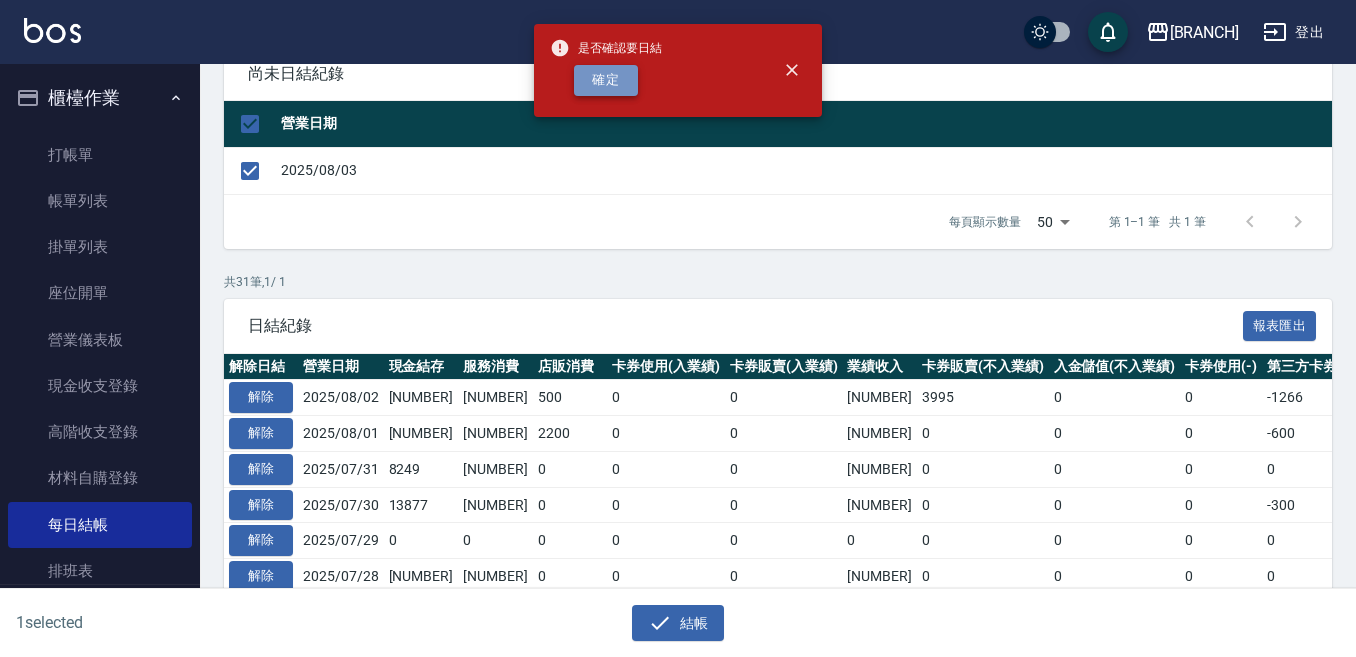 click on "確定" at bounding box center [606, 80] 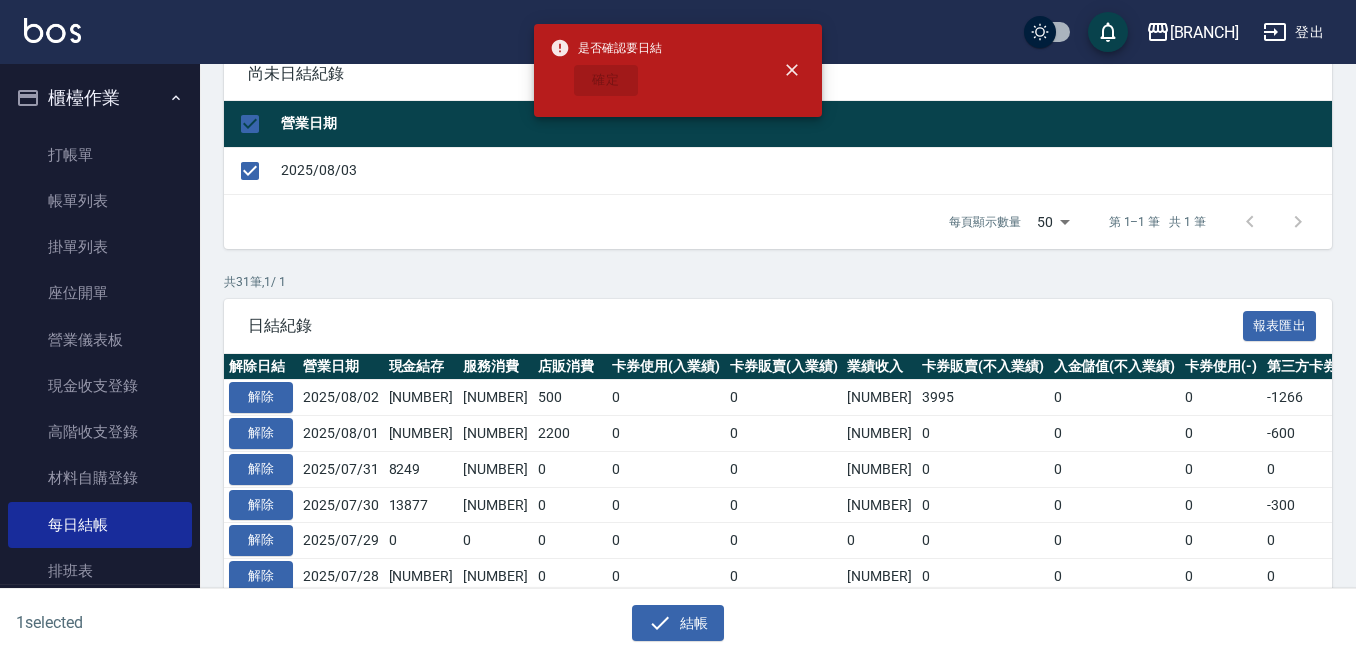 checkbox on "false" 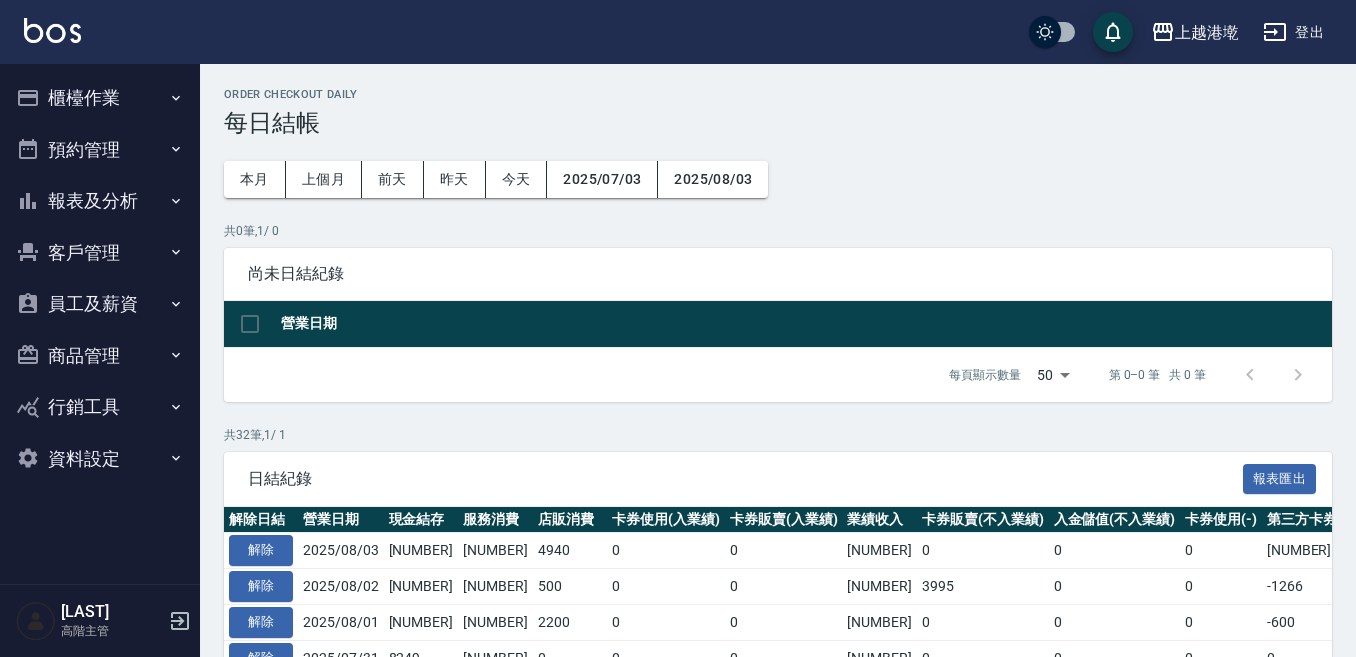 scroll, scrollTop: 200, scrollLeft: 0, axis: vertical 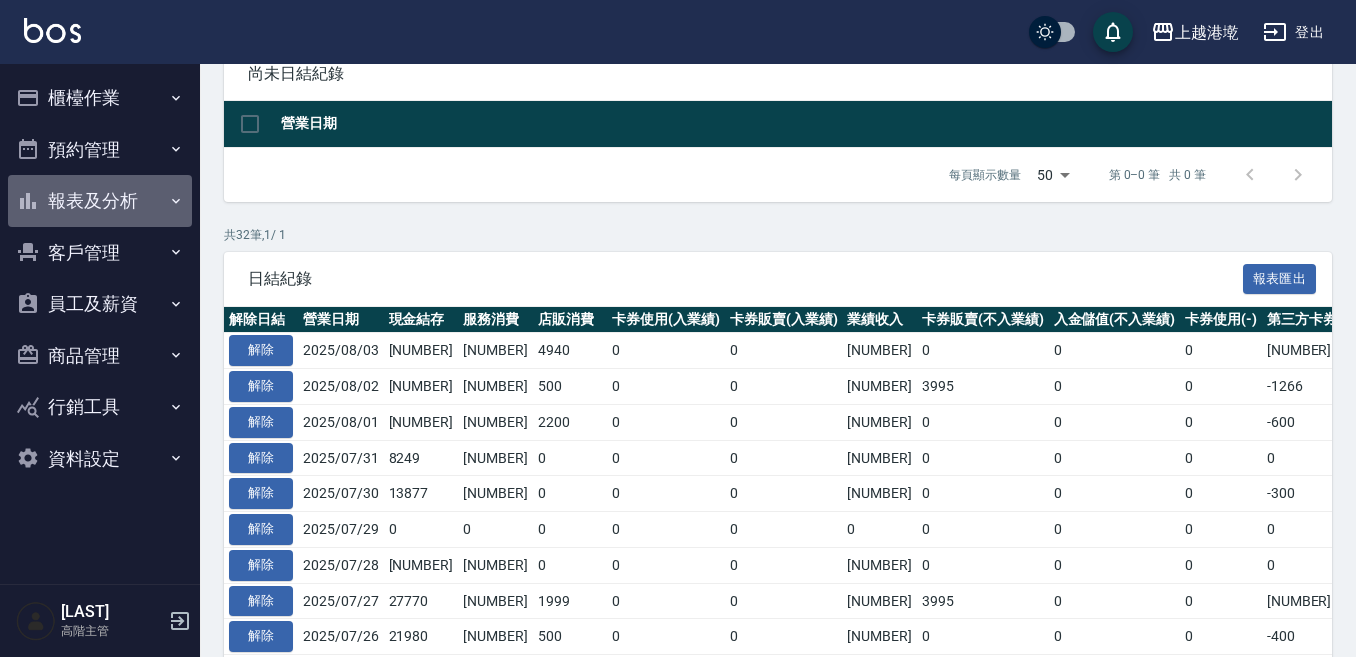 click on "報表及分析" at bounding box center (100, 201) 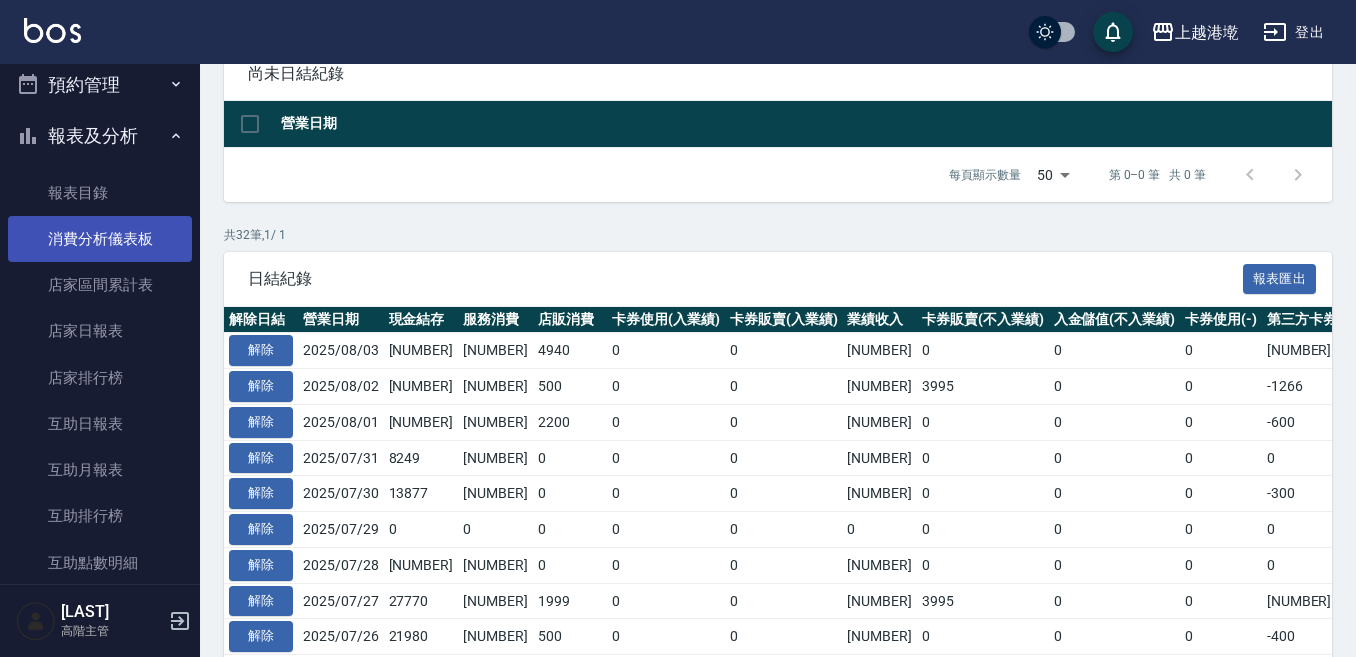 scroll, scrollTop: 100, scrollLeft: 0, axis: vertical 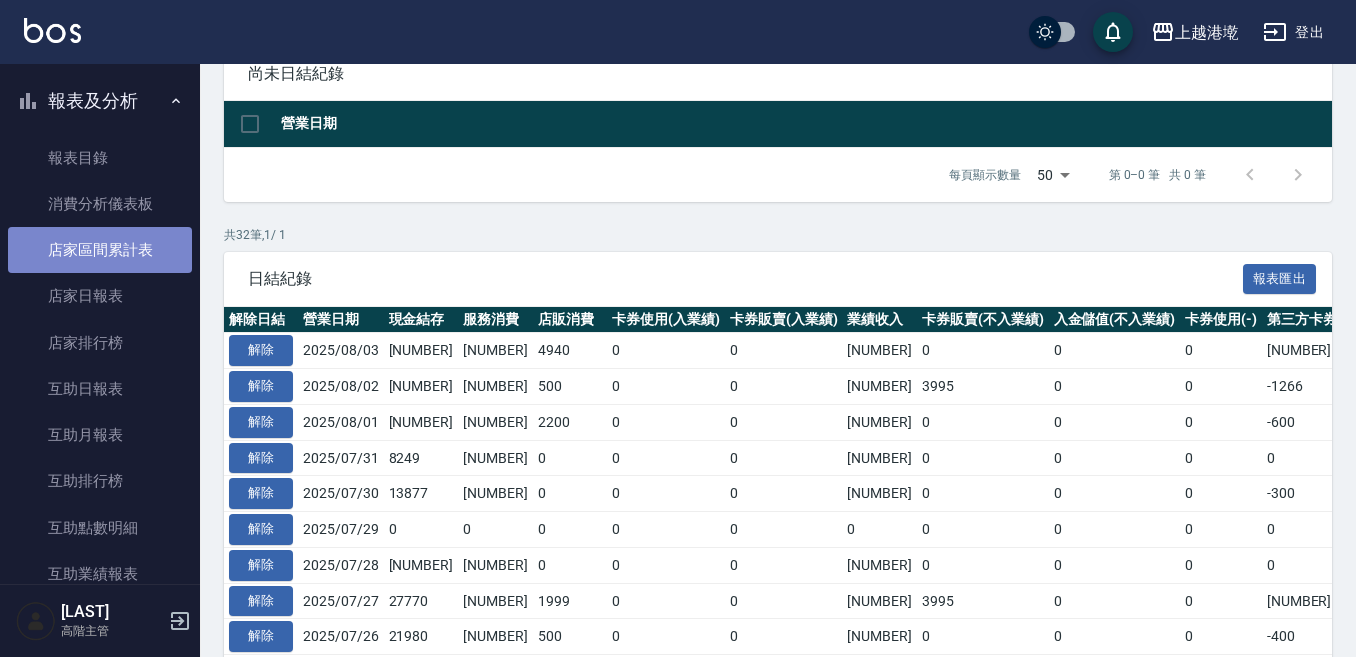 click on "店家區間累計表" at bounding box center [100, 250] 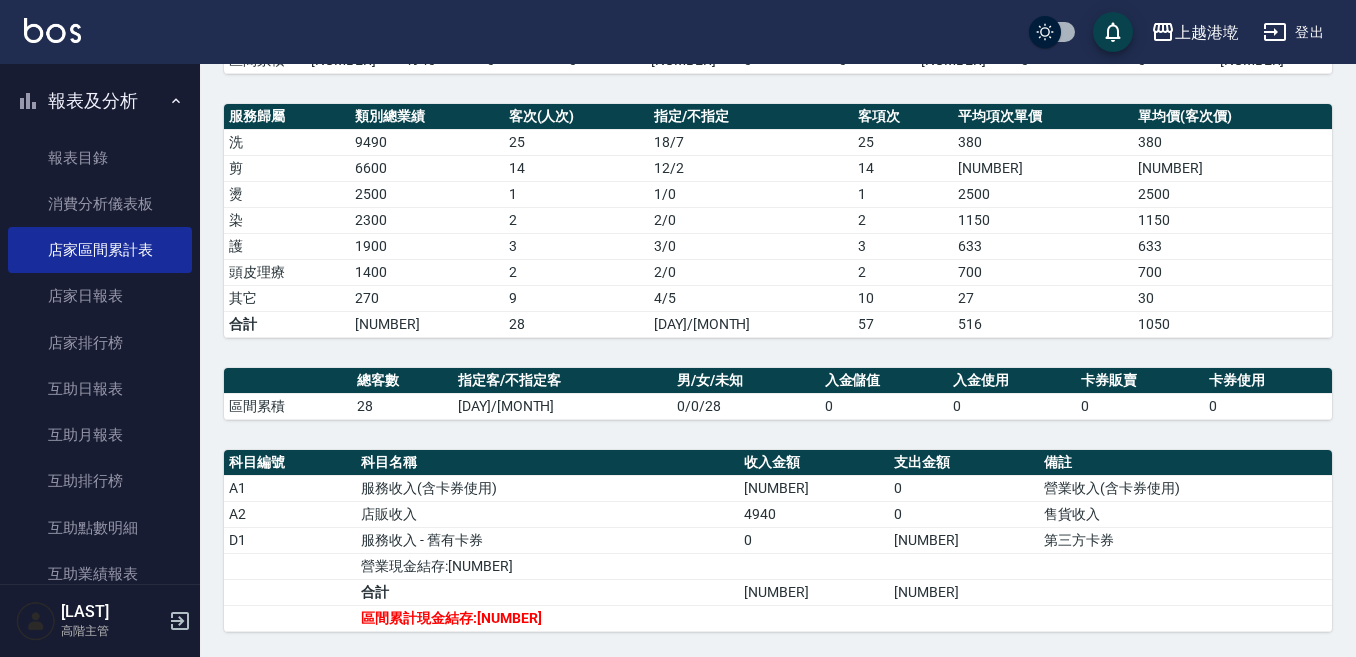scroll, scrollTop: 250, scrollLeft: 0, axis: vertical 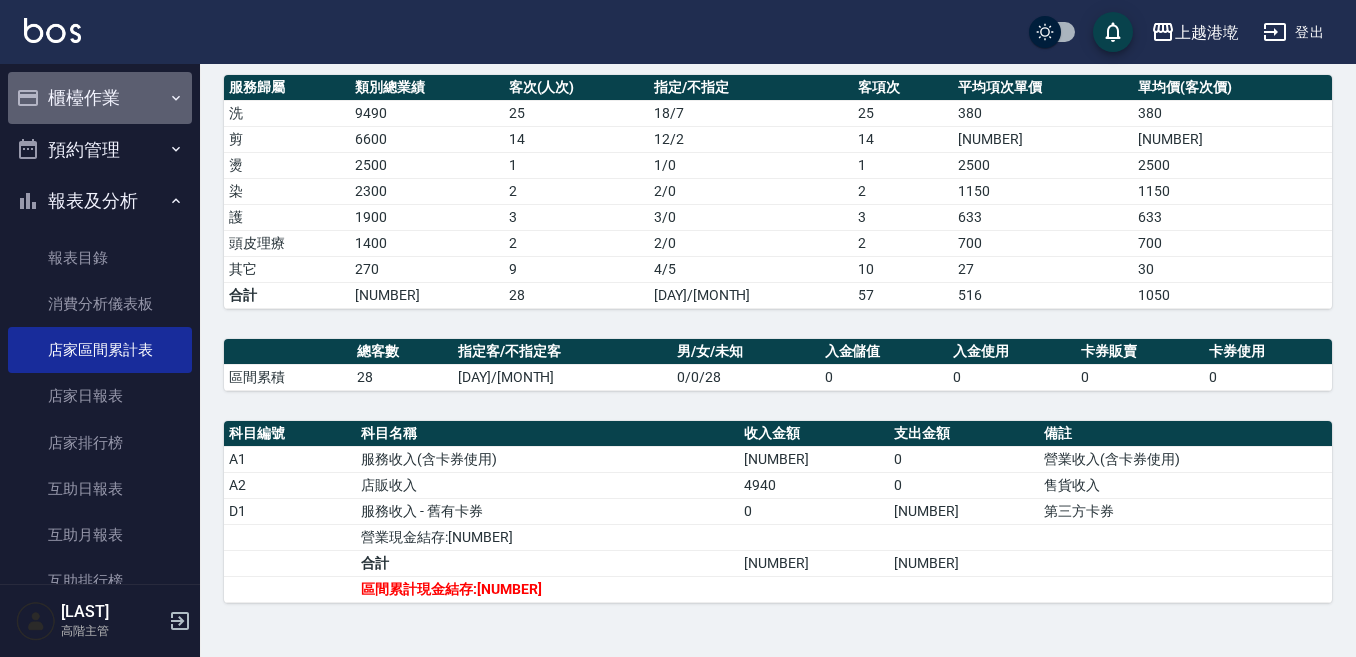 click on "櫃檯作業" at bounding box center (100, 98) 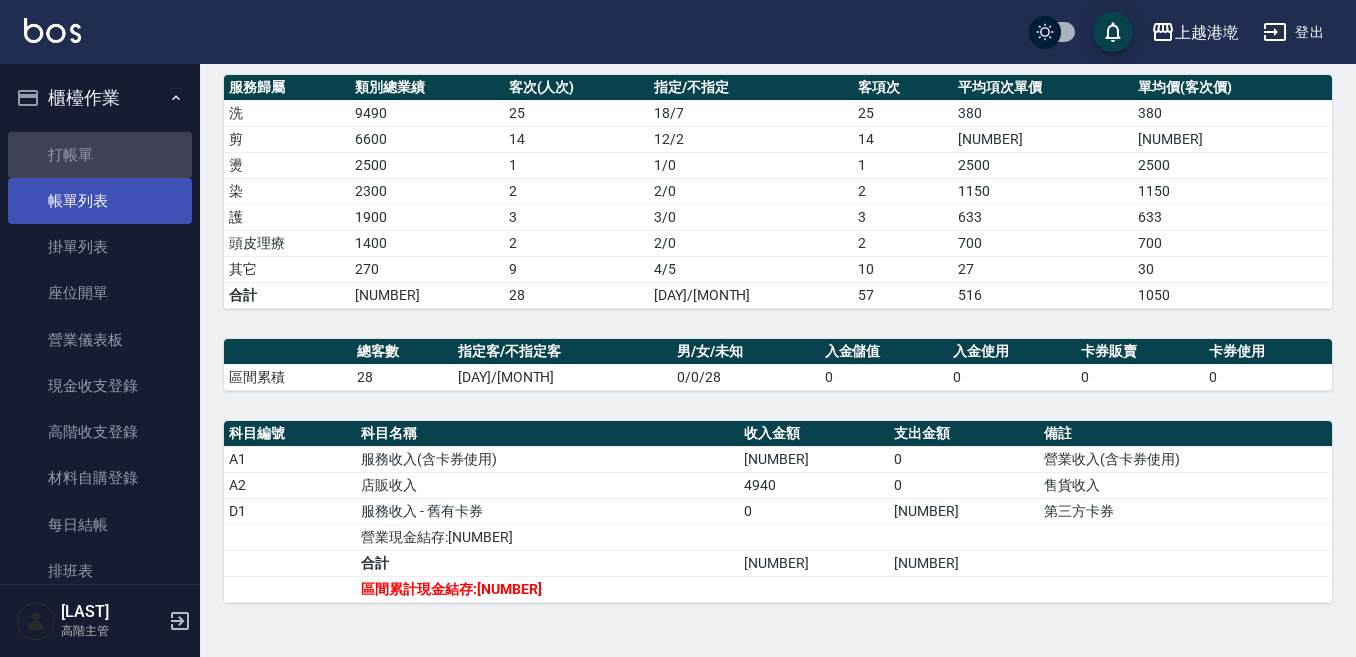 drag, startPoint x: 125, startPoint y: 159, endPoint x: 126, endPoint y: 195, distance: 36.013885 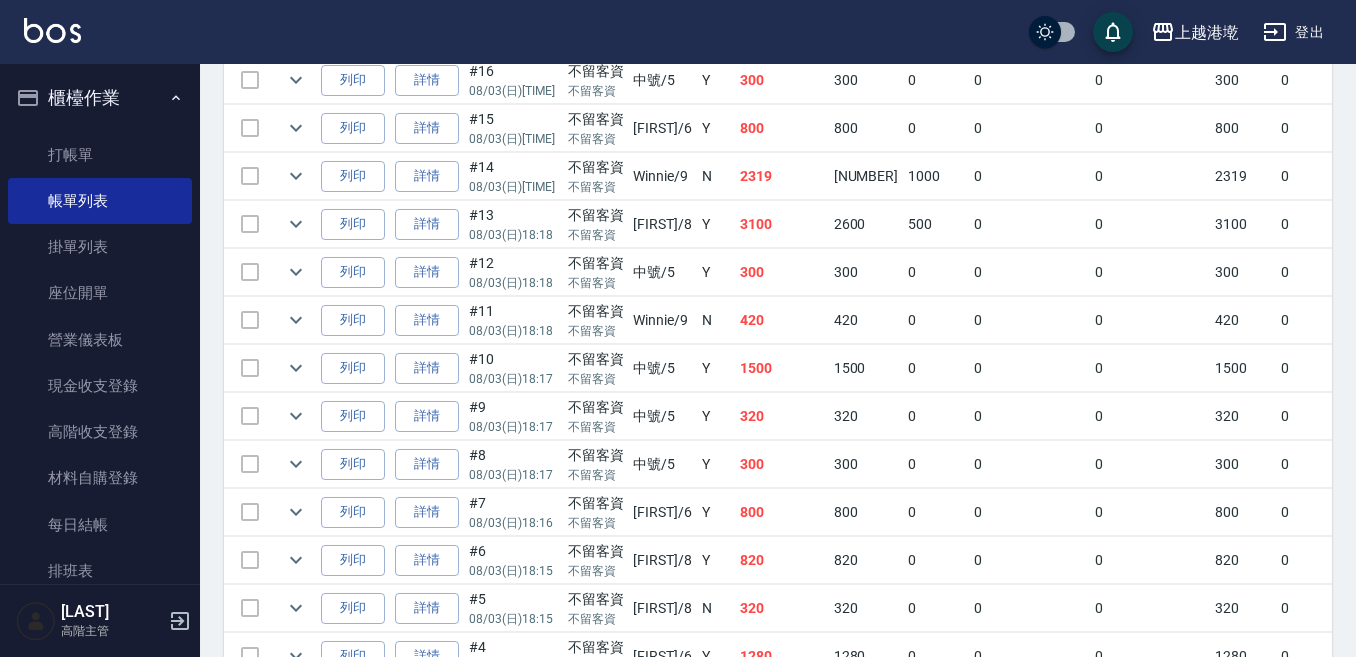 scroll, scrollTop: 1447, scrollLeft: 0, axis: vertical 